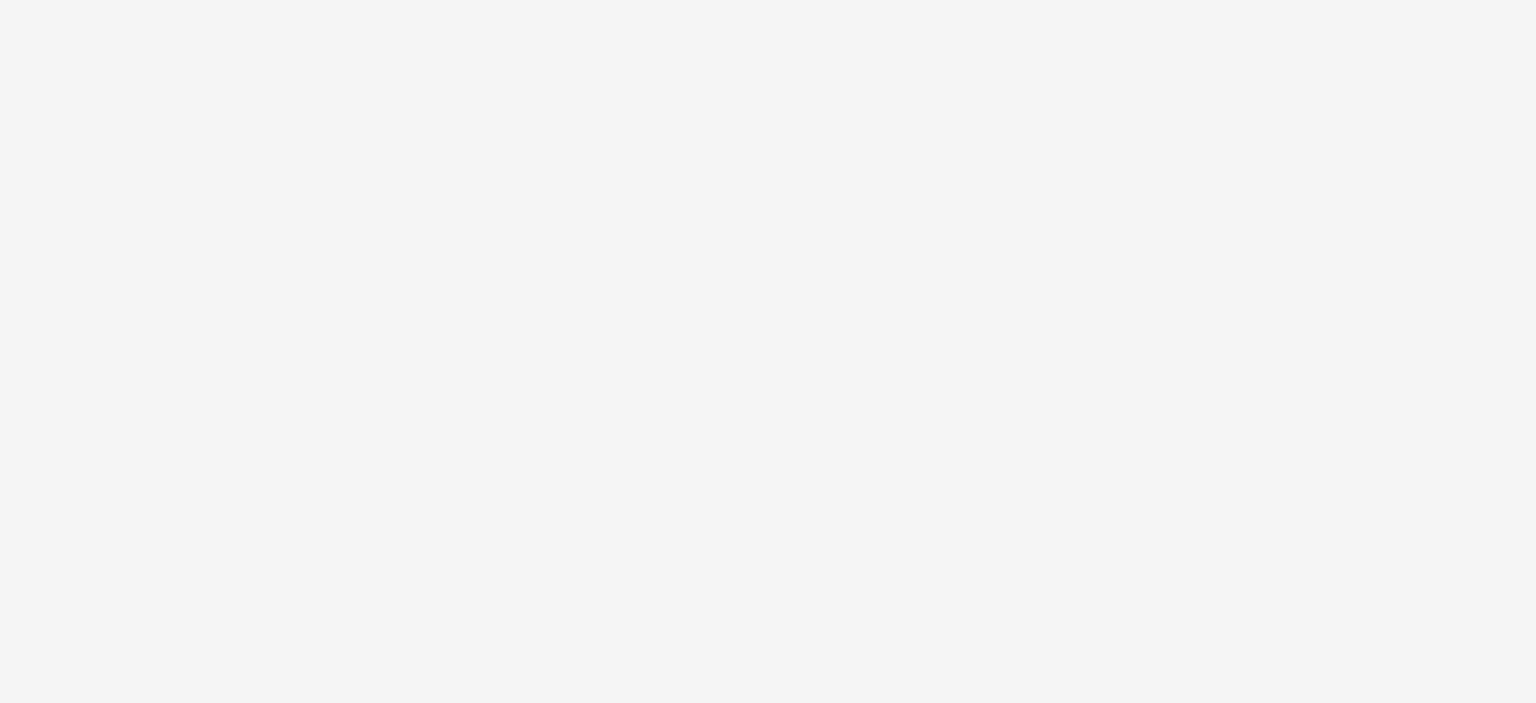 scroll, scrollTop: 0, scrollLeft: 0, axis: both 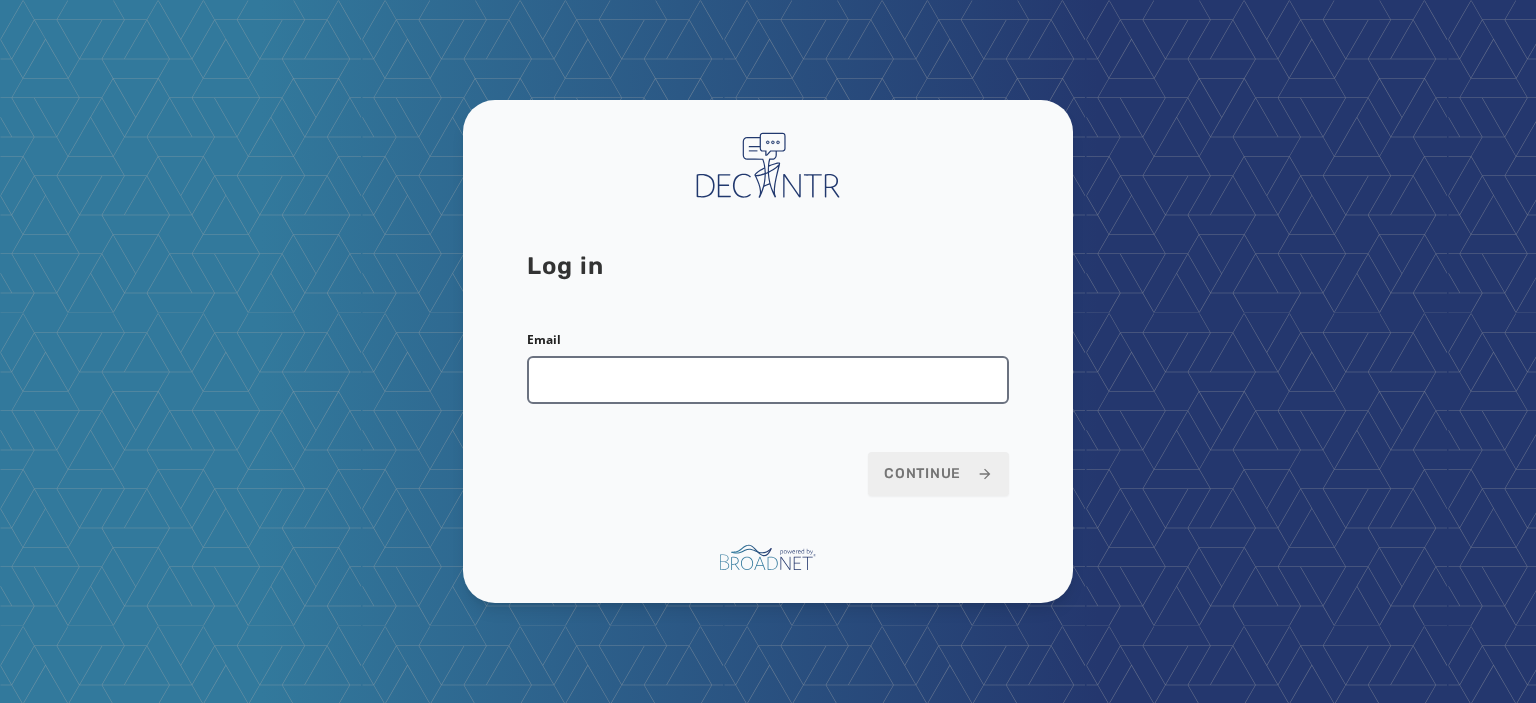 click on "Email" at bounding box center (768, 380) 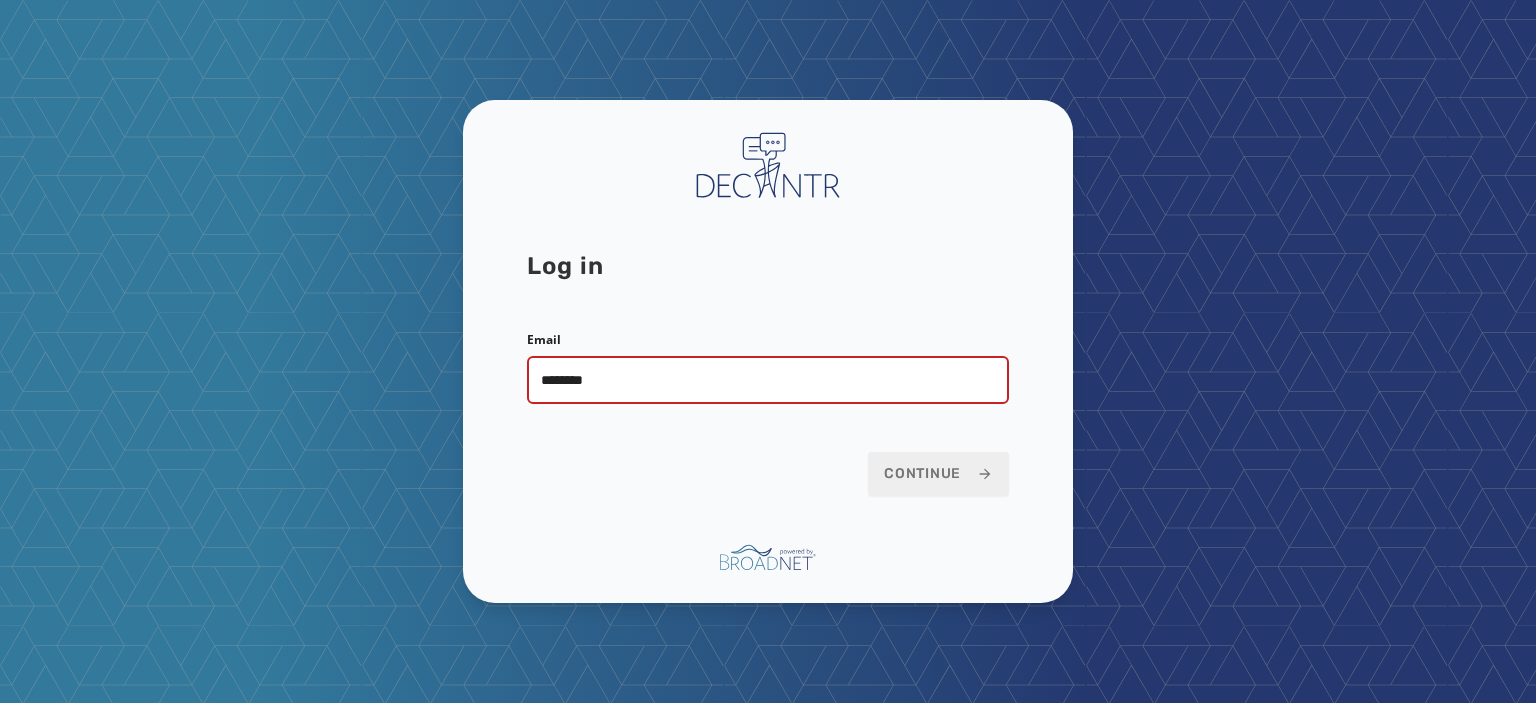 type on "**********" 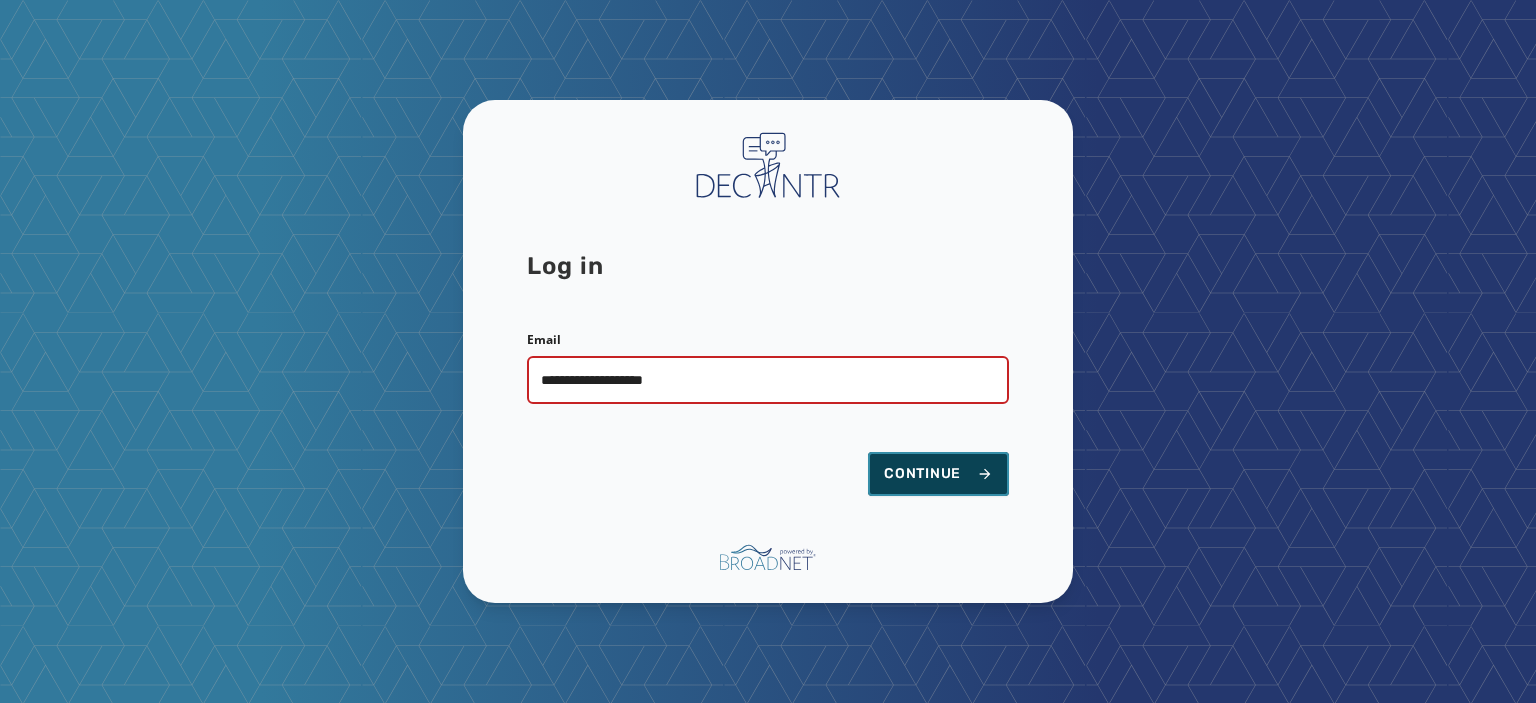 click on "Continue" at bounding box center [938, 474] 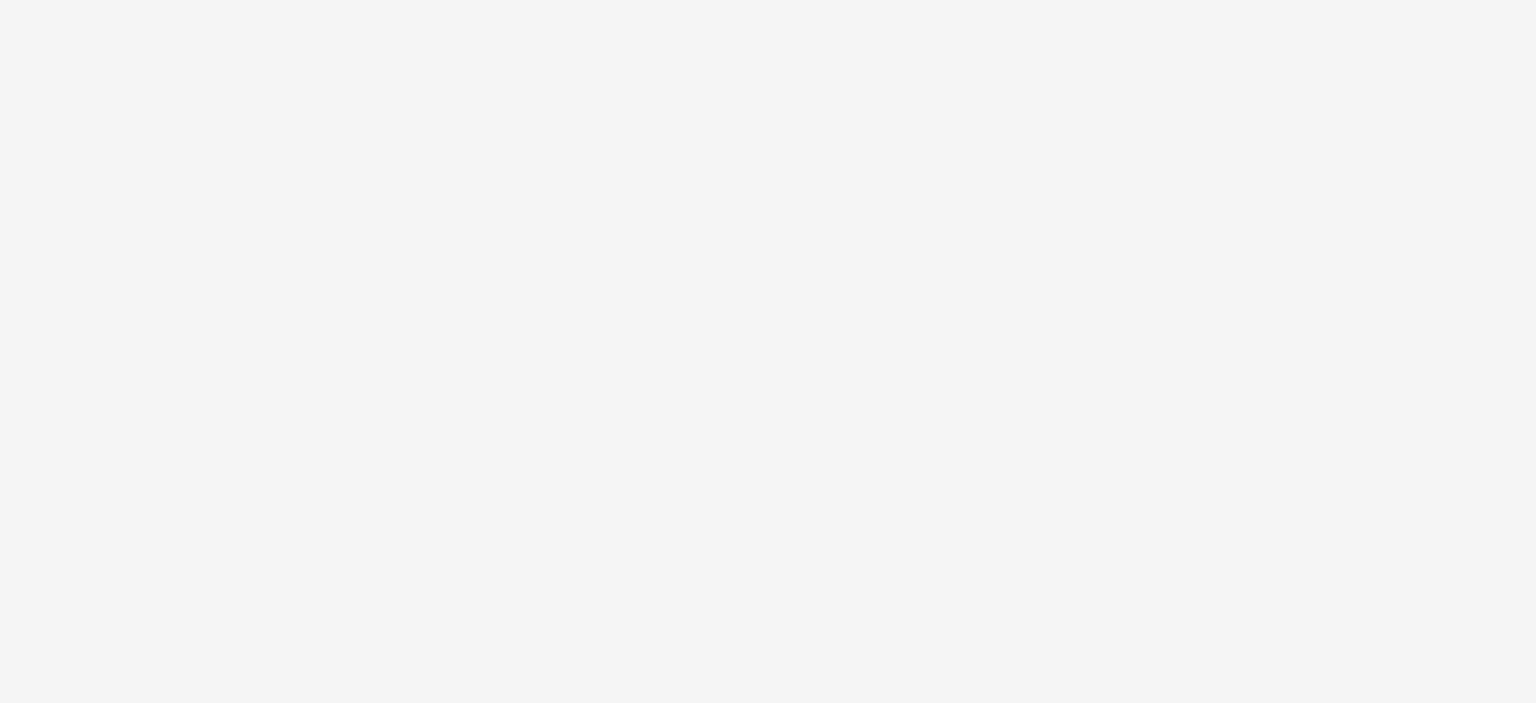 scroll, scrollTop: 0, scrollLeft: 0, axis: both 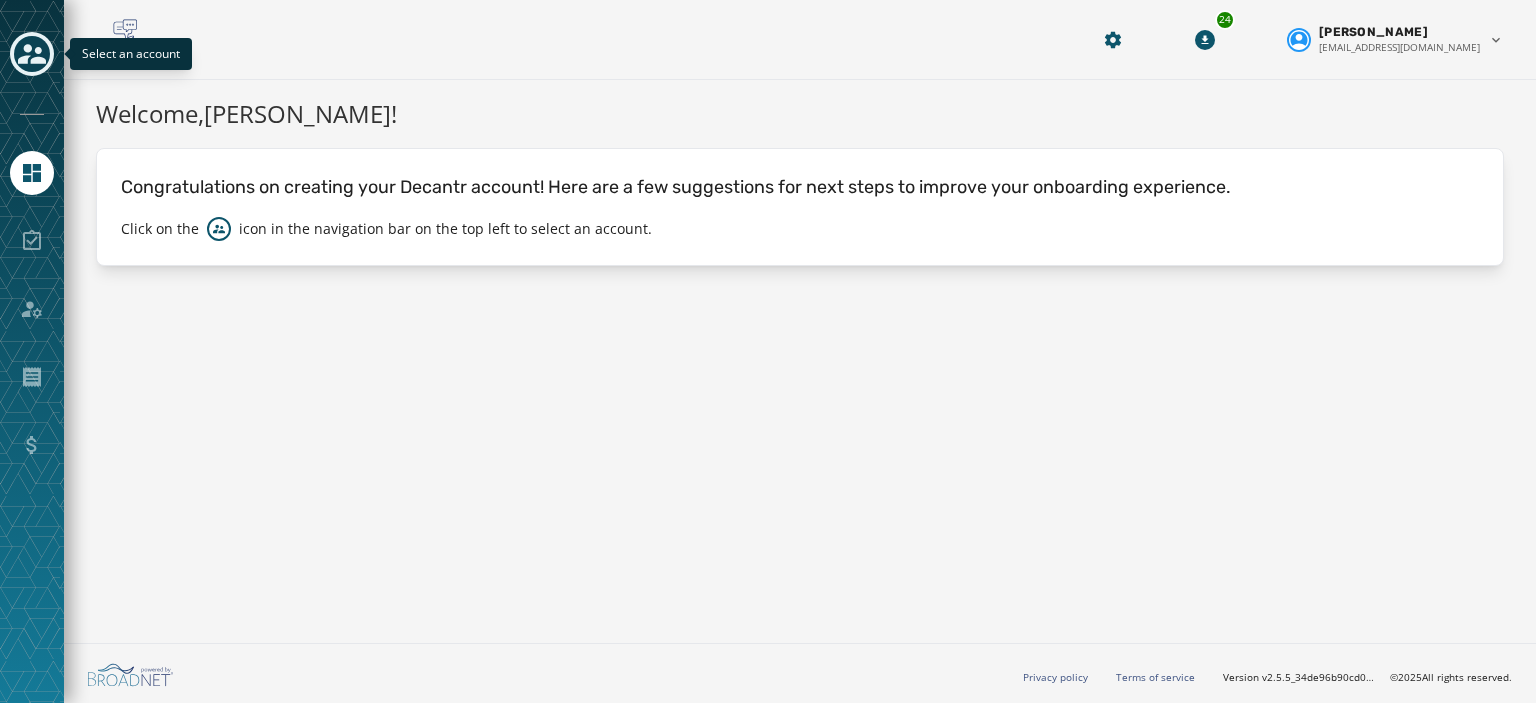 click 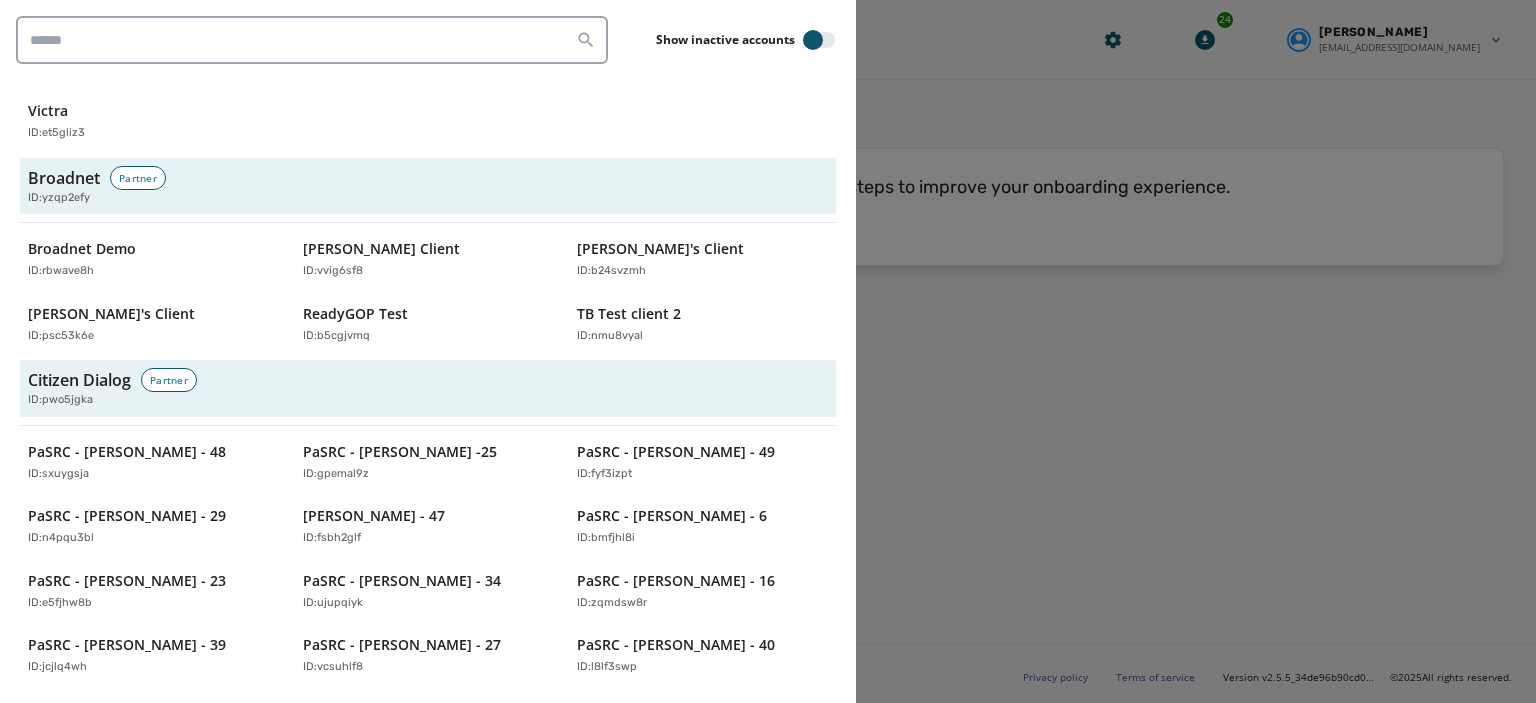 scroll, scrollTop: 820, scrollLeft: 0, axis: vertical 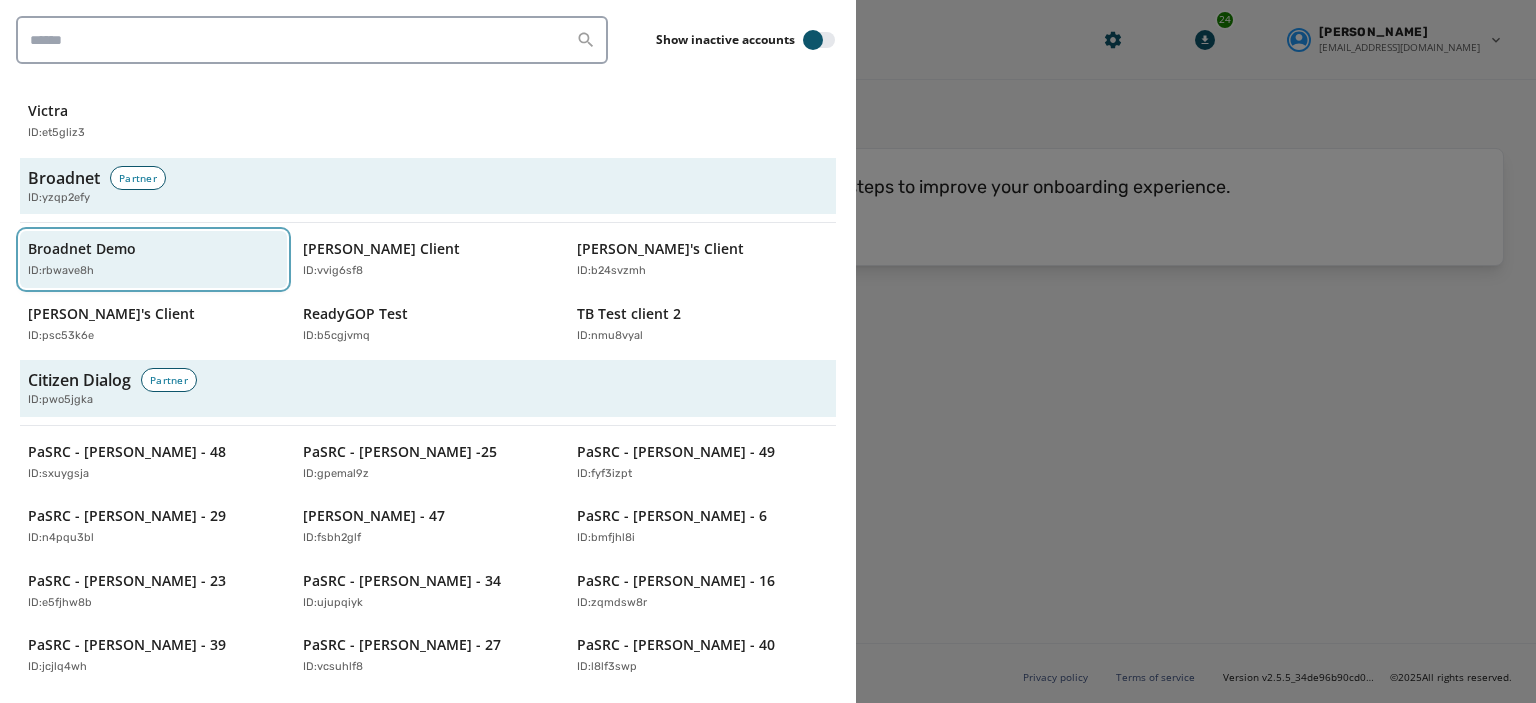 click on "Broadnet Demo" at bounding box center (82, 249) 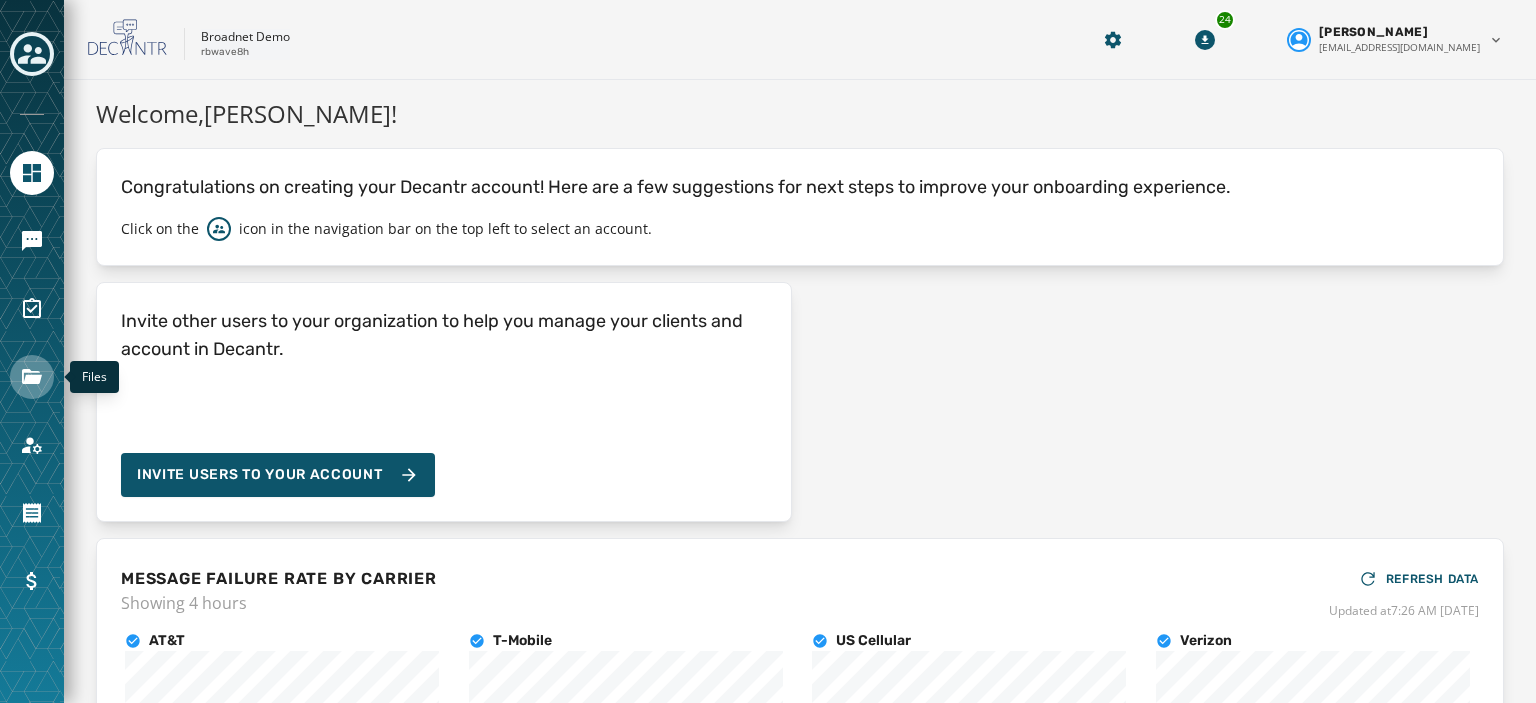 click 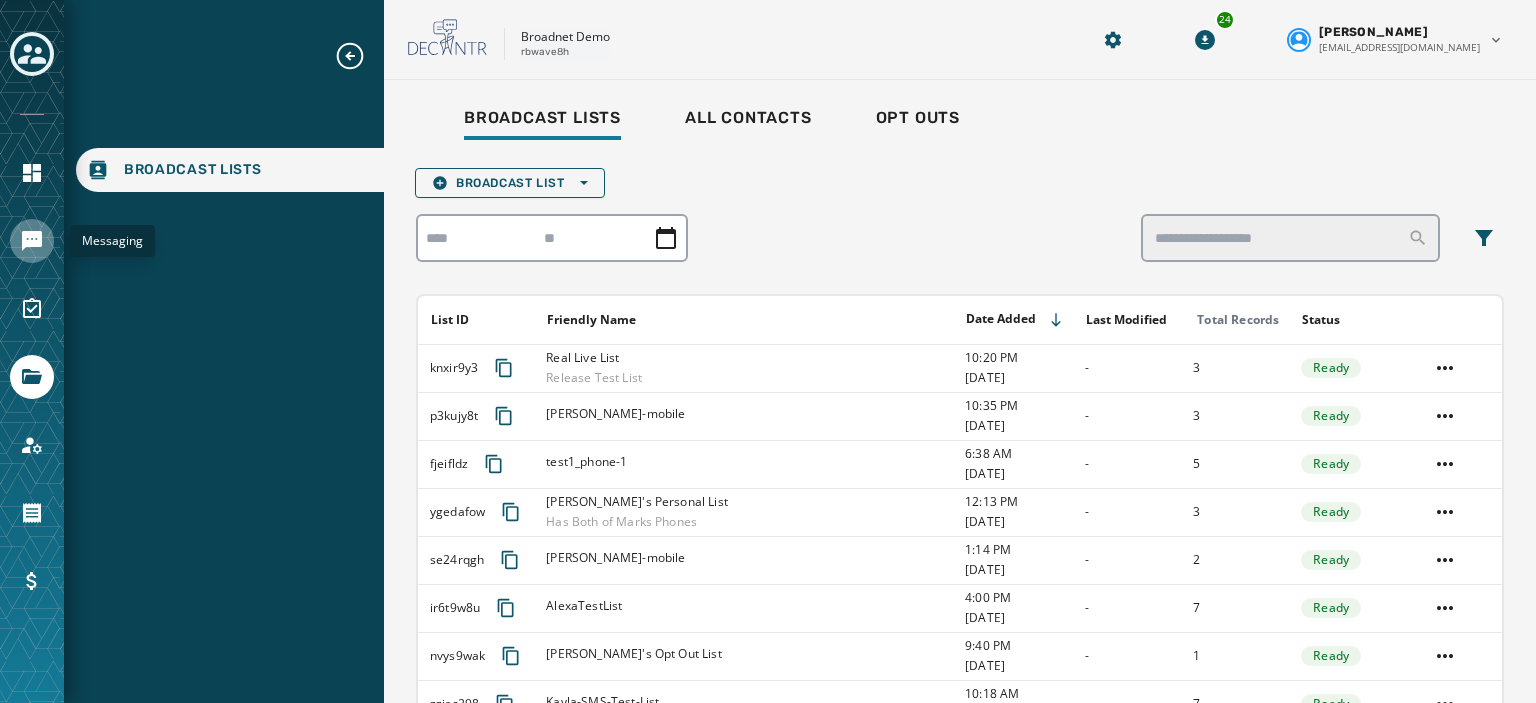 click 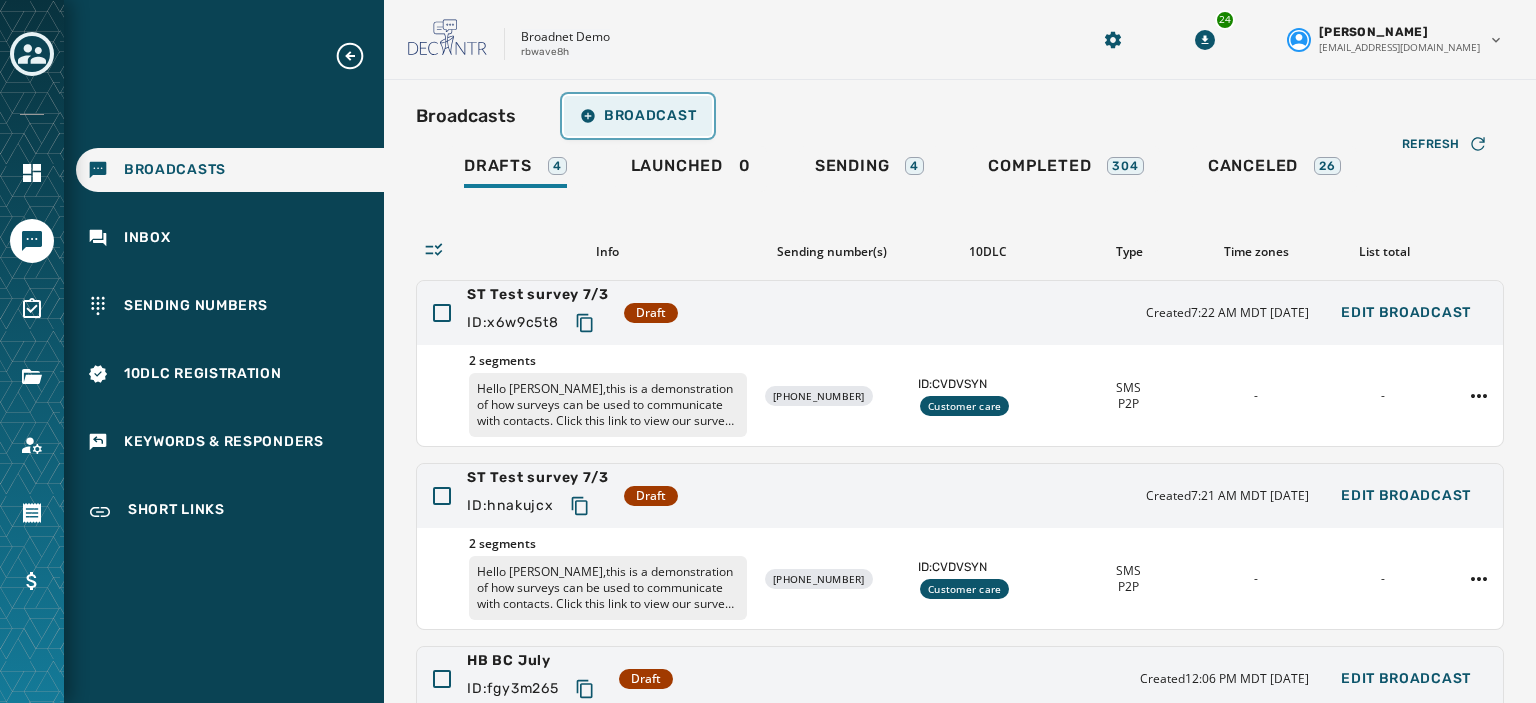 click on "Broadcast" at bounding box center (638, 116) 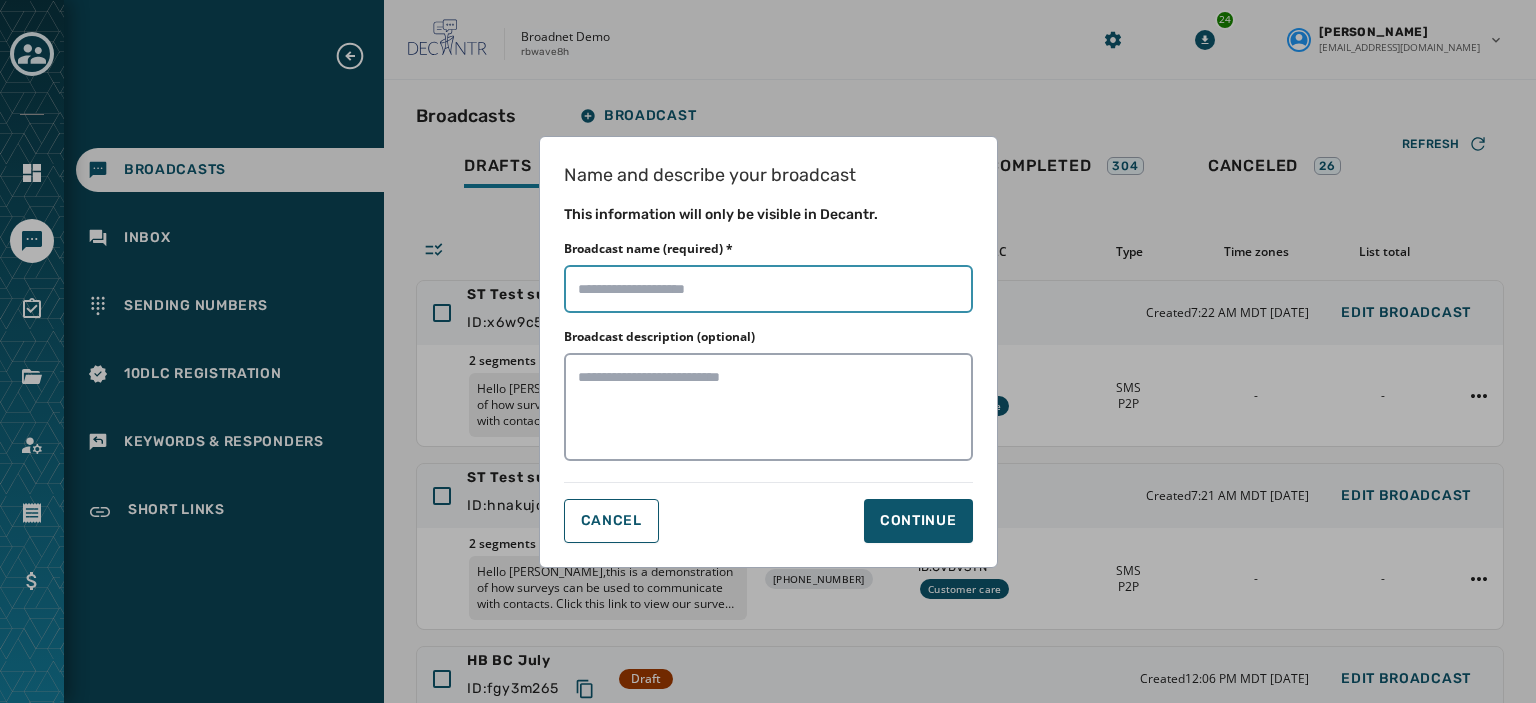 click on "Broadcast name (required) *" at bounding box center [768, 289] 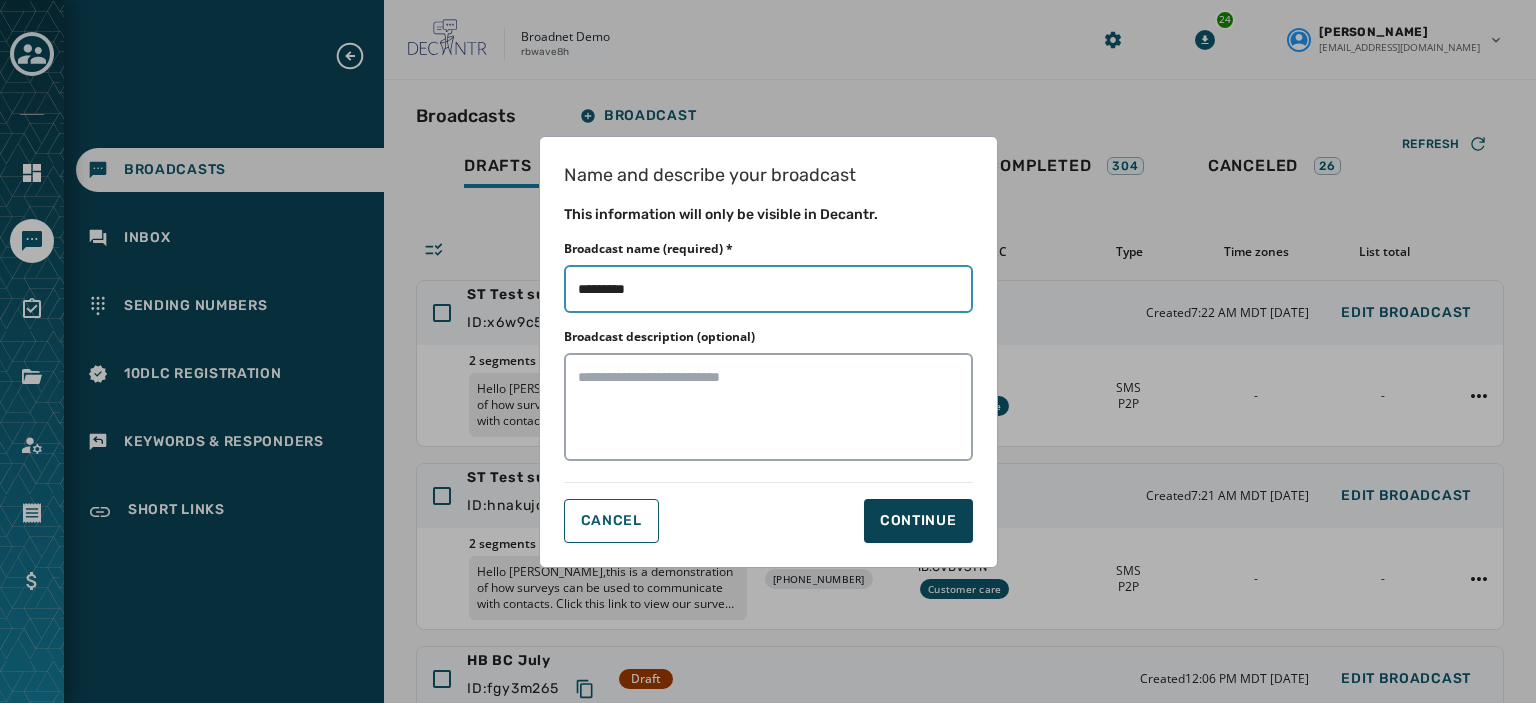 type on "*********" 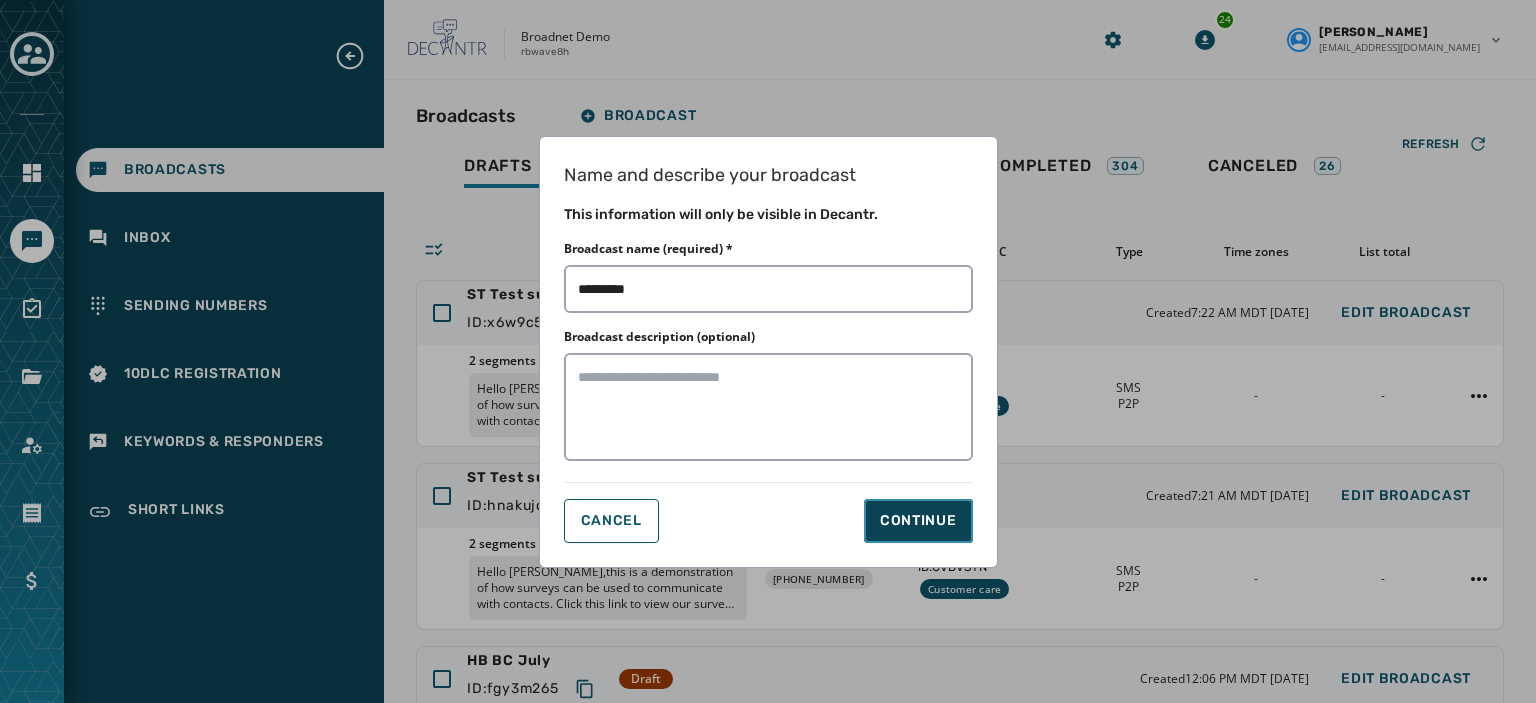 click on "Continue" at bounding box center (918, 521) 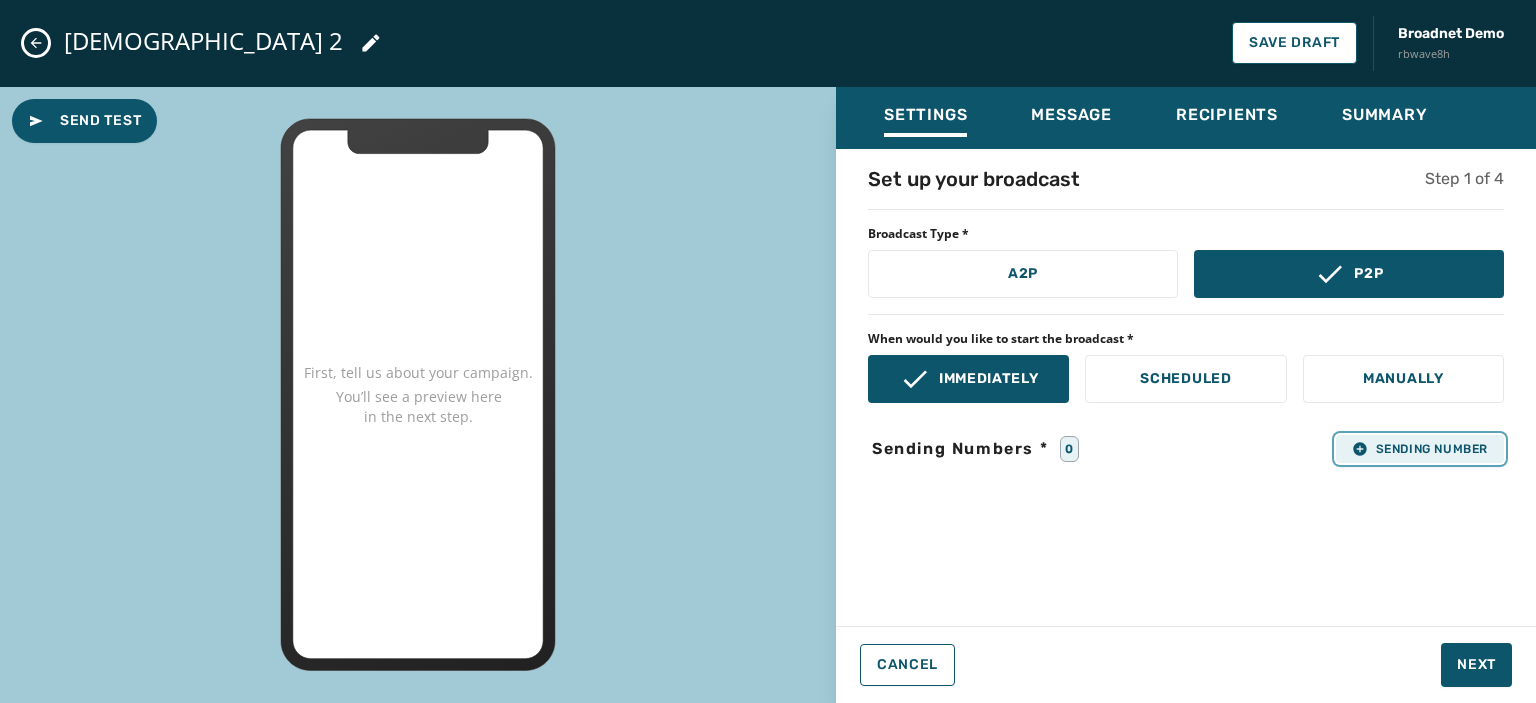 click on "Sending Number" at bounding box center (1420, 449) 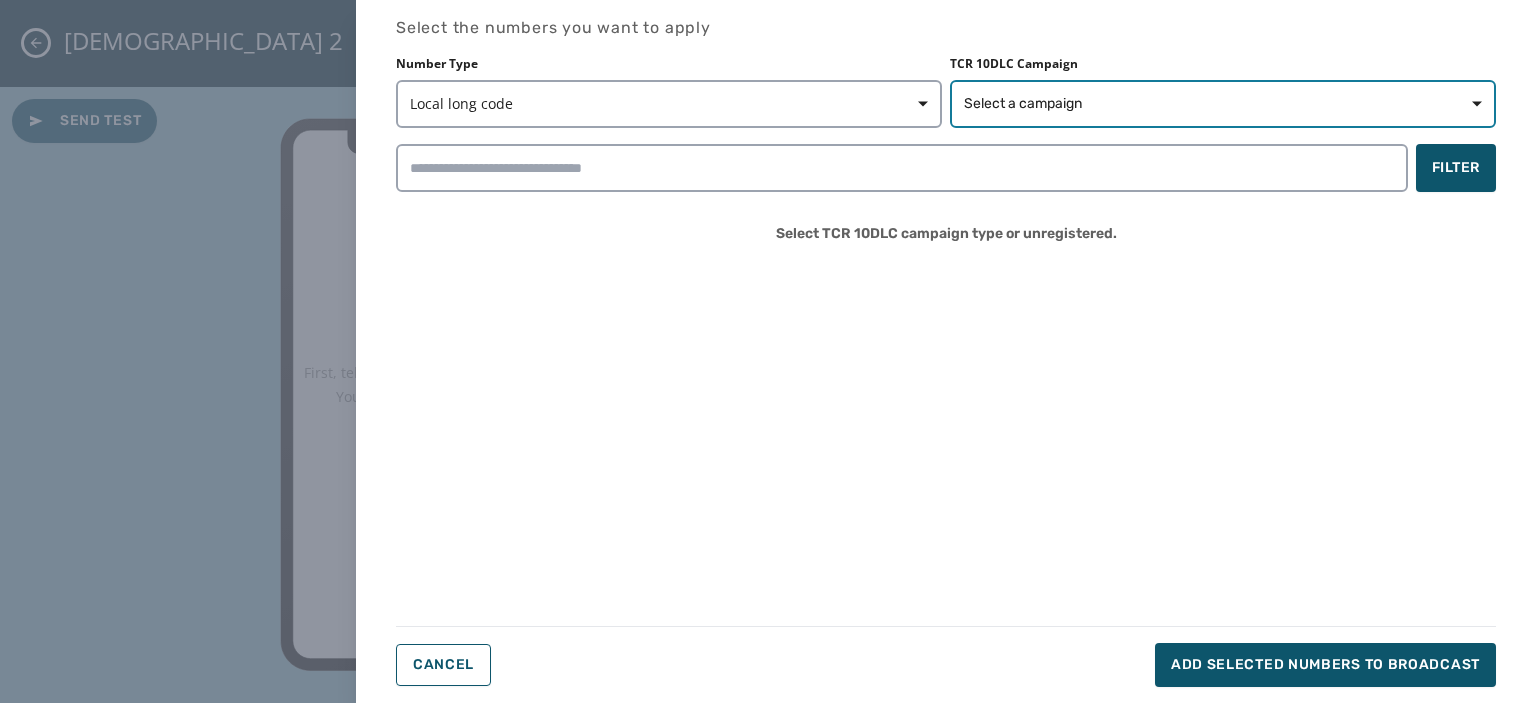 click on "Select a campaign" at bounding box center (1023, 104) 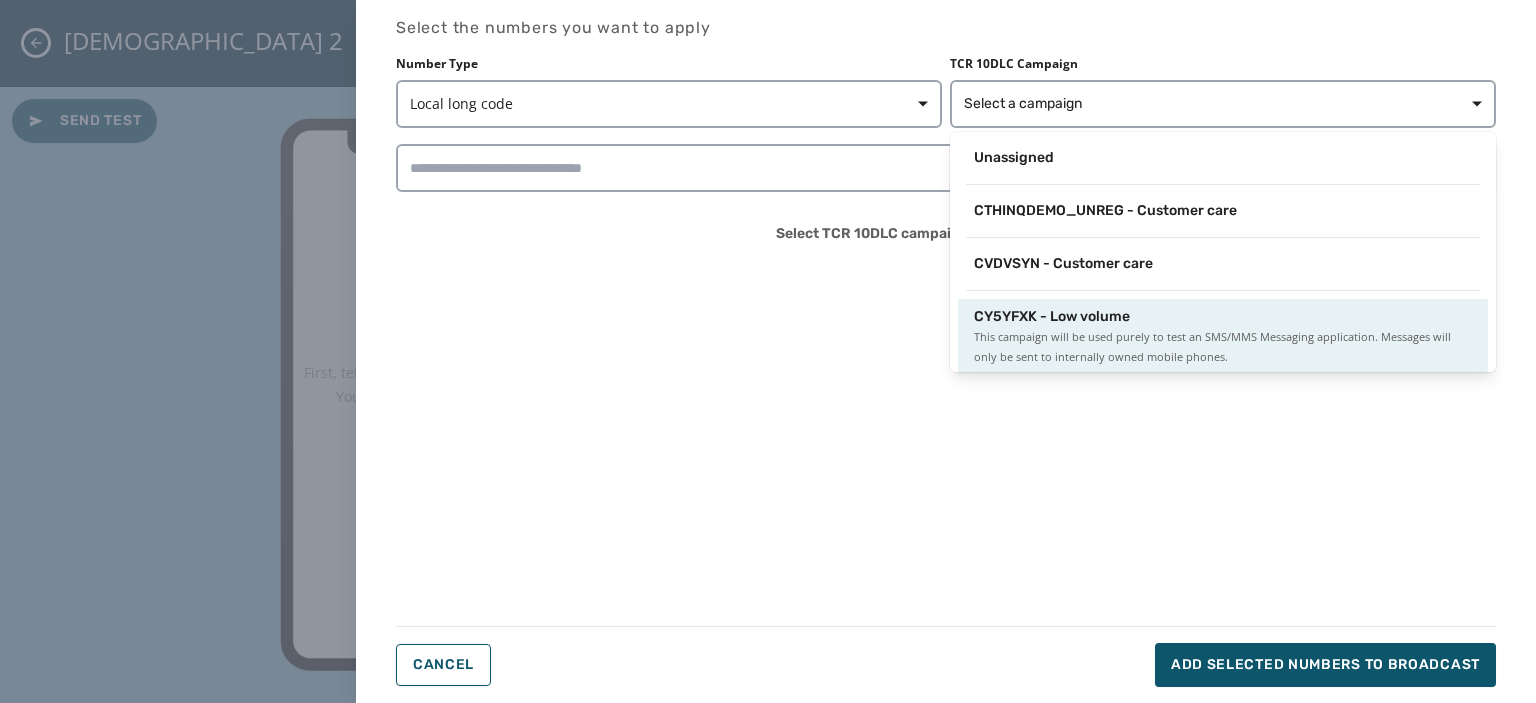 scroll, scrollTop: 2, scrollLeft: 0, axis: vertical 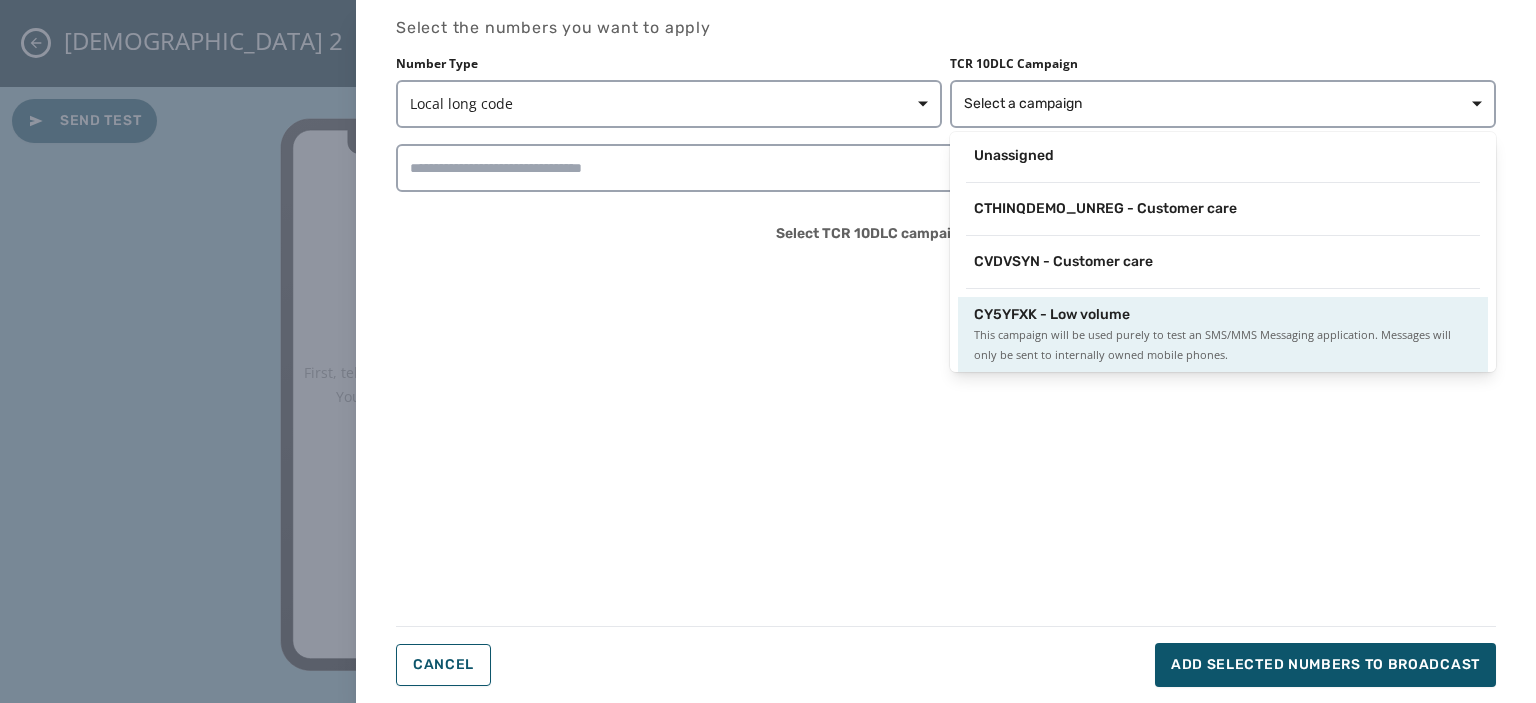 click on "This campaign will be used purely to test an SMS/MMS Messaging application. Messages will only be sent to internally owned mobile phones." at bounding box center (1223, 345) 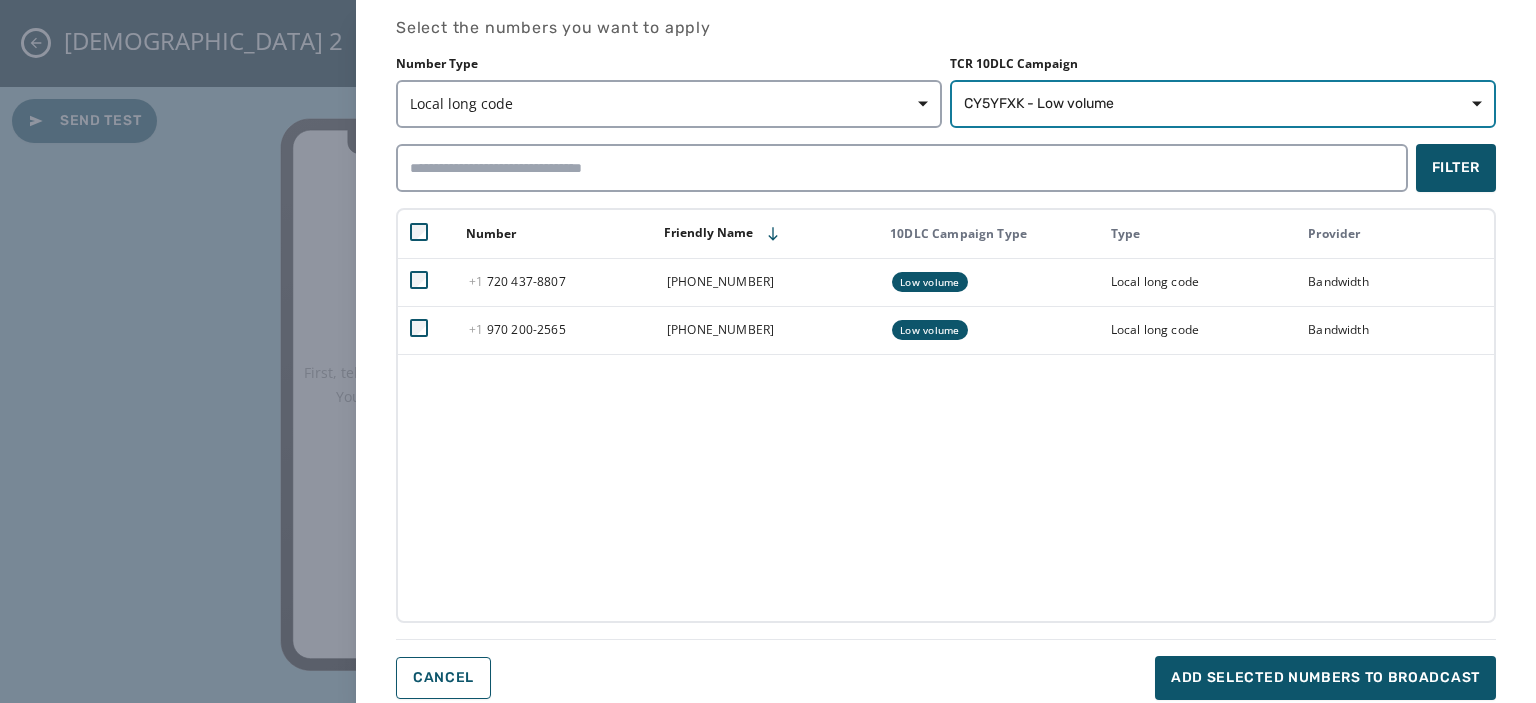 click on "CY5YFXK - Low volume" at bounding box center (1223, 104) 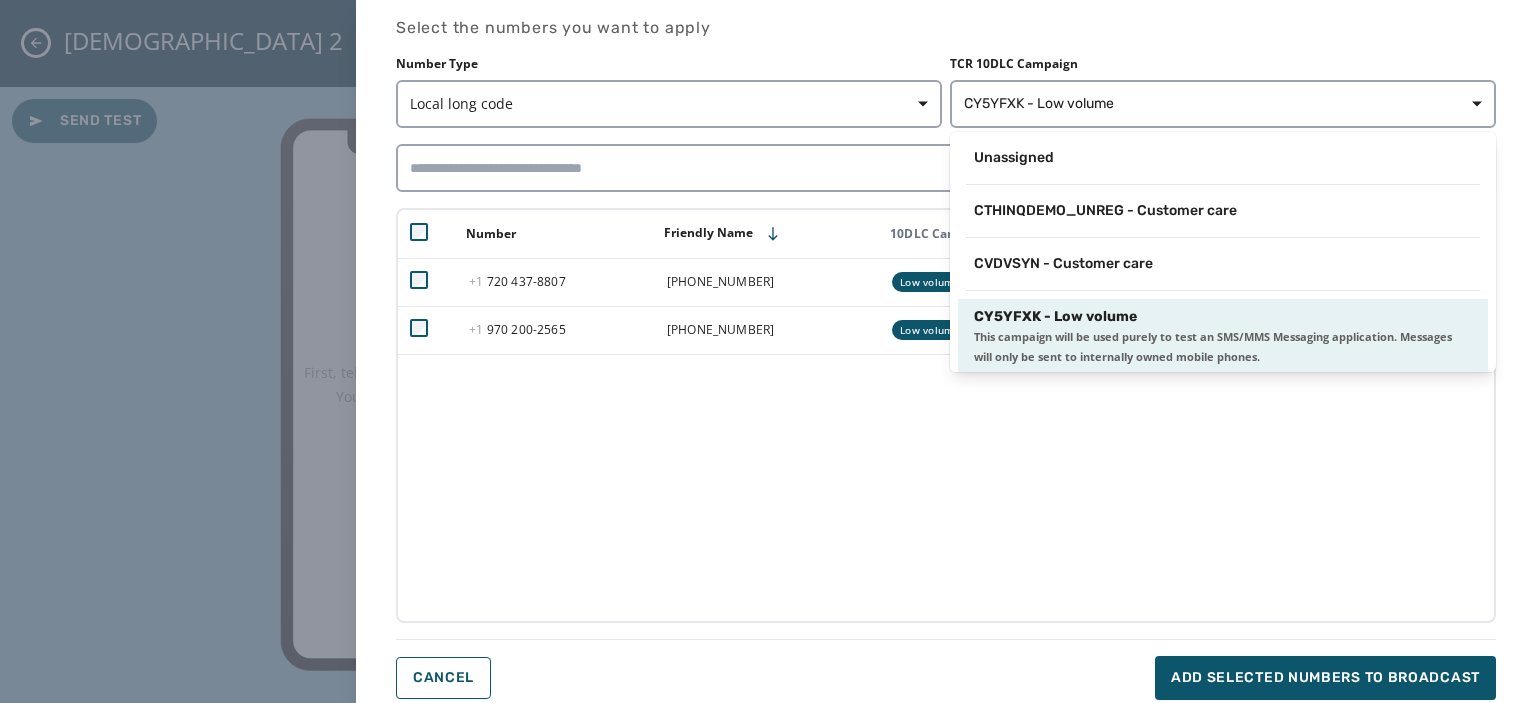 scroll, scrollTop: 2, scrollLeft: 0, axis: vertical 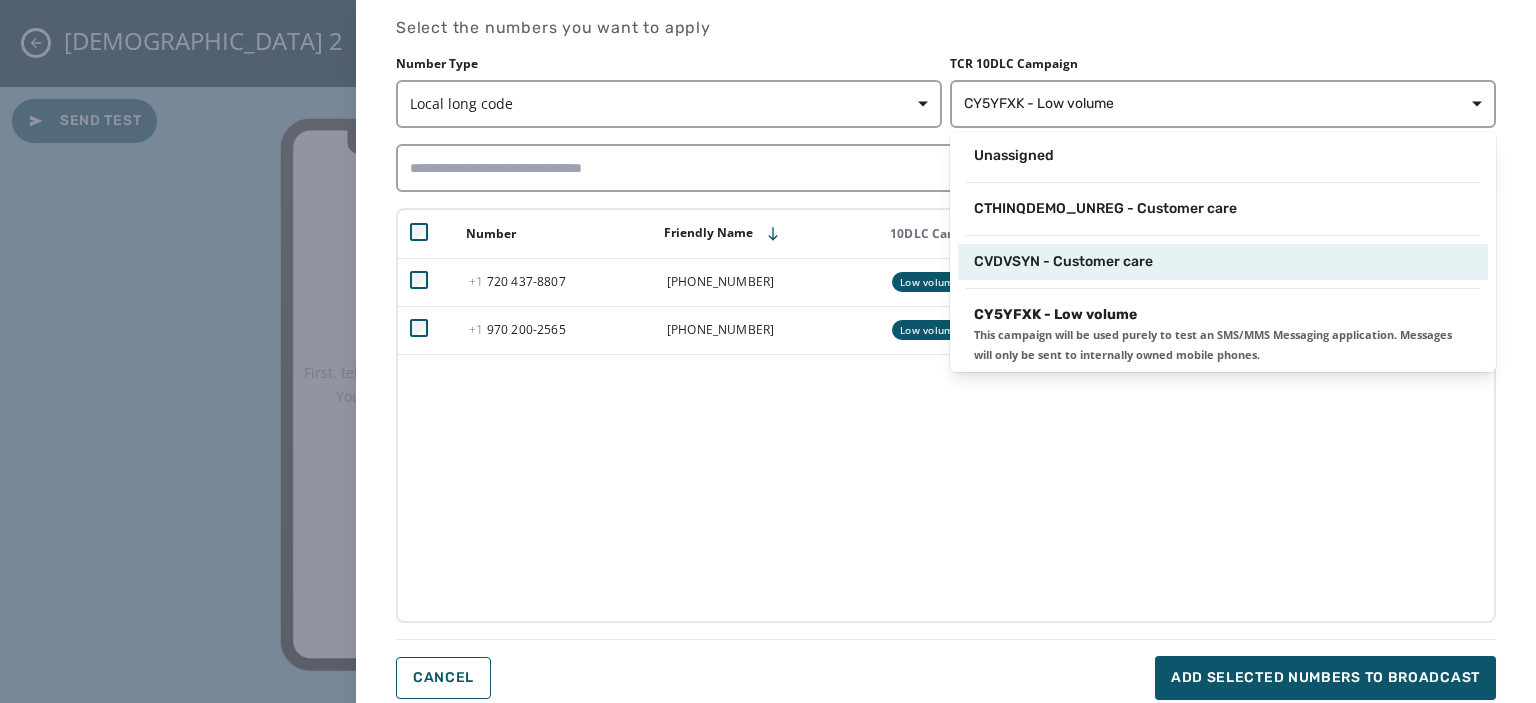 click on "CVDVSYN - Customer care" at bounding box center (1063, 262) 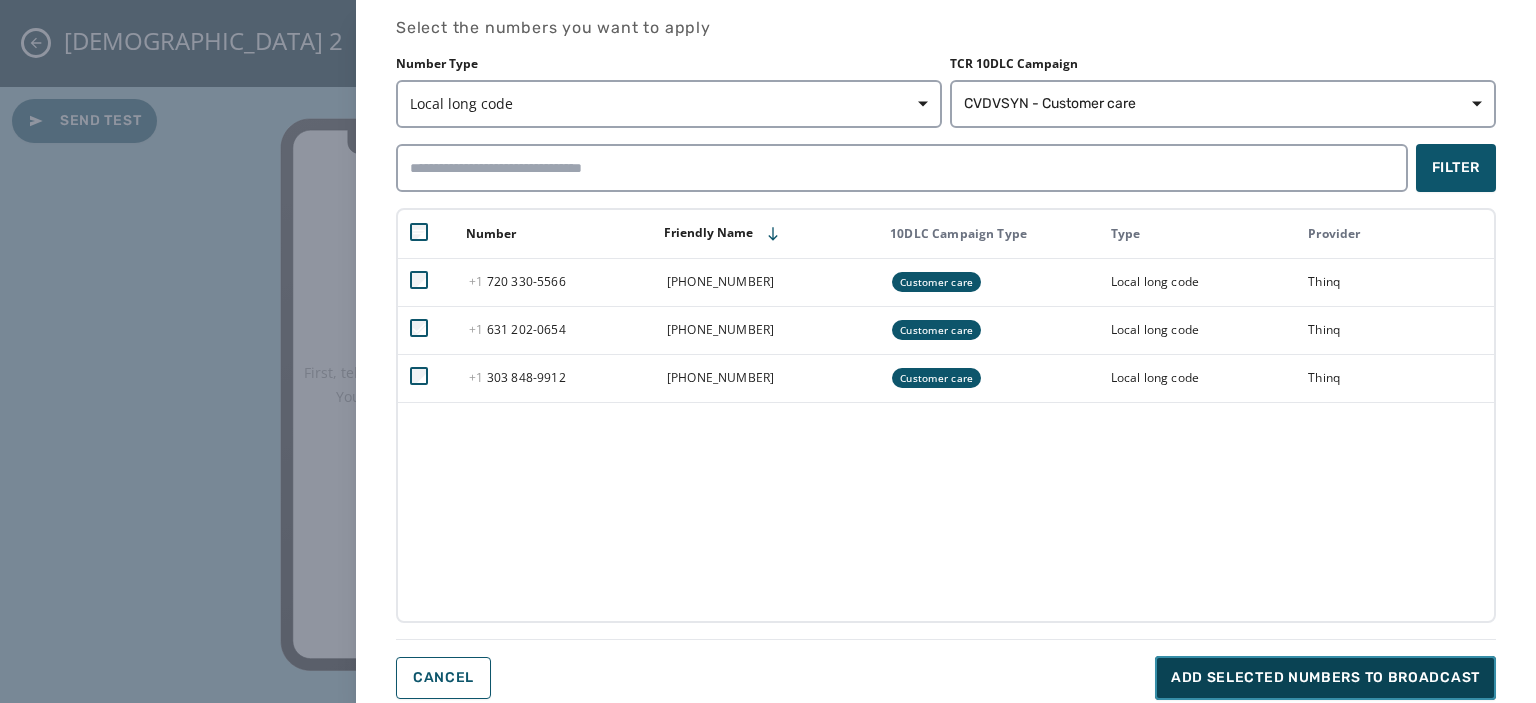 click on "Add selected numbers to broadcast" at bounding box center (1325, 678) 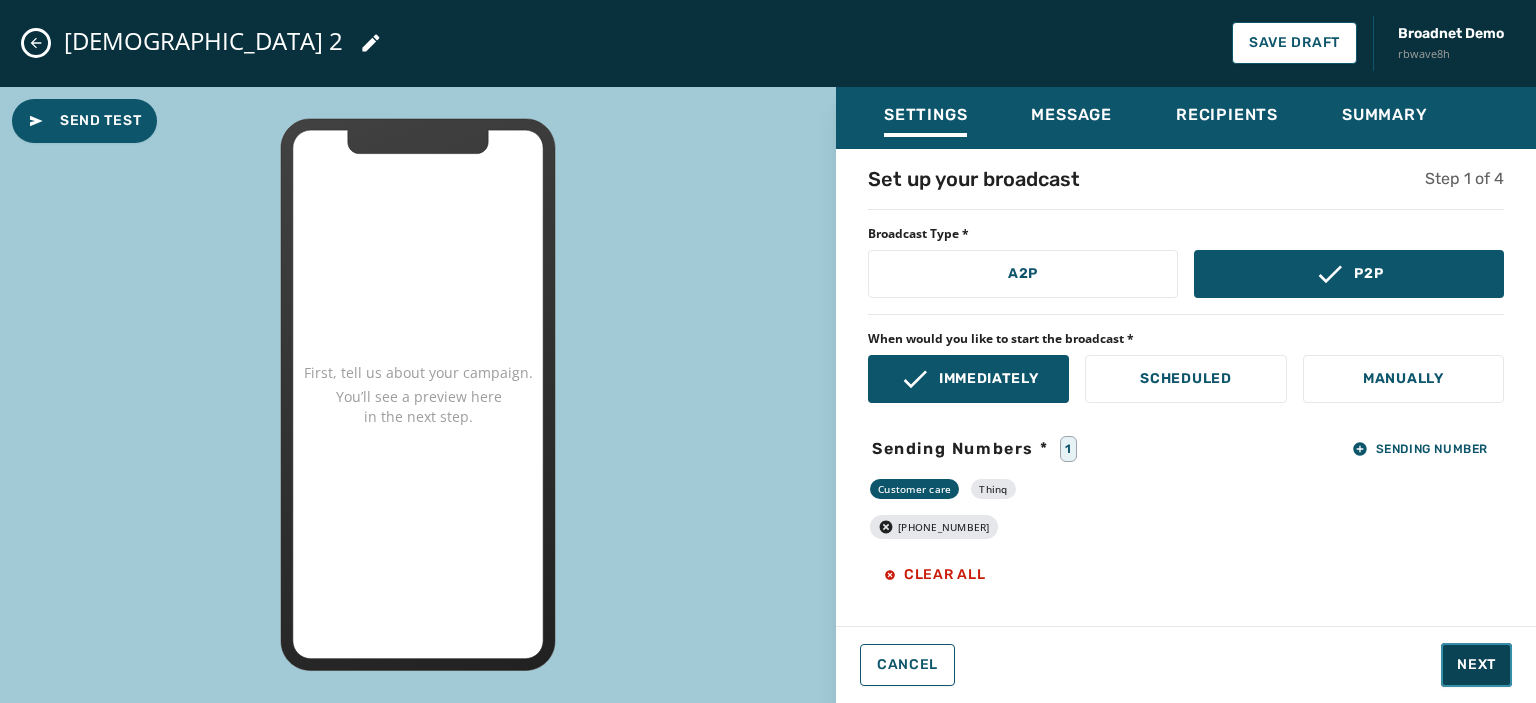 click on "Next" at bounding box center (1476, 665) 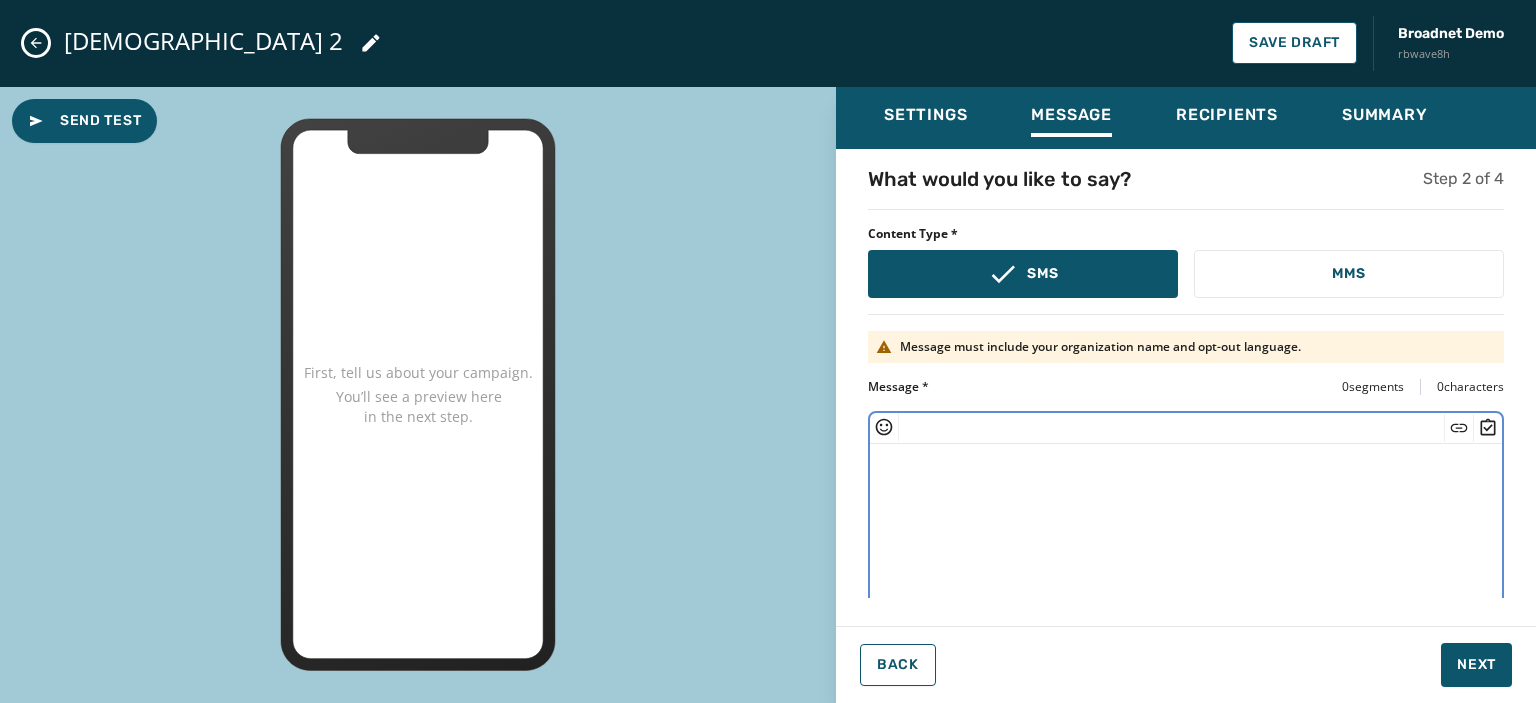 click at bounding box center [1186, 526] 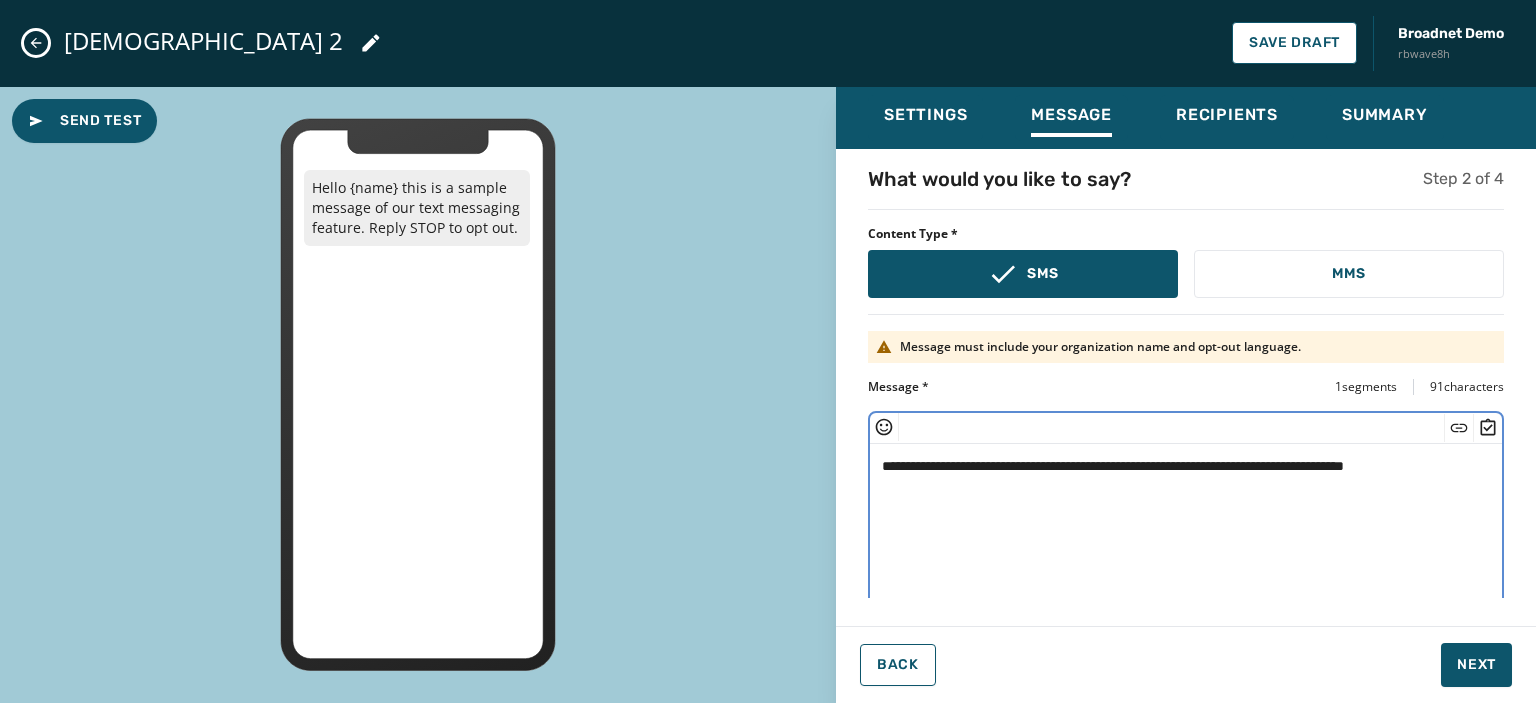 click 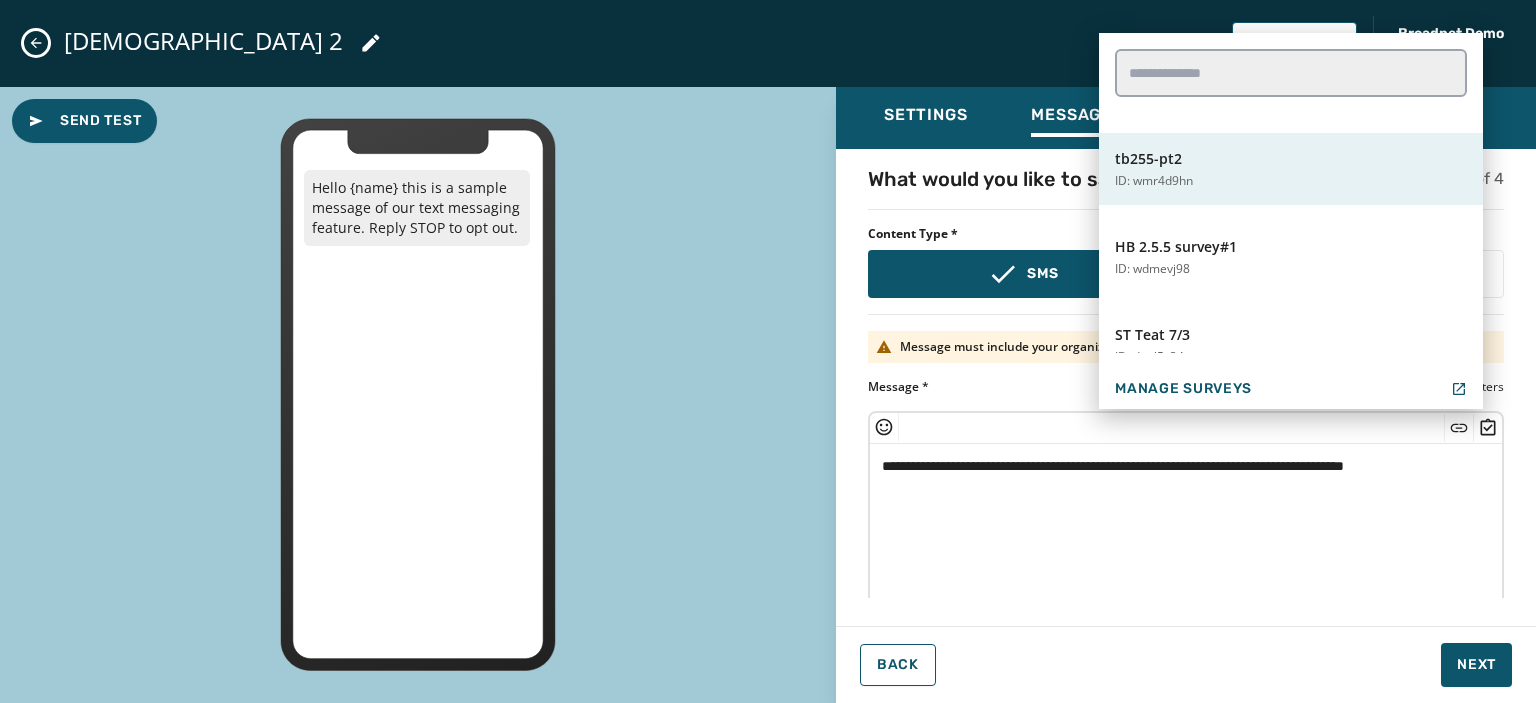 scroll, scrollTop: 1328, scrollLeft: 0, axis: vertical 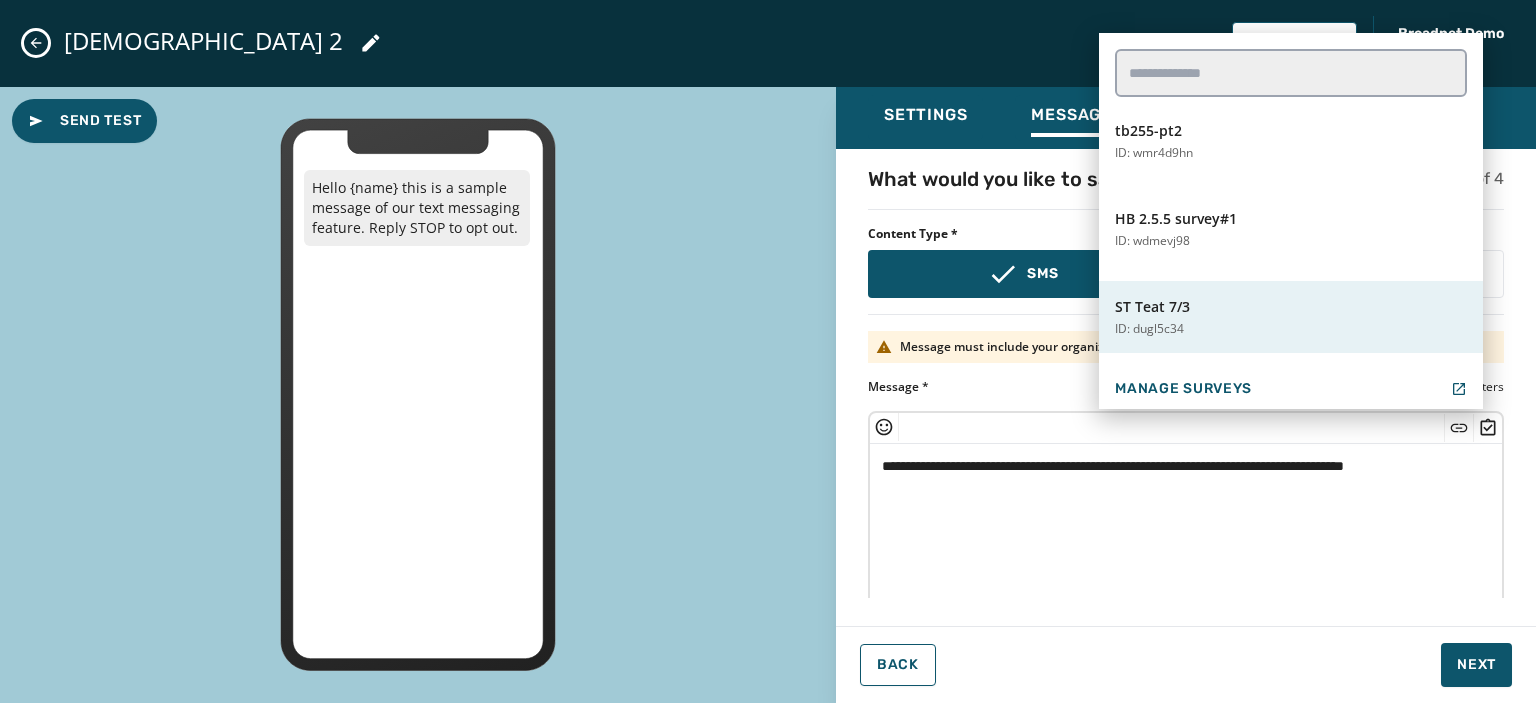 click on "ST Teat 7/3 ID: dugl5c34" at bounding box center [1291, 317] 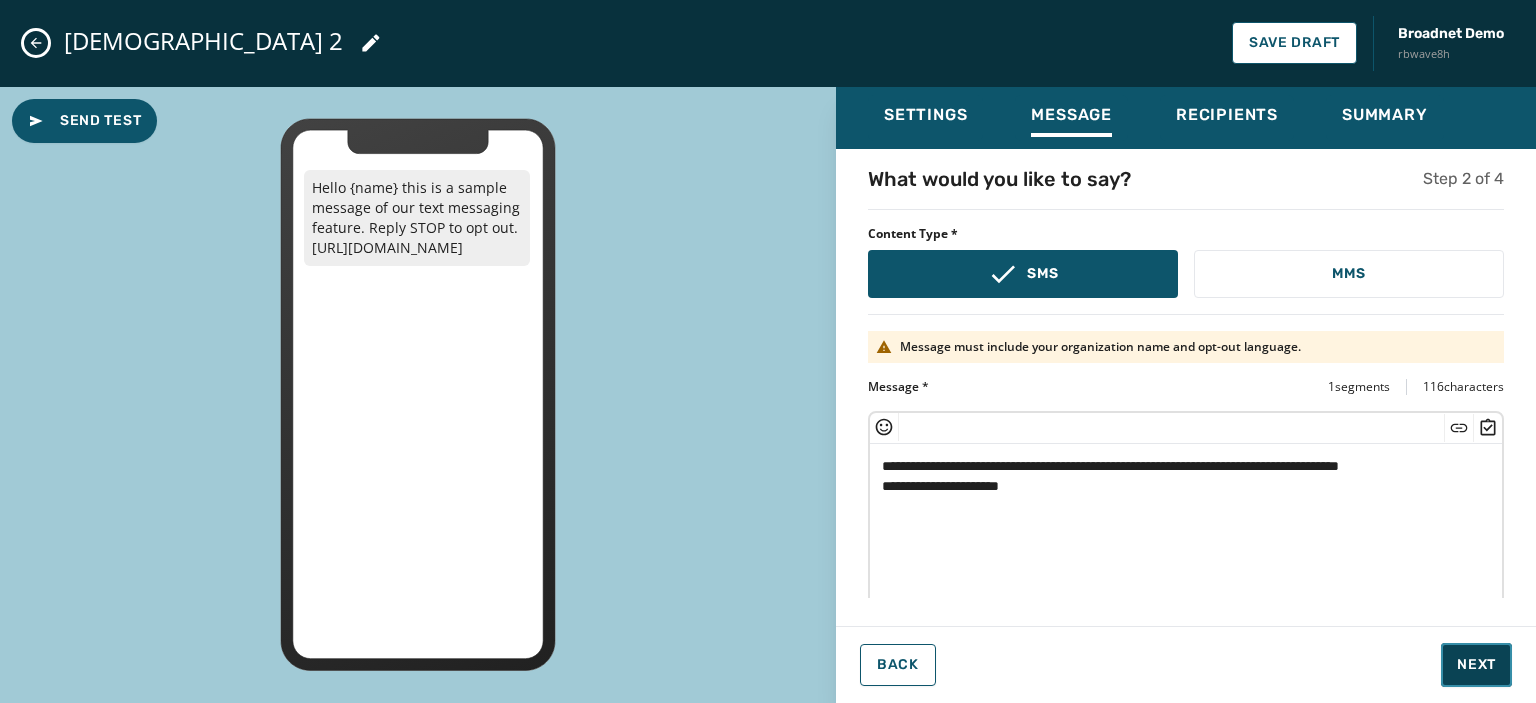 click on "Next" at bounding box center [1476, 665] 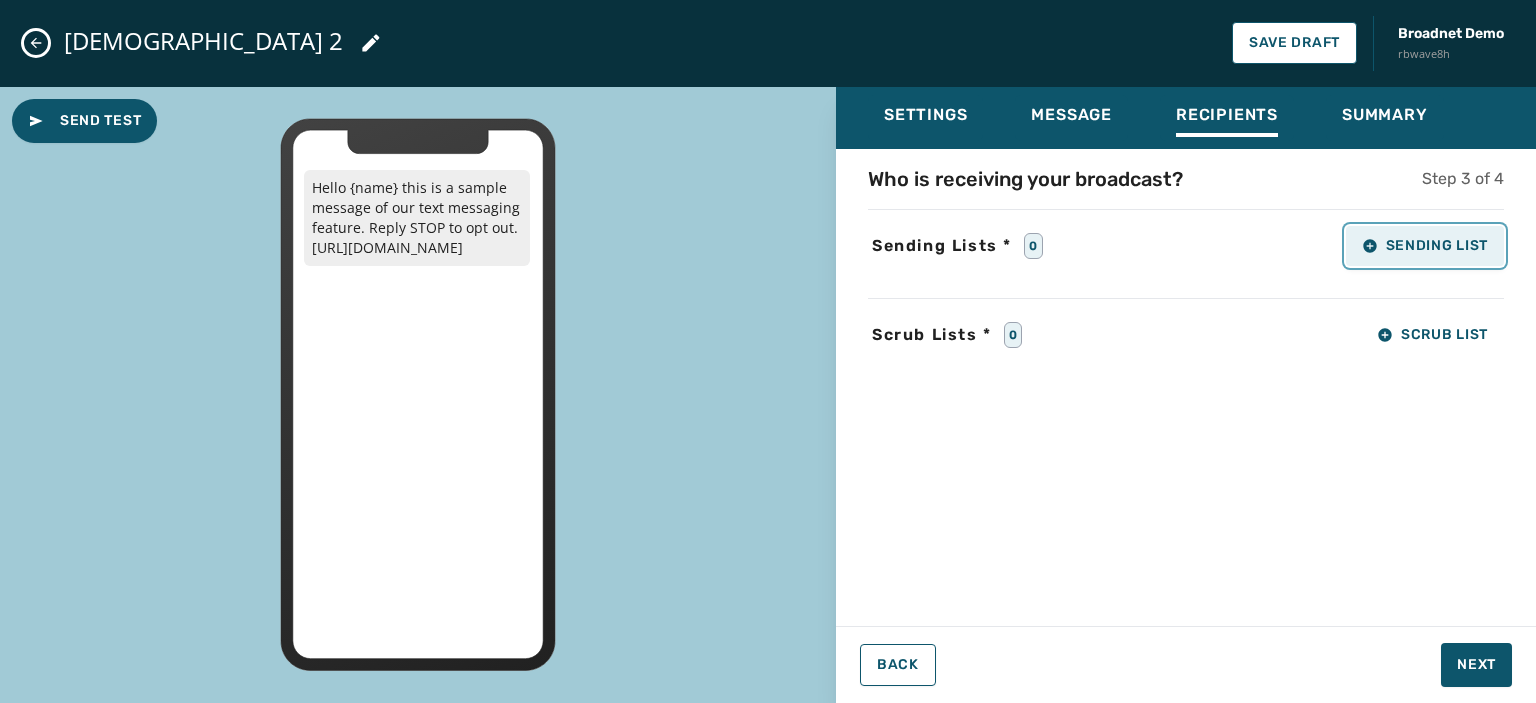 click on "Sending List" at bounding box center (1425, 246) 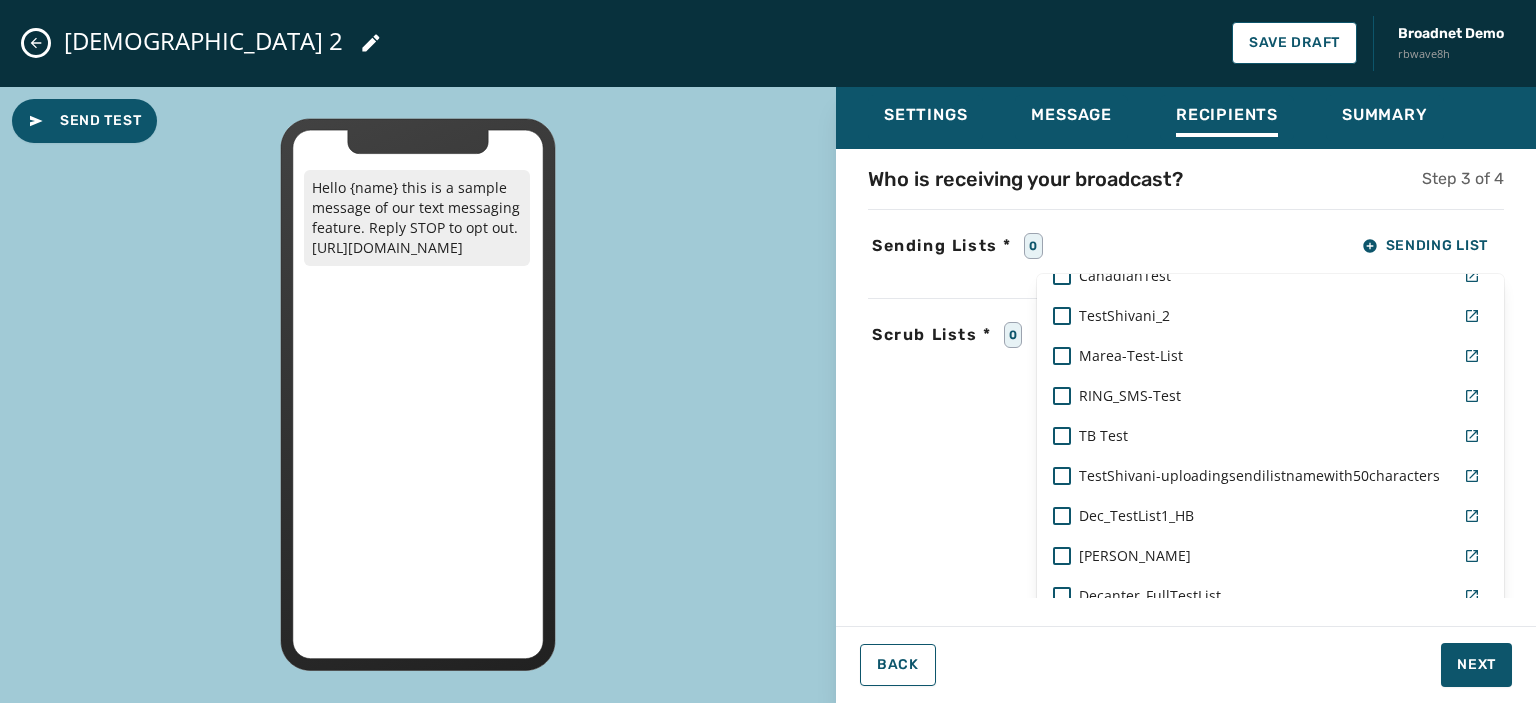 scroll, scrollTop: 915, scrollLeft: 0, axis: vertical 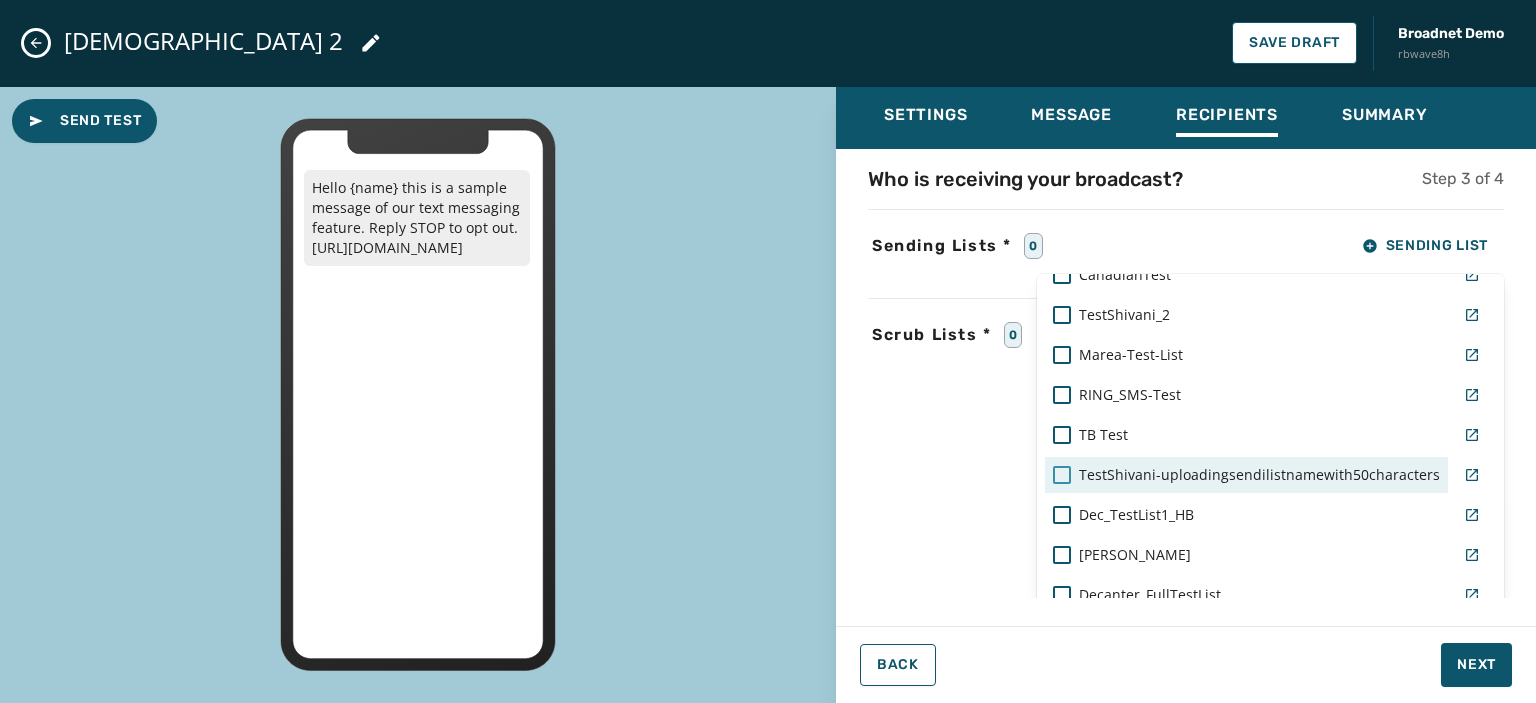 click at bounding box center [1062, 475] 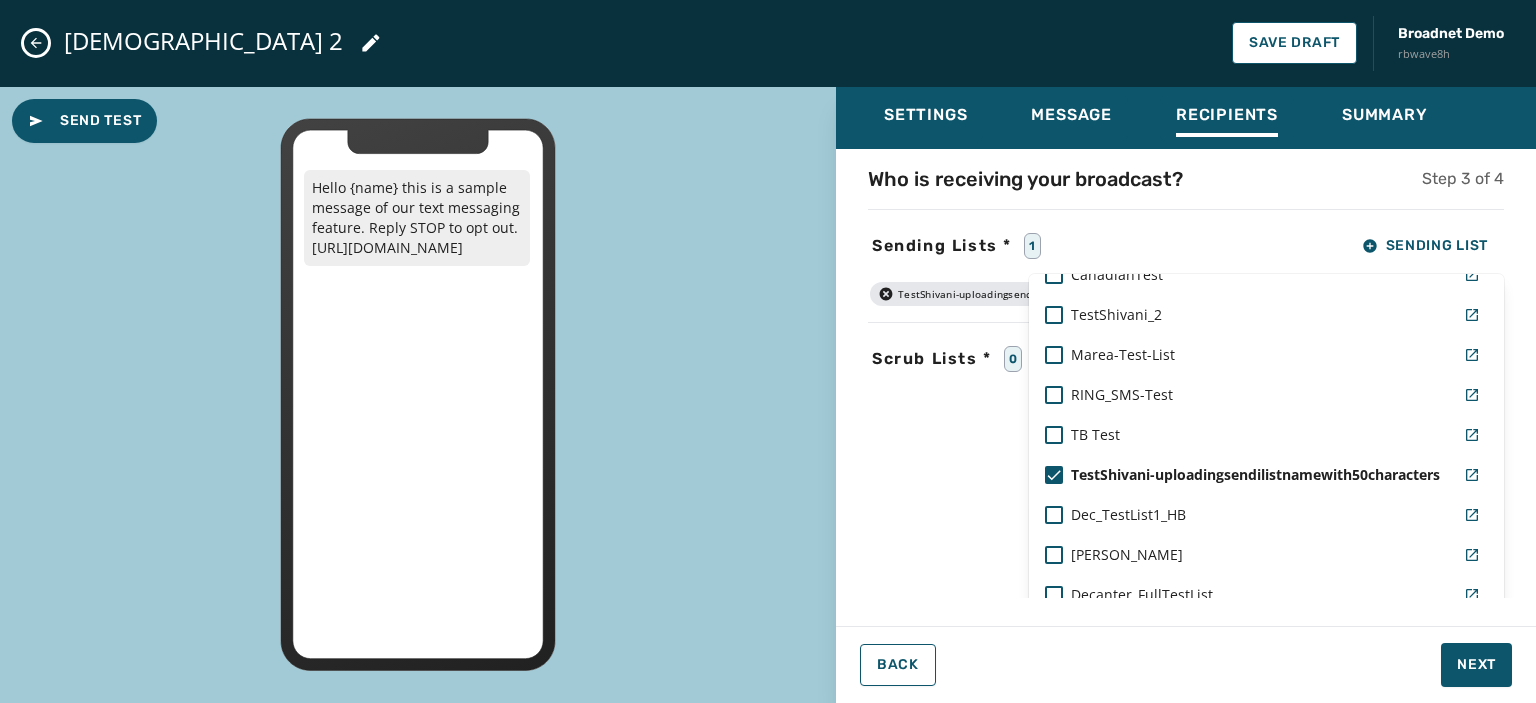 click on "Settings Message Recipients Summary Who is receiving your broadcast? Step 3 of 4 Sending Lists * 1 Sending List Real Live List [PERSON_NAME]-mobile test1_phone-1 [PERSON_NAME]'s Personal List [PERSON_NAME]-mobile AlexaTestList [PERSON_NAME]'s Opt Out List Kayla-SMS-Test-List BC_DW-List Blank List TMobile-Phone-List decantr-ops-team Working-America-[PERSON_NAME]-Demo mycell Decantr_testlist1 test1_phone-1 [PERSON_NAME] [PERSON_NAME]-Internal-Test-List [PERSON_NAME] Test Decantr_HB_Testlist2 CanadianTest TestShivani_2 Marea-Test-List RING_SMS-Test TB Test TestShivani-uploadingsendilistnamewith50characters Dec_TestList1_HB [PERSON_NAME] Decanter_FullTestList Decantr_HemaNew_testlist1 [PERSON_NAME] list Northern-[US_STATE]-Test-List AdvantageDemo2 AL-Test Brittany-Test Manage Send Lists TestShivani-uploadingsendilistnamewith50characters Scrub Lists * 0 Scrub List Back Next" at bounding box center (1186, 387) 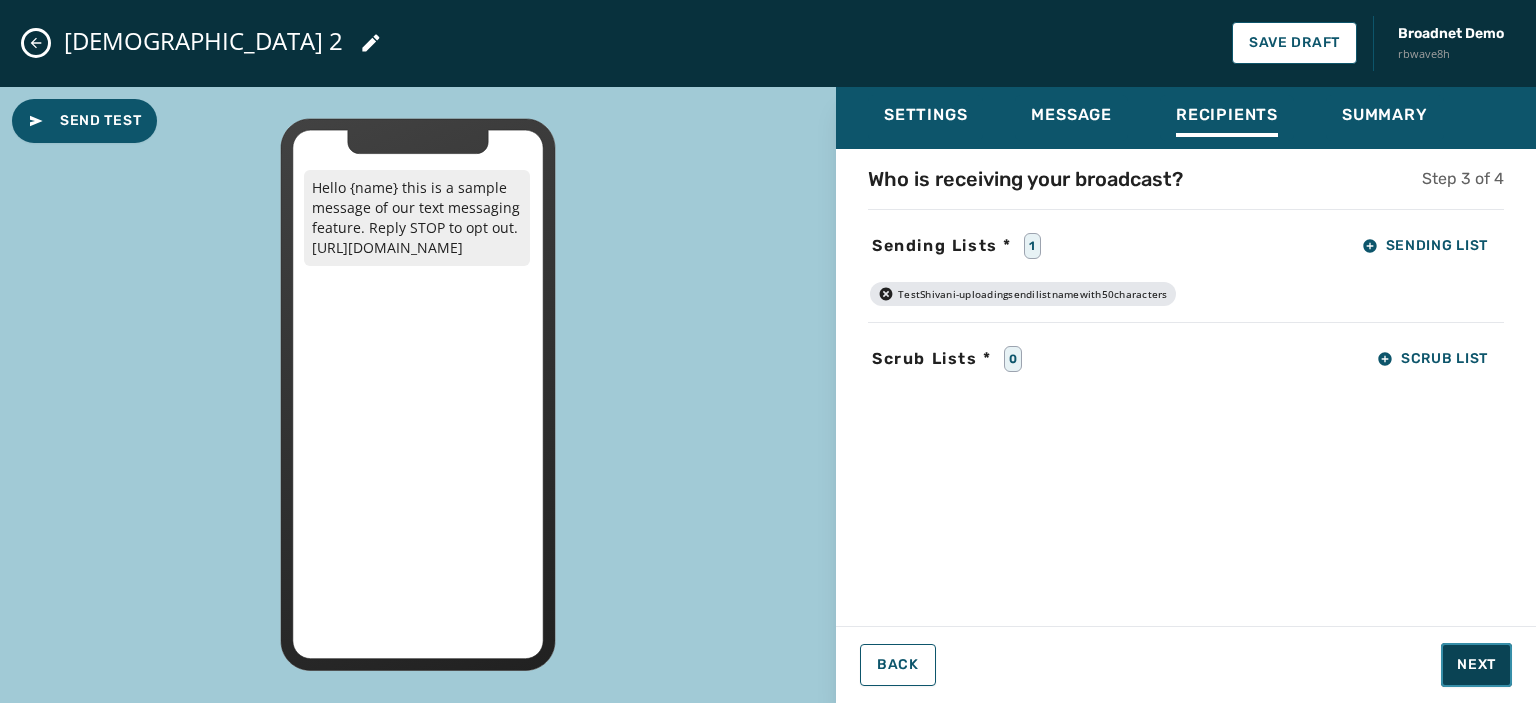 click on "Next" at bounding box center (1476, 665) 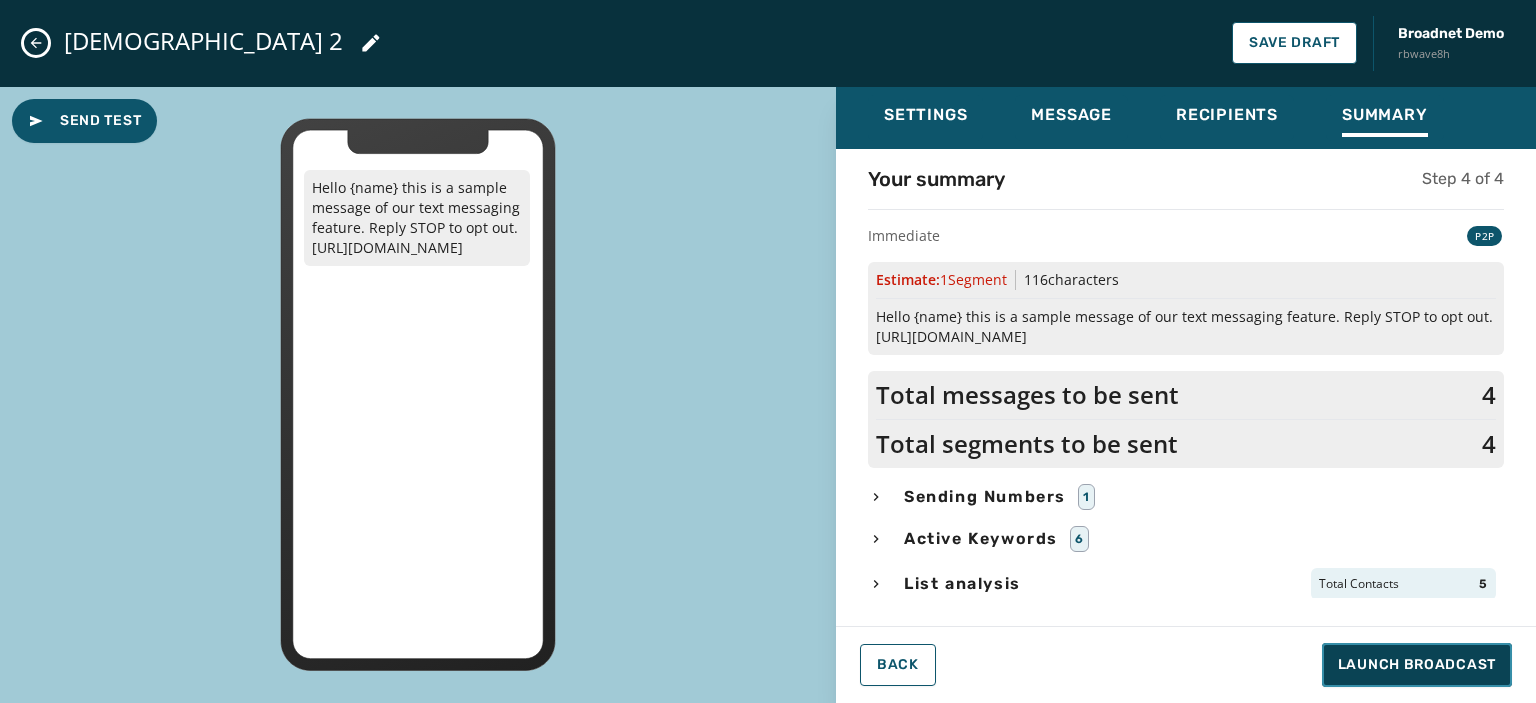 scroll, scrollTop: 155, scrollLeft: 0, axis: vertical 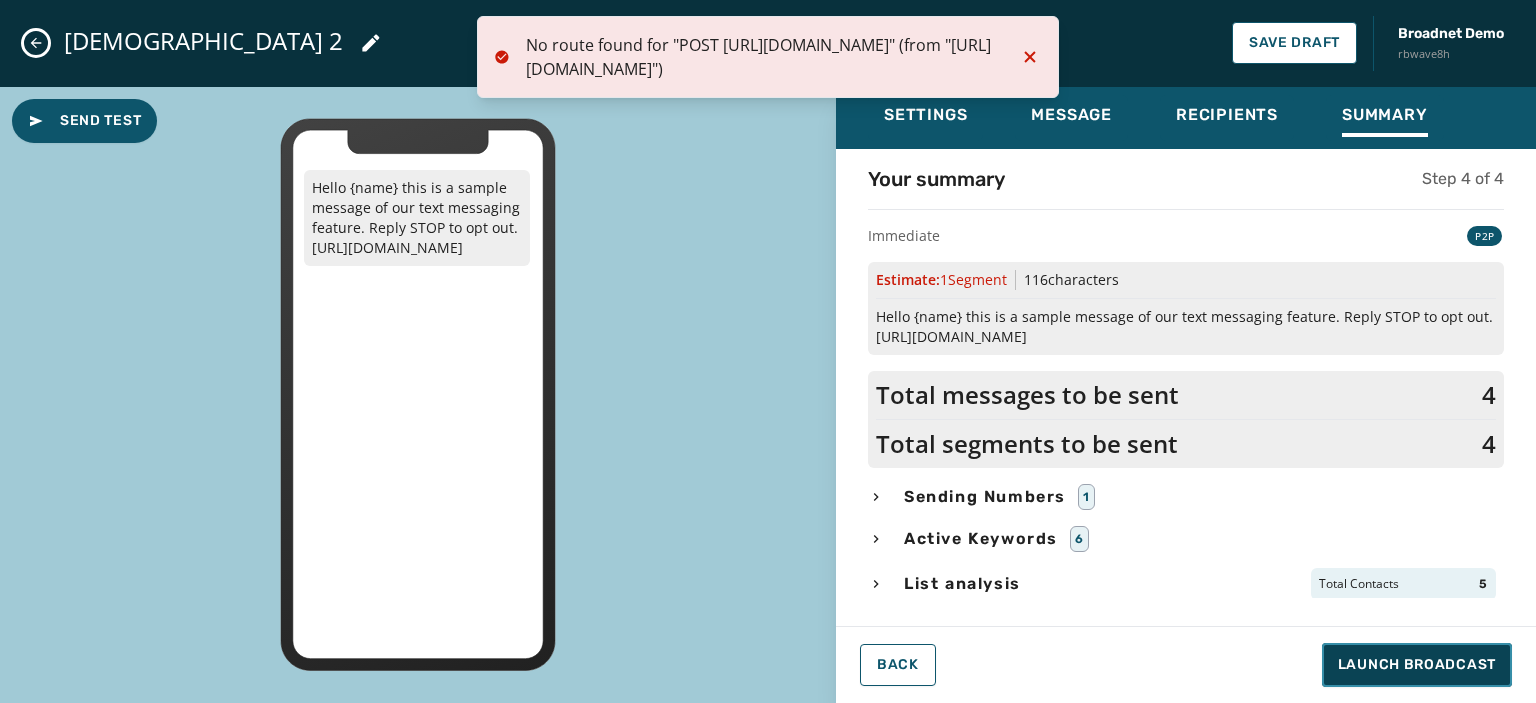 type 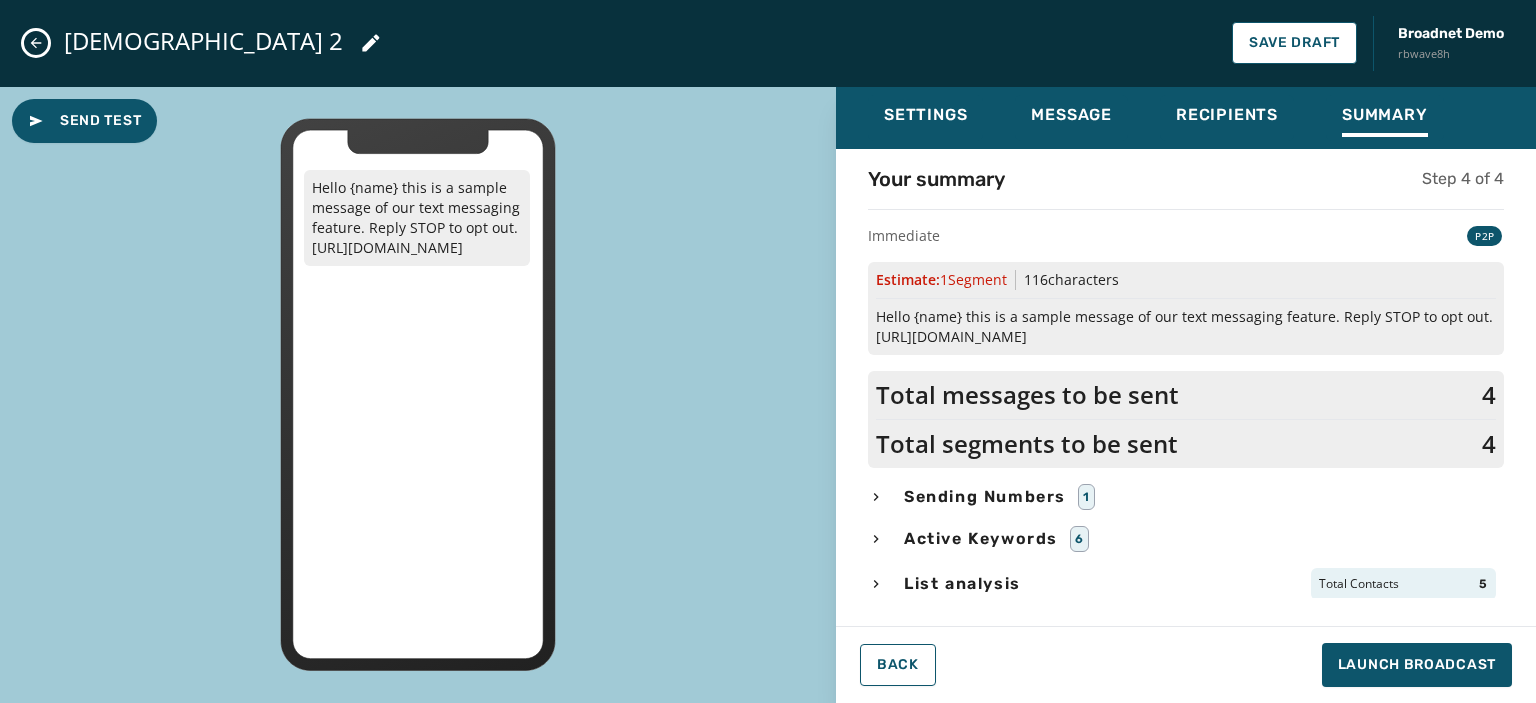 drag, startPoint x: 164, startPoint y: 167, endPoint x: 118, endPoint y: 151, distance: 48.703182 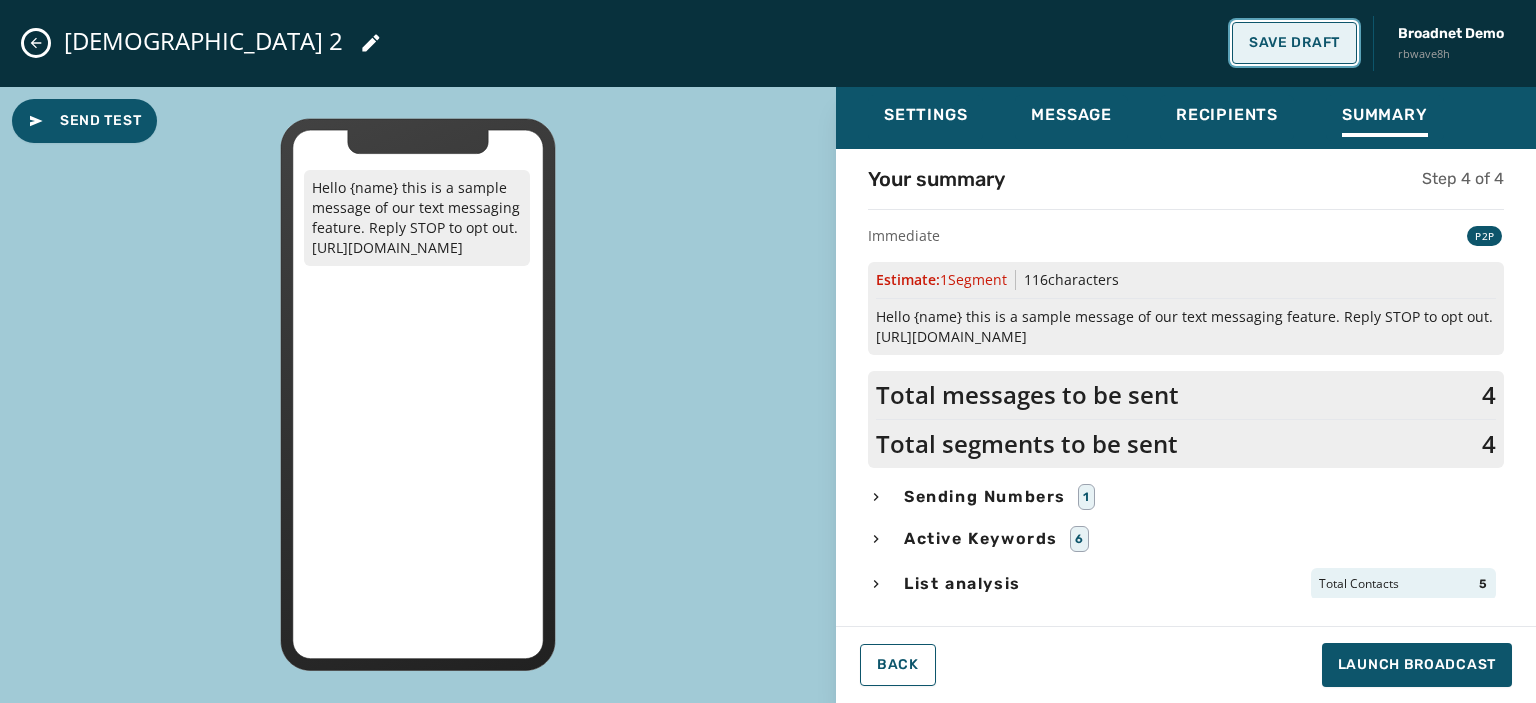 click on "Save Draft" at bounding box center (1294, 43) 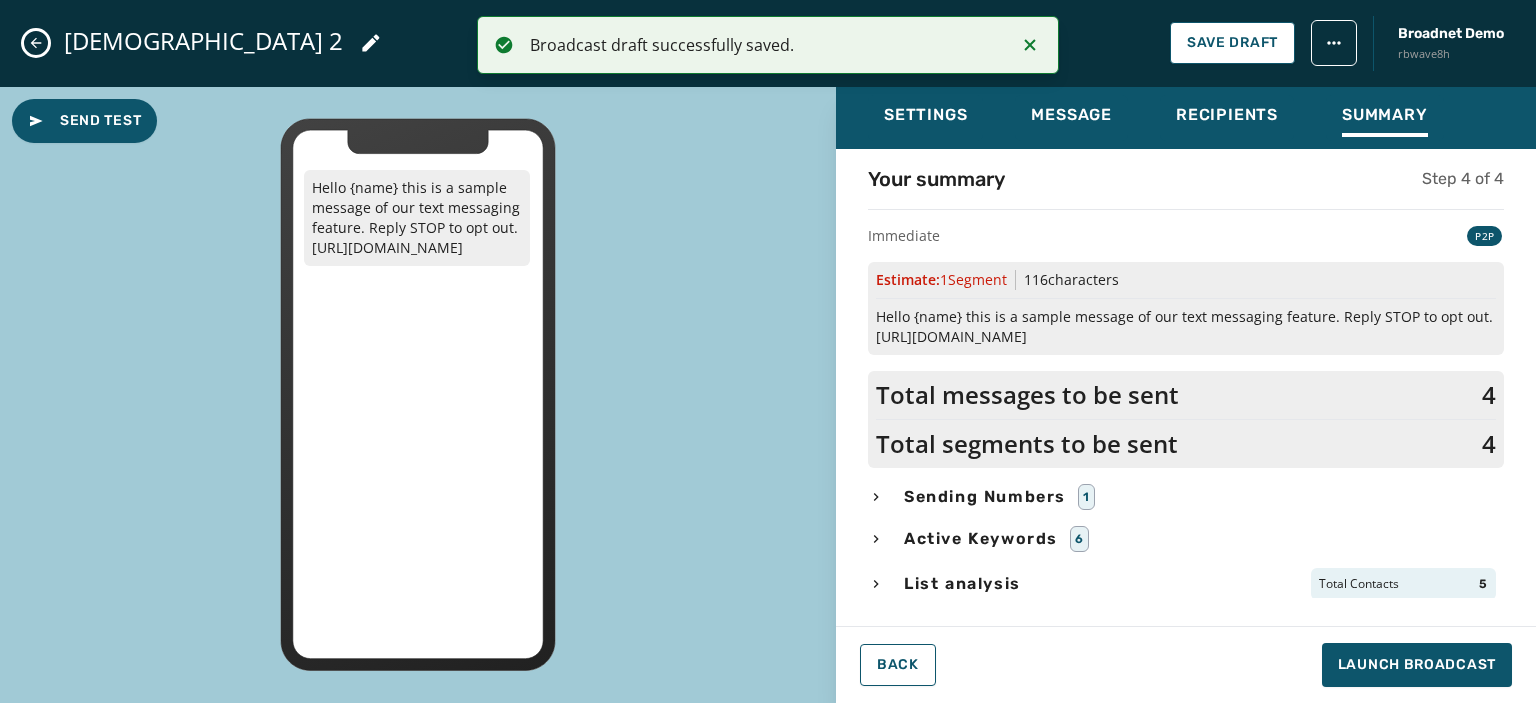 click 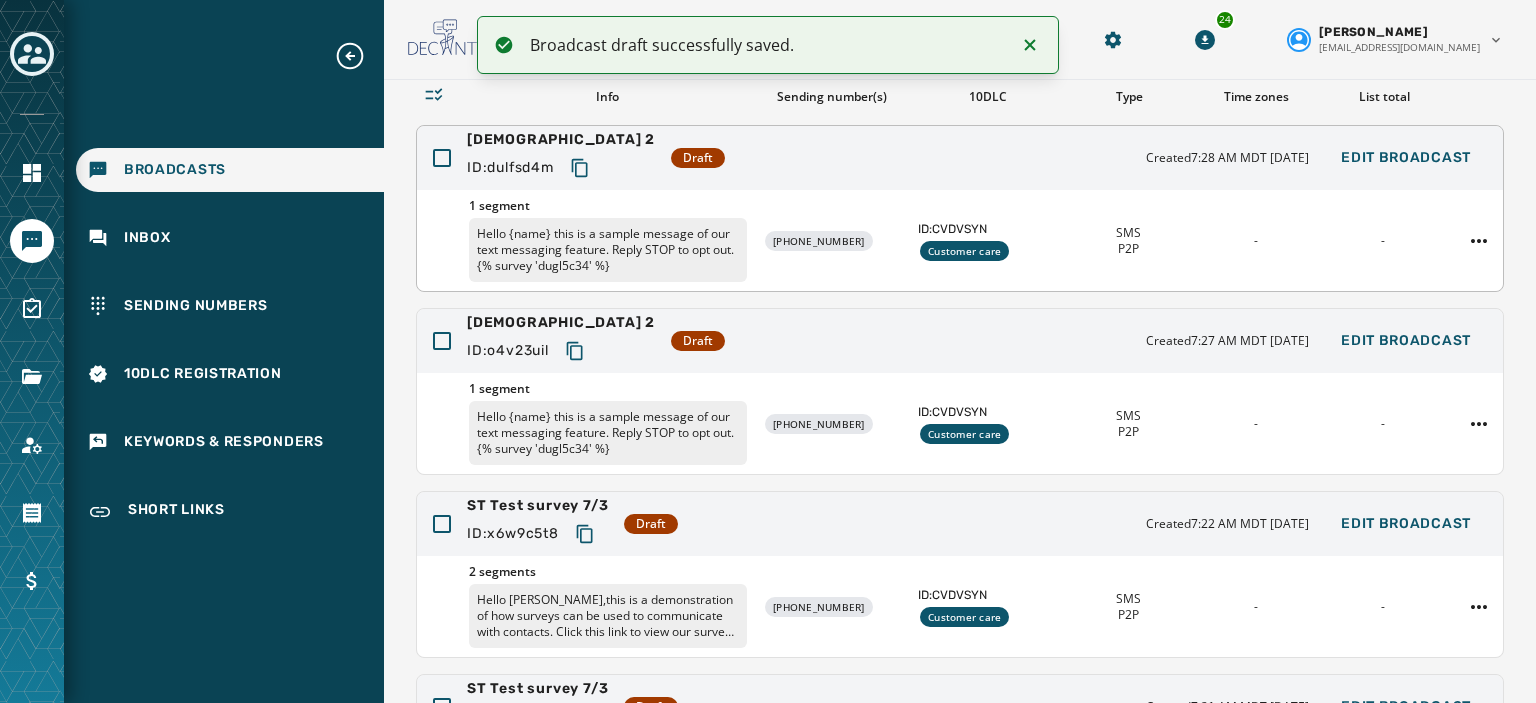 click 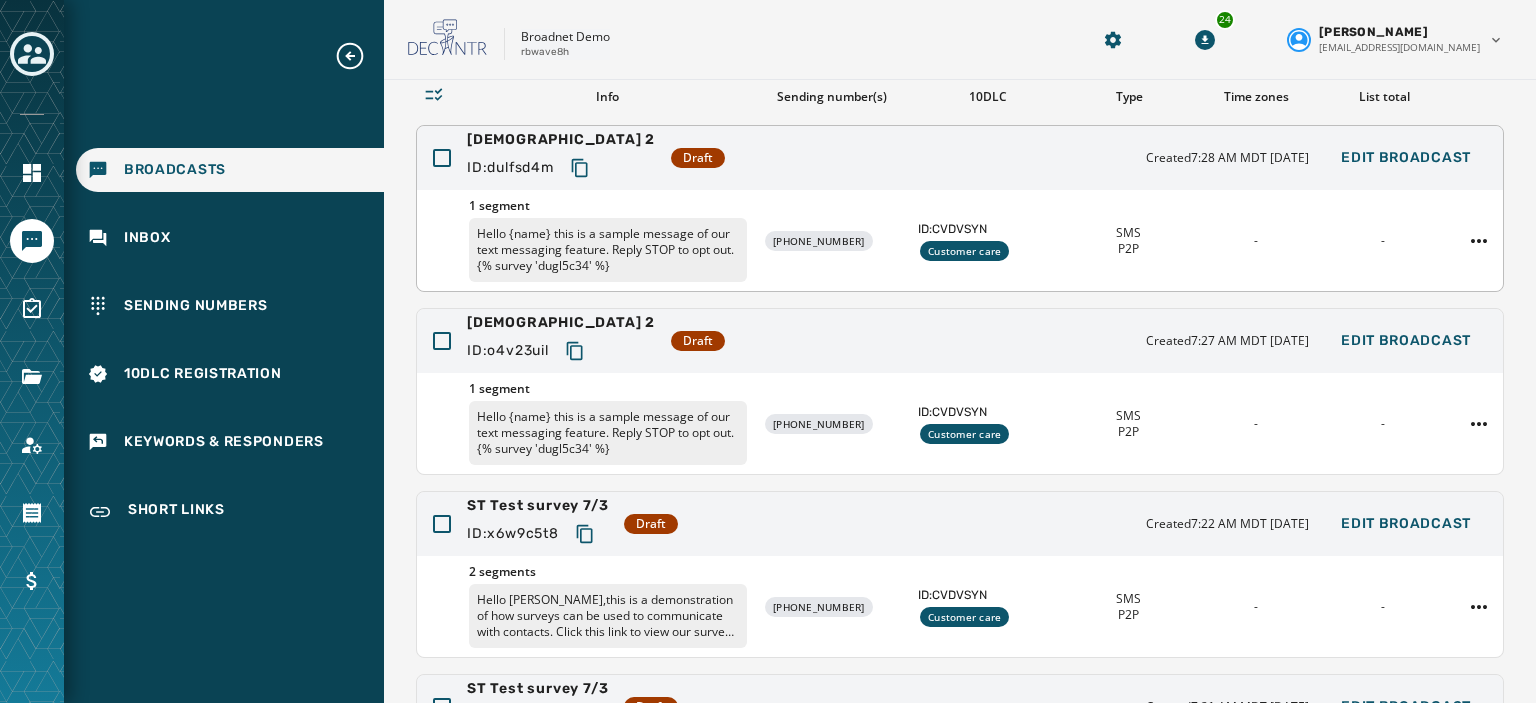 scroll, scrollTop: 0, scrollLeft: 0, axis: both 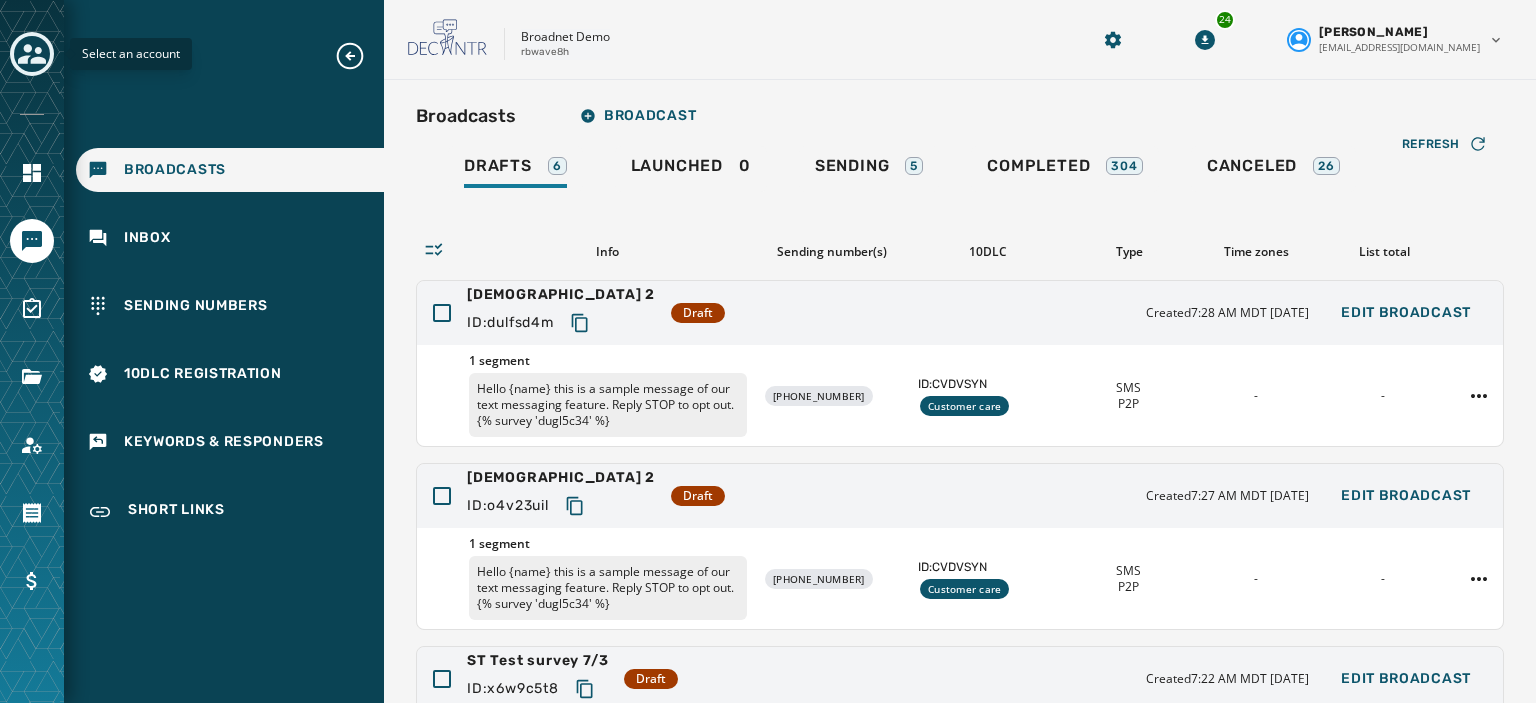 click 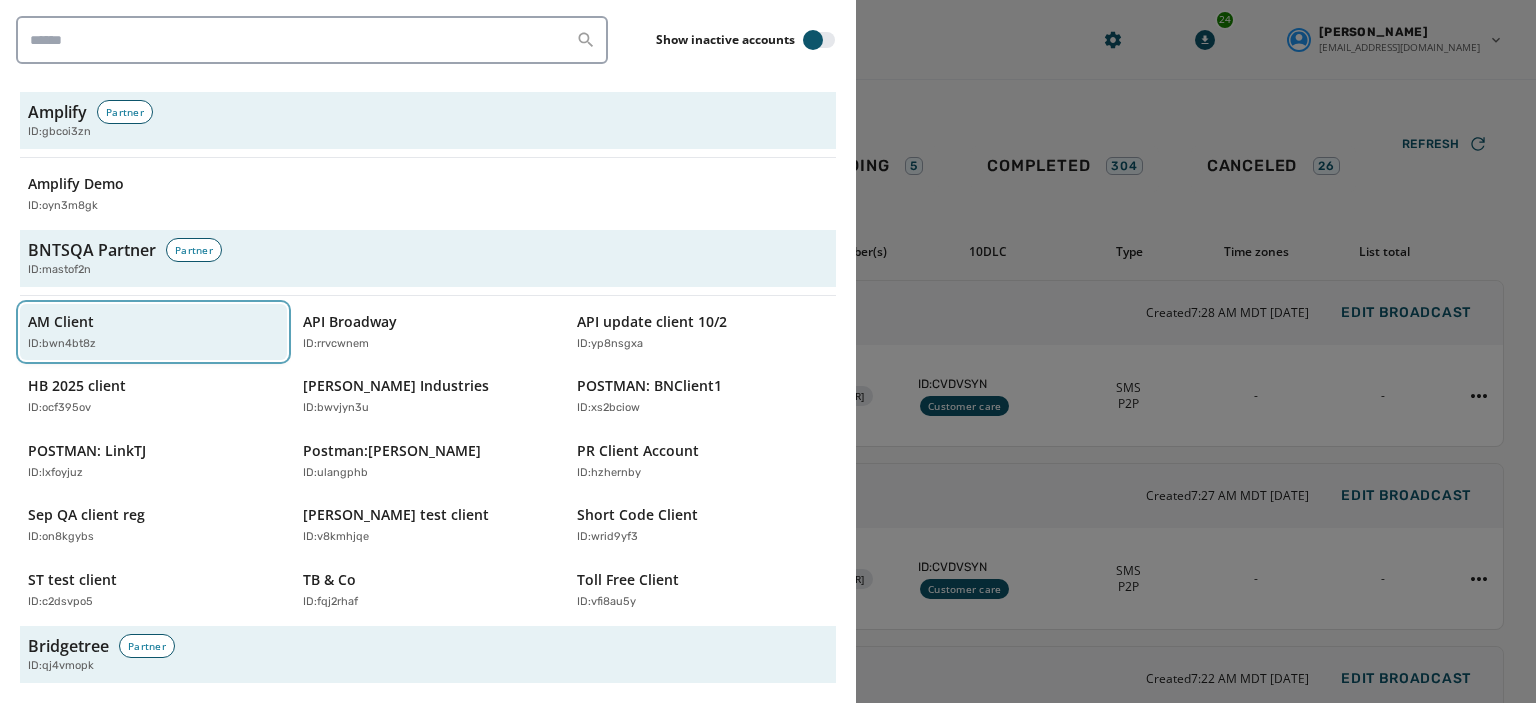 click on "ID:  bwn4bt8z" at bounding box center [62, 344] 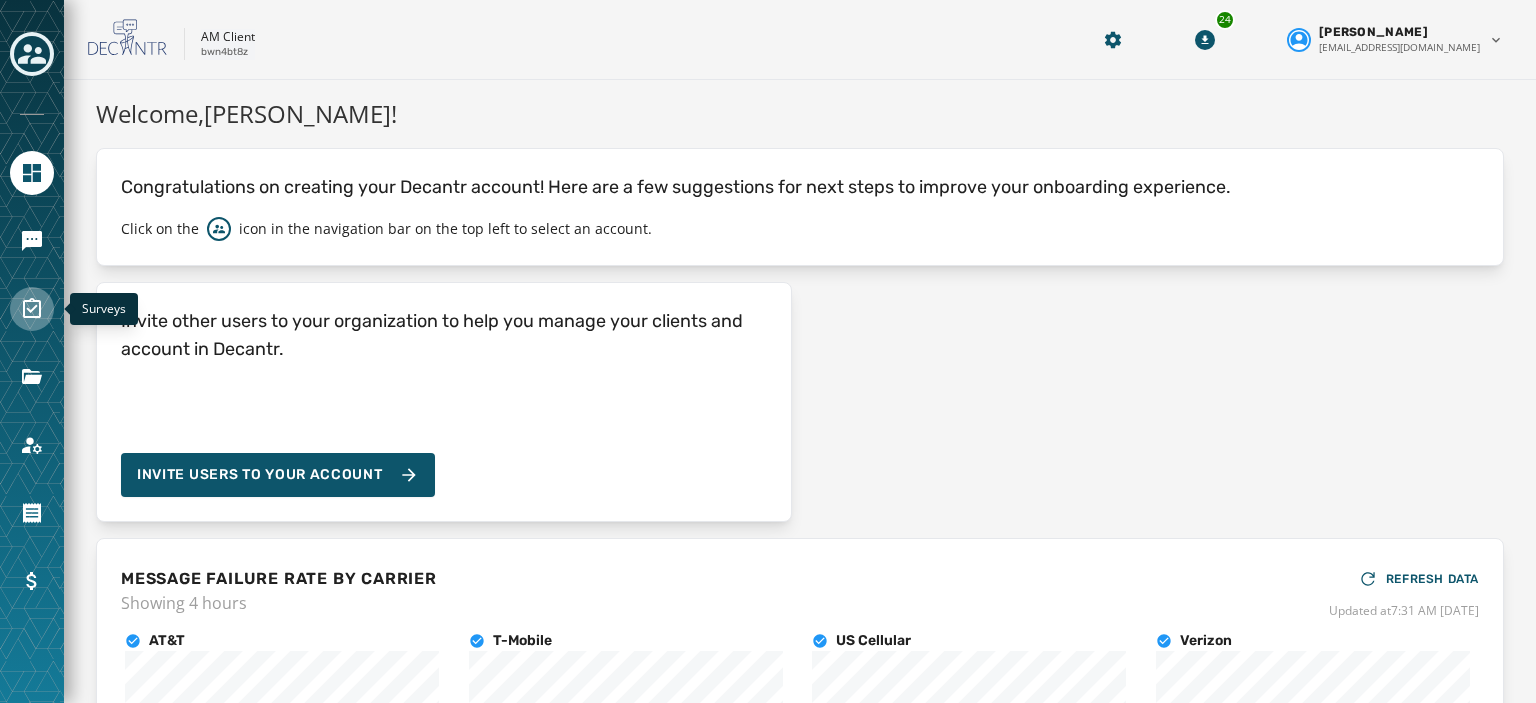 click 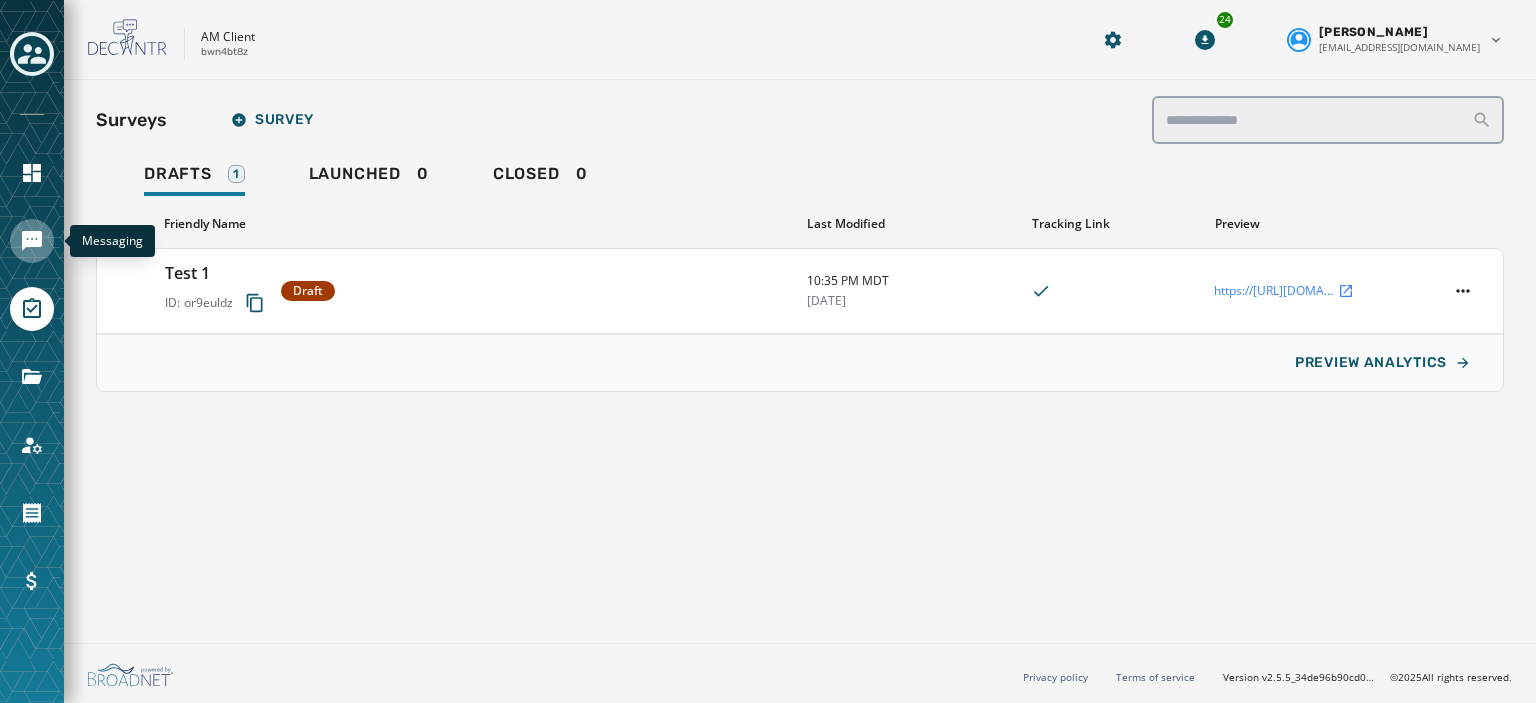 click 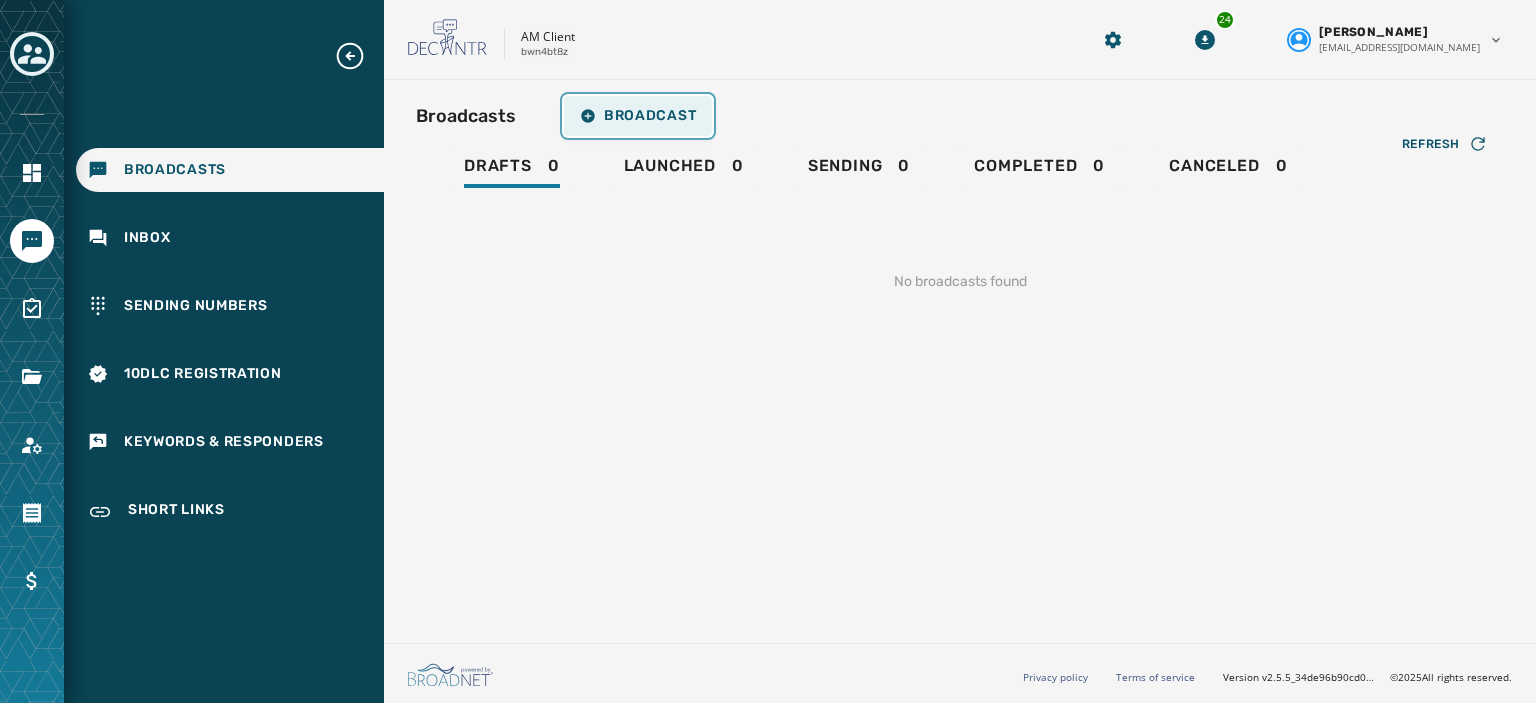 click on "Broadcast" at bounding box center [638, 116] 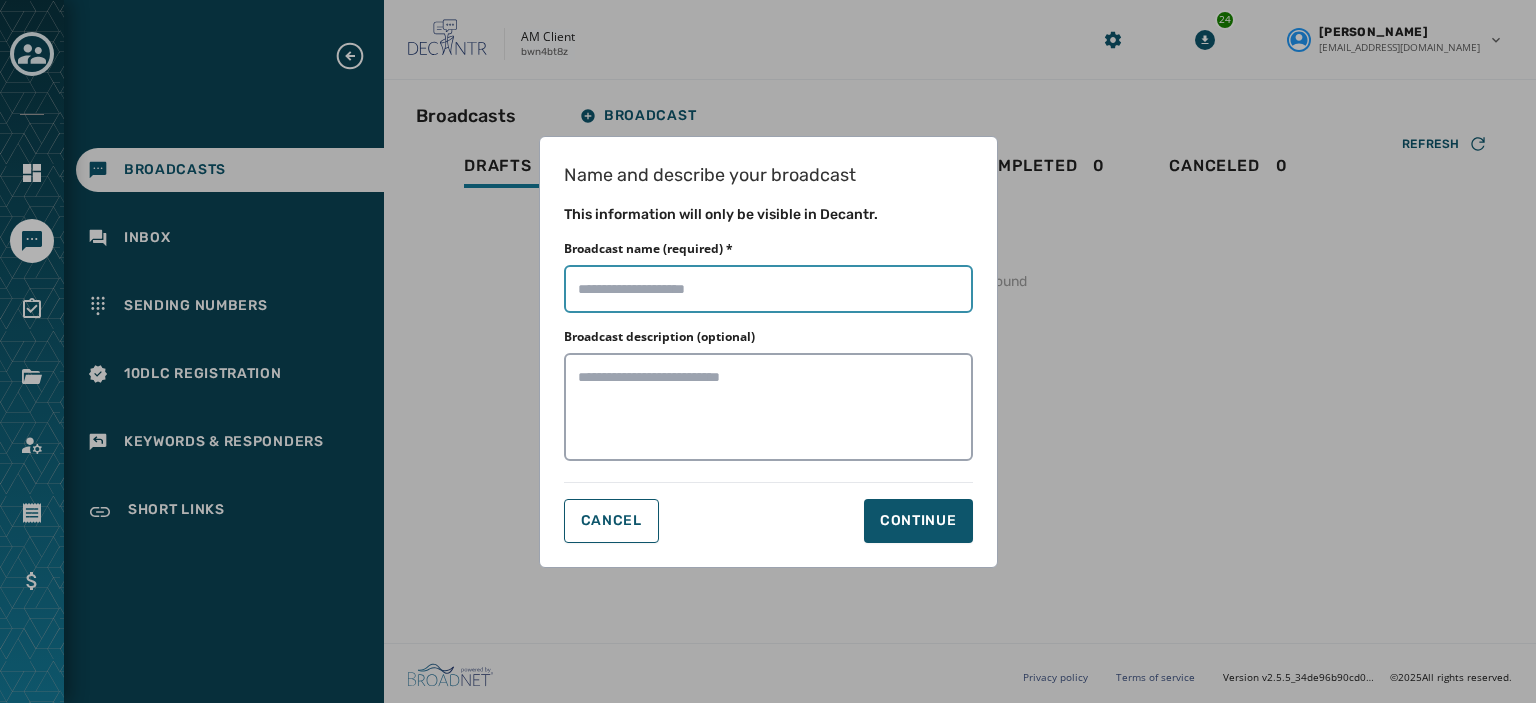 click on "Broadcast name (required) *" at bounding box center (768, 289) 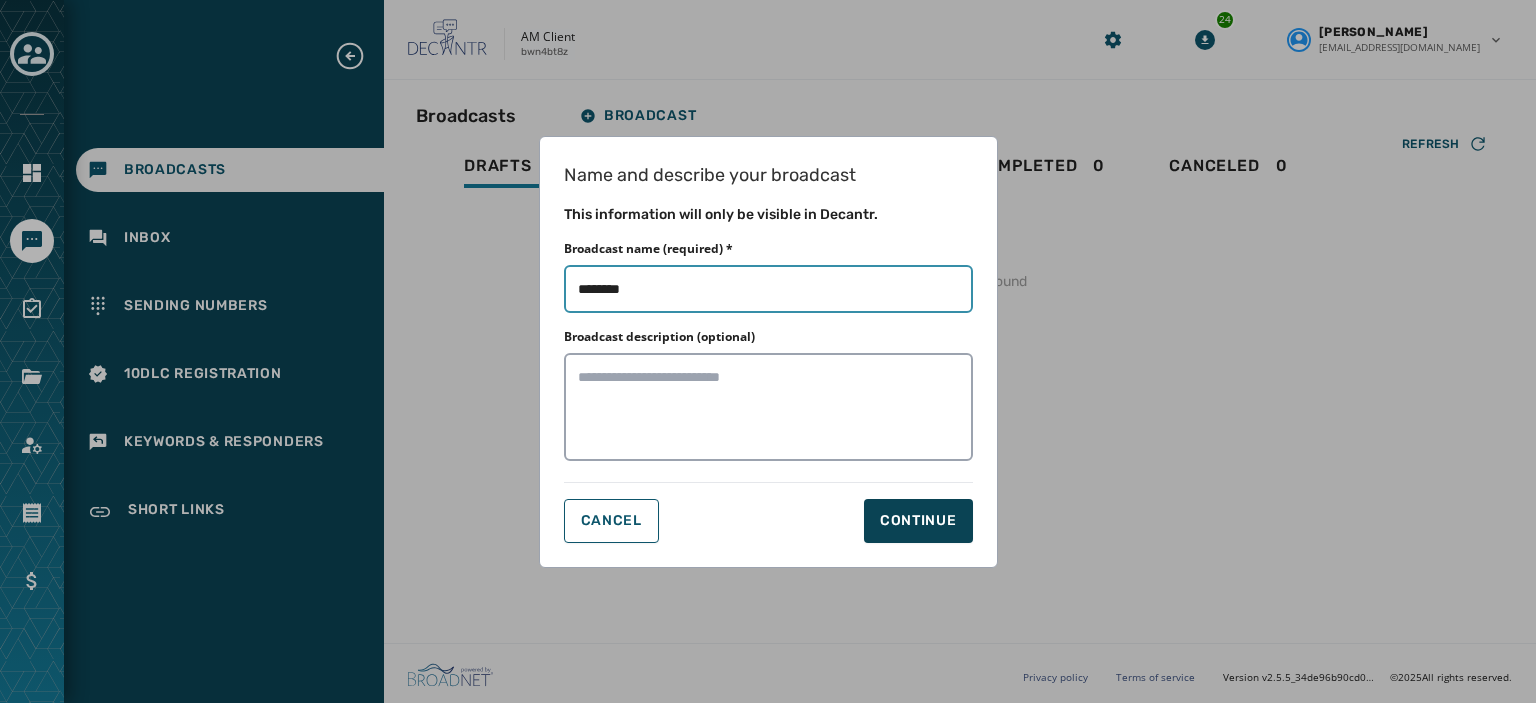 type on "*******" 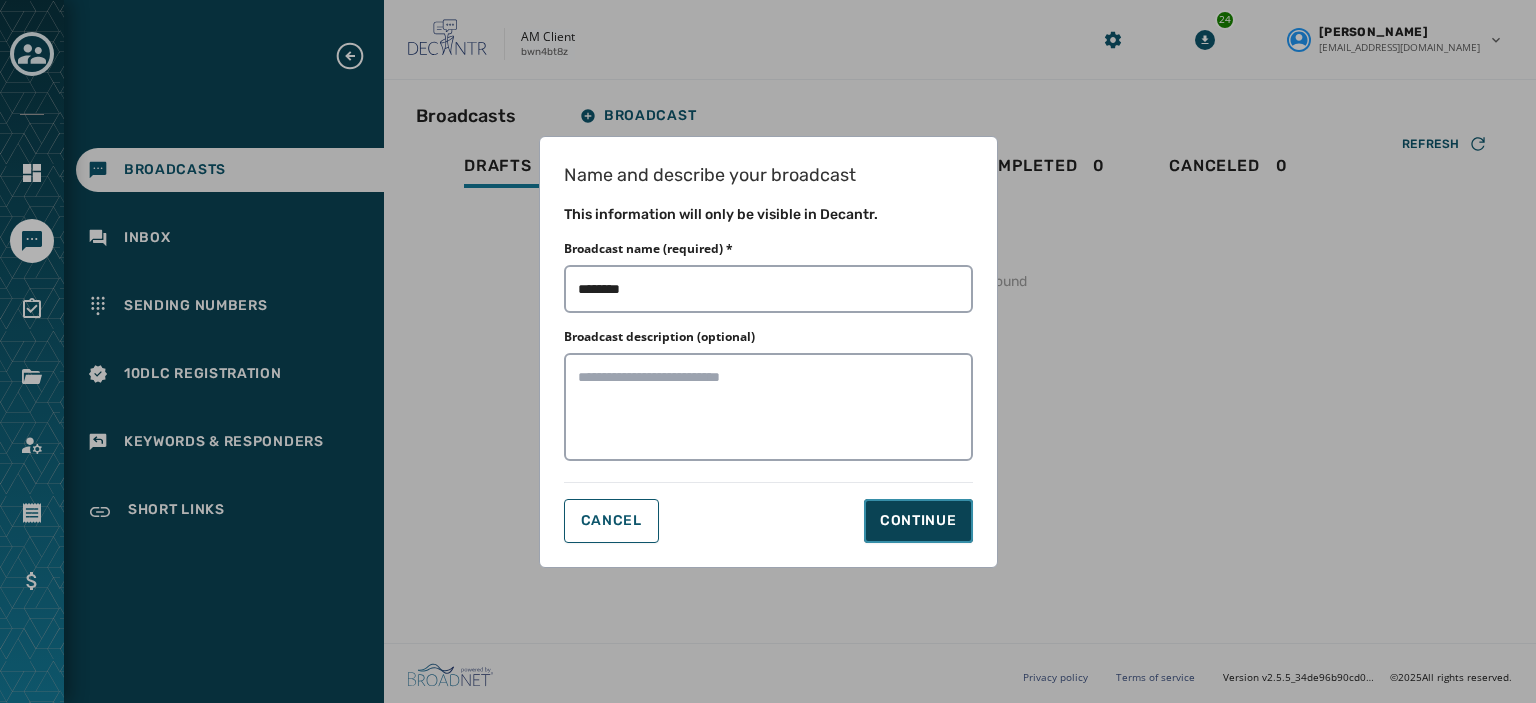 click on "Continue" at bounding box center [918, 521] 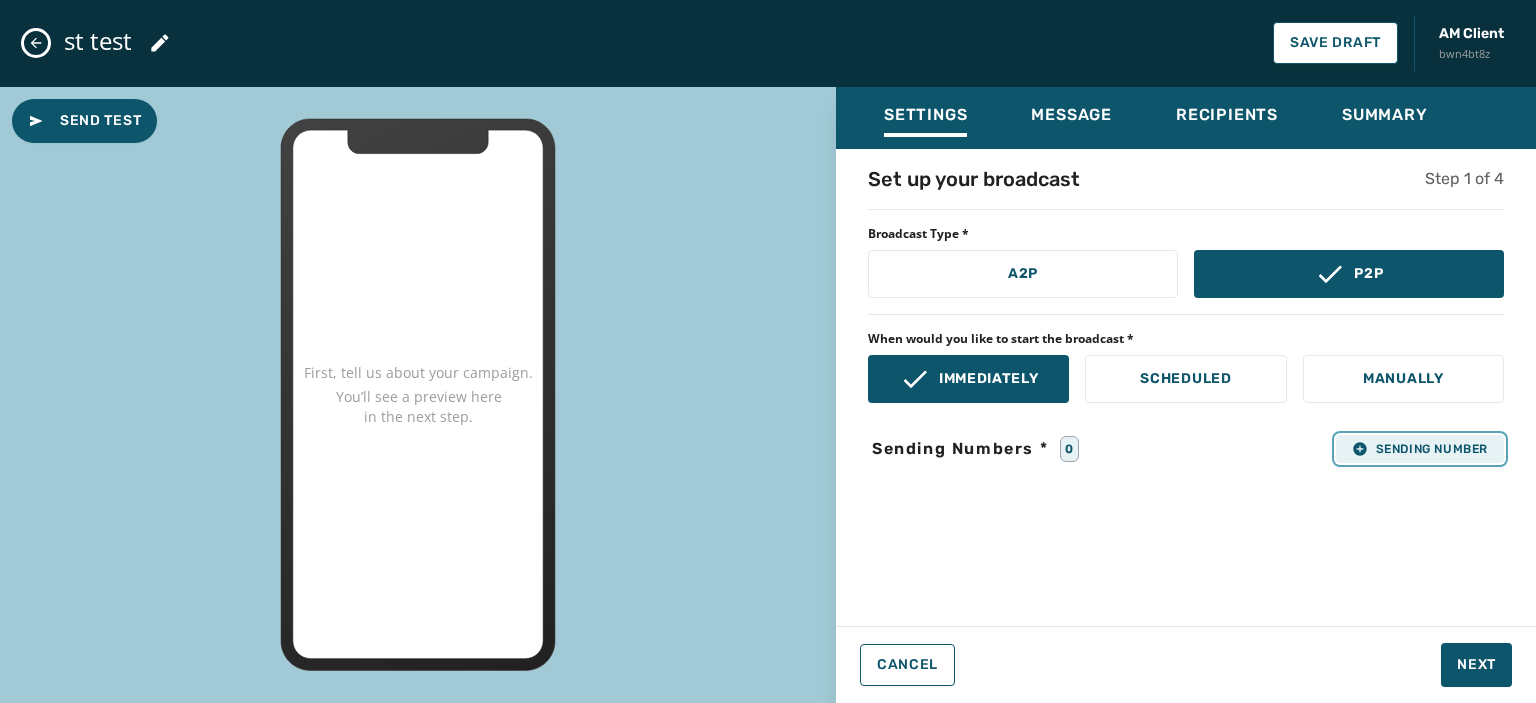 click on "Sending Number" at bounding box center (1420, 449) 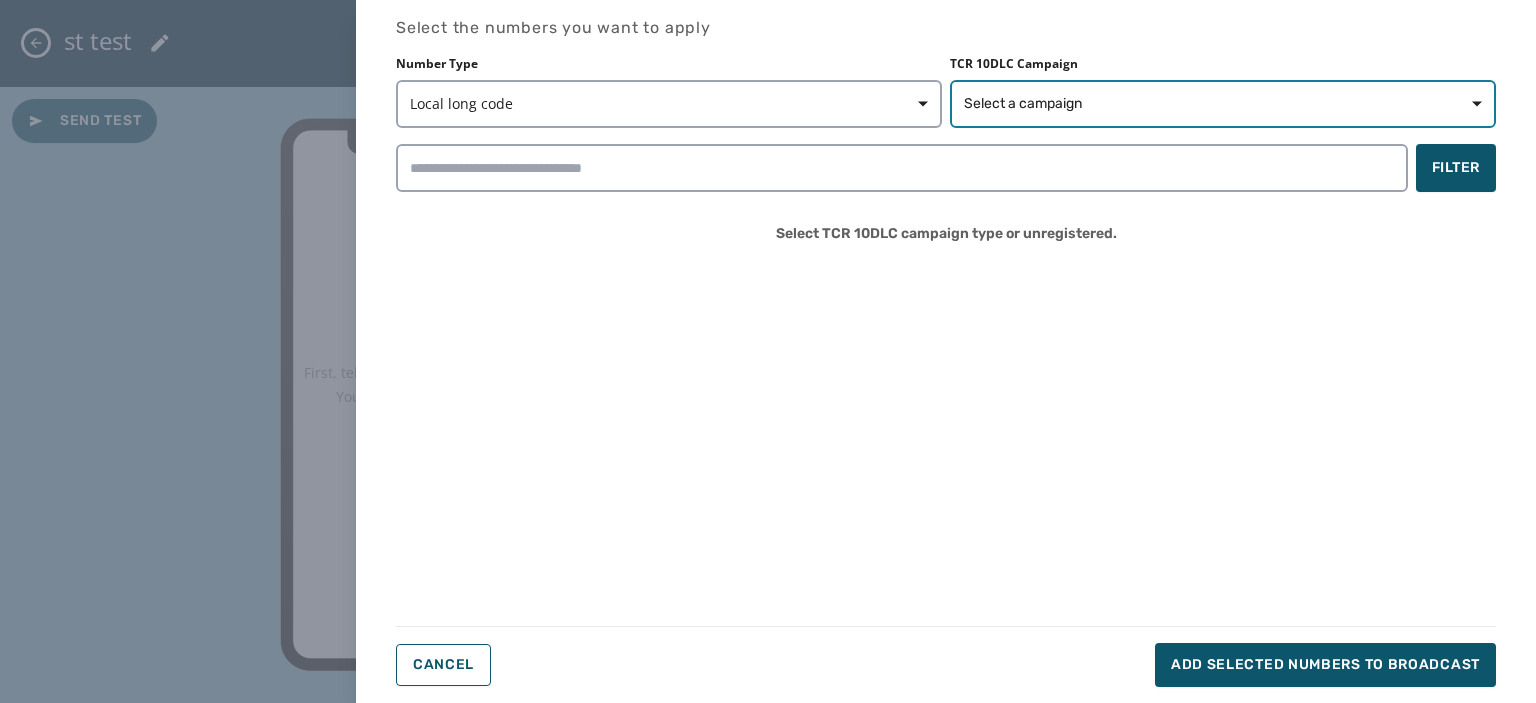 click on "Select a campaign" at bounding box center [1223, 104] 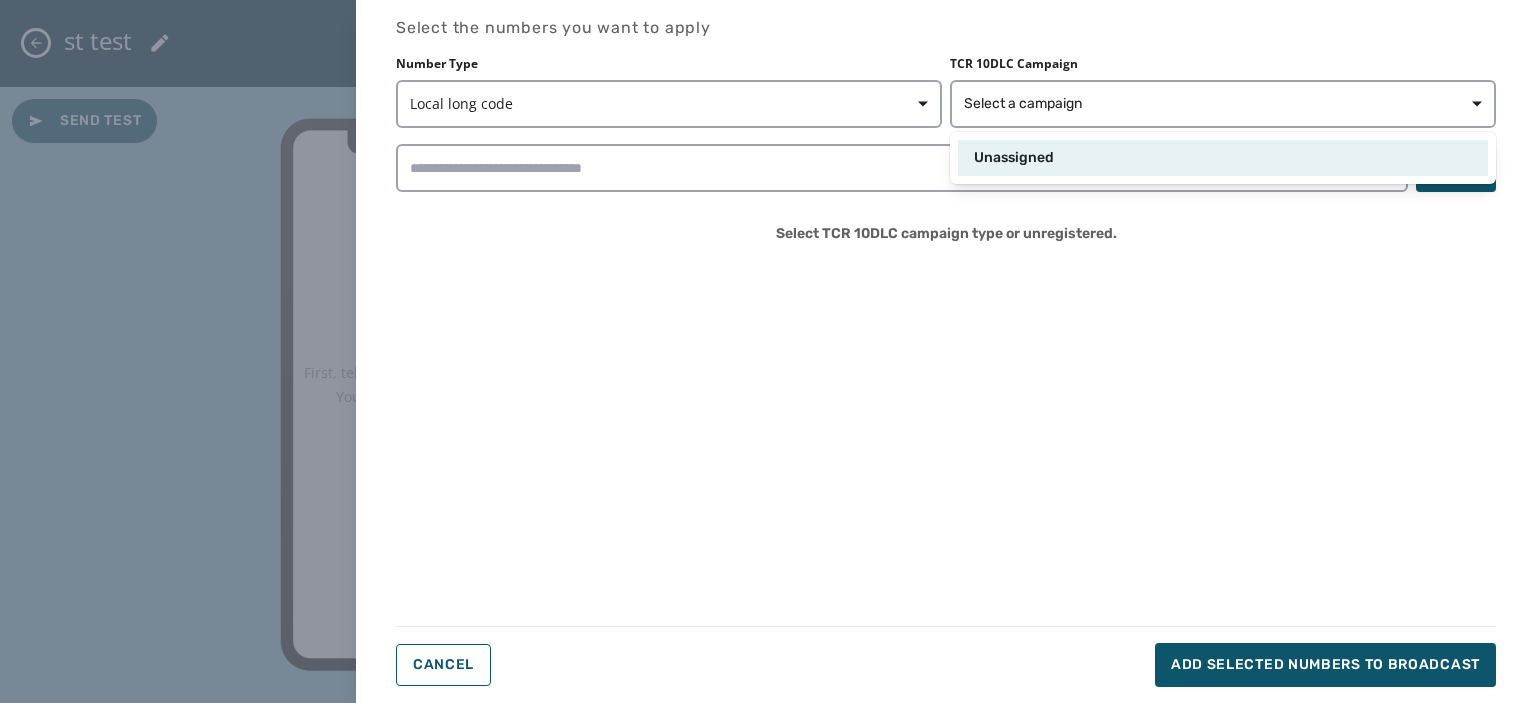 click on "Unassigned" at bounding box center (1223, 158) 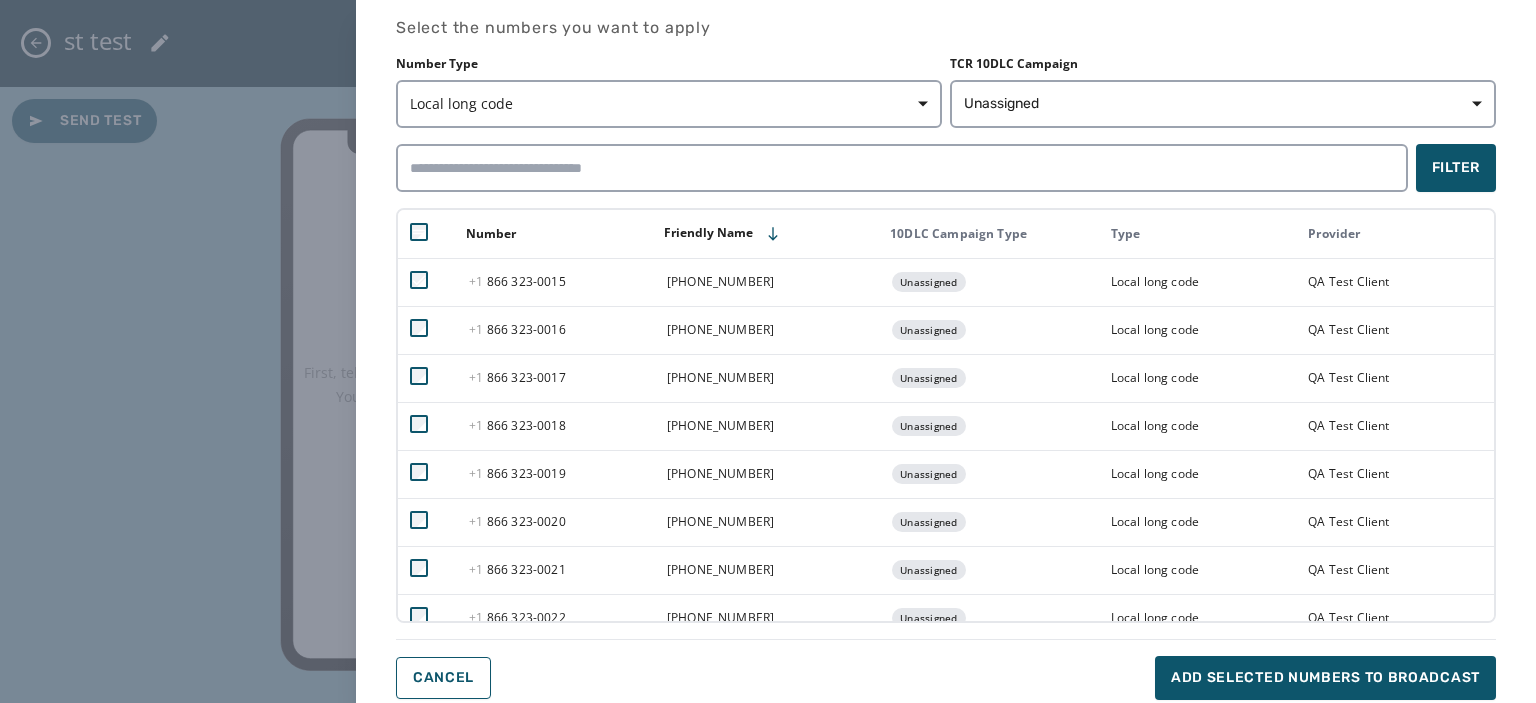 click on "Select the numbers you want to apply Number Type Local long code TCR 10DLC Campaign Unassigned Filter Number Friendly Name 10DLC Campaign Type Type Provider +1   866   323 - 0015 +1 866 323-0015 Unassigned Local long code QA Test Client +1   866   323 - 0016 +1 866 323-0016 Unassigned Local long code QA Test Client +1   866   323 - 0017 +1 866 323-0017 Unassigned Local long code QA Test Client +1   866   323 - 0018 +1 866 323-0018 Unassigned Local long code QA Test Client +1   866   323 - 0019 +1 866 323-0019 Unassigned Local long code QA Test Client +1   866   323 - 0020 +1 866 323-0020 Unassigned Local long code QA Test Client +1   866   323 - 0021 +1 866 323-0021 Unassigned Local long code QA Test Client +1   866   323 - 0022 +1 866 323-0022 Unassigned Local long code QA Test Client +1   866   323 - 0023 +1 866 323-0023 Unassigned Local long code QA Test Client +1   866   323 - 0024 +1 866 323-0024 Unassigned Local long code QA Test Client +1   866   323 - 0025 +1 866 323-0025 Unassigned Local long code +1" at bounding box center [768, 351] 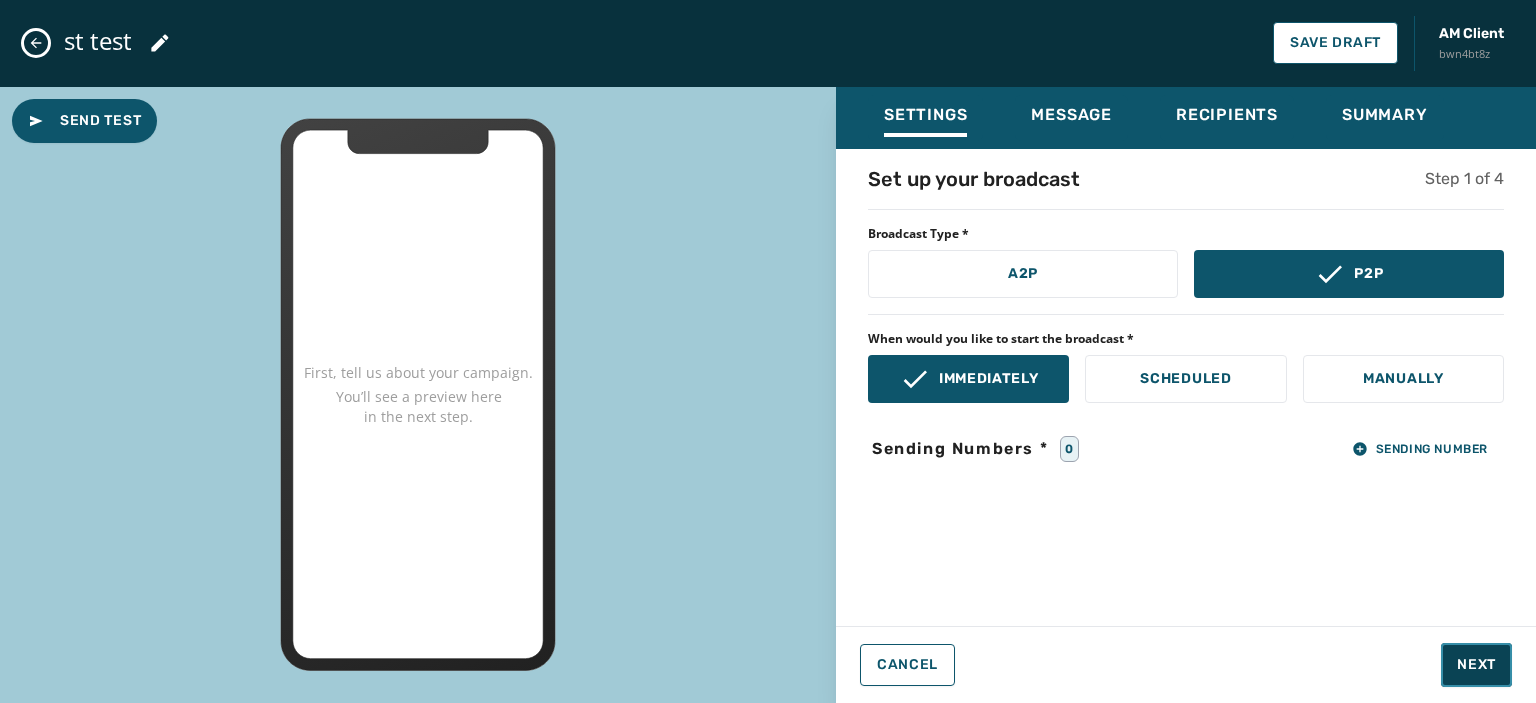 click on "Next" at bounding box center [1476, 665] 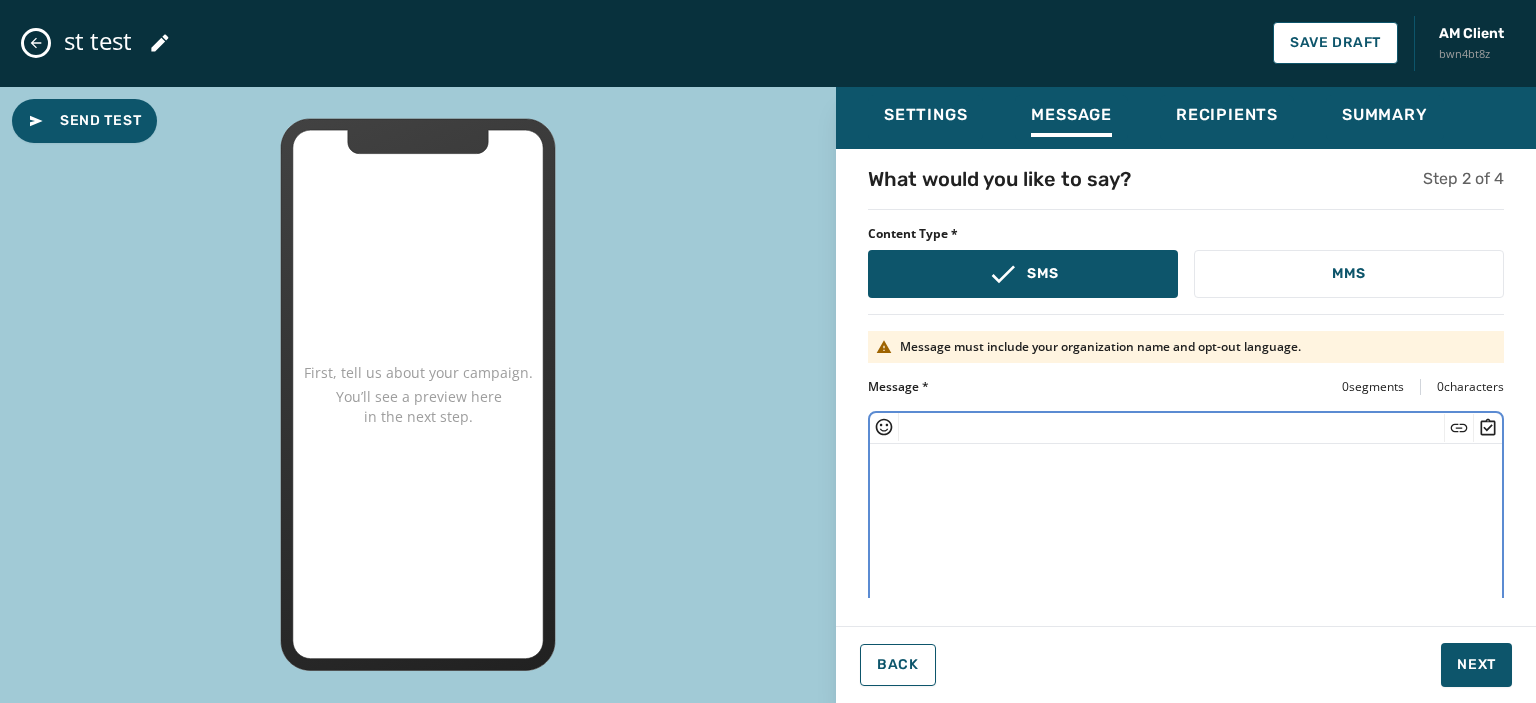 click at bounding box center [1186, 526] 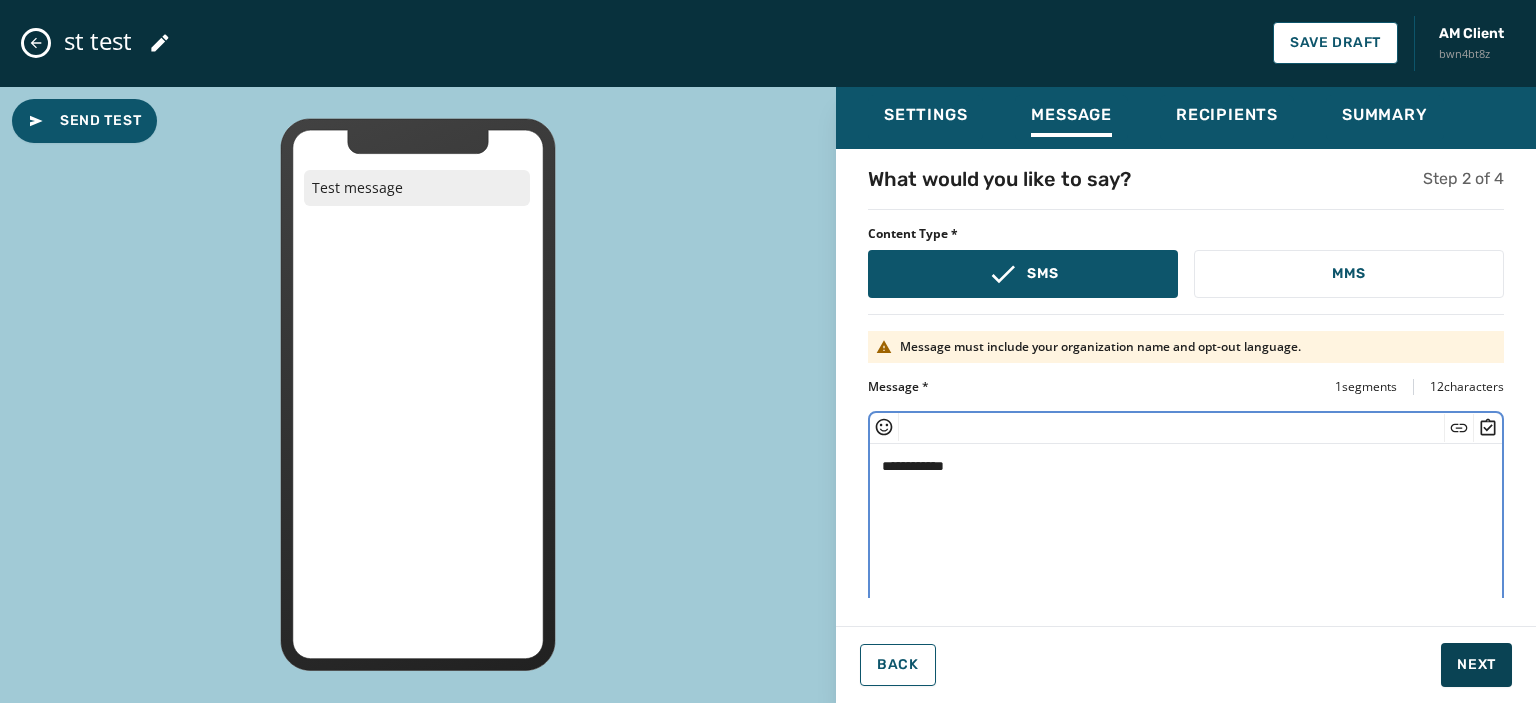 type on "**********" 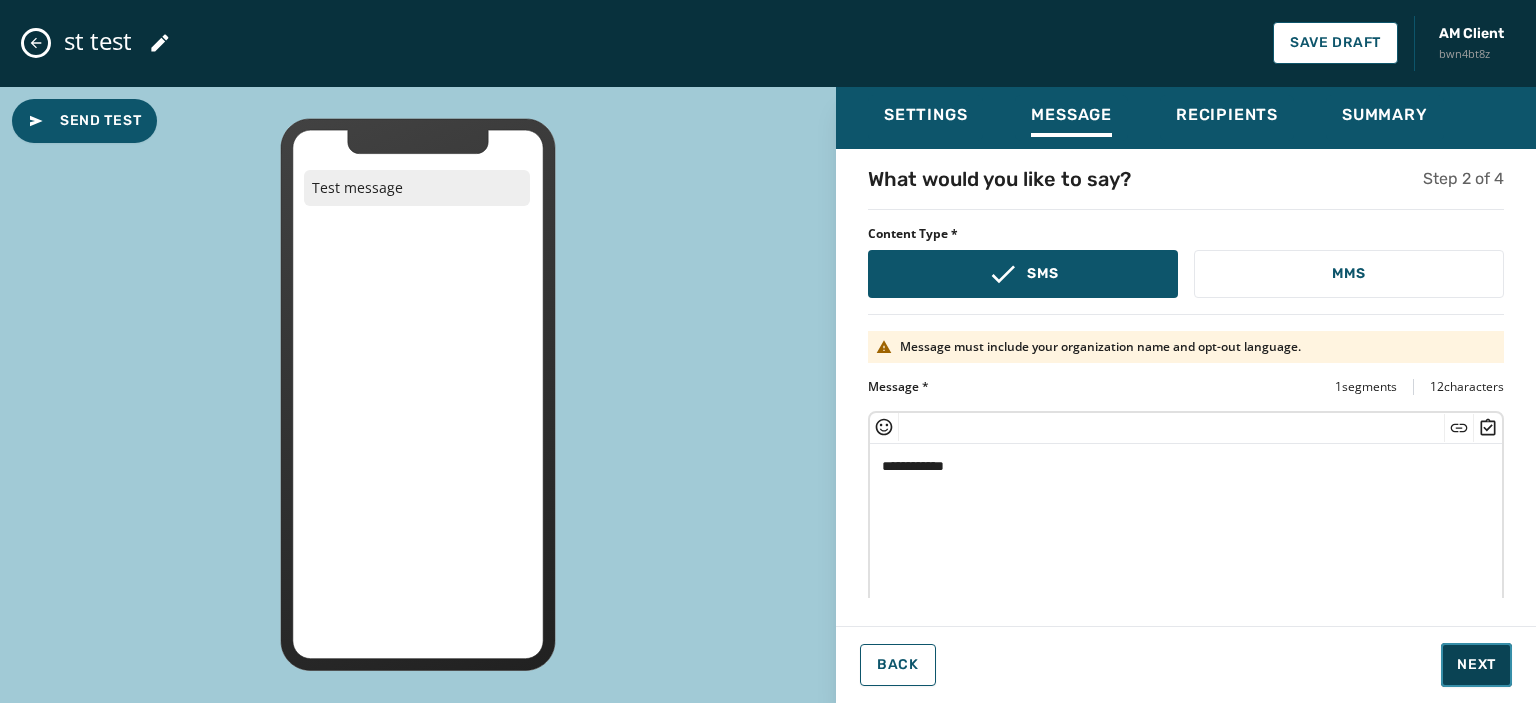 click on "Next" at bounding box center [1476, 665] 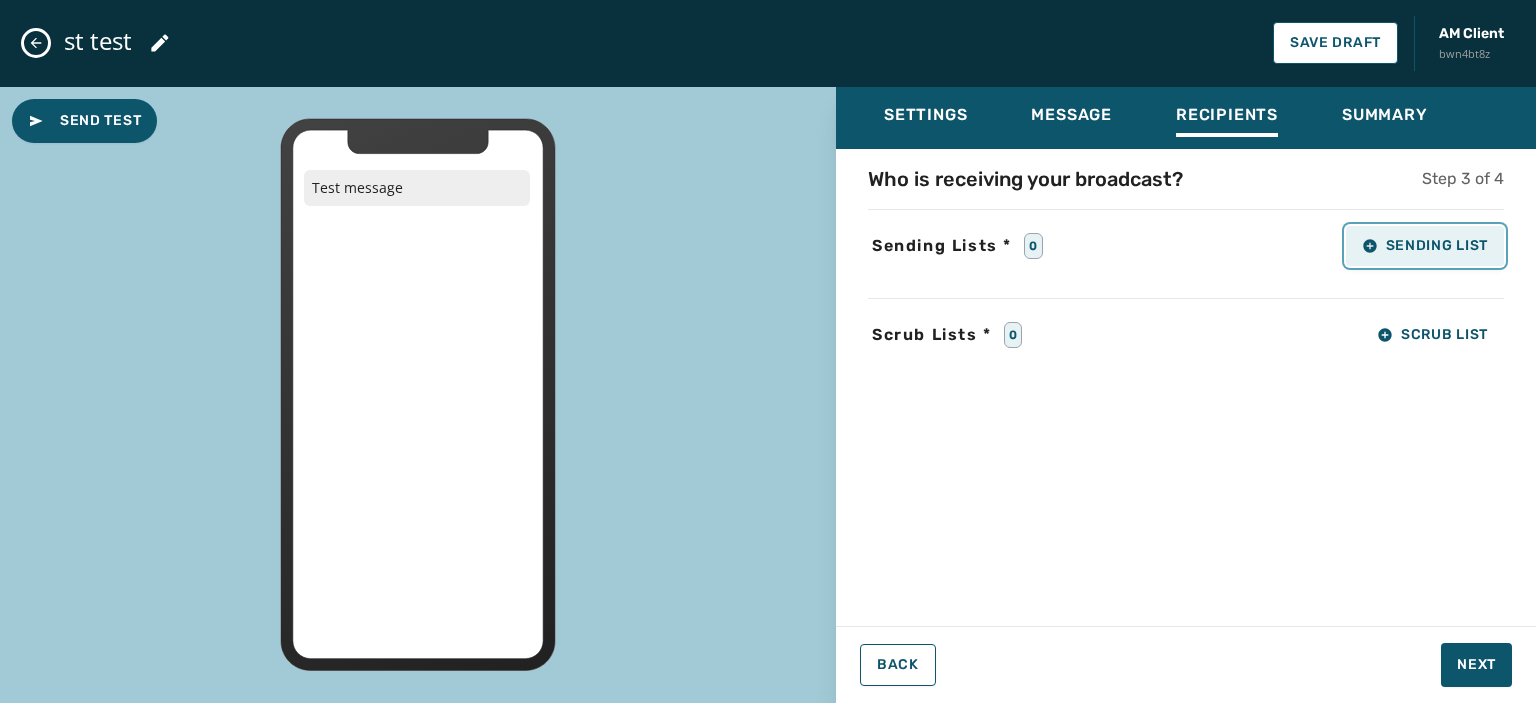click 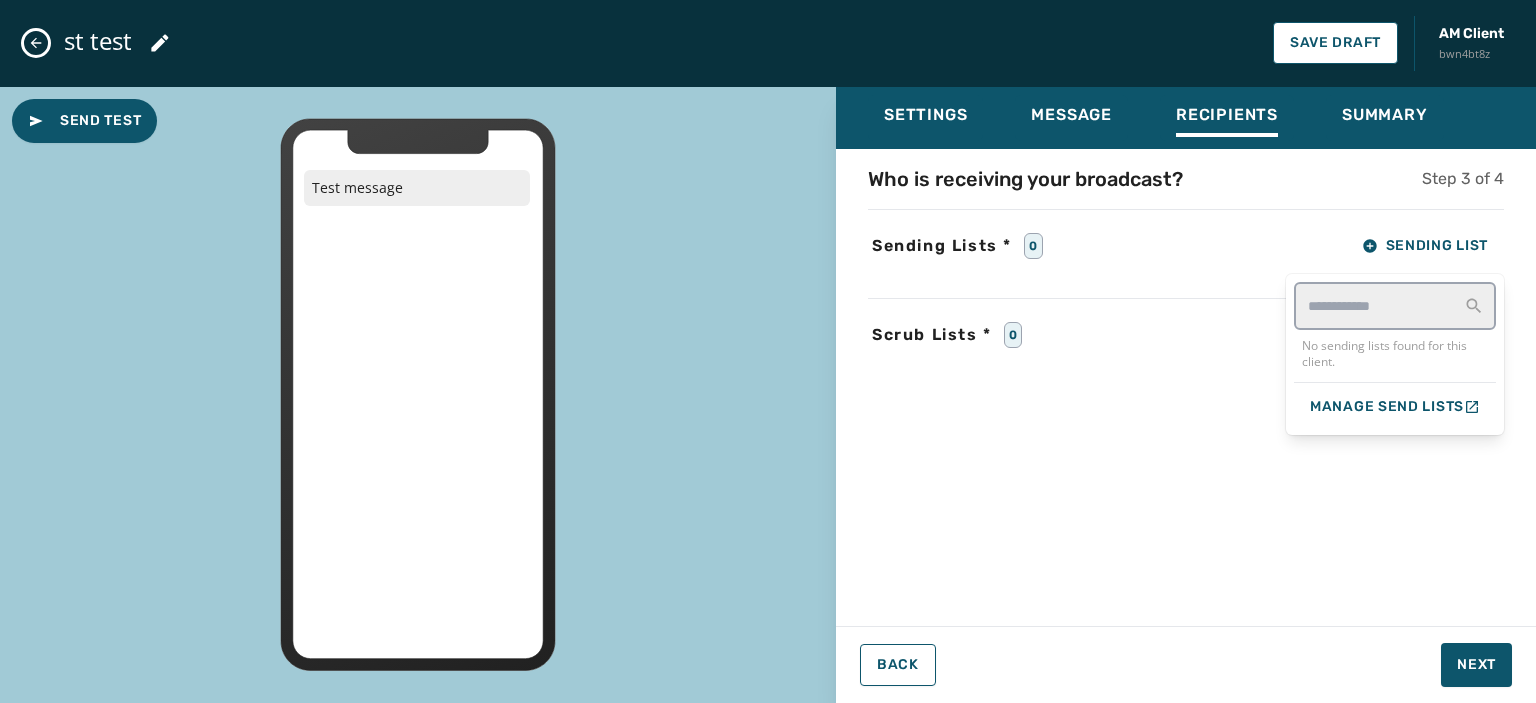 click on "st test  Save Draft AM Client bwn4bt8z Send Test Test message Settings Message Recipients Summary Who is receiving your broadcast? Step 3 of 4 Sending Lists * 0 Sending List No sending lists found for this client. Manage Send Lists Scrub Lists * 0 Scrub List Back Next" at bounding box center (768, 351) 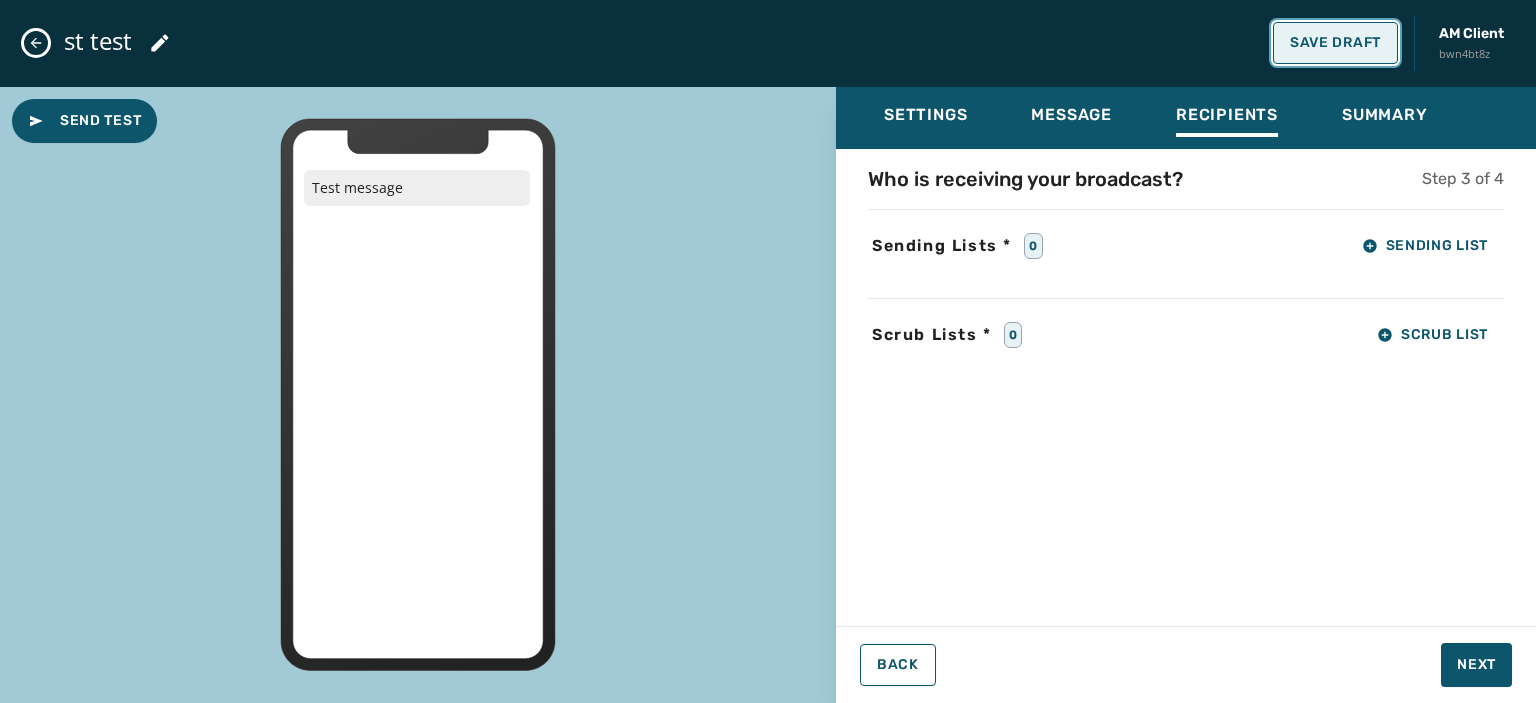click on "Save Draft" at bounding box center [1335, 43] 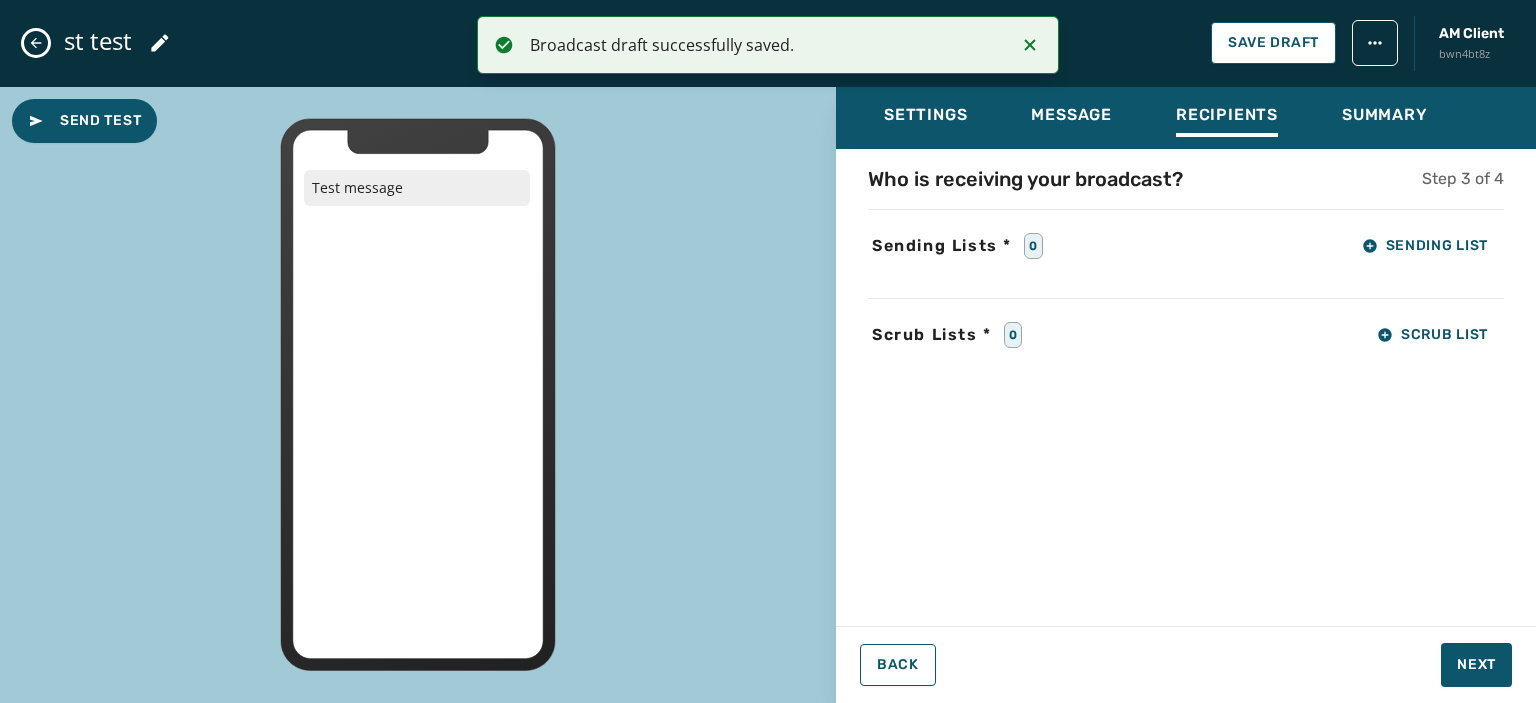 click 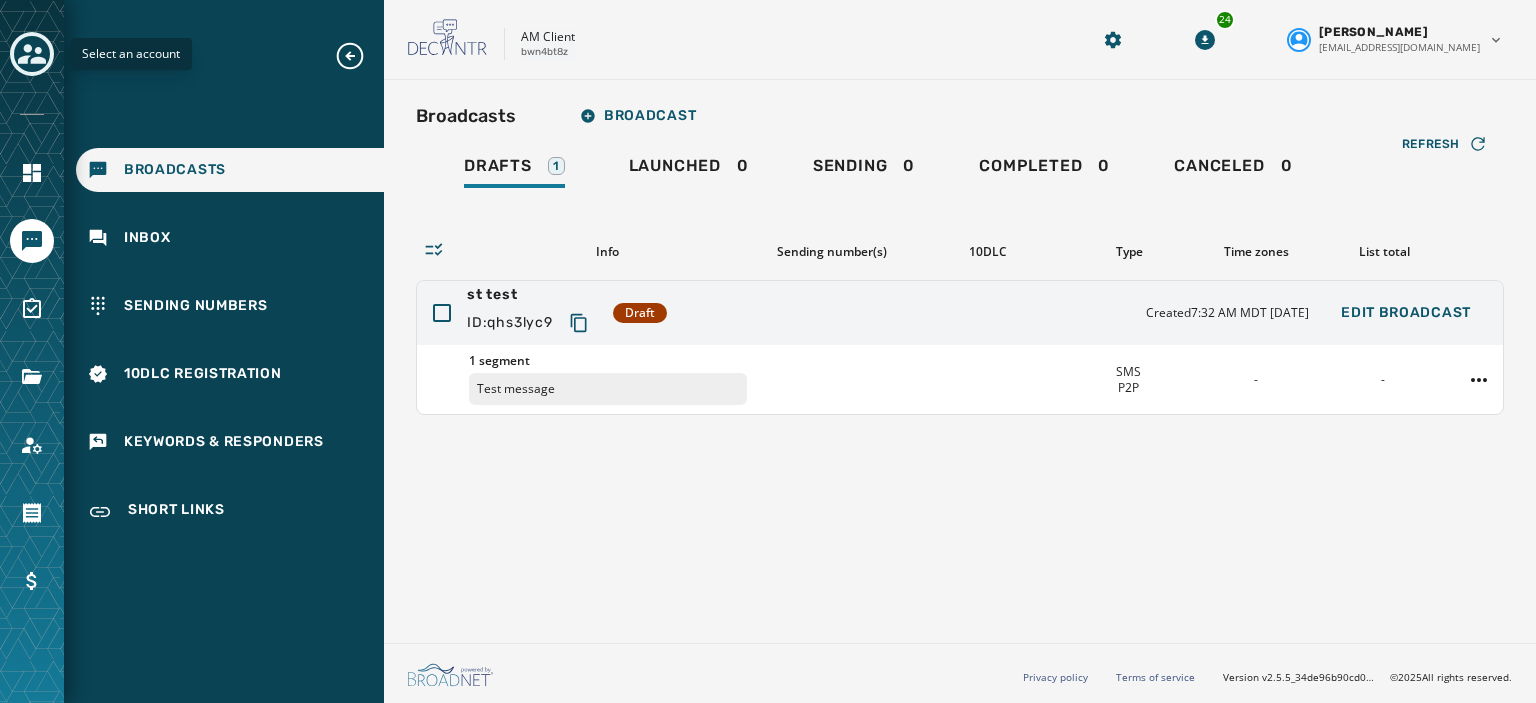 click 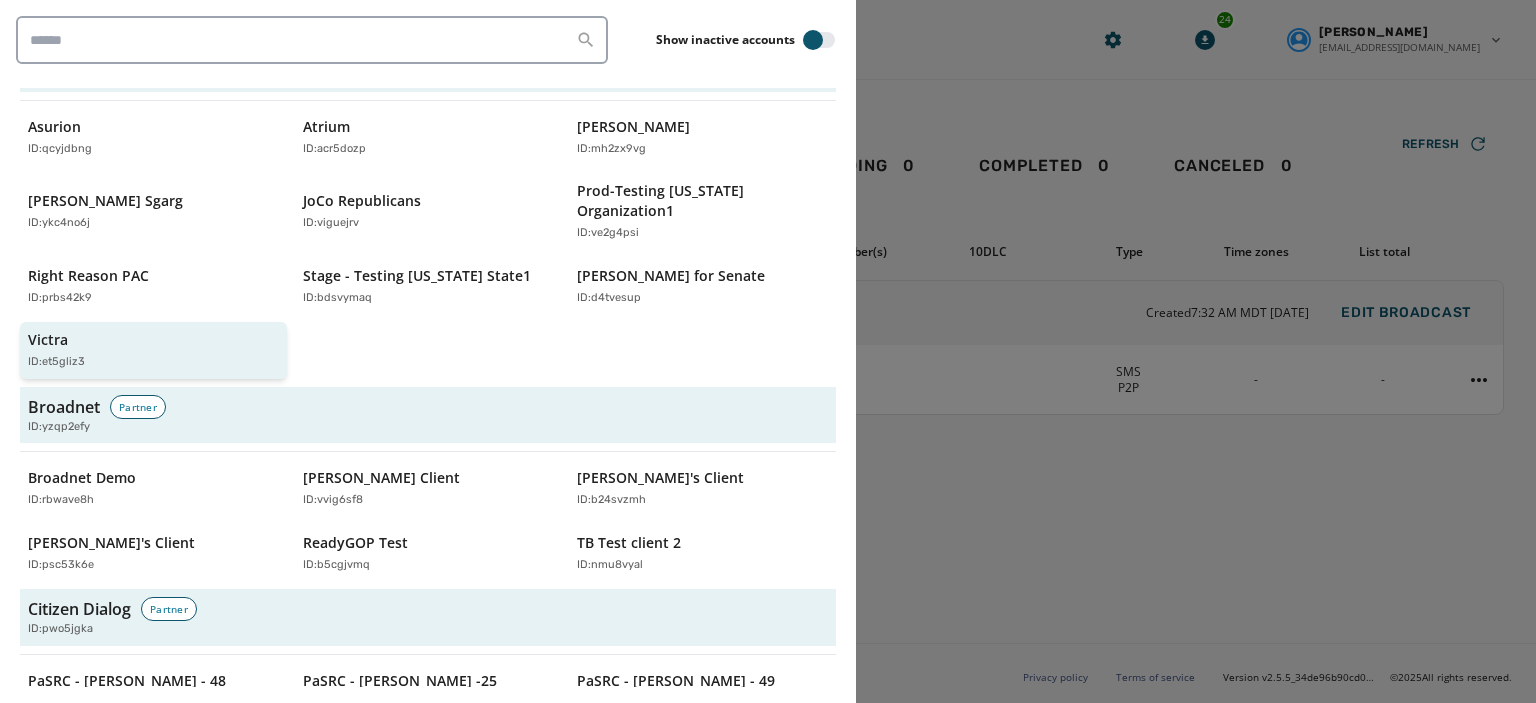 scroll, scrollTop: 596, scrollLeft: 0, axis: vertical 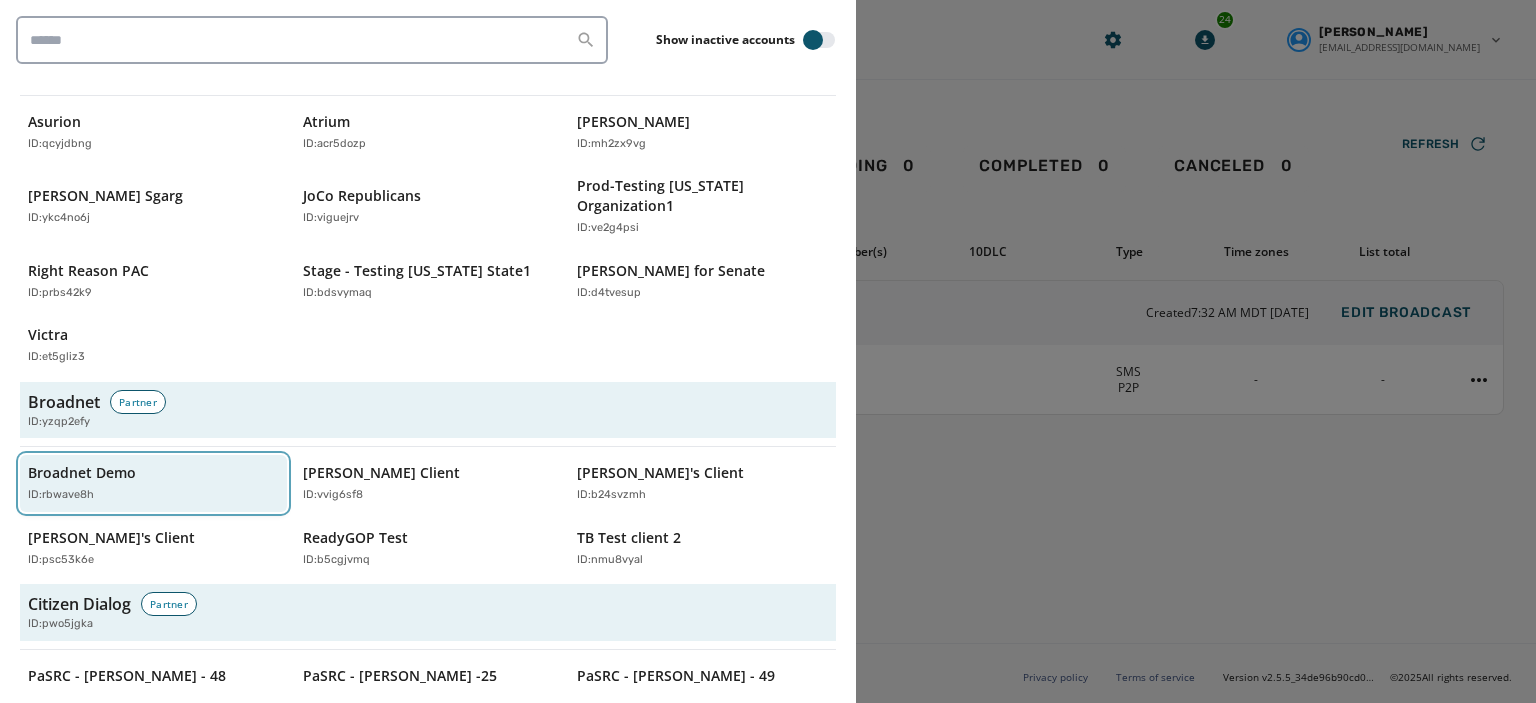 click on "Broadnet Demo" at bounding box center (82, 473) 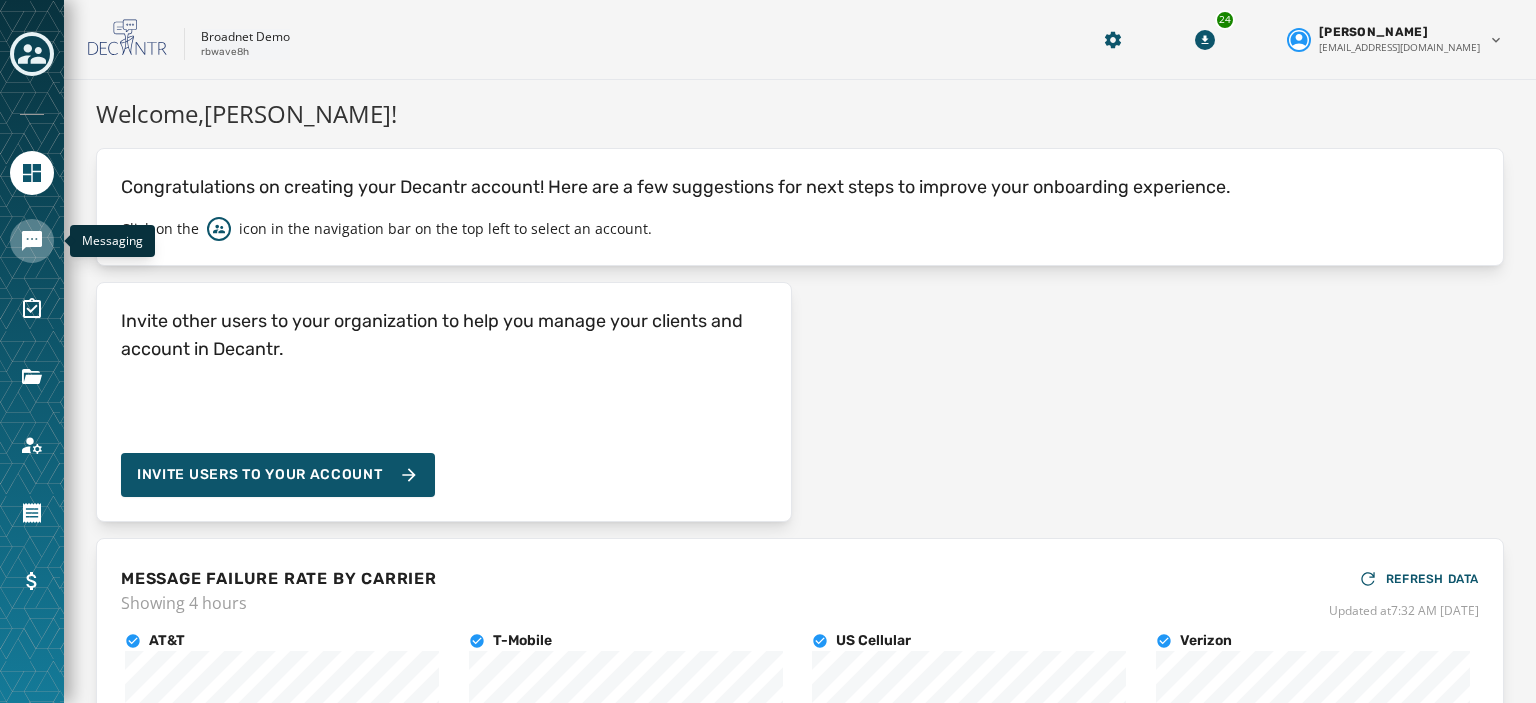 click 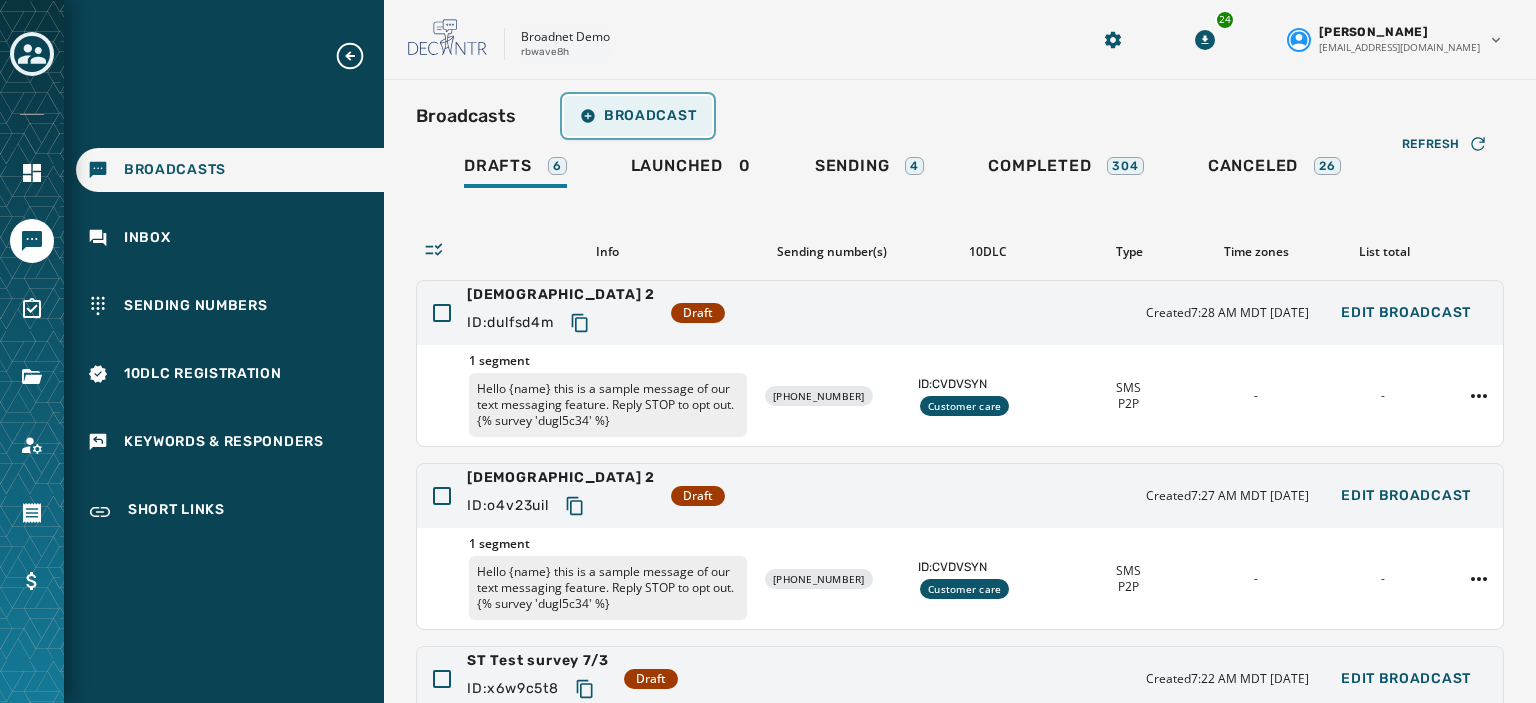 click on "Broadcast" at bounding box center [638, 116] 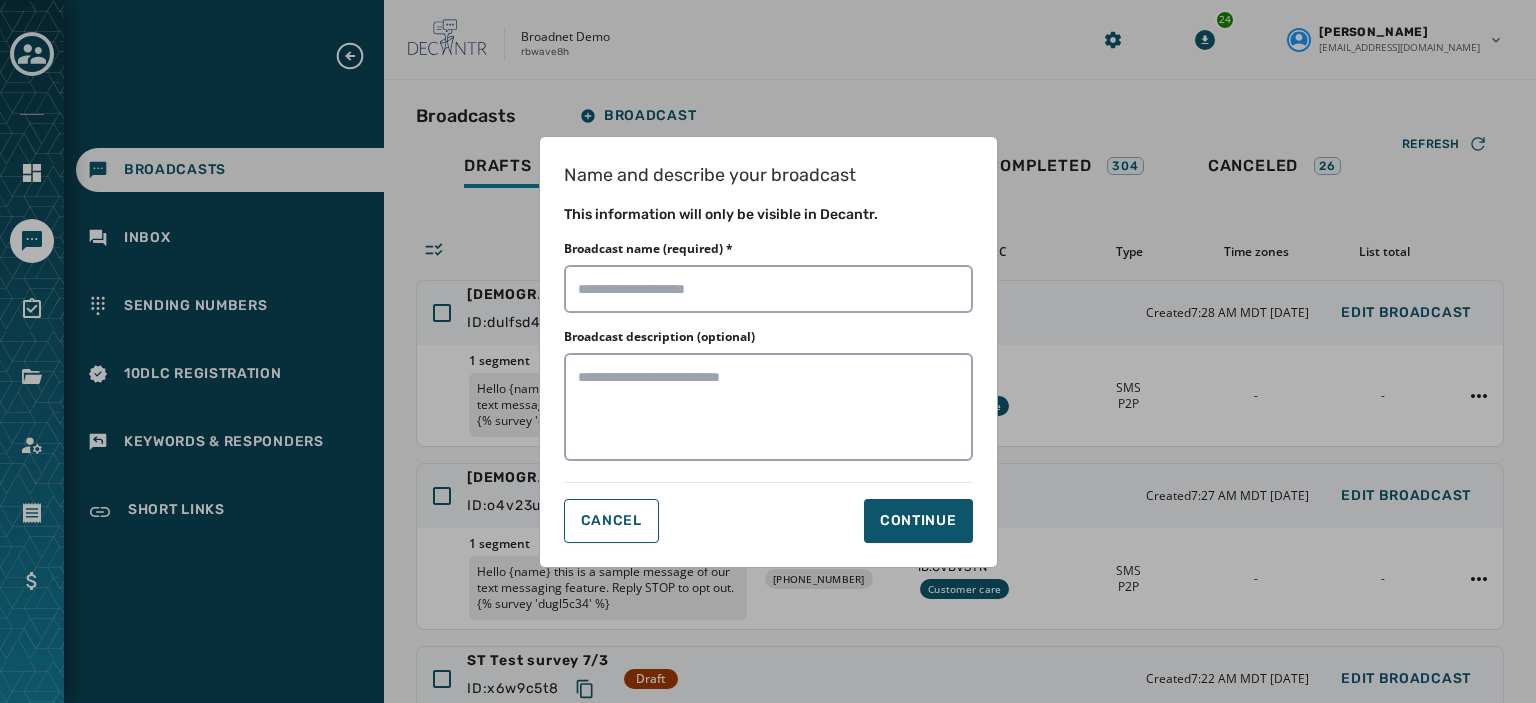 click on "Name and describe your broadcast This information will only be visible in Decantr. Broadcast name (required) * Broadcast description (optional) Cancel Continue" at bounding box center (768, 351) 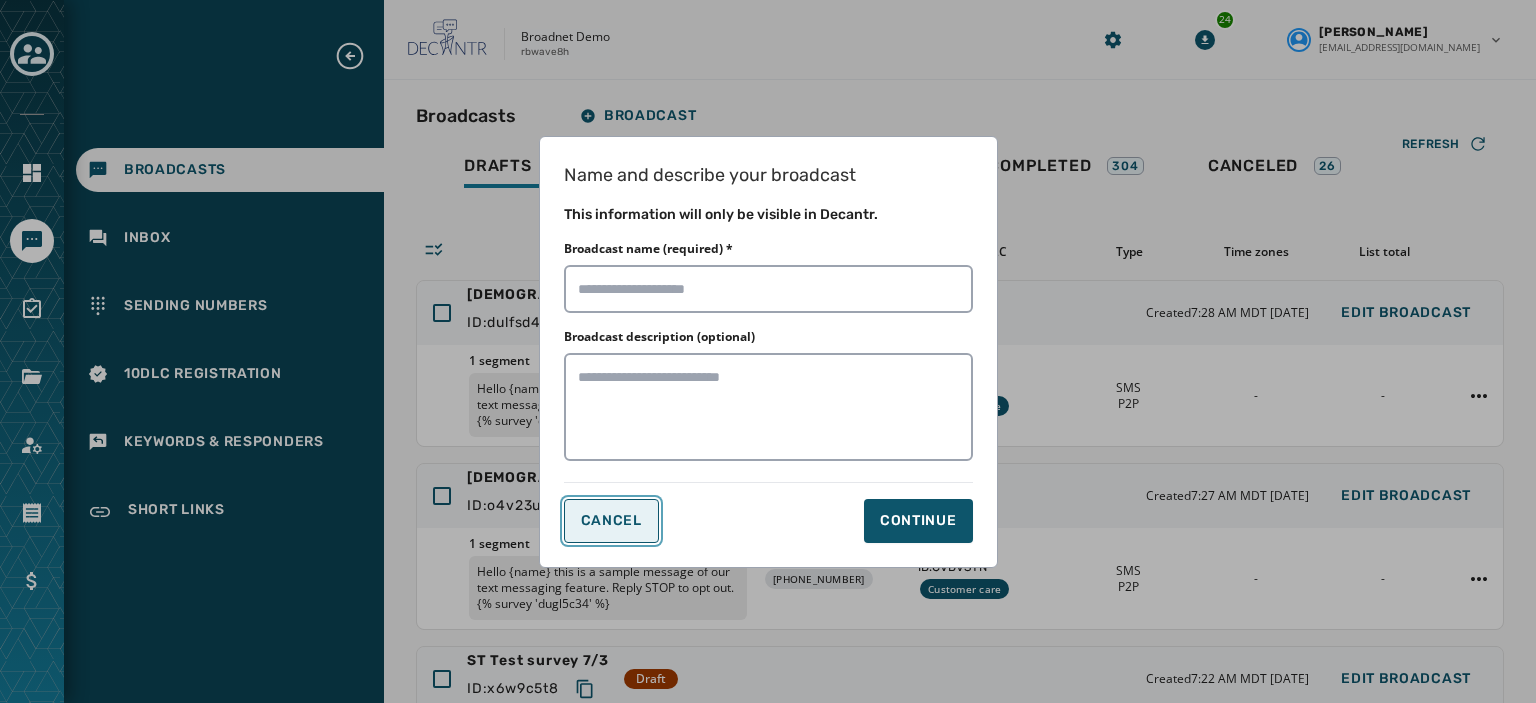 click on "Cancel" at bounding box center (611, 521) 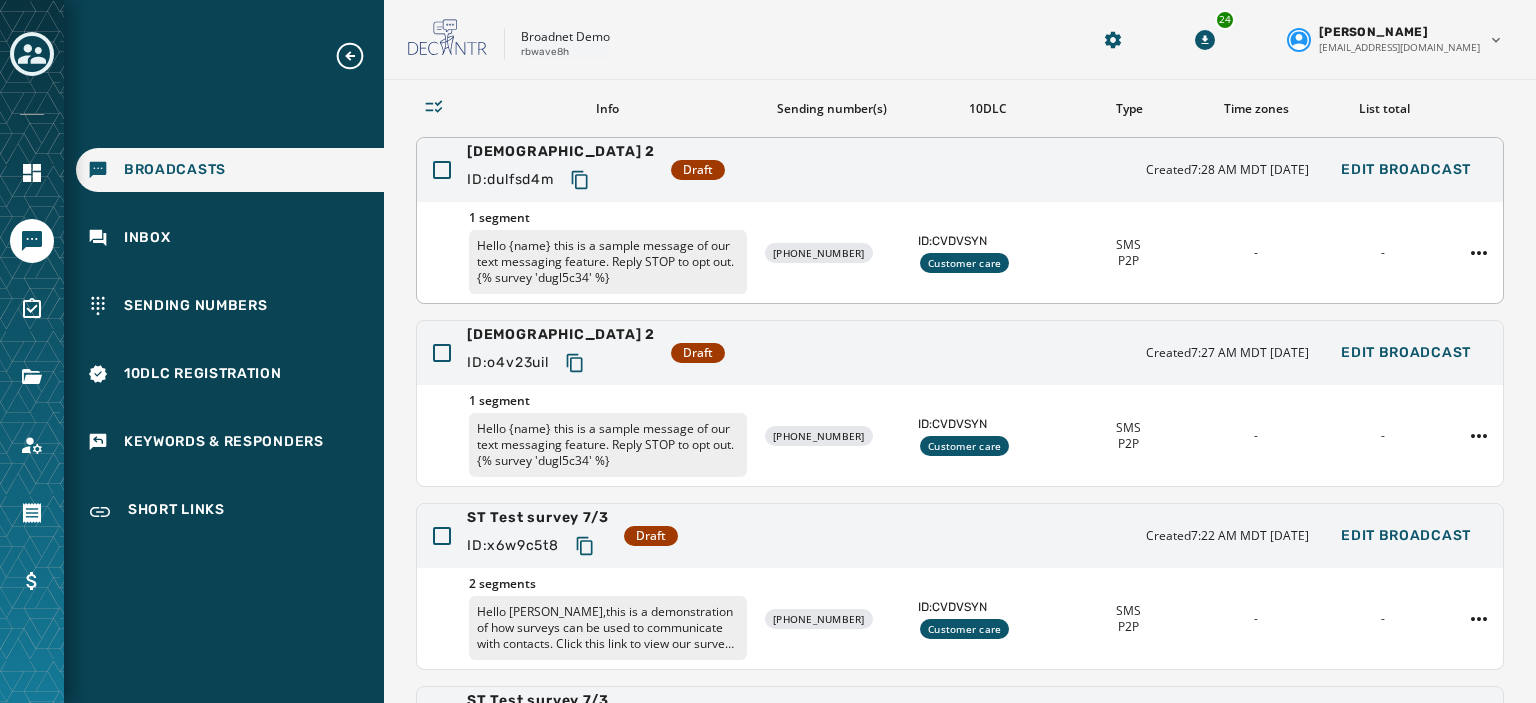 scroll, scrollTop: 0, scrollLeft: 0, axis: both 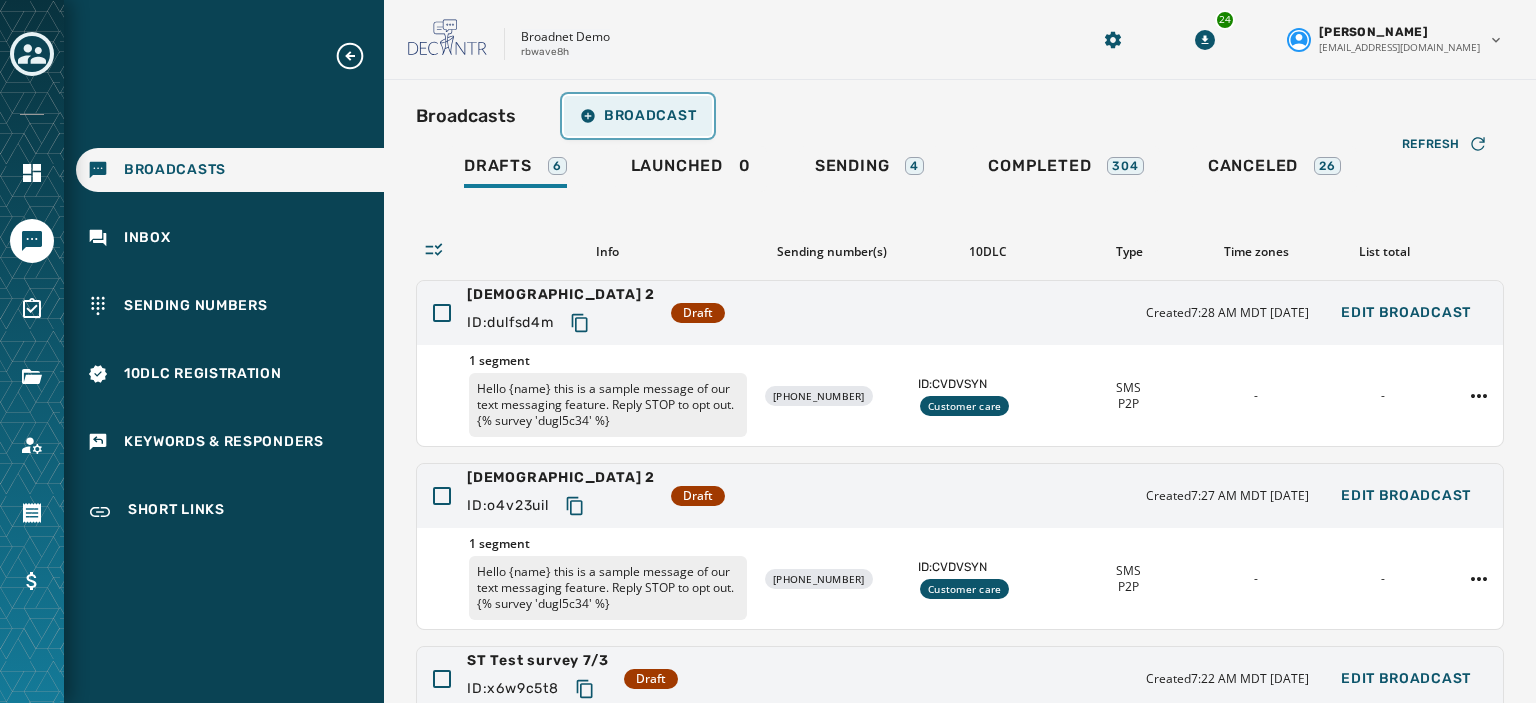 click on "Broadcast" at bounding box center (638, 116) 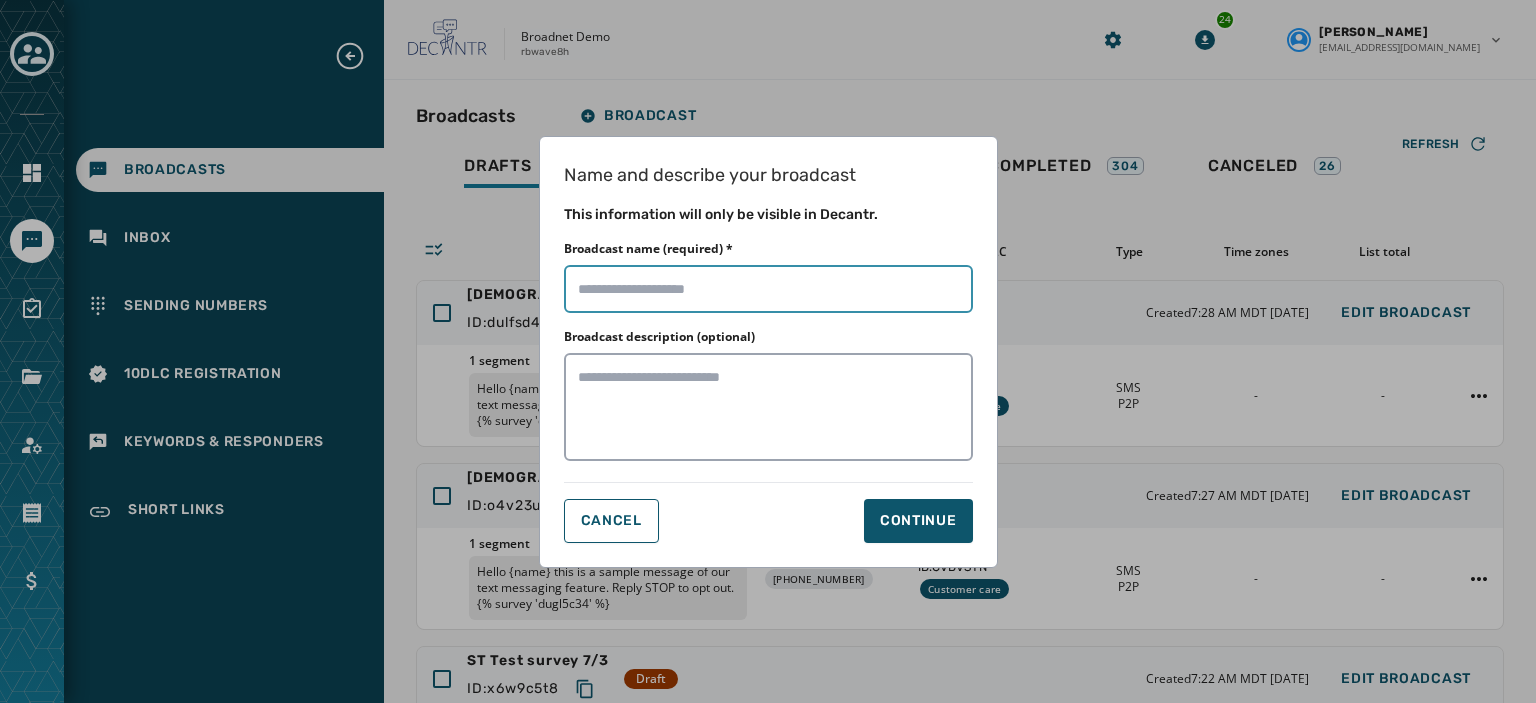 click on "Broadcast name (required) *" at bounding box center [768, 289] 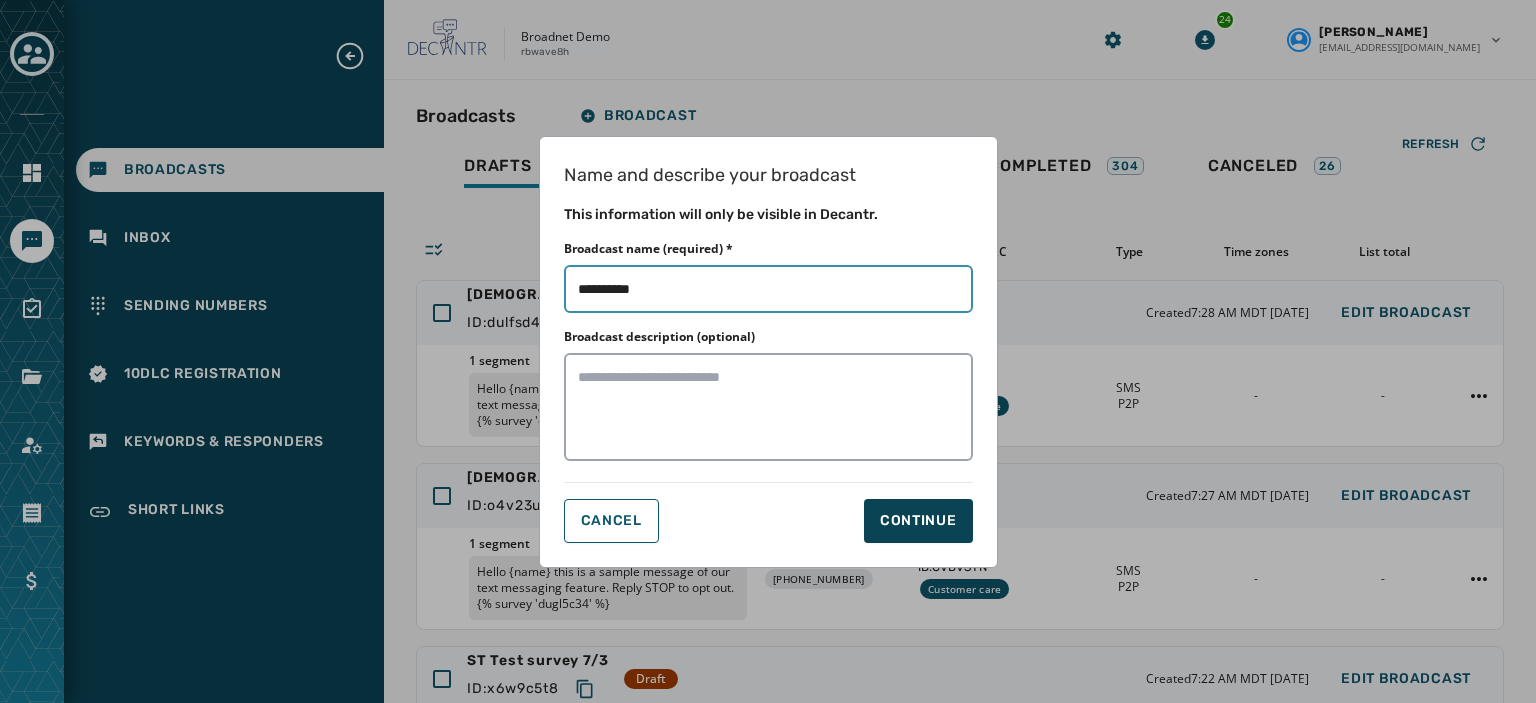 type on "*********" 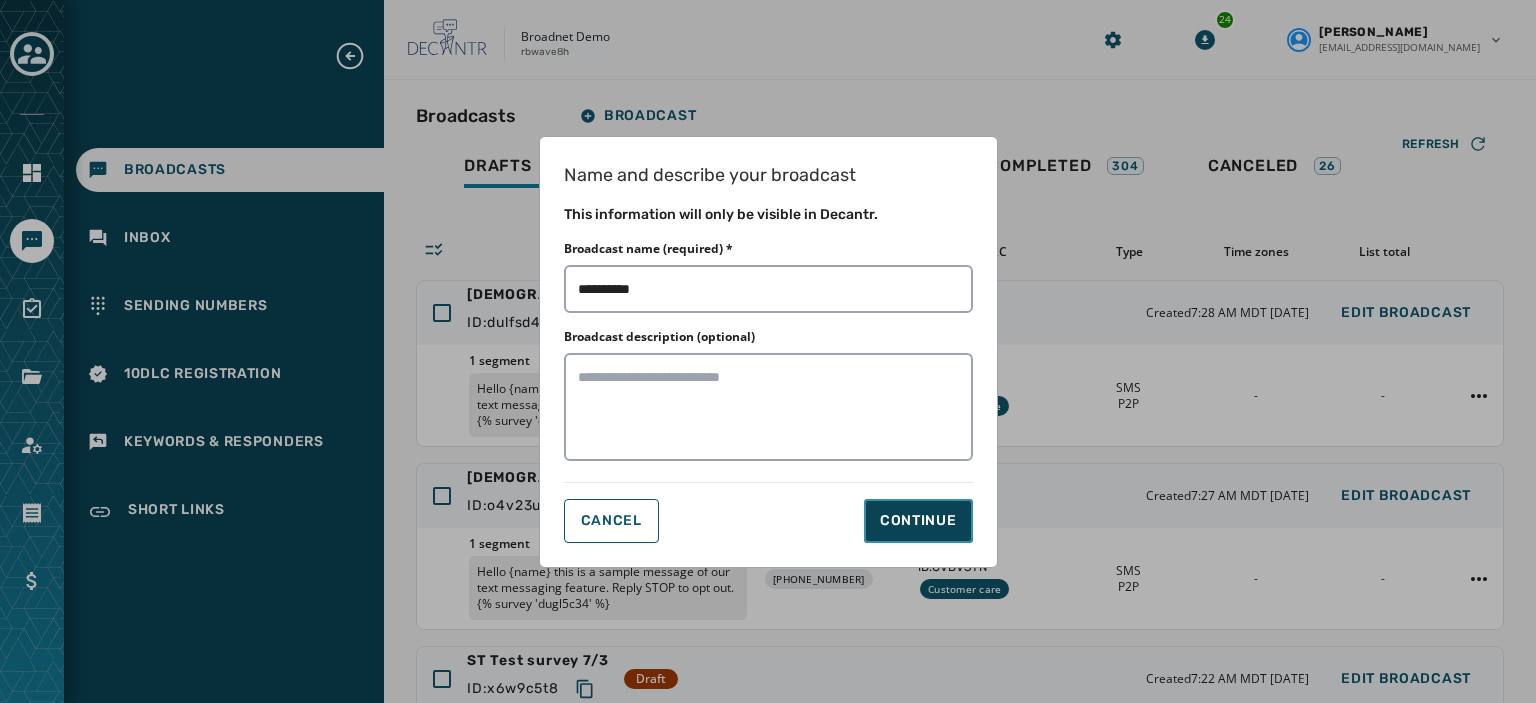 click on "Continue" at bounding box center (918, 521) 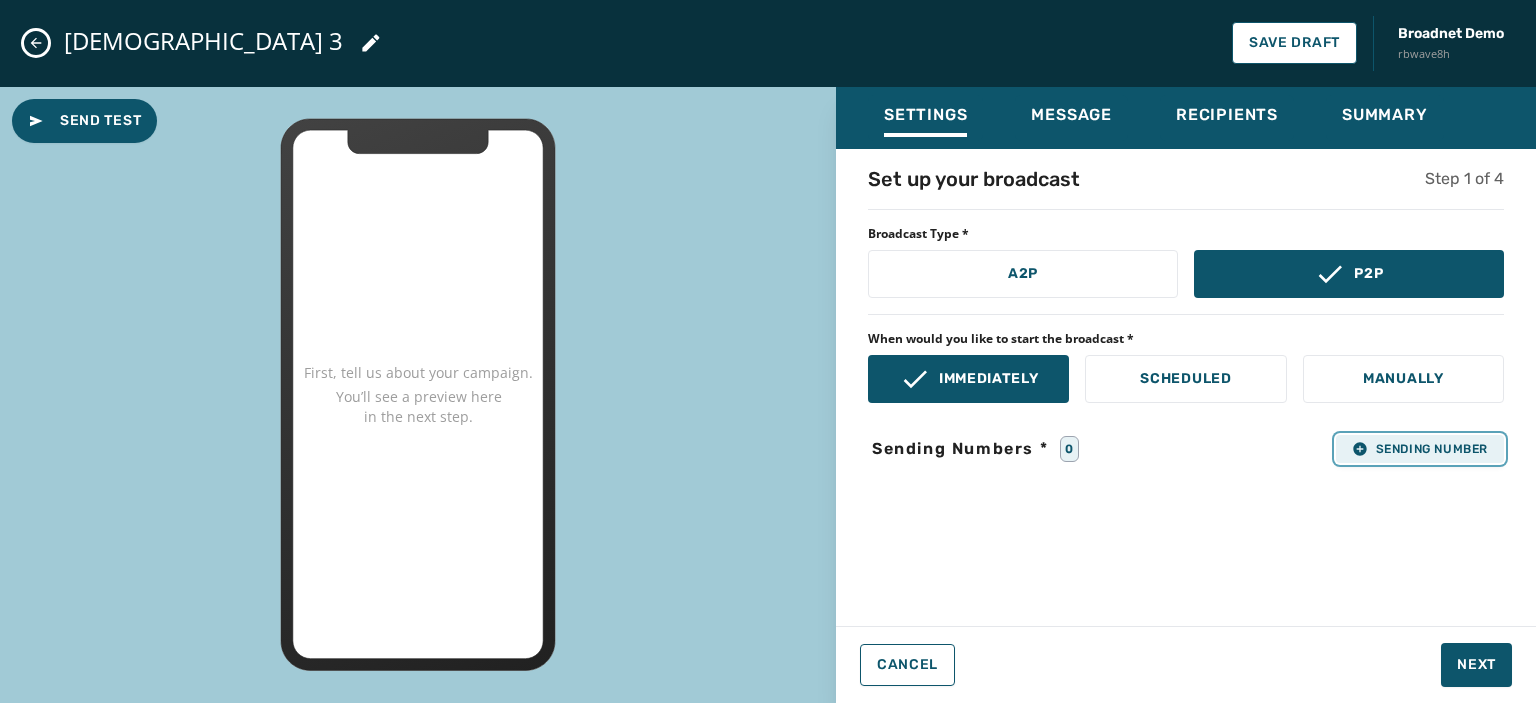 click on "Sending Number" at bounding box center (1420, 449) 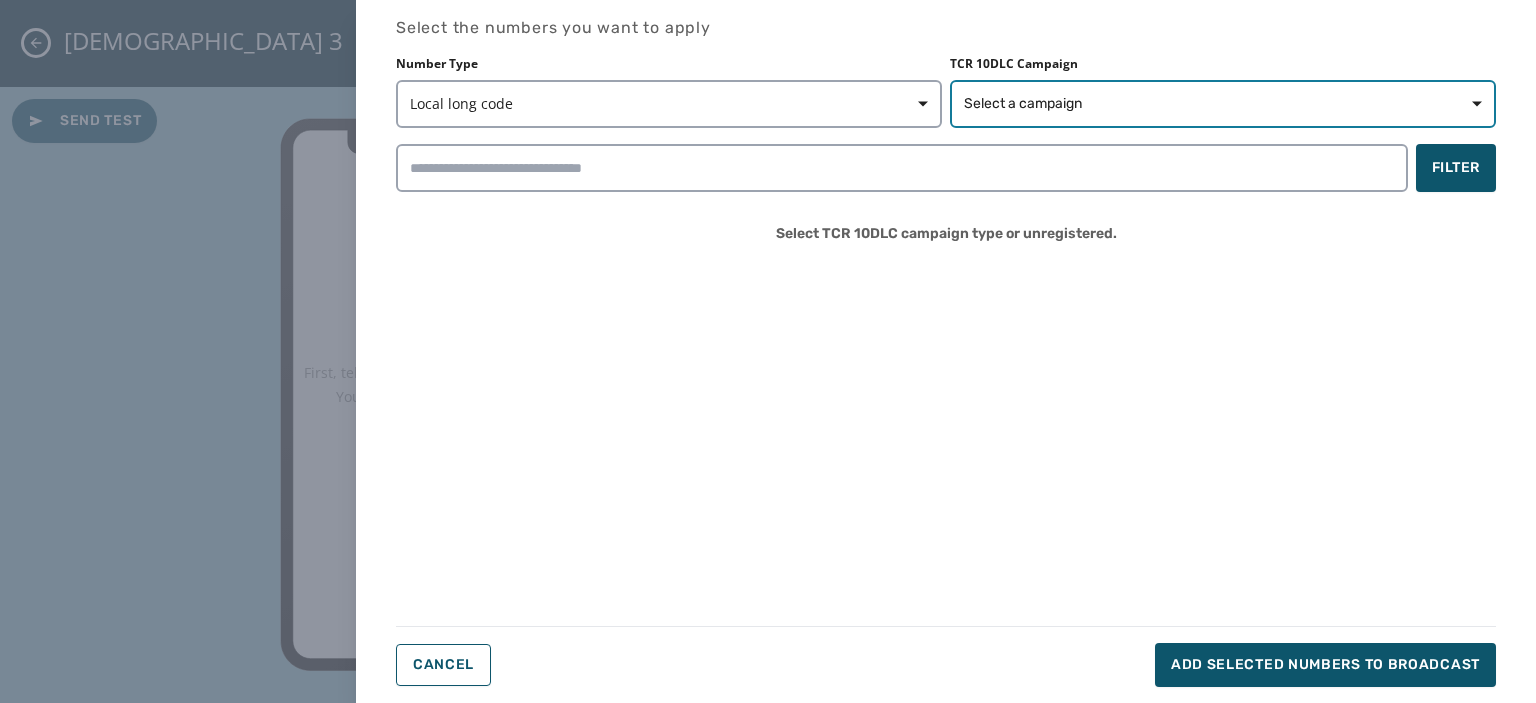 click on "Select a campaign" at bounding box center (1023, 104) 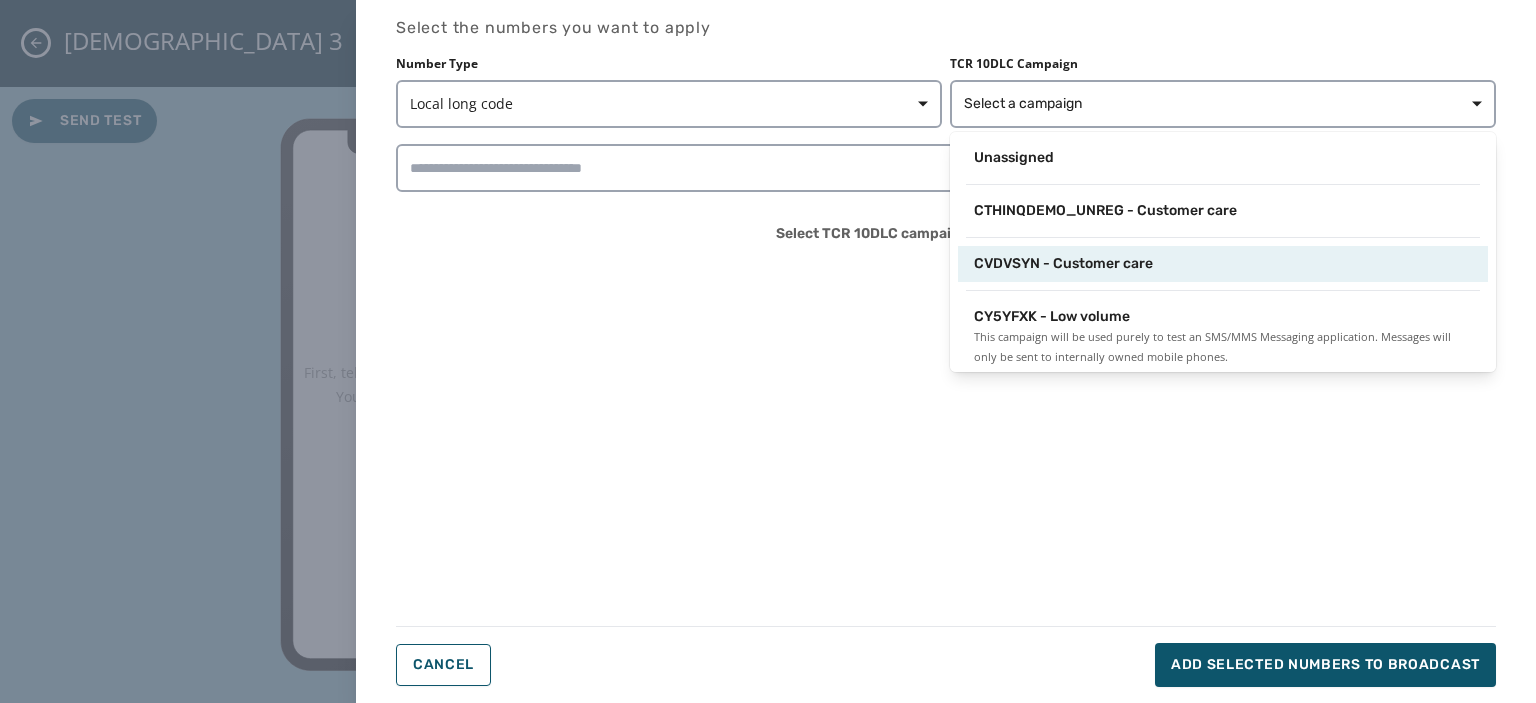 click on "CVDVSYN - Customer care" at bounding box center [1063, 264] 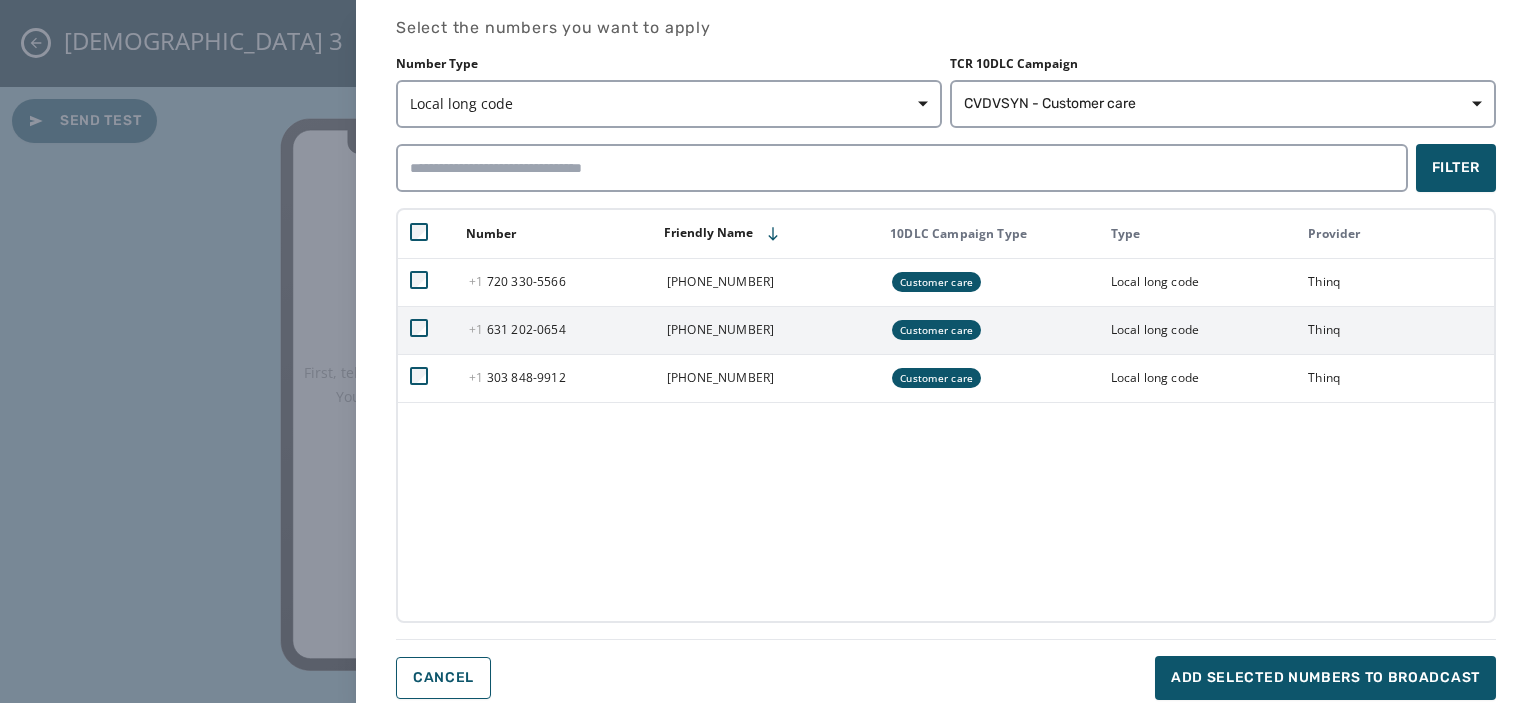 click at bounding box center (427, 330) 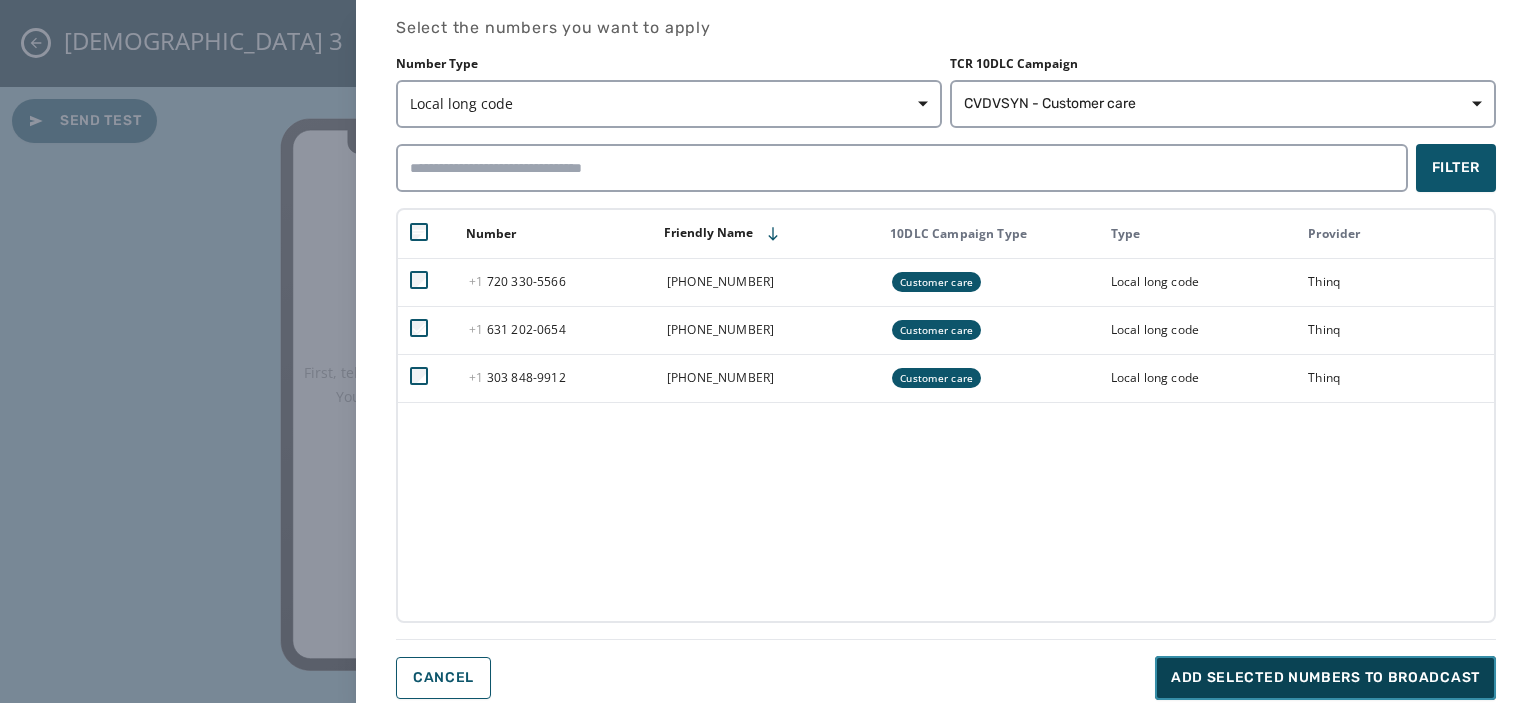click on "Add selected numbers to broadcast" at bounding box center (1325, 678) 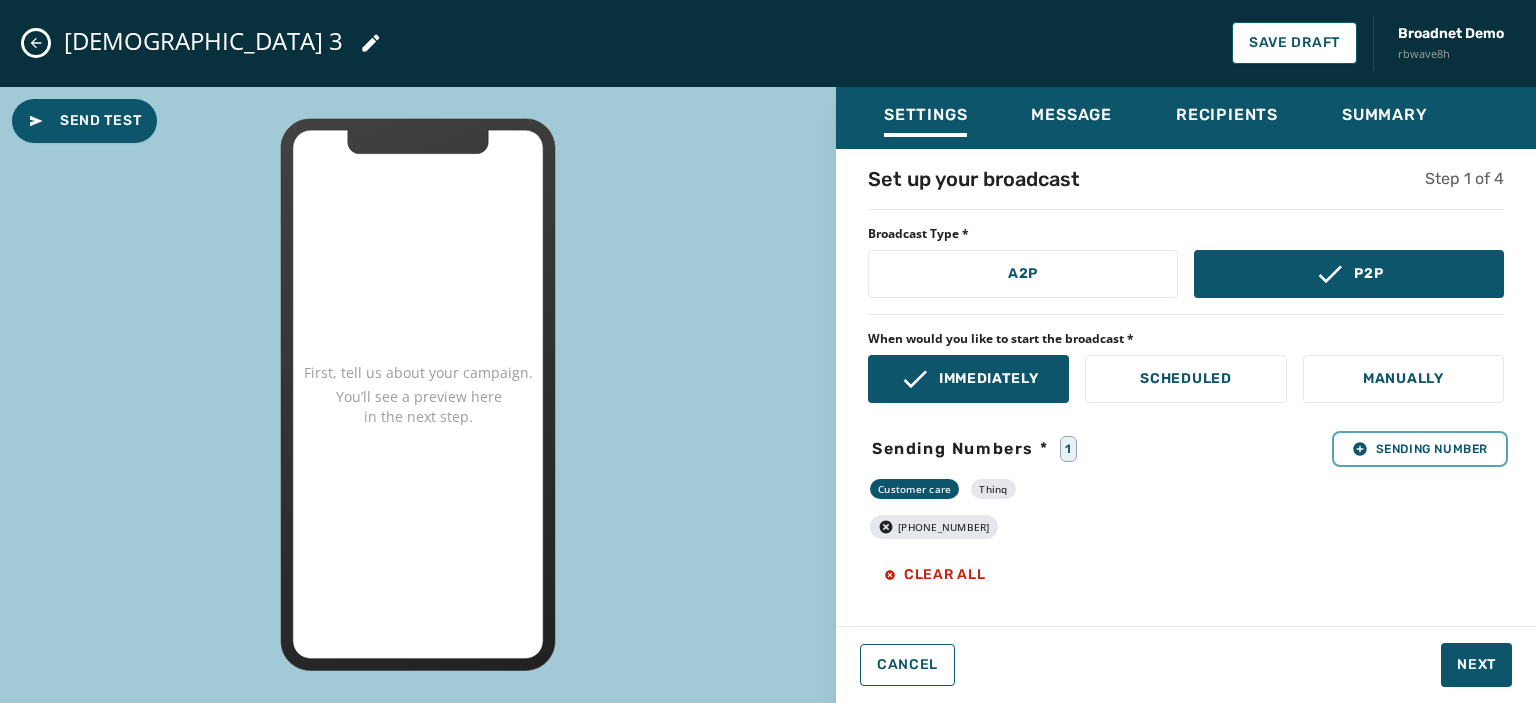 scroll, scrollTop: 163, scrollLeft: 0, axis: vertical 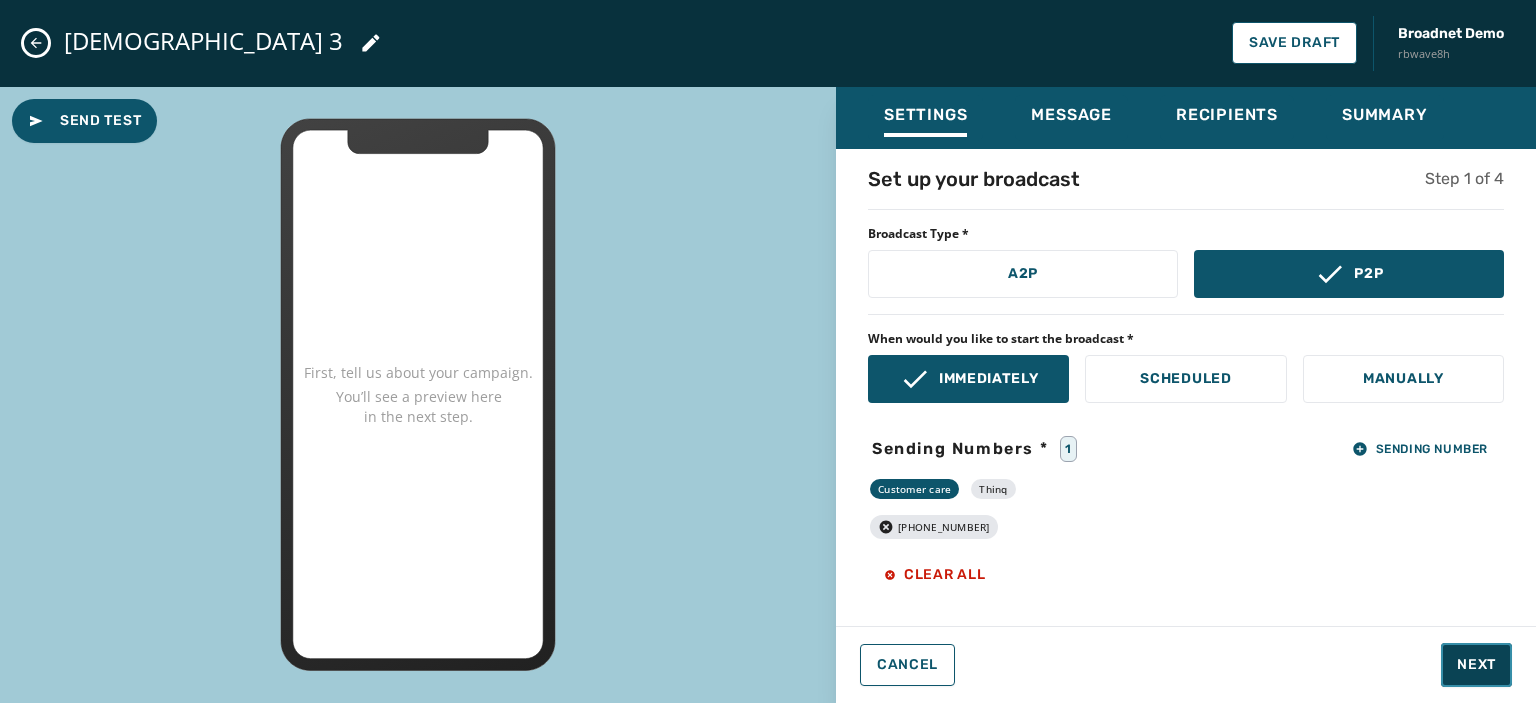 click on "Next" at bounding box center (1476, 665) 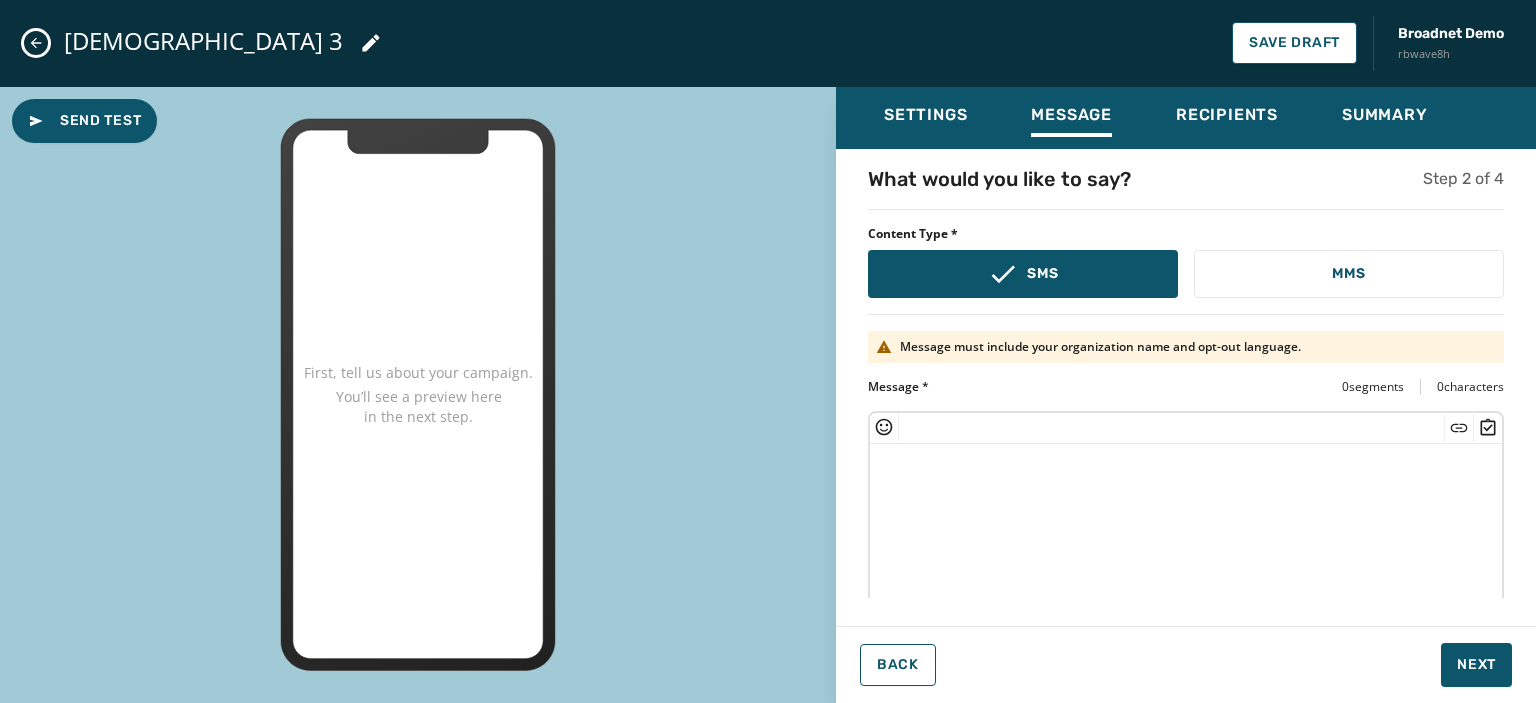 click at bounding box center (1186, 526) 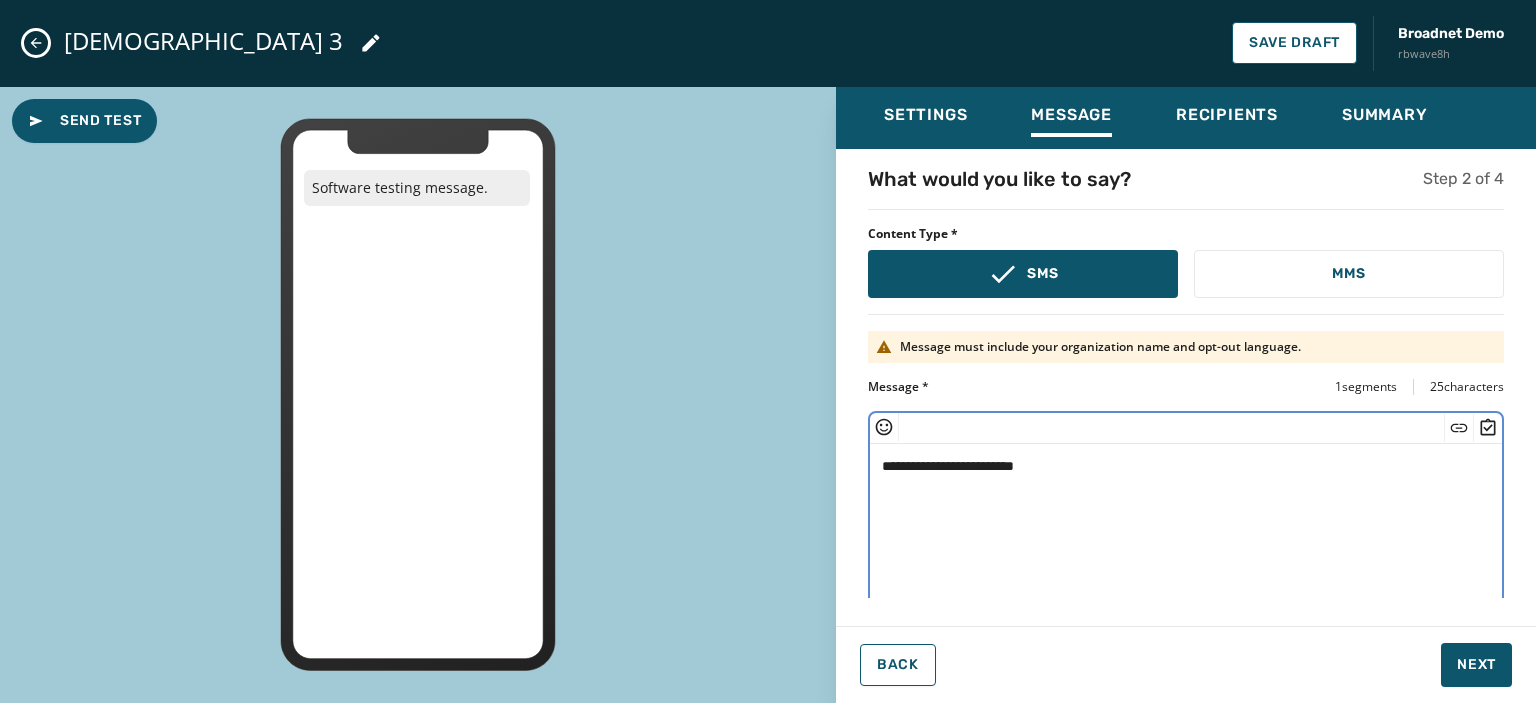 click 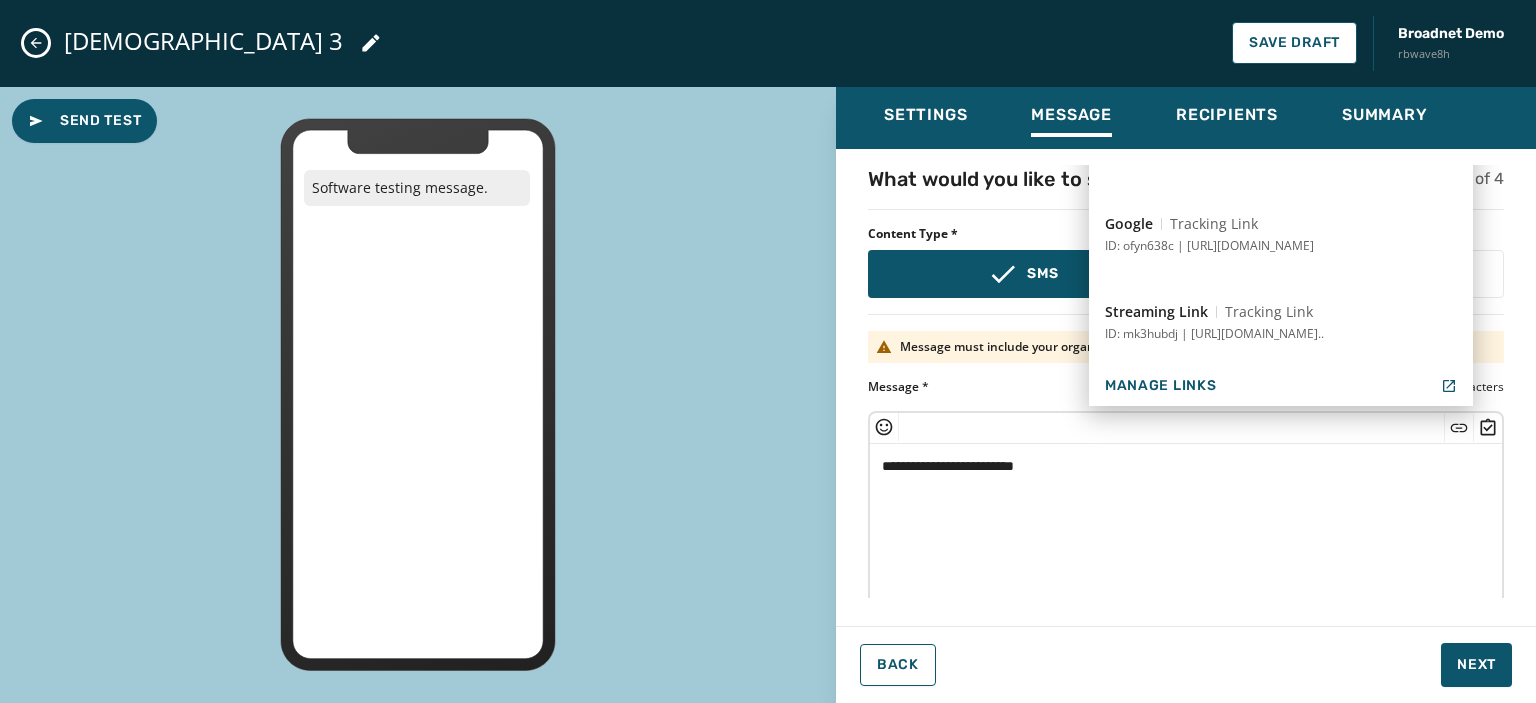 scroll, scrollTop: 536, scrollLeft: 0, axis: vertical 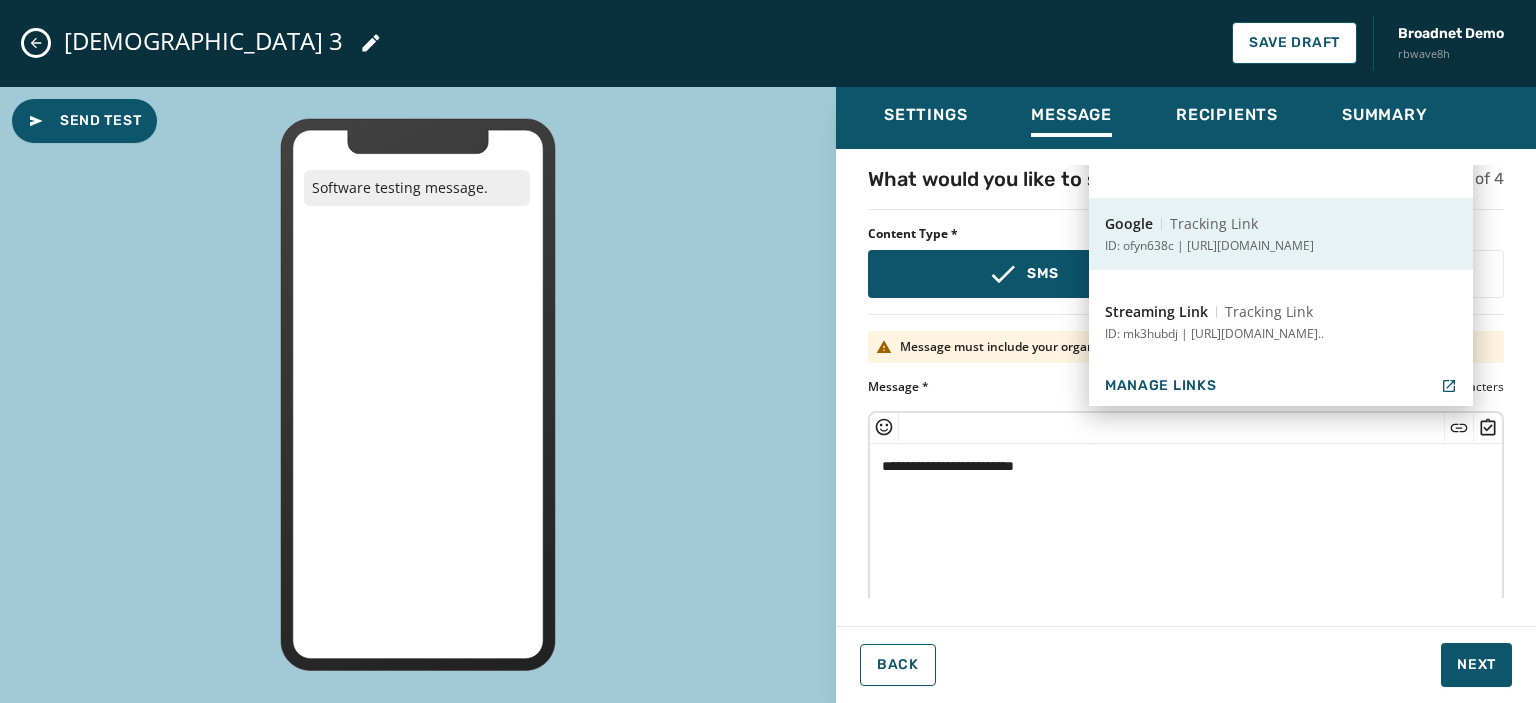 click on "Tracking Link" at bounding box center [1214, 224] 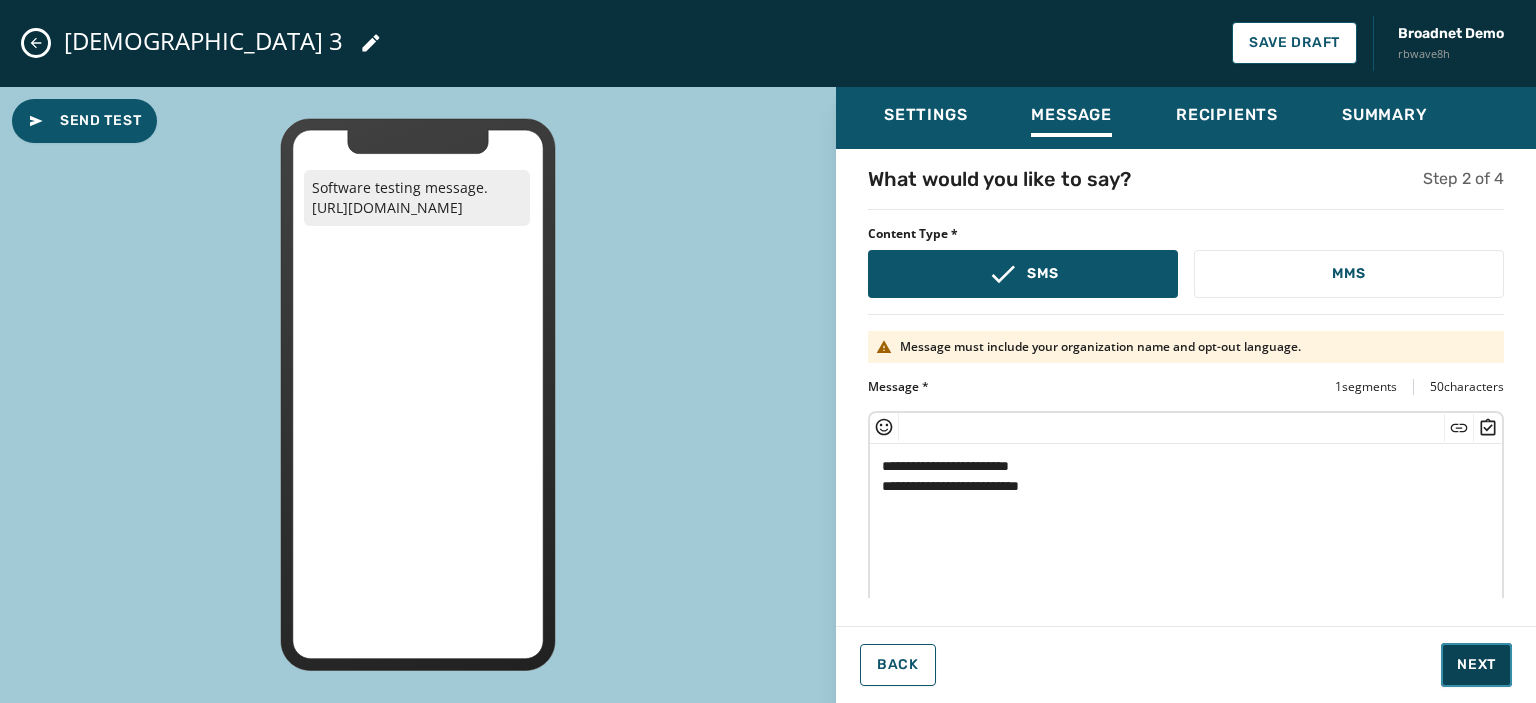 click on "Next" at bounding box center (1476, 665) 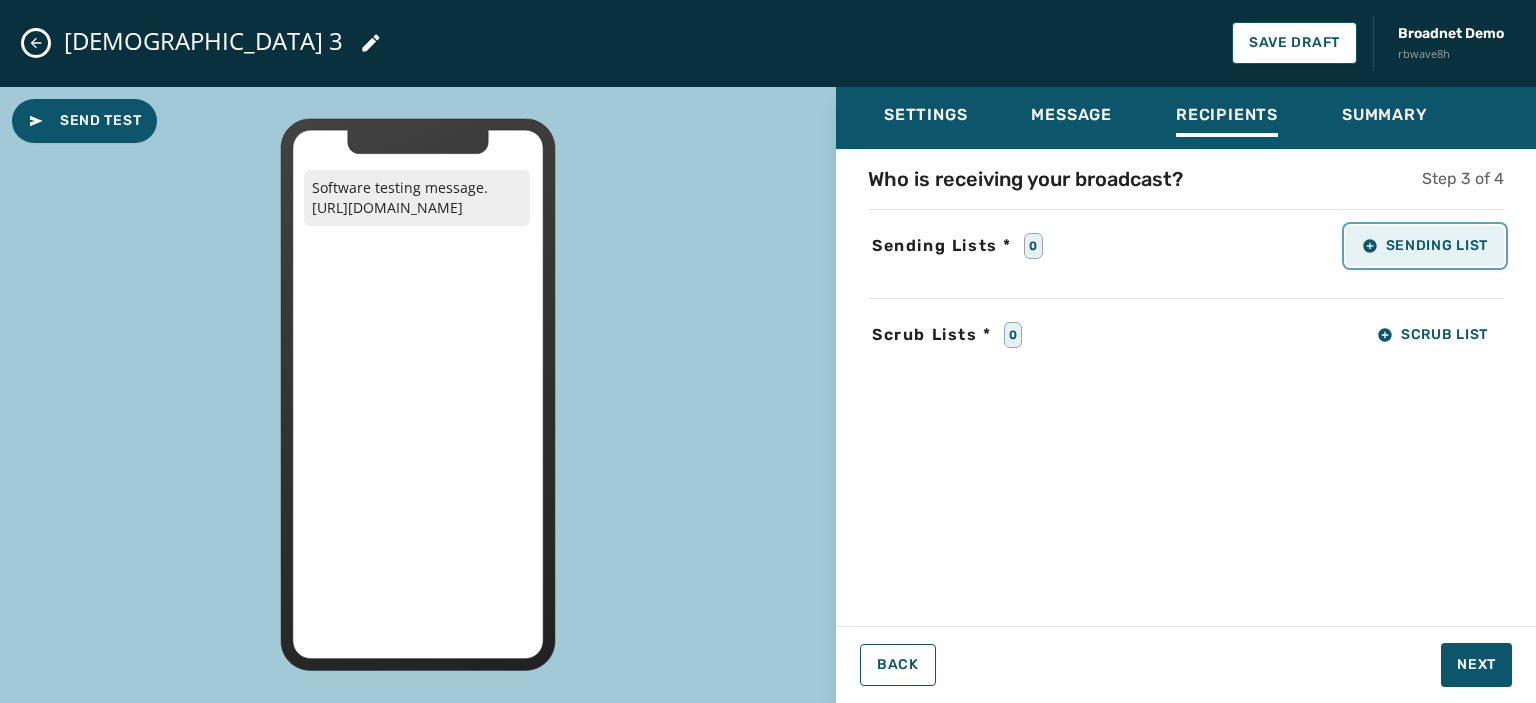 click on "Sending List" at bounding box center (1425, 246) 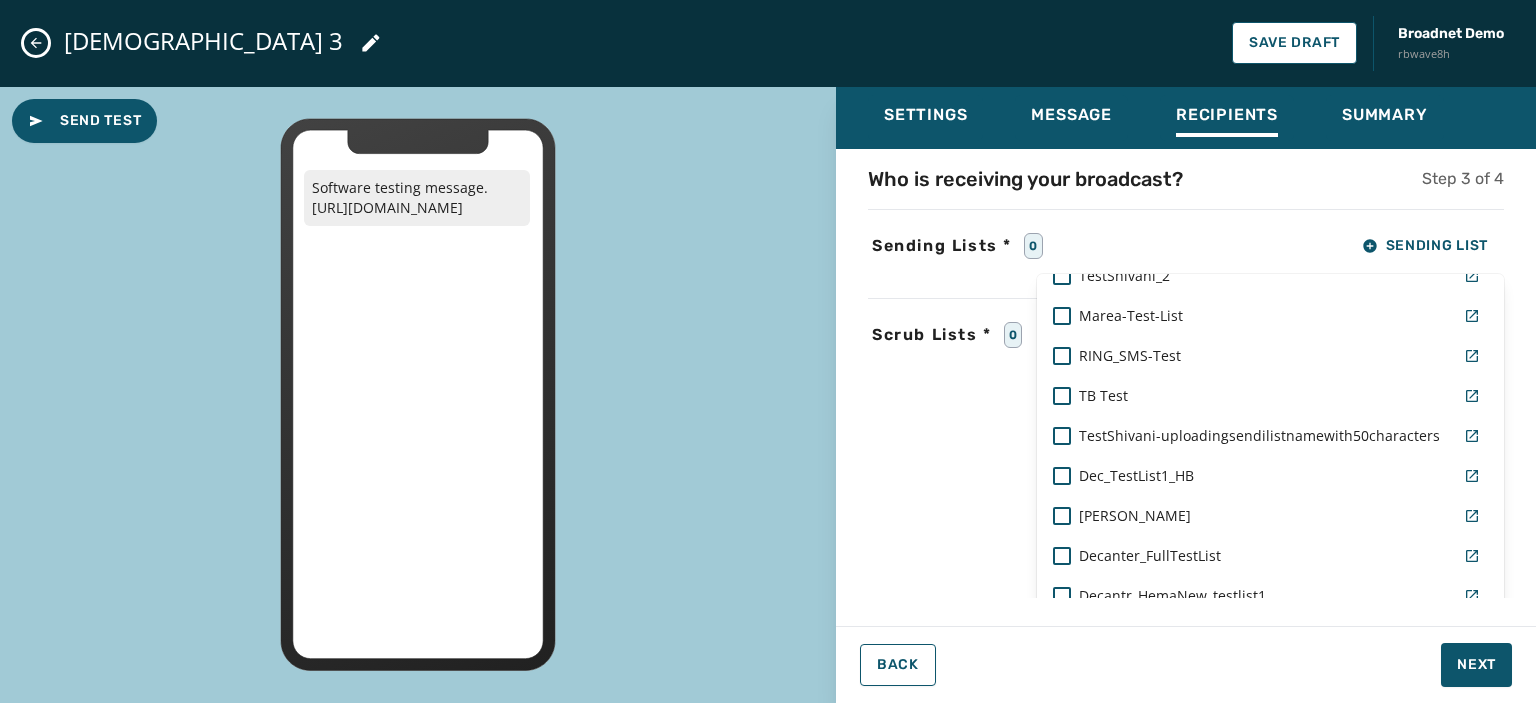 scroll, scrollTop: 955, scrollLeft: 0, axis: vertical 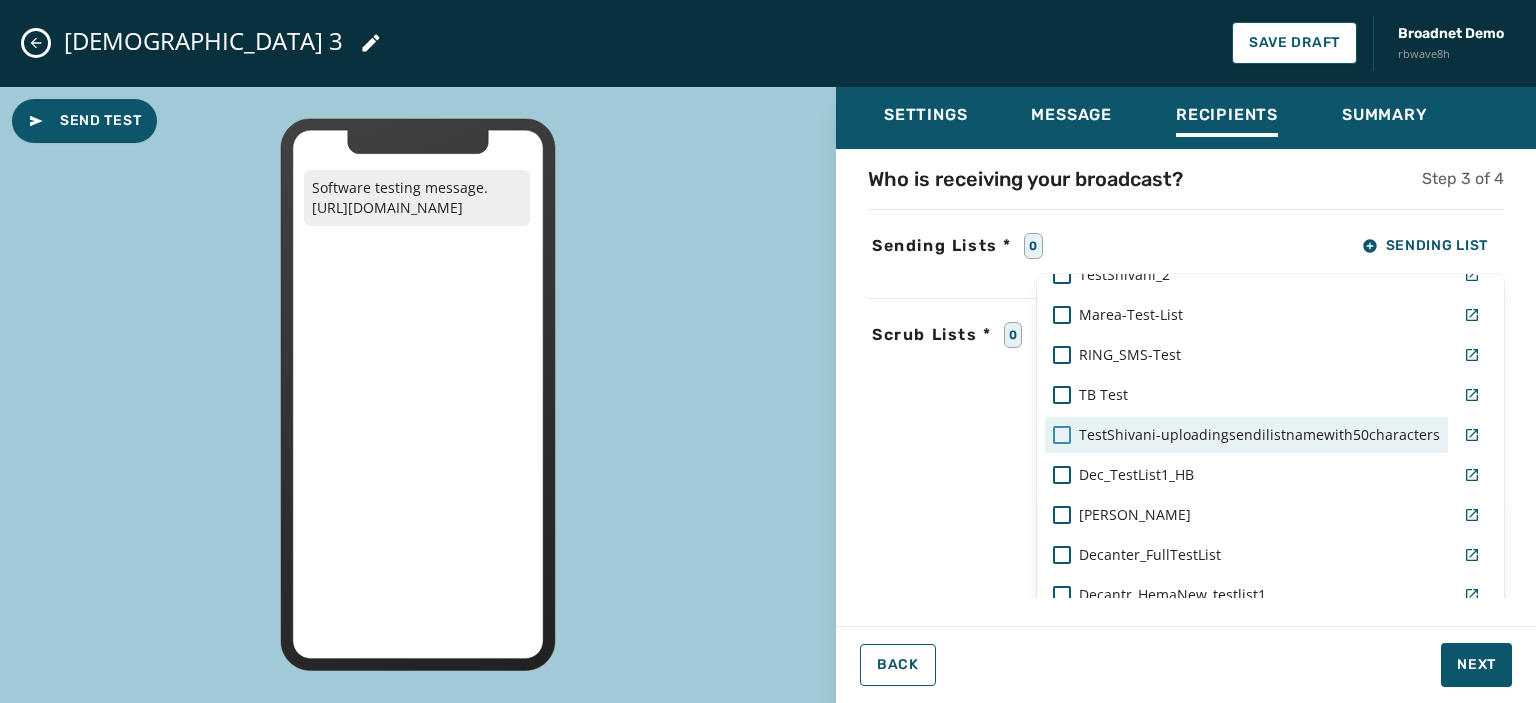 click at bounding box center [1062, 435] 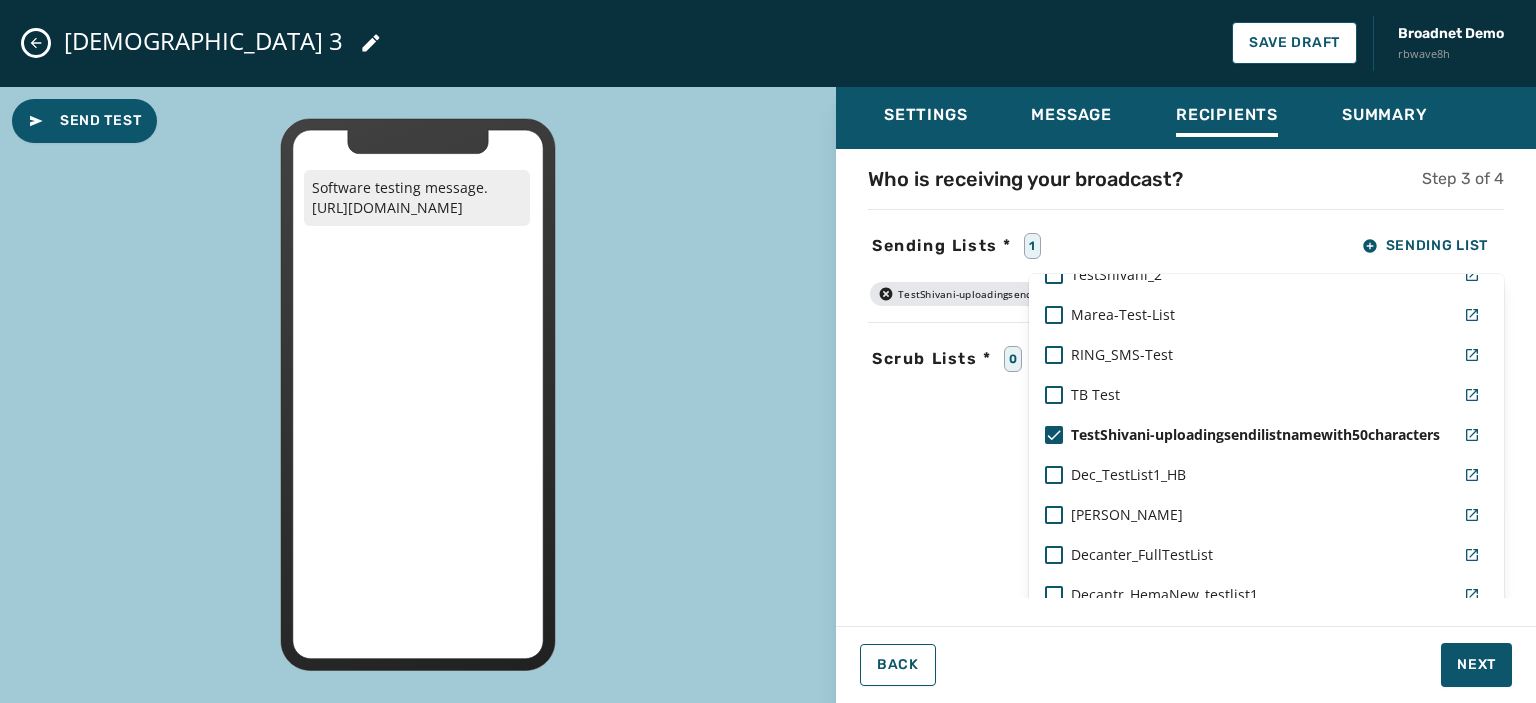click on "Settings Message Recipients Summary Who is receiving your broadcast? Step 3 of 4 Sending Lists * 1 Sending List Real Live List [PERSON_NAME]-mobile test1_phone-1 [PERSON_NAME]'s Personal List [PERSON_NAME]-mobile AlexaTestList [PERSON_NAME]'s Opt Out List Kayla-SMS-Test-List BC_DW-List Blank List TMobile-Phone-List decantr-ops-team Working-America-[PERSON_NAME]-Demo mycell Decantr_testlist1 test1_phone-1 [PERSON_NAME] [PERSON_NAME]-Internal-Test-List [PERSON_NAME] Test Decantr_HB_Testlist2 CanadianTest TestShivani_2 Marea-Test-List RING_SMS-Test TB Test TestShivani-uploadingsendilistnamewith50characters Dec_TestList1_HB [PERSON_NAME] Decanter_FullTestList Decantr_HemaNew_testlist1 [PERSON_NAME] list Northern-[US_STATE]-Test-List AdvantageDemo2 AL-Test Brittany-Test Manage Send Lists TestShivani-uploadingsendilistnamewith50characters Scrub Lists * 0 Scrub List Back Next" at bounding box center (1186, 387) 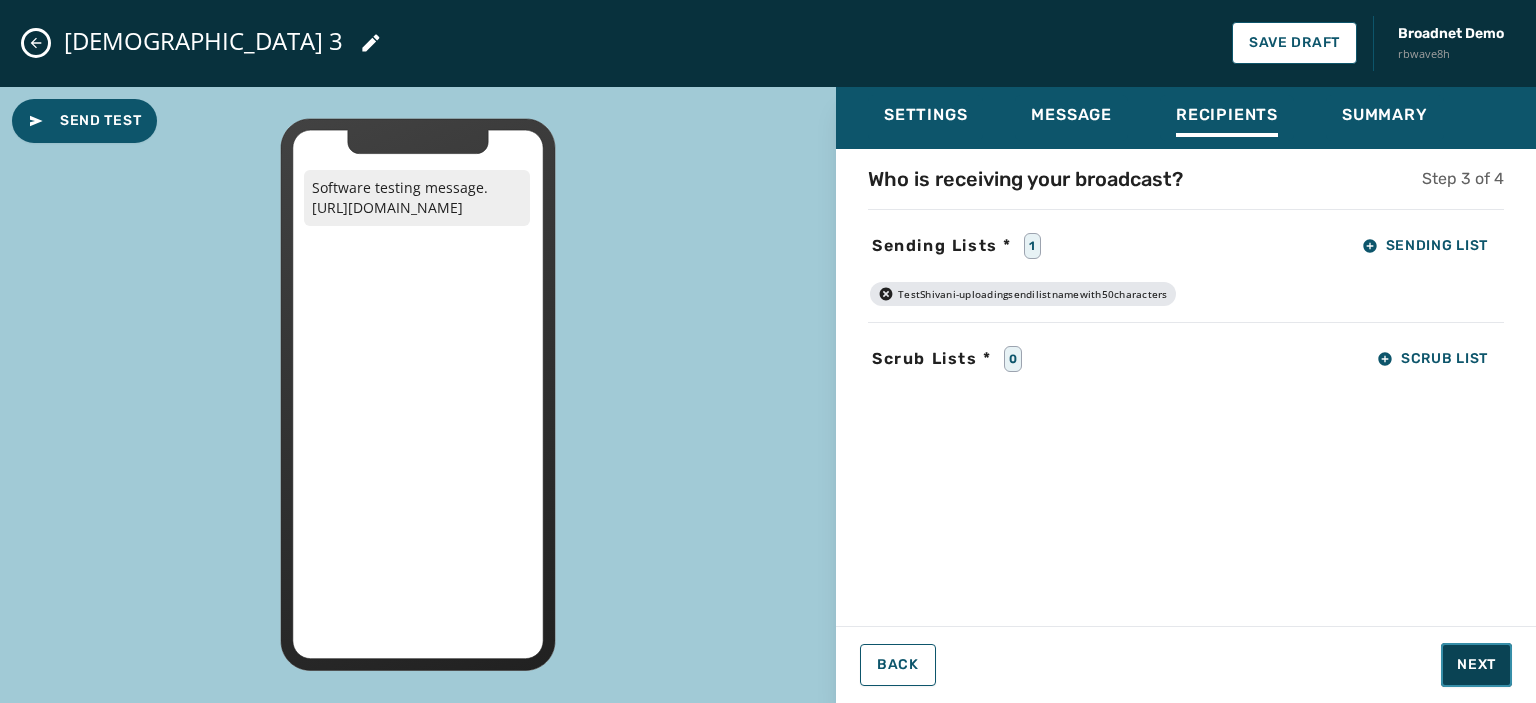 click on "Next" at bounding box center (1476, 665) 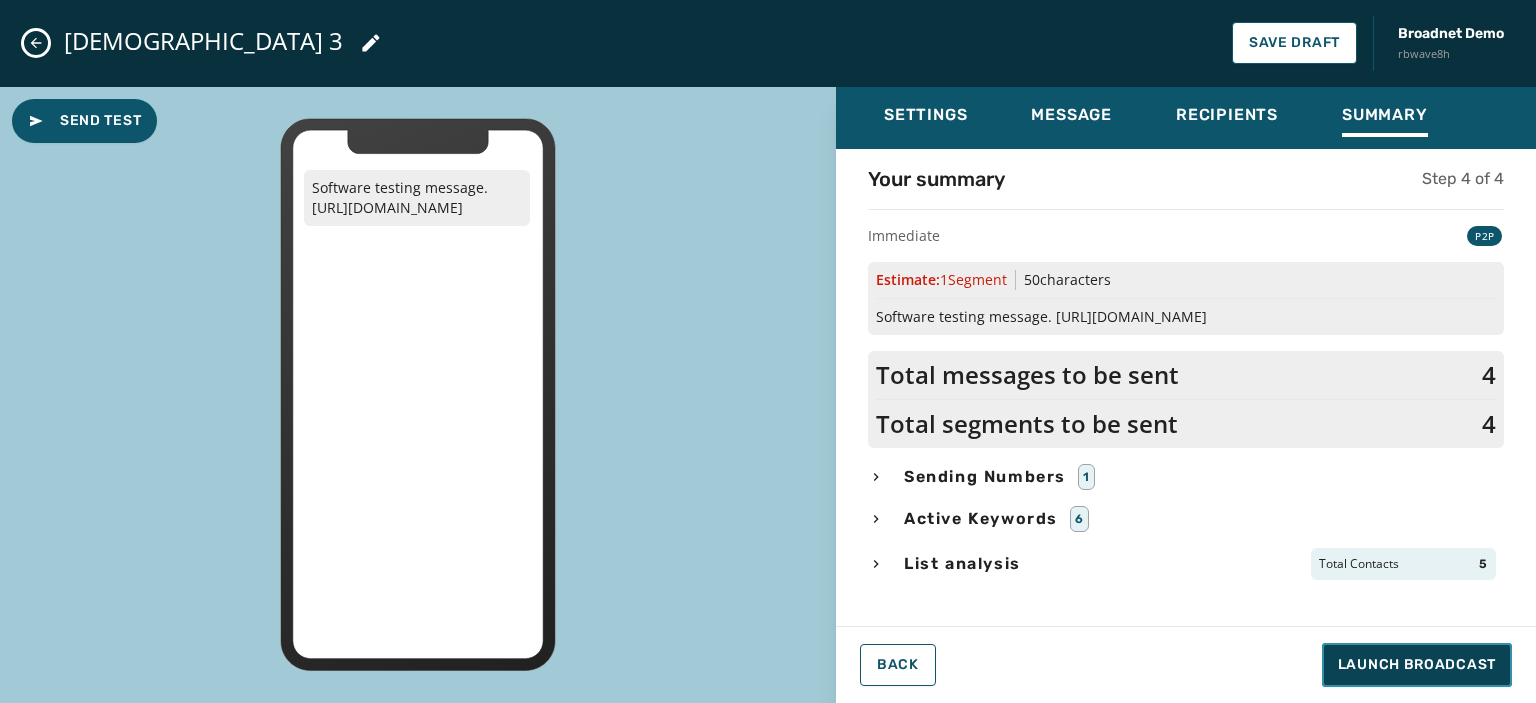 click on "Launch Broadcast" at bounding box center [1417, 665] 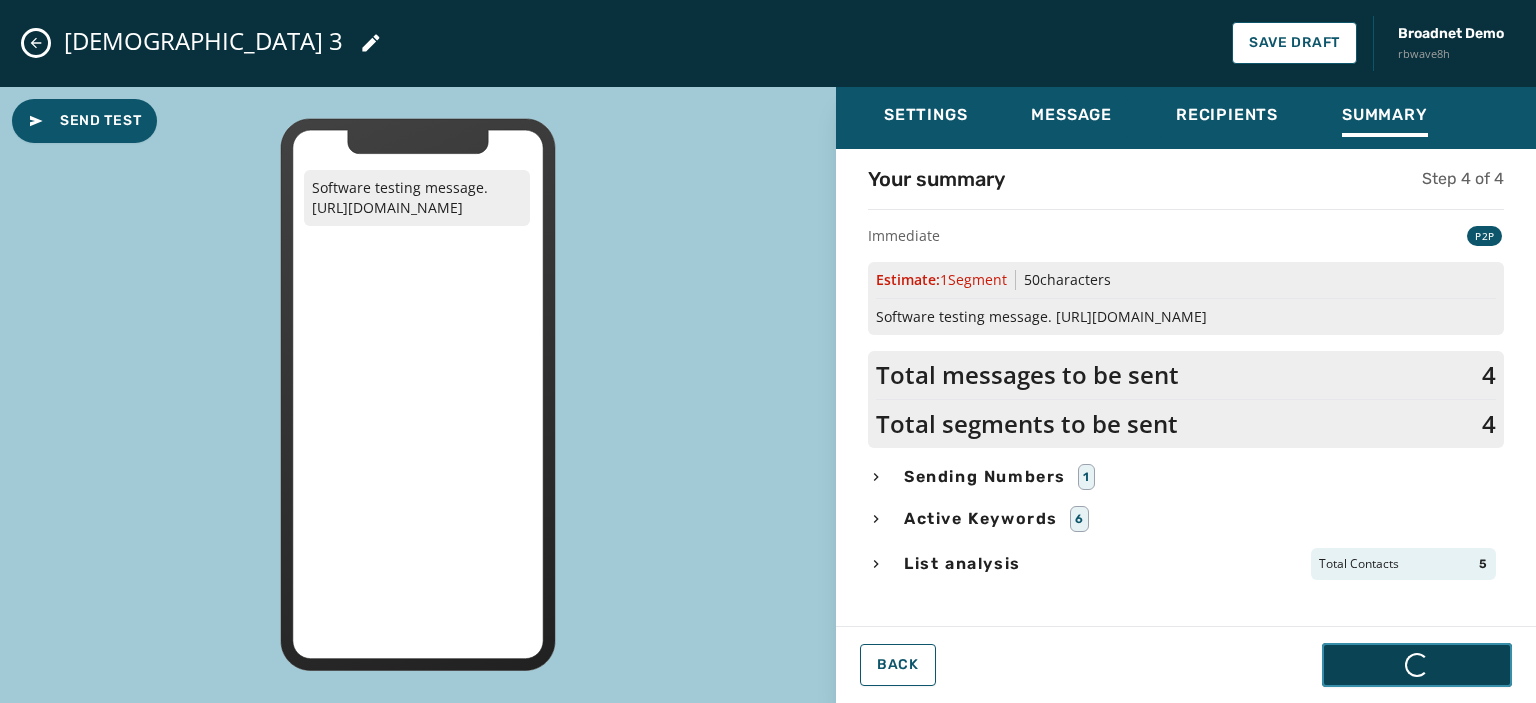 scroll, scrollTop: 0, scrollLeft: 0, axis: both 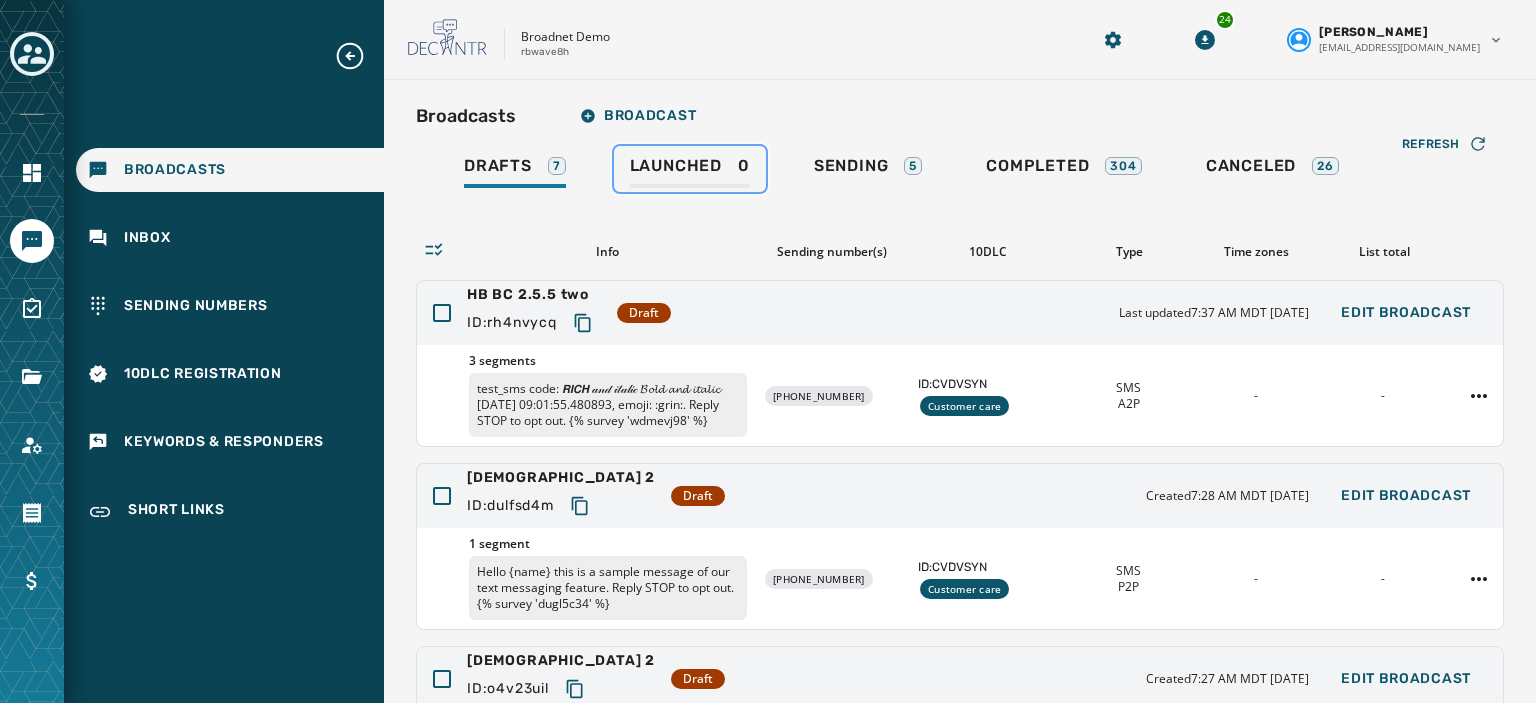 click on "Launched" at bounding box center [676, 166] 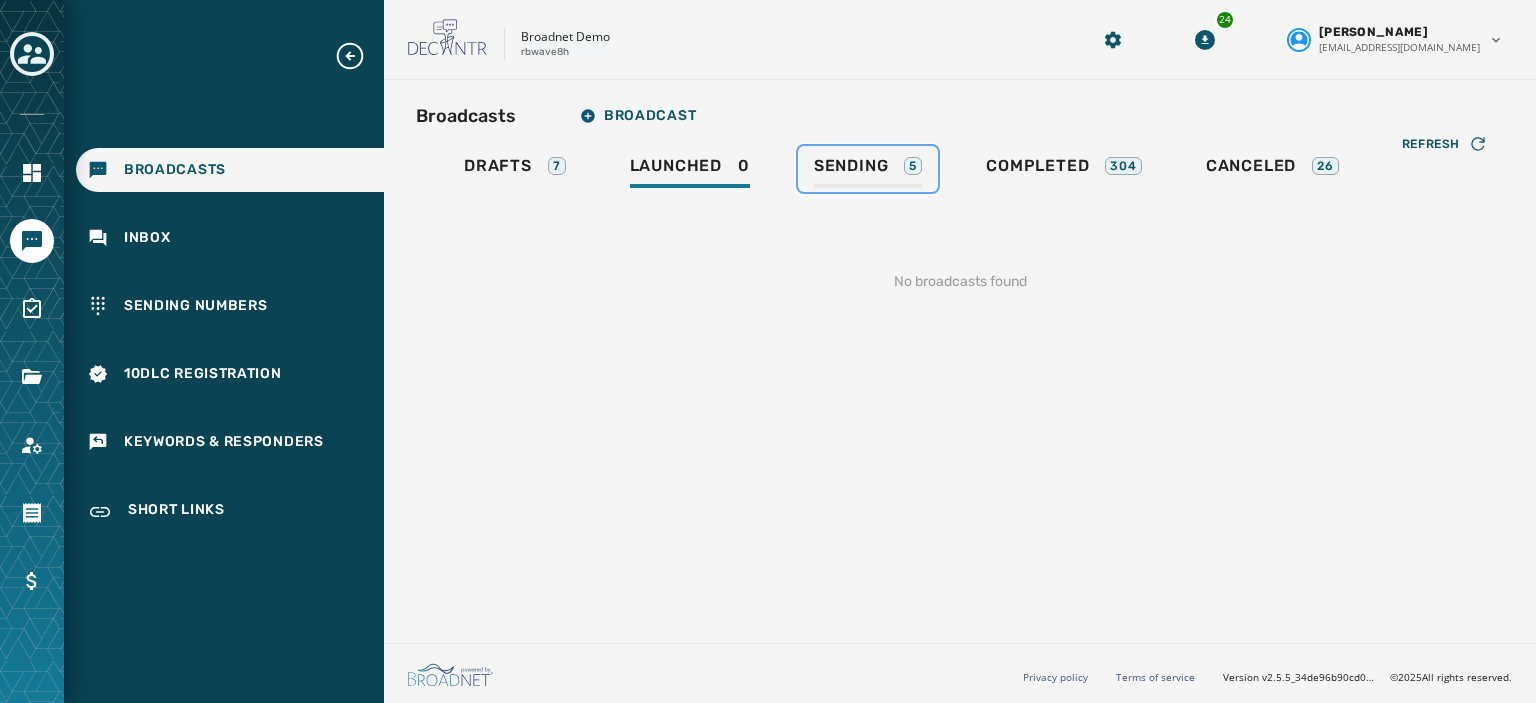 click on "Sending" at bounding box center (851, 166) 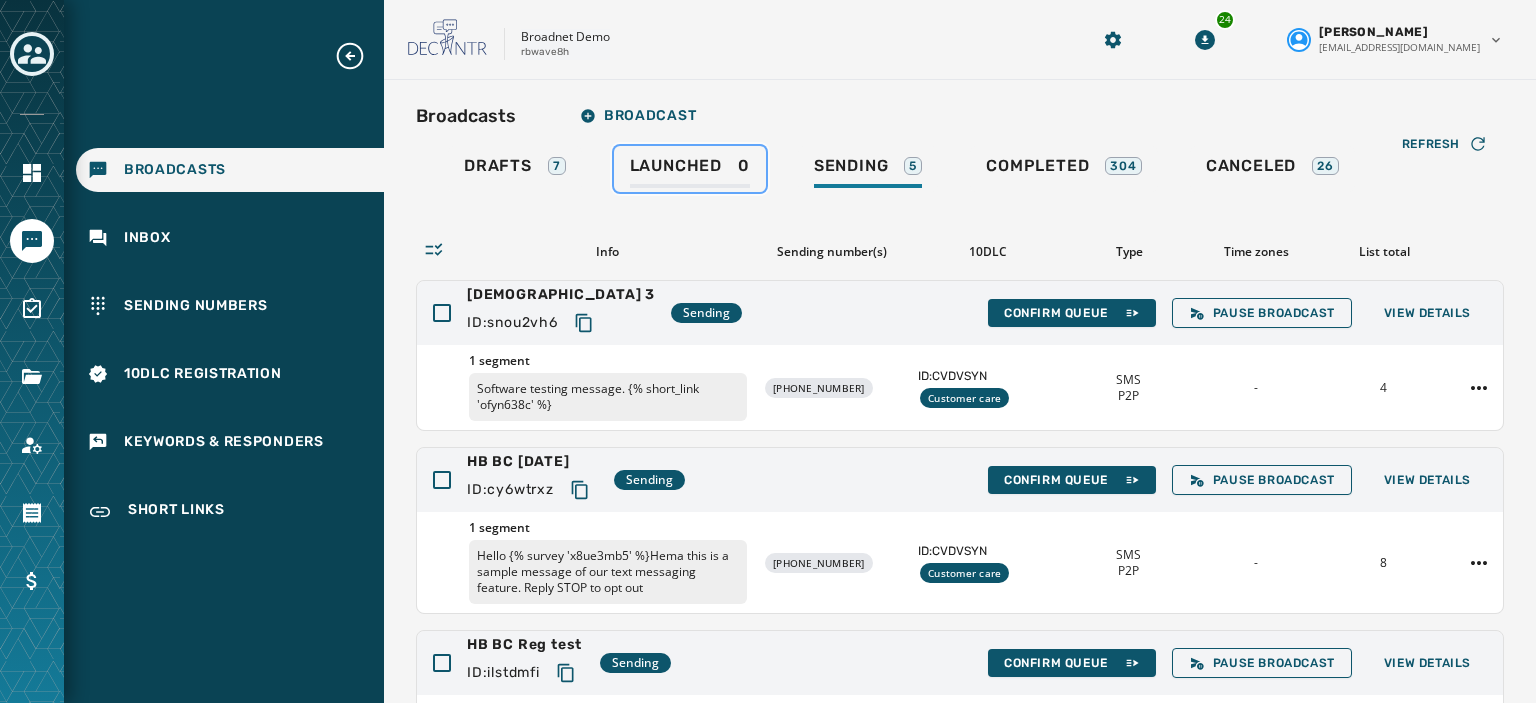 click on "Launched" at bounding box center [676, 166] 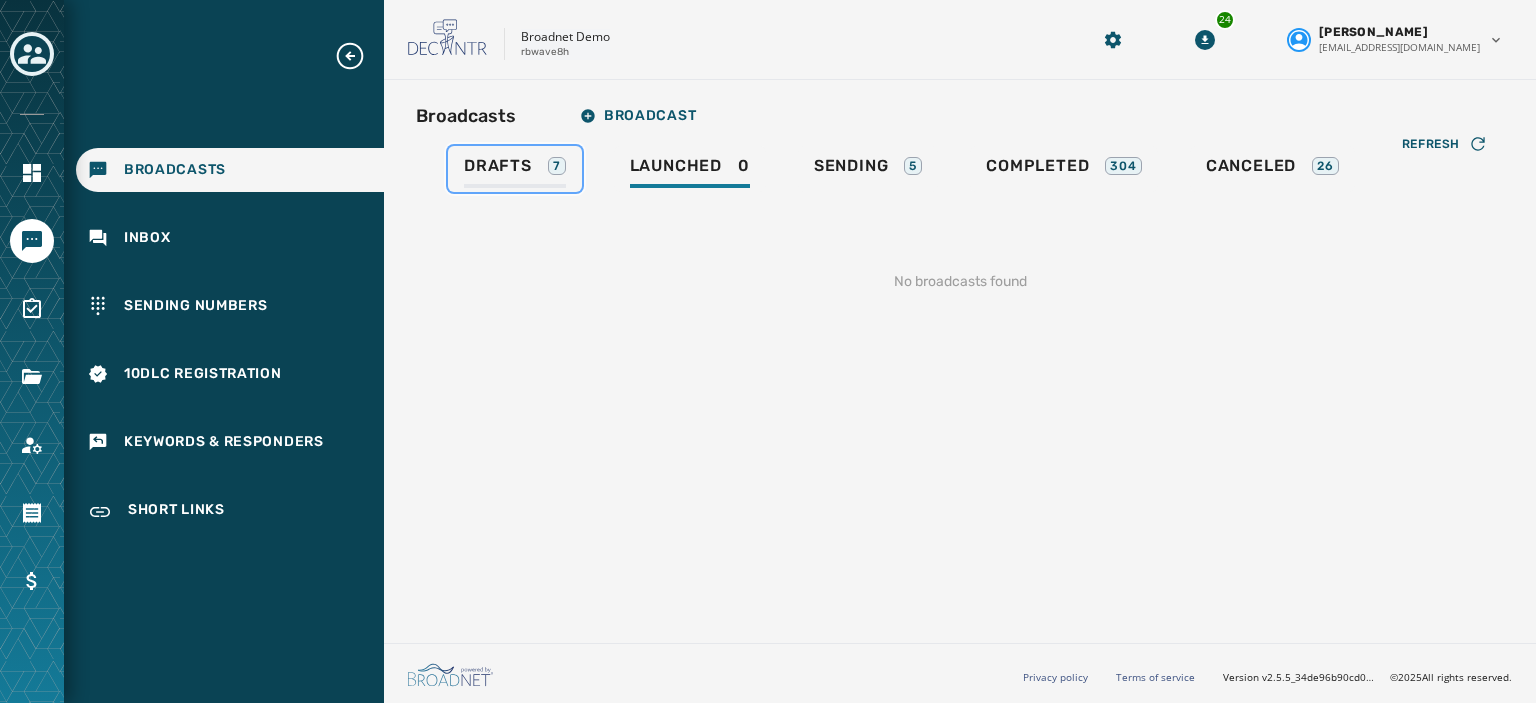 click on "Drafts" at bounding box center (498, 166) 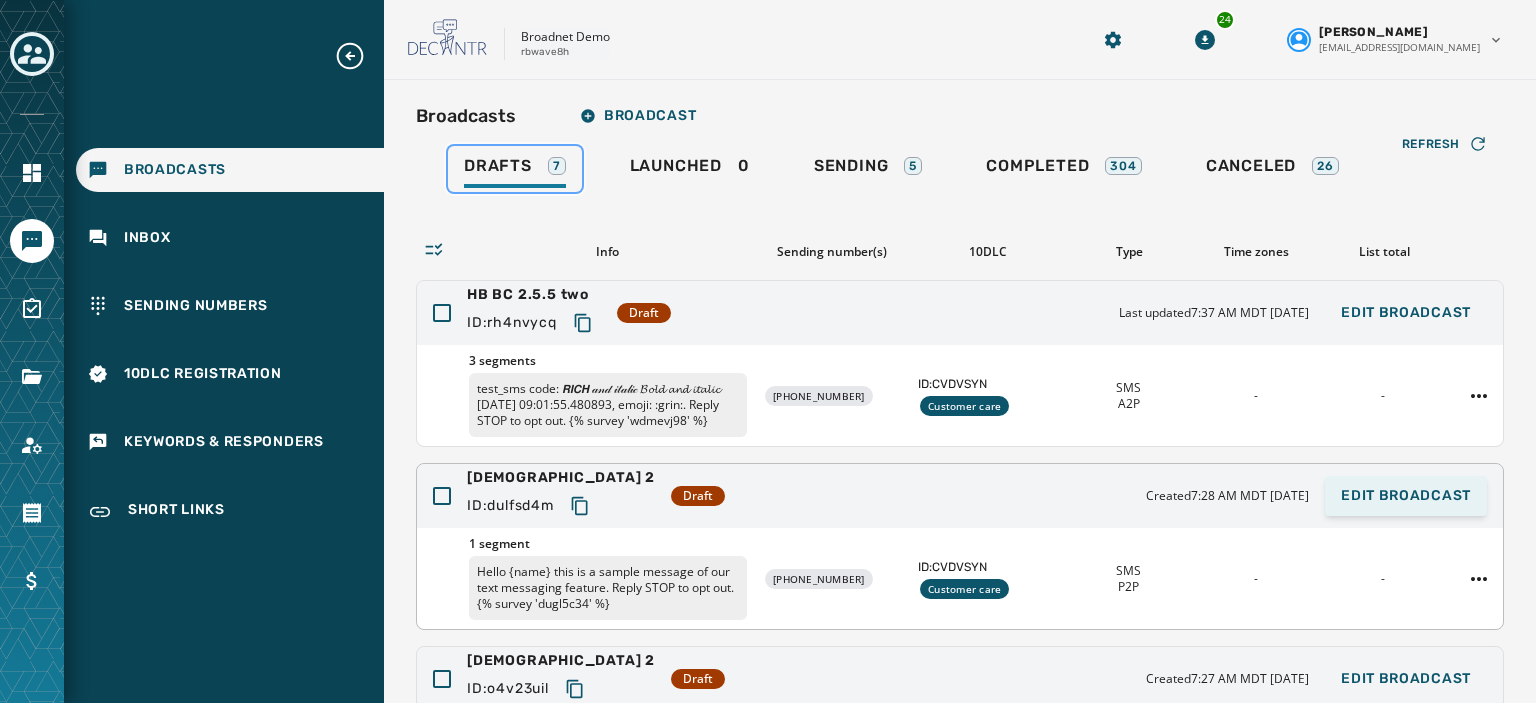 scroll, scrollTop: 128, scrollLeft: 0, axis: vertical 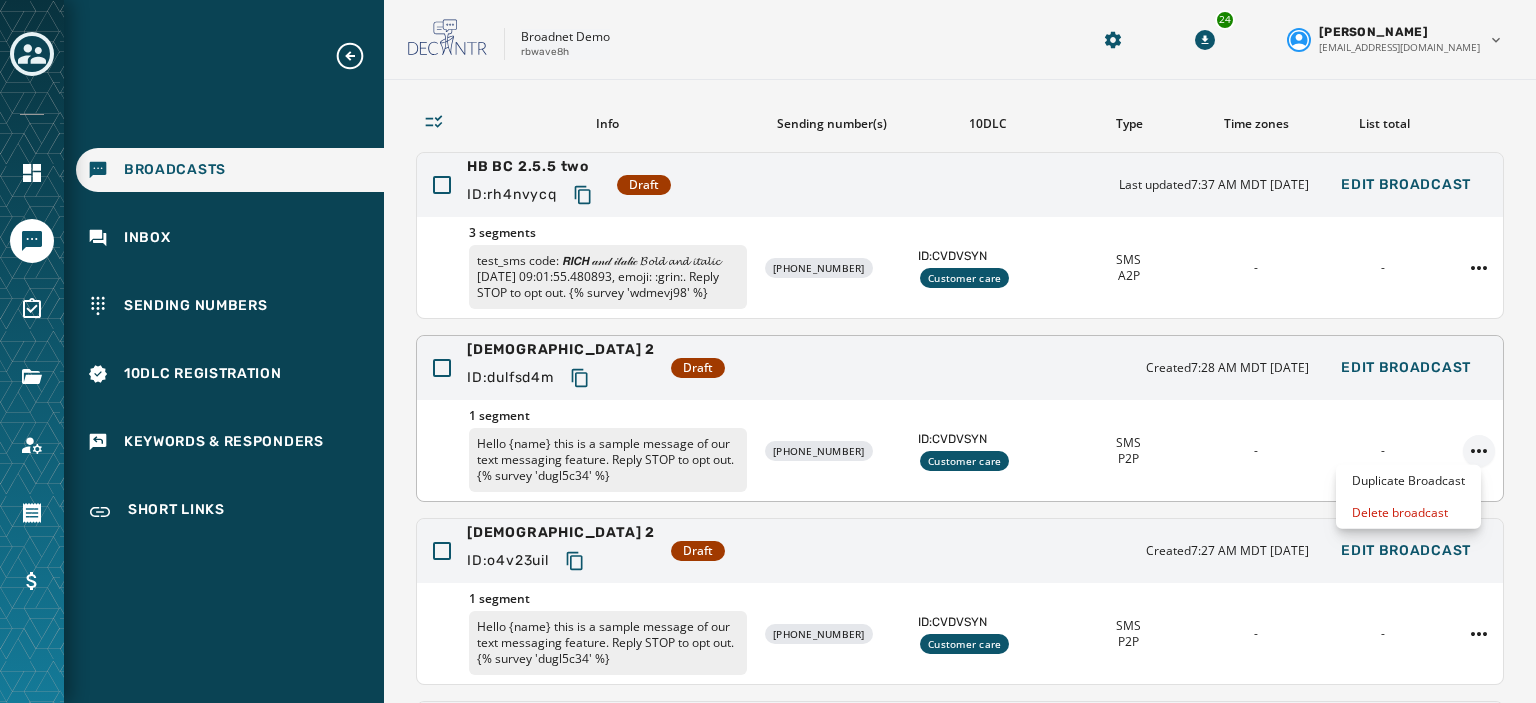 click on "Broadcasts      Inbox      Sending Numbers      10DLC Registration      Keywords & Responders      Short Links Skip To Main Content Broadnet Demo rbwave8h 24 Shivani Thakar sthakar@broadnet.com Broadcasts Broadcast Drafts 7 Launched 0 Sending 5 Completed 304 Canceled 26 Refresh Info Sending number(s) 10DLC Type Time zones List total HB BC 2.5.5 two ID:  rh4nvycq Draft Last updated  7:37 AM MDT July 3, 2025 Edit Broadcast   3 segments test_sms code: 𝙍𝙄𝘾𝙃 𝒶𝓃𝒹 𝒾𝓉𝒶𝓁𝒾𝒸 𝓑𝓸𝓵𝓭 𝓪𝓷𝓭 𝓲𝓽𝓪𝓵𝓲𝓬 2024-12-12 09:01:55.480893, emoji: :grin:. Reply STOP to opt out.
{% survey 'wdmevj98' %} +1 720 330-5566 ID:  CVDVSYN Customer care SMS A2P - - ST Test 2 ID:  dulfsd4m Draft Created  7:28 AM MDT July 3, 2025 Edit Broadcast   1 segment Hello {name} this is a sample message of our text messaging feature. Reply STOP to opt out.
{% survey 'dugl5c34' %} +1 631 202-0654 ID:  CVDVSYN Customer care SMS P2P - - ST Test 2 ID:  Draft" at bounding box center [768, 351] 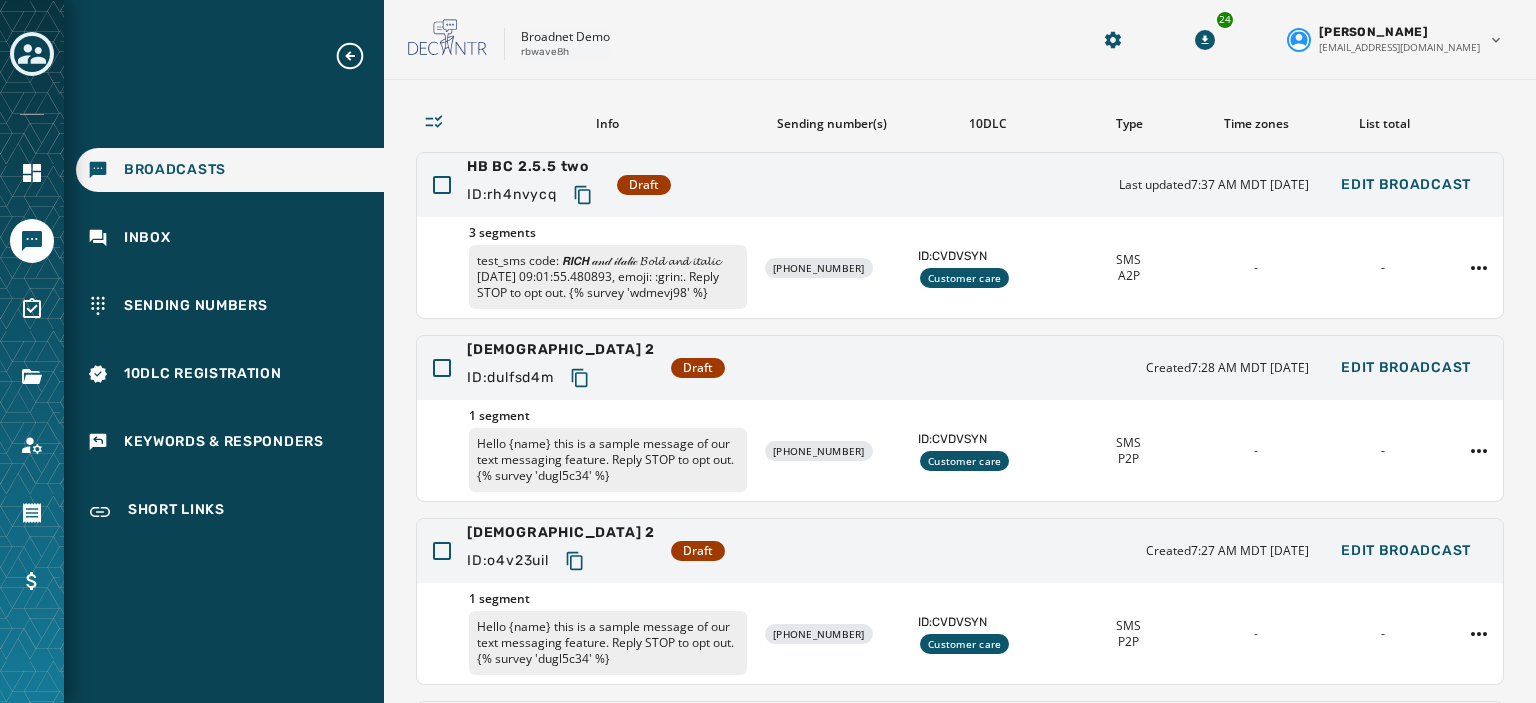 click on "Broadcasts      Inbox      Sending Numbers      10DLC Registration      Keywords & Responders      Short Links Skip To Main Content Broadnet Demo rbwave8h 24 Shivani Thakar sthakar@broadnet.com Broadcasts Broadcast Drafts 7 Launched 0 Sending 5 Completed 304 Canceled 26 Refresh Info Sending number(s) 10DLC Type Time zones List total HB BC 2.5.5 two ID:  rh4nvycq Draft Last updated  7:37 AM MDT July 3, 2025 Edit Broadcast   3 segments test_sms code: 𝙍𝙄𝘾𝙃 𝒶𝓃𝒹 𝒾𝓉𝒶𝓁𝒾𝒸 𝓑𝓸𝓵𝓭 𝓪𝓷𝓭 𝓲𝓽𝓪𝓵𝓲𝓬 2024-12-12 09:01:55.480893, emoji: :grin:. Reply STOP to opt out.
{% survey 'wdmevj98' %} +1 720 330-5566 ID:  CVDVSYN Customer care SMS A2P - - ST Test 2 ID:  dulfsd4m Draft Created  7:28 AM MDT July 3, 2025 Edit Broadcast   1 segment Hello {name} this is a sample message of our text messaging feature. Reply STOP to opt out.
{% survey 'dugl5c34' %} +1 631 202-0654 ID:  CVDVSYN Customer care SMS P2P - - ST Test 2 ID:  Draft" at bounding box center [768, 351] 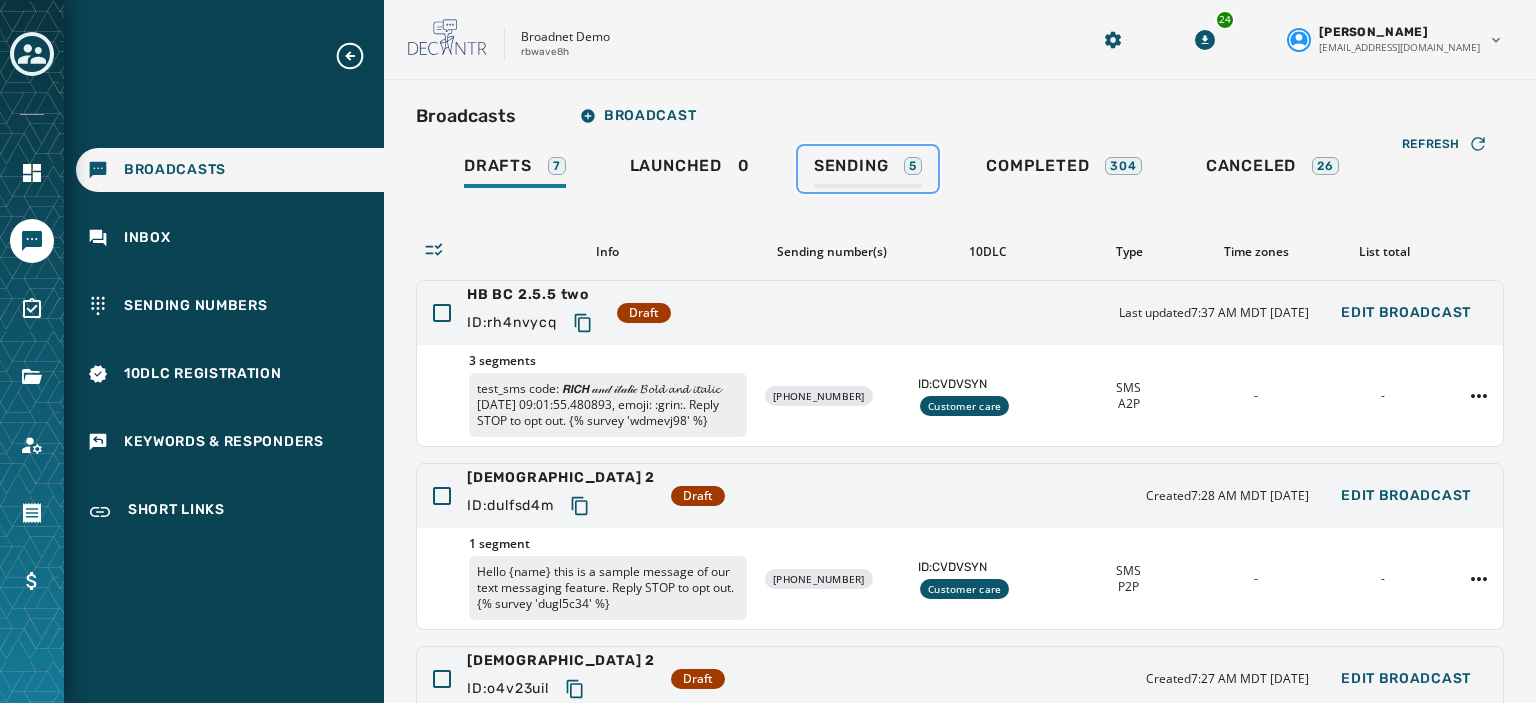 click on "Sending 5" at bounding box center (868, 172) 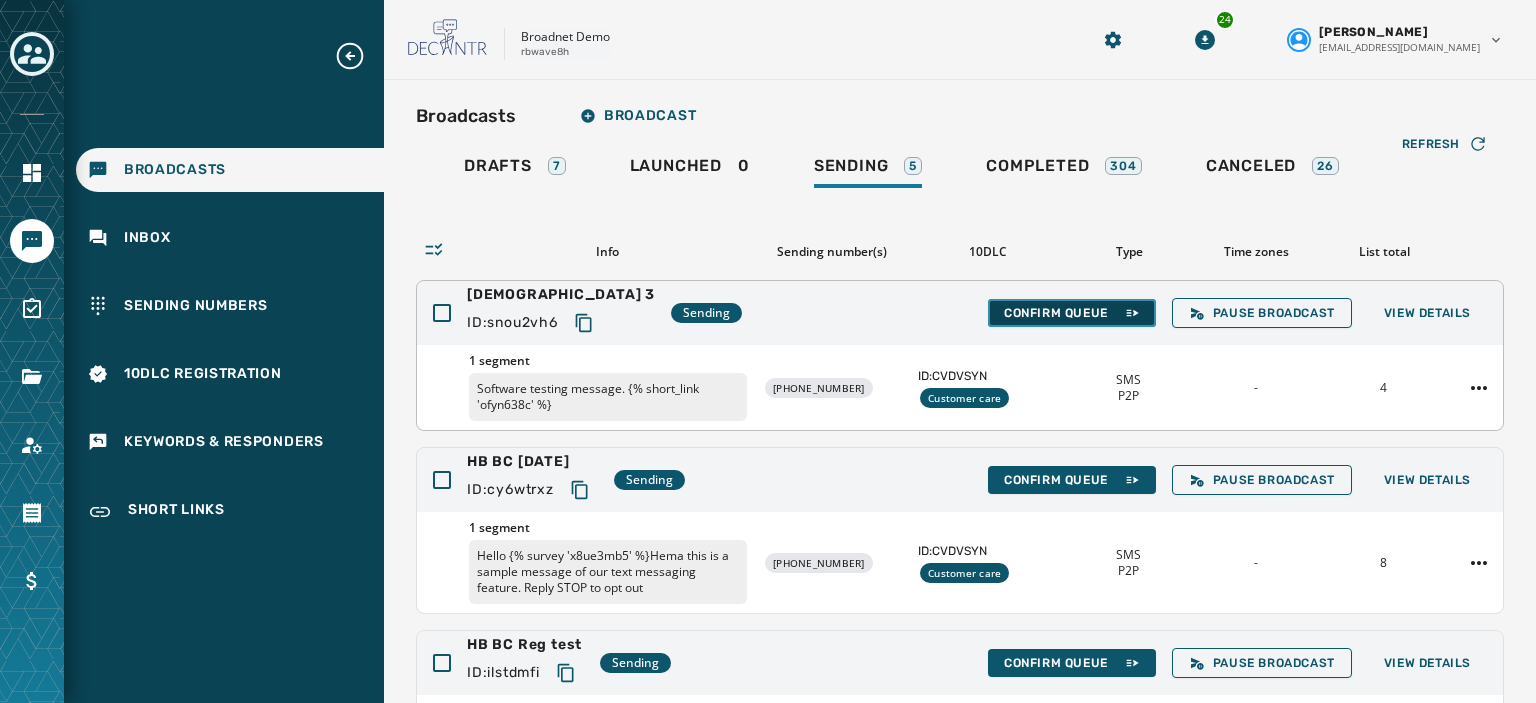 click on "Confirm Queue" at bounding box center [1072, 313] 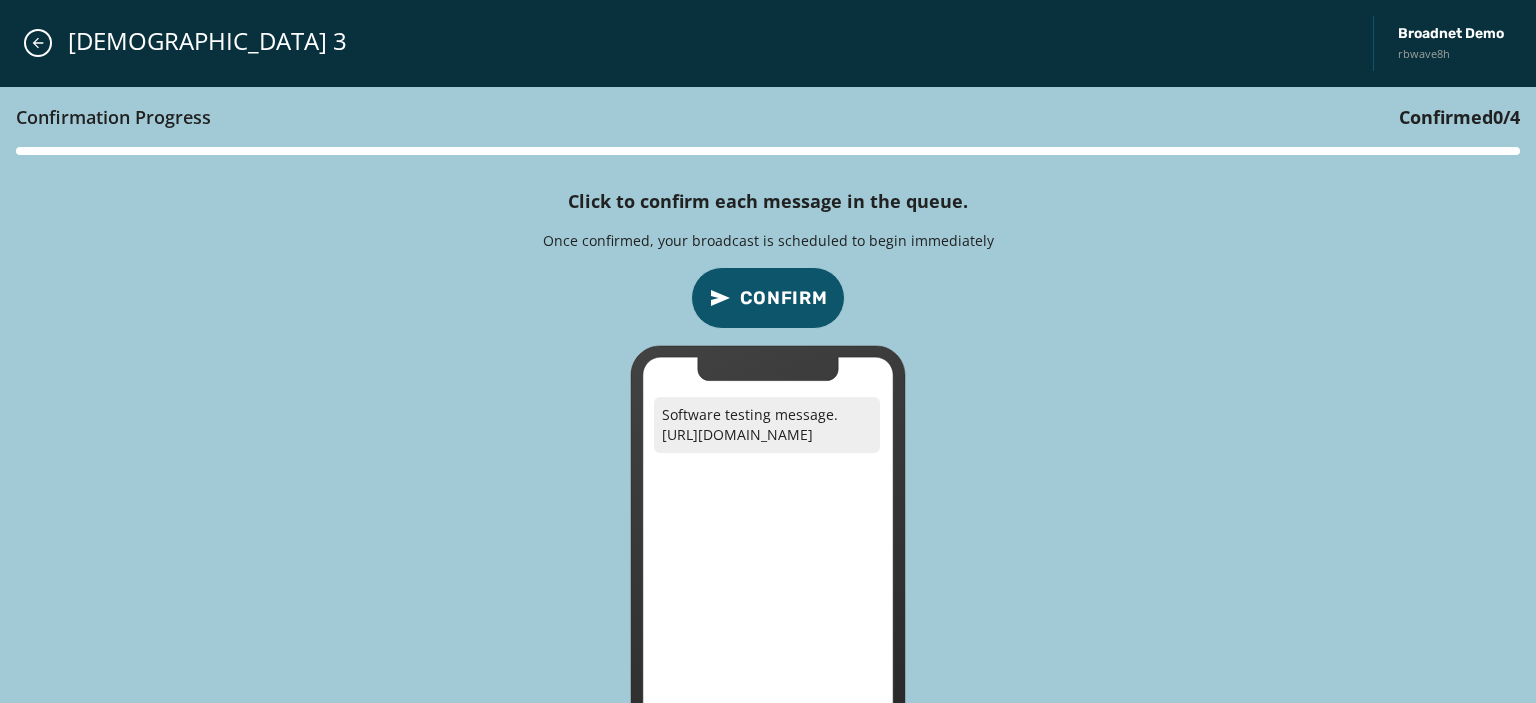 click on "Confirm" at bounding box center (784, 298) 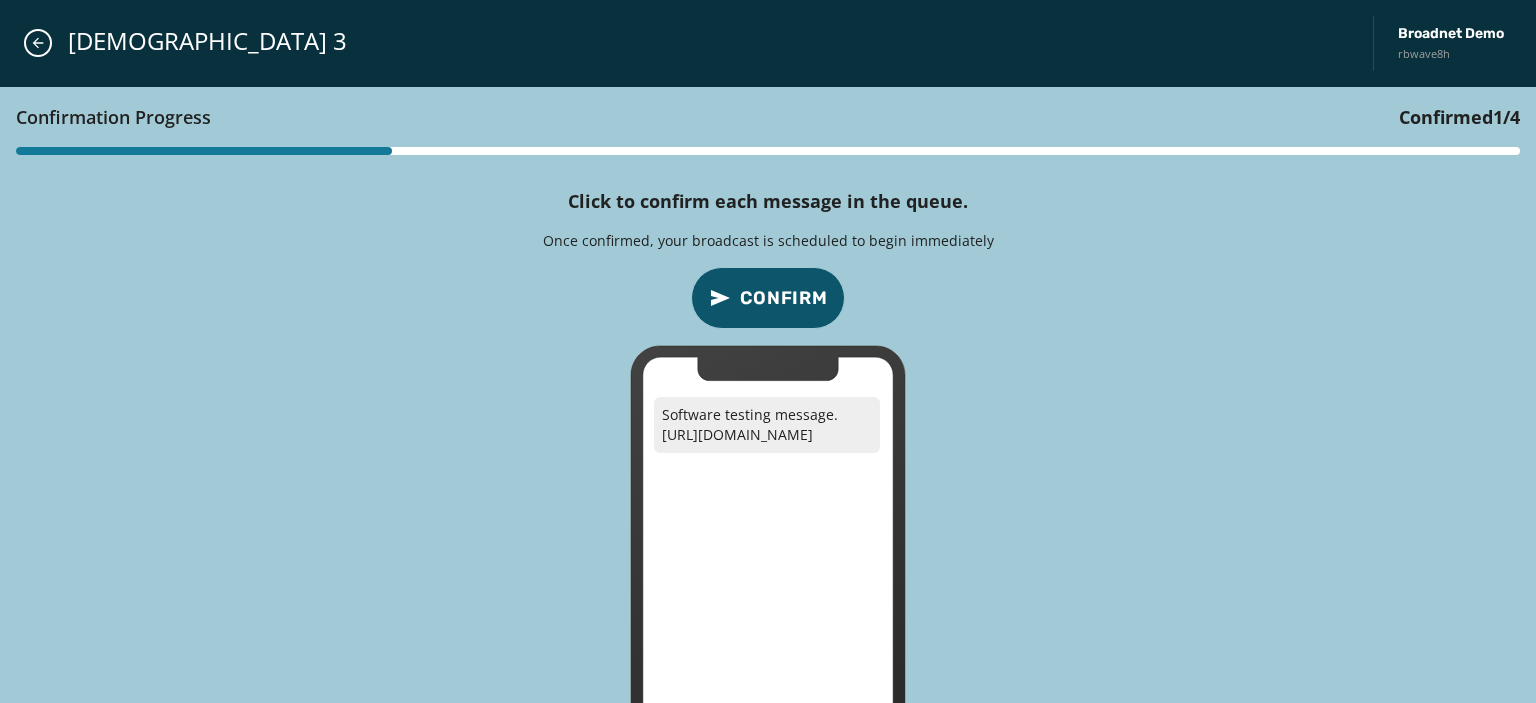 click on "Confirm" at bounding box center [784, 298] 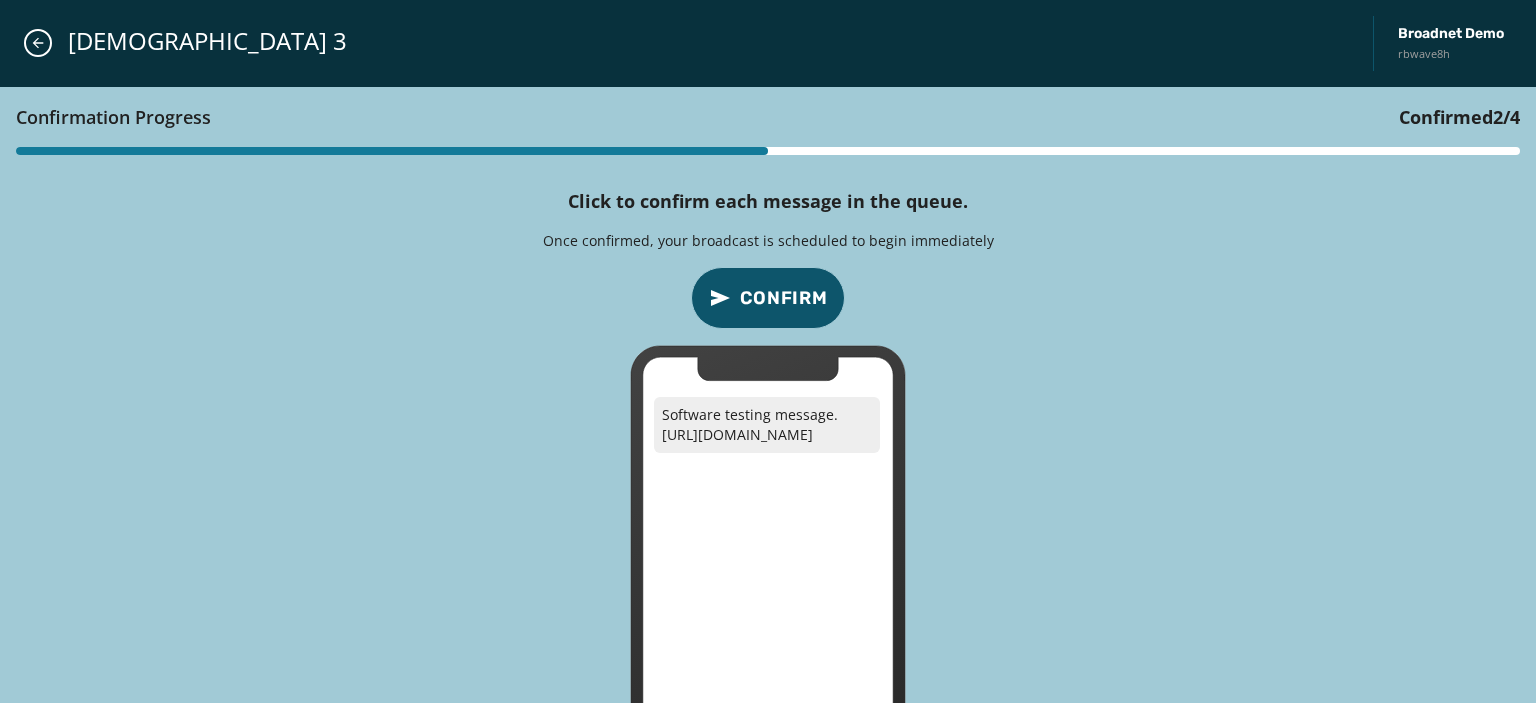 click on "Confirm" at bounding box center [784, 298] 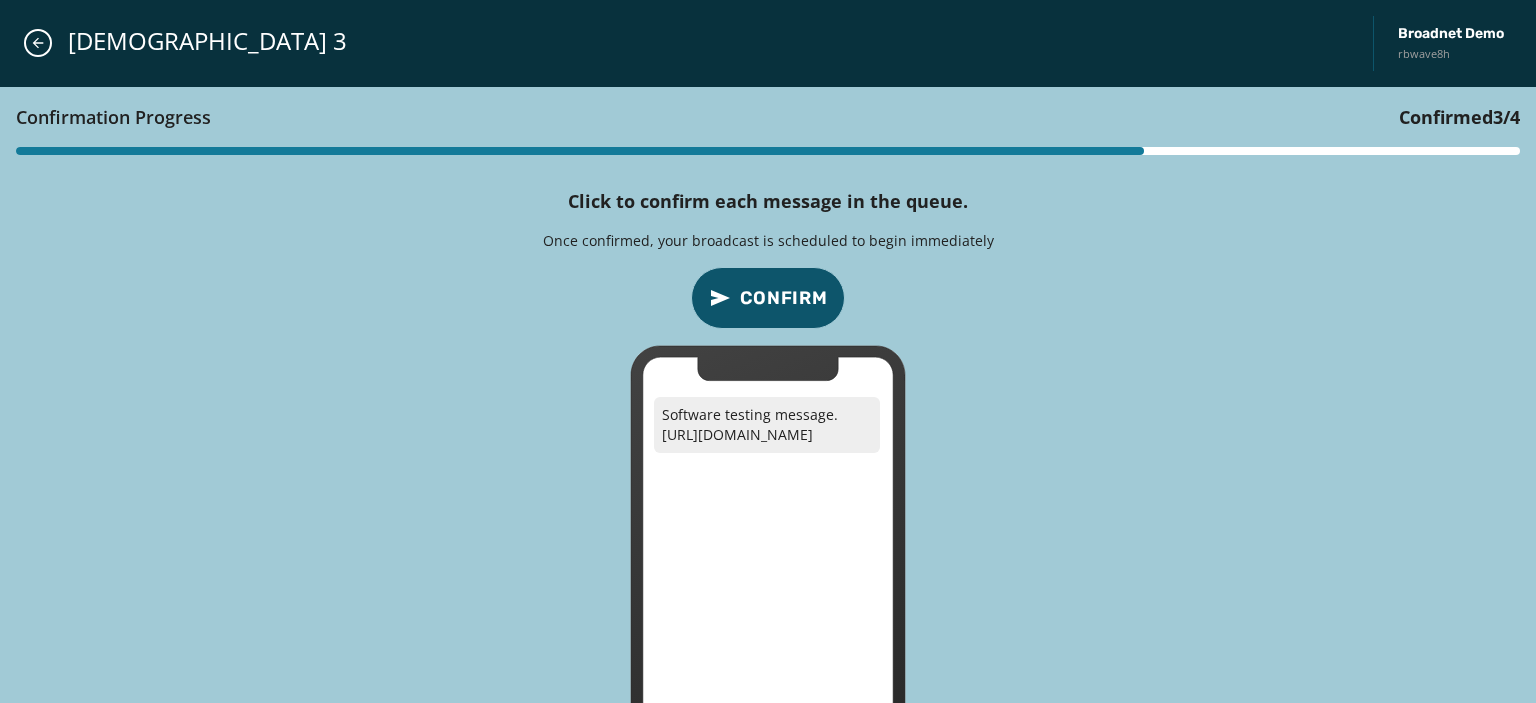 click on "Confirm" at bounding box center [784, 298] 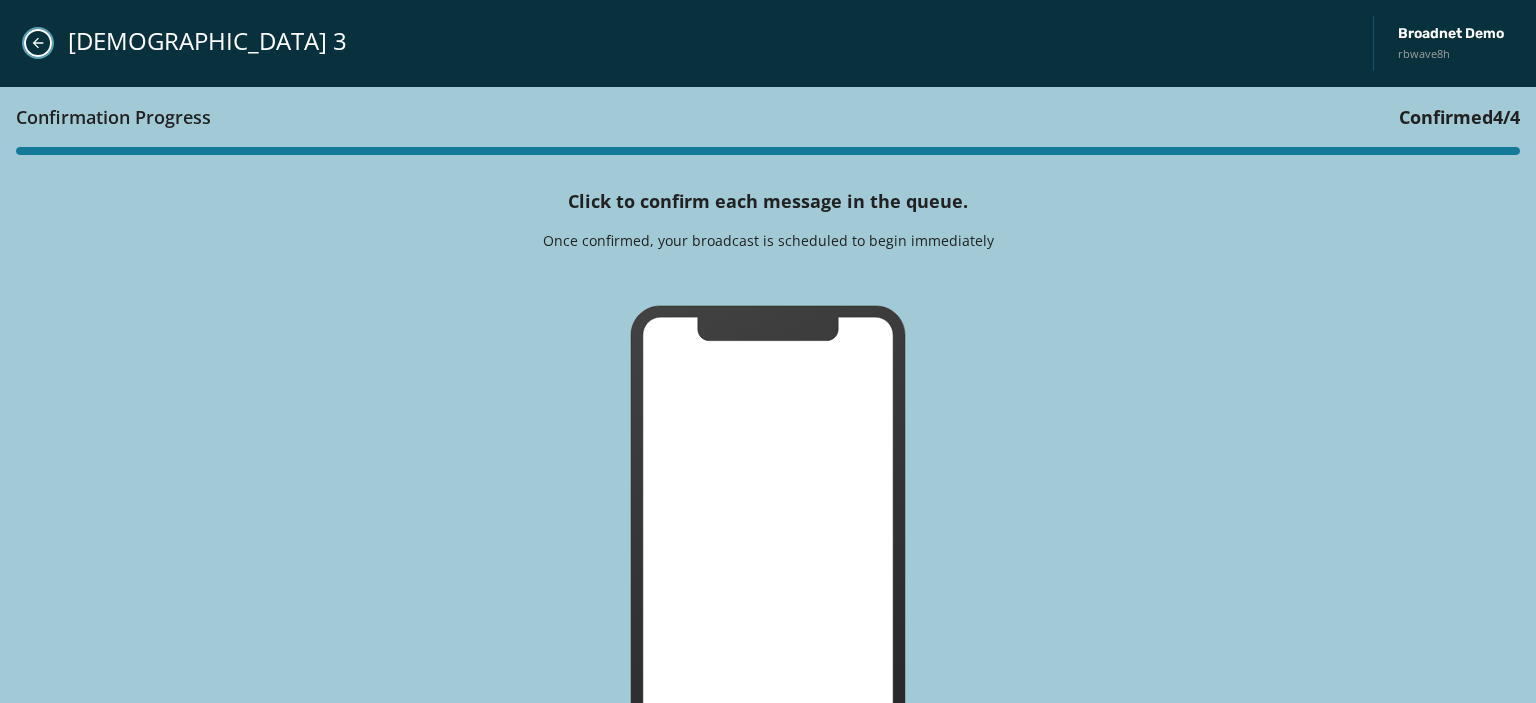 click 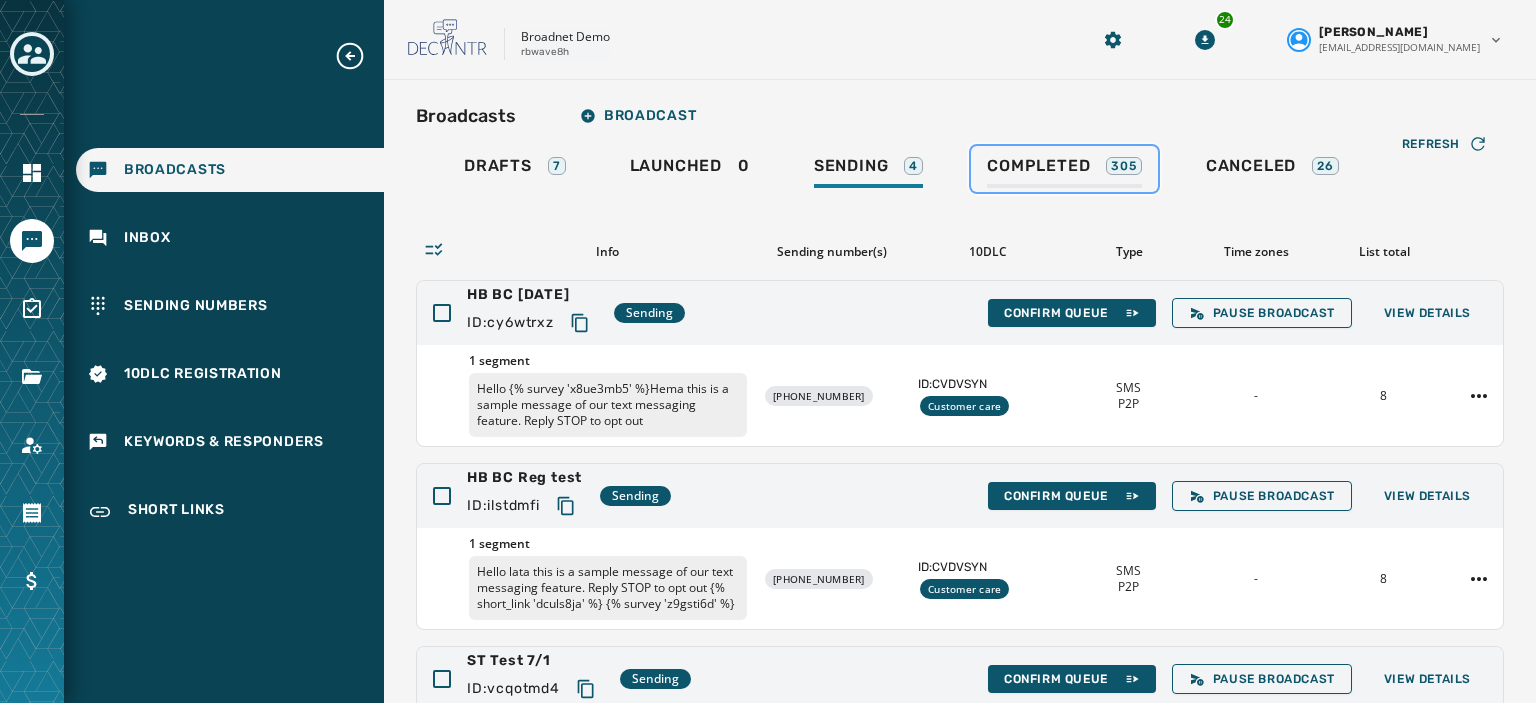 click on "Completed" at bounding box center (1038, 166) 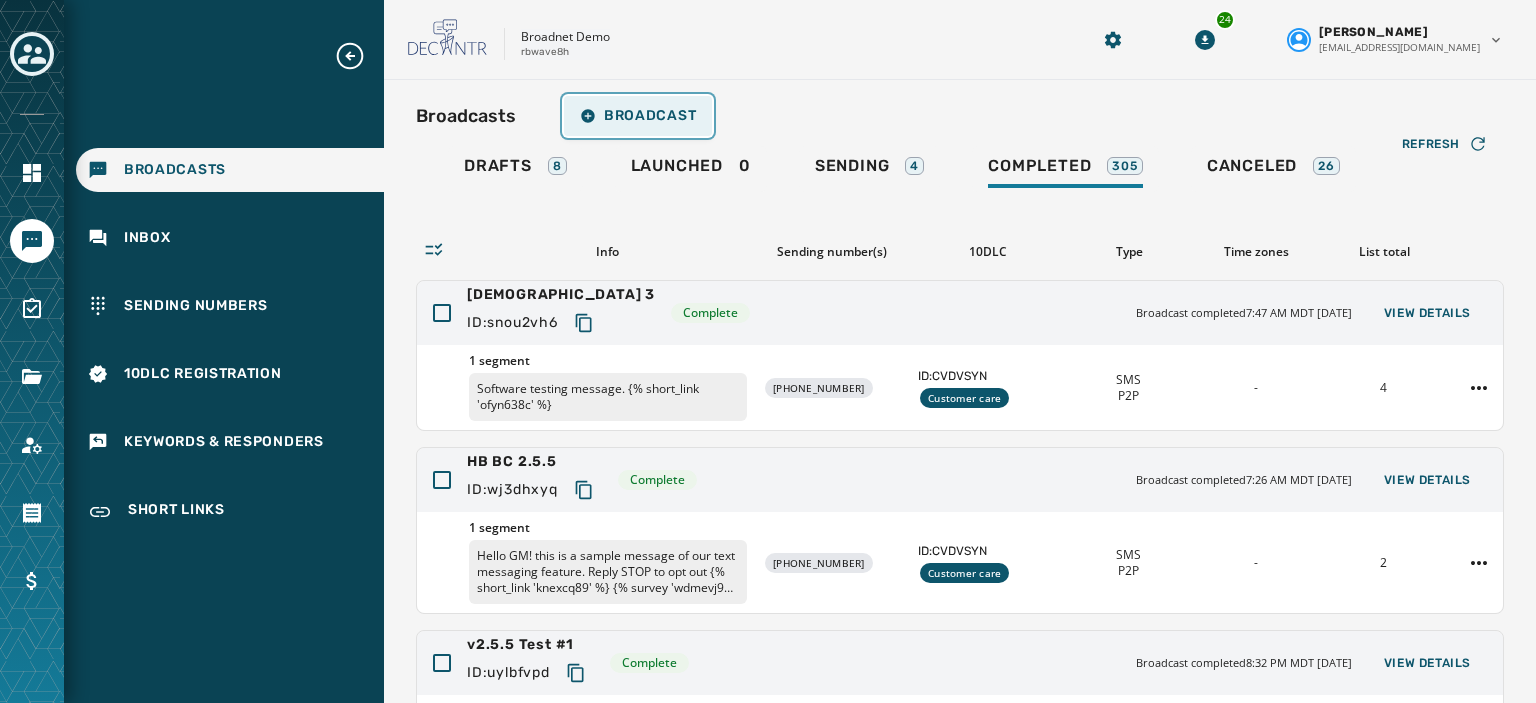 click on "Broadcast" at bounding box center [638, 116] 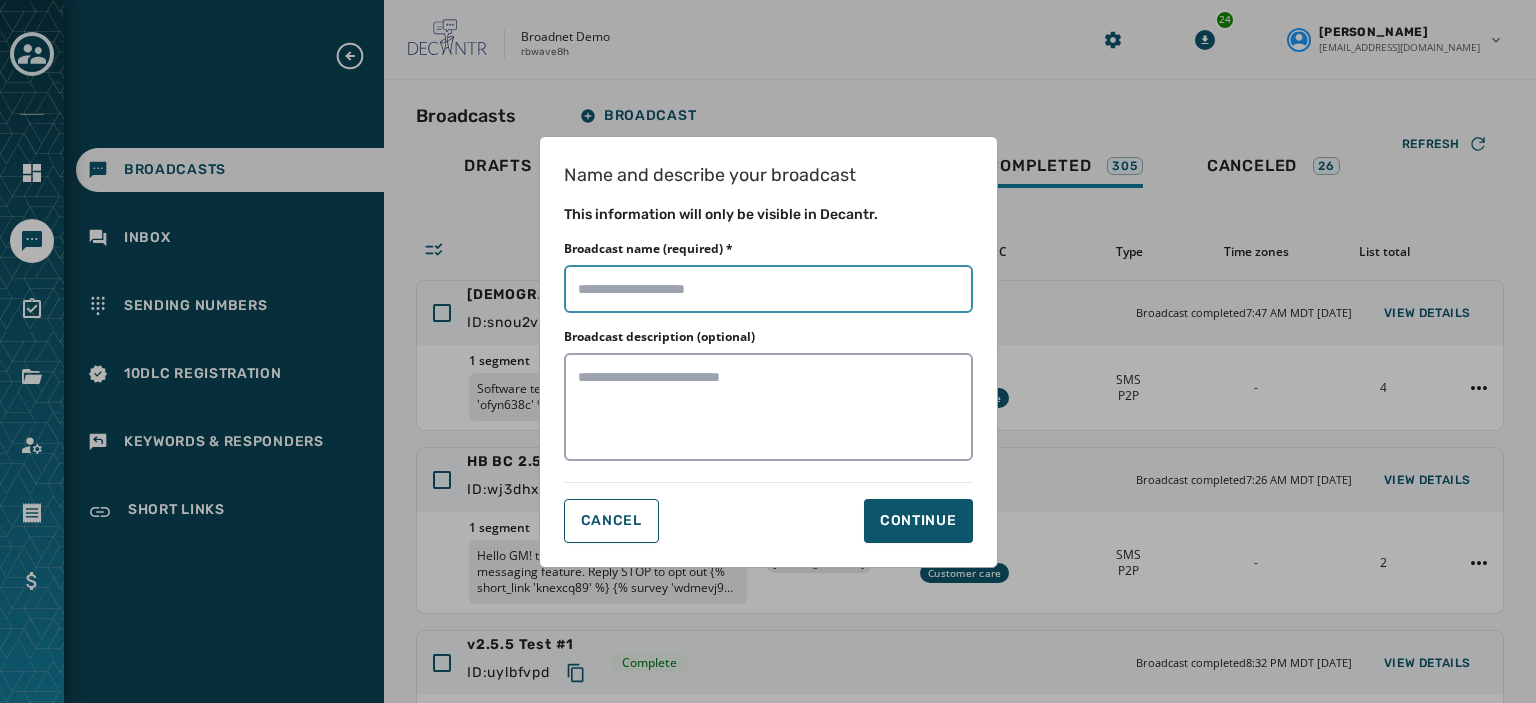 click on "Broadcast name (required) *" at bounding box center [768, 289] 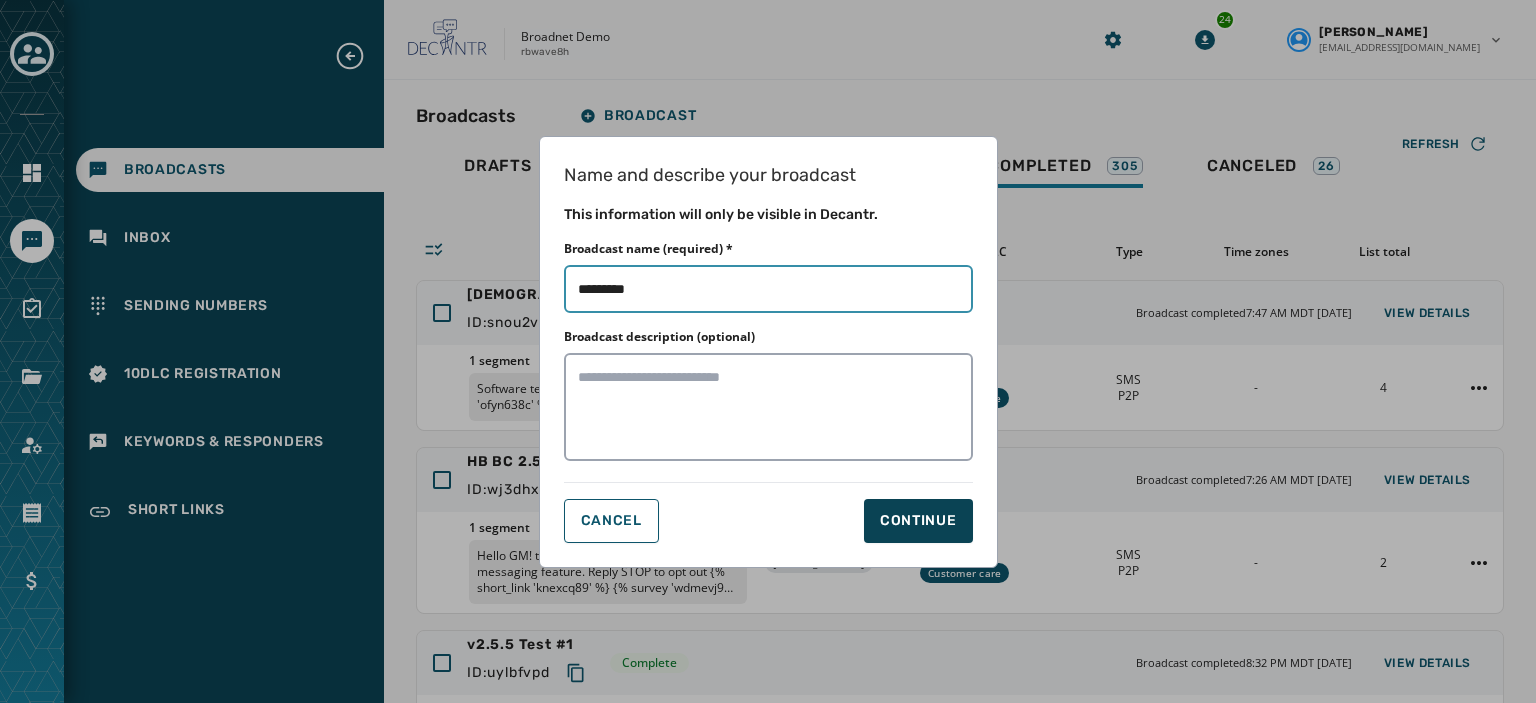 type on "*********" 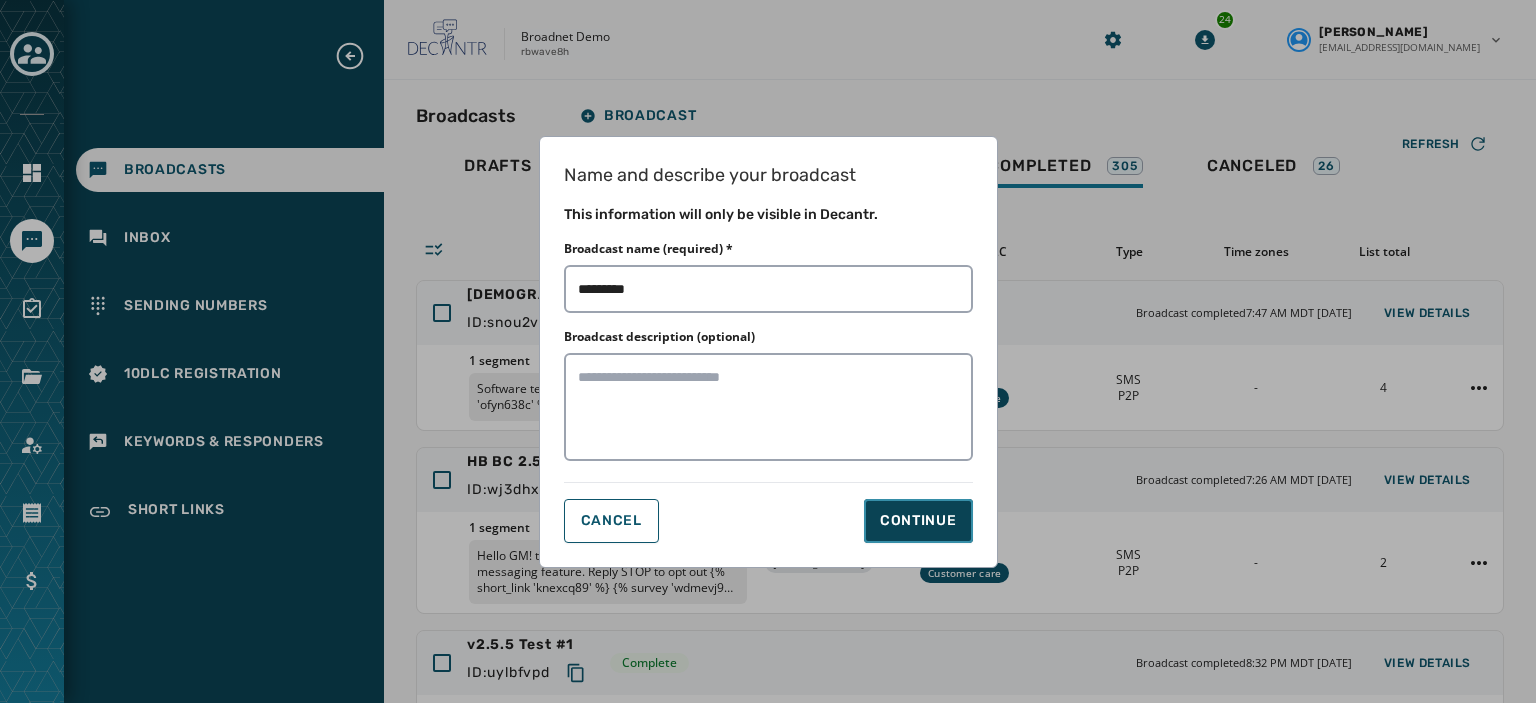 click on "Continue" at bounding box center [918, 521] 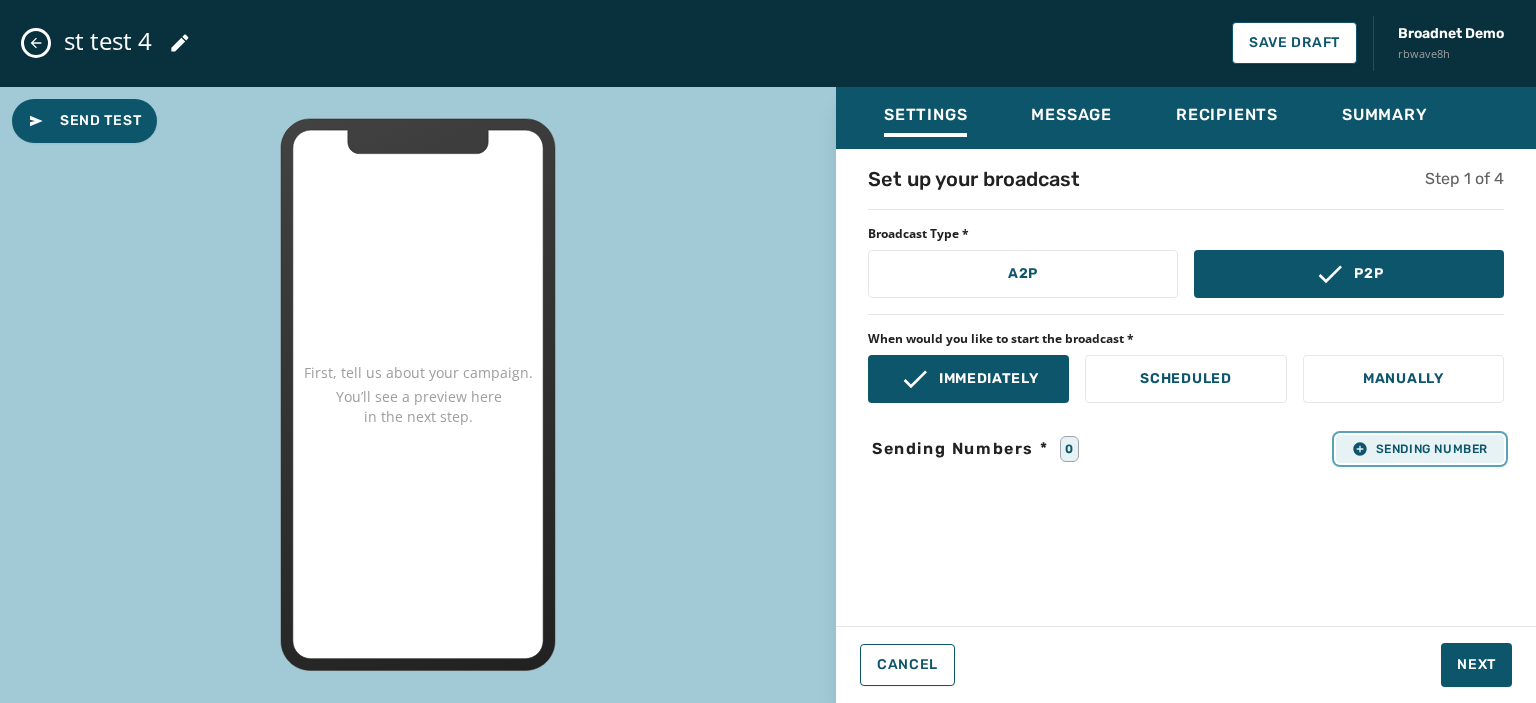 click on "Sending Number" at bounding box center [1420, 449] 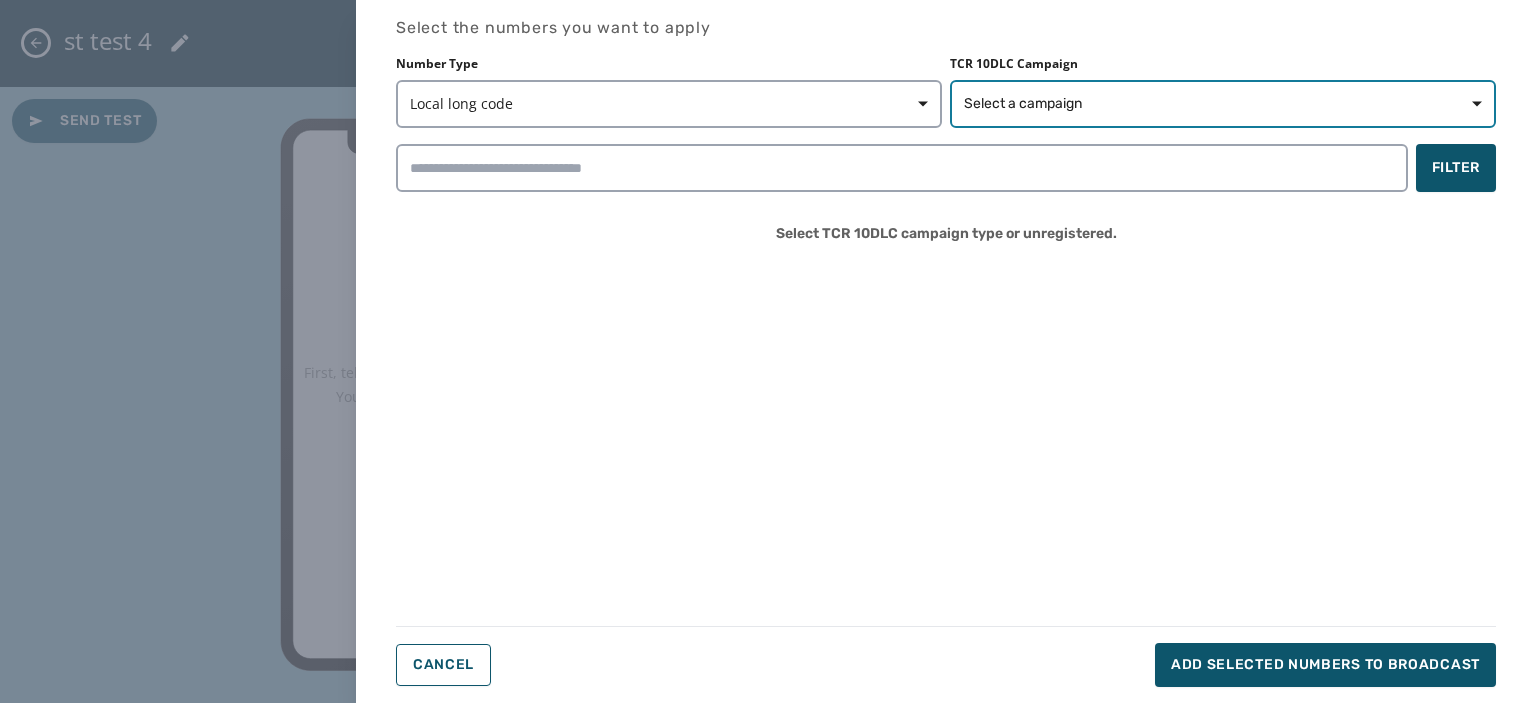 click on "Select a campaign" at bounding box center [1023, 104] 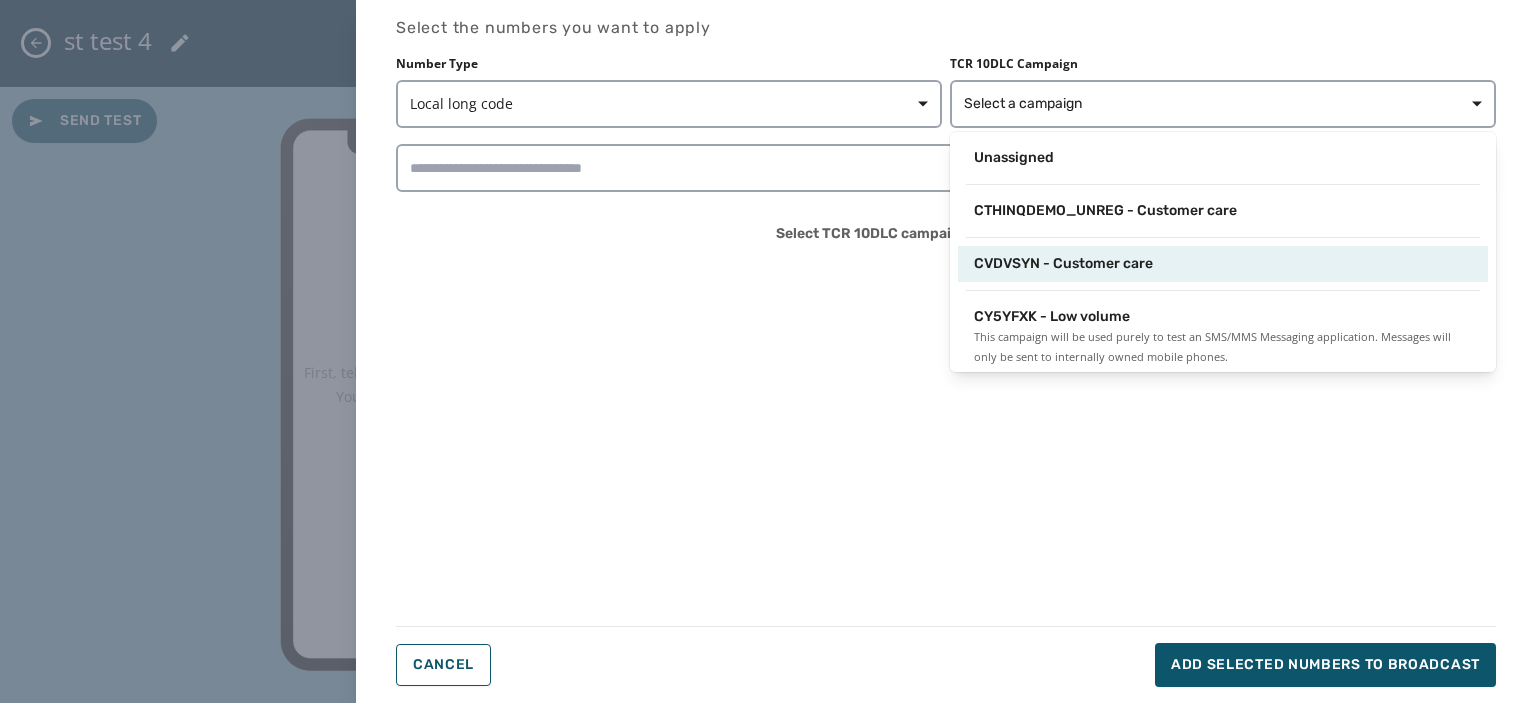 click on "CVDVSYN - Customer care" at bounding box center (1063, 264) 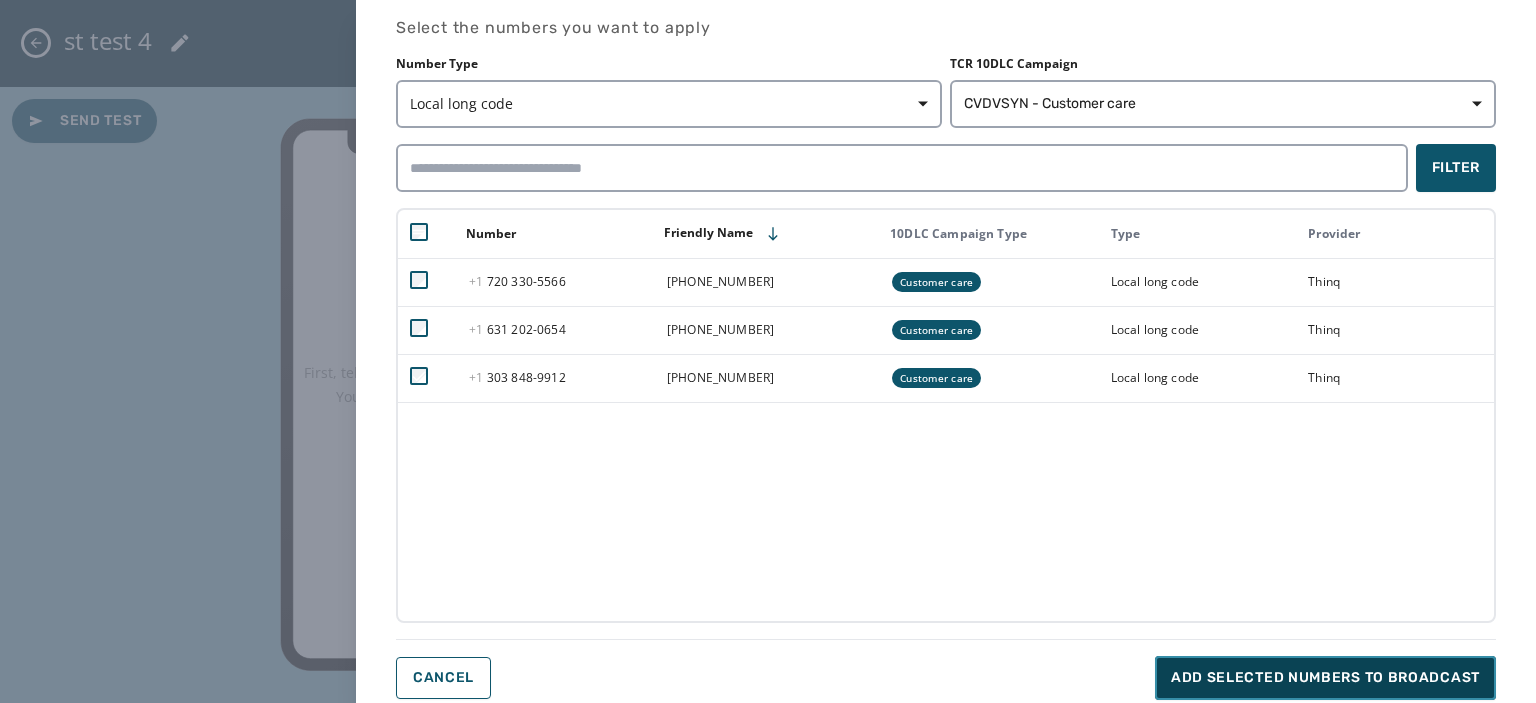 click on "Add selected numbers to broadcast" at bounding box center [1325, 678] 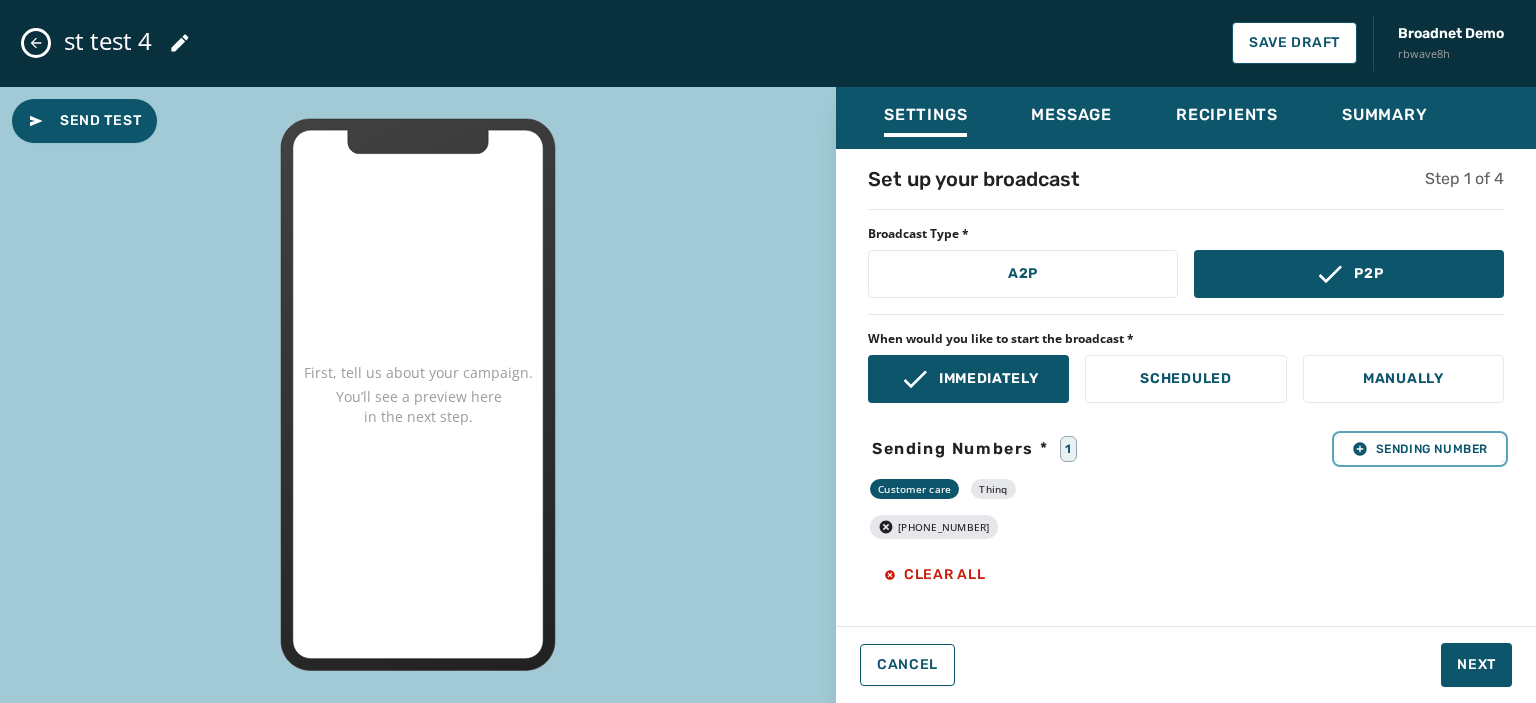 scroll, scrollTop: 94, scrollLeft: 0, axis: vertical 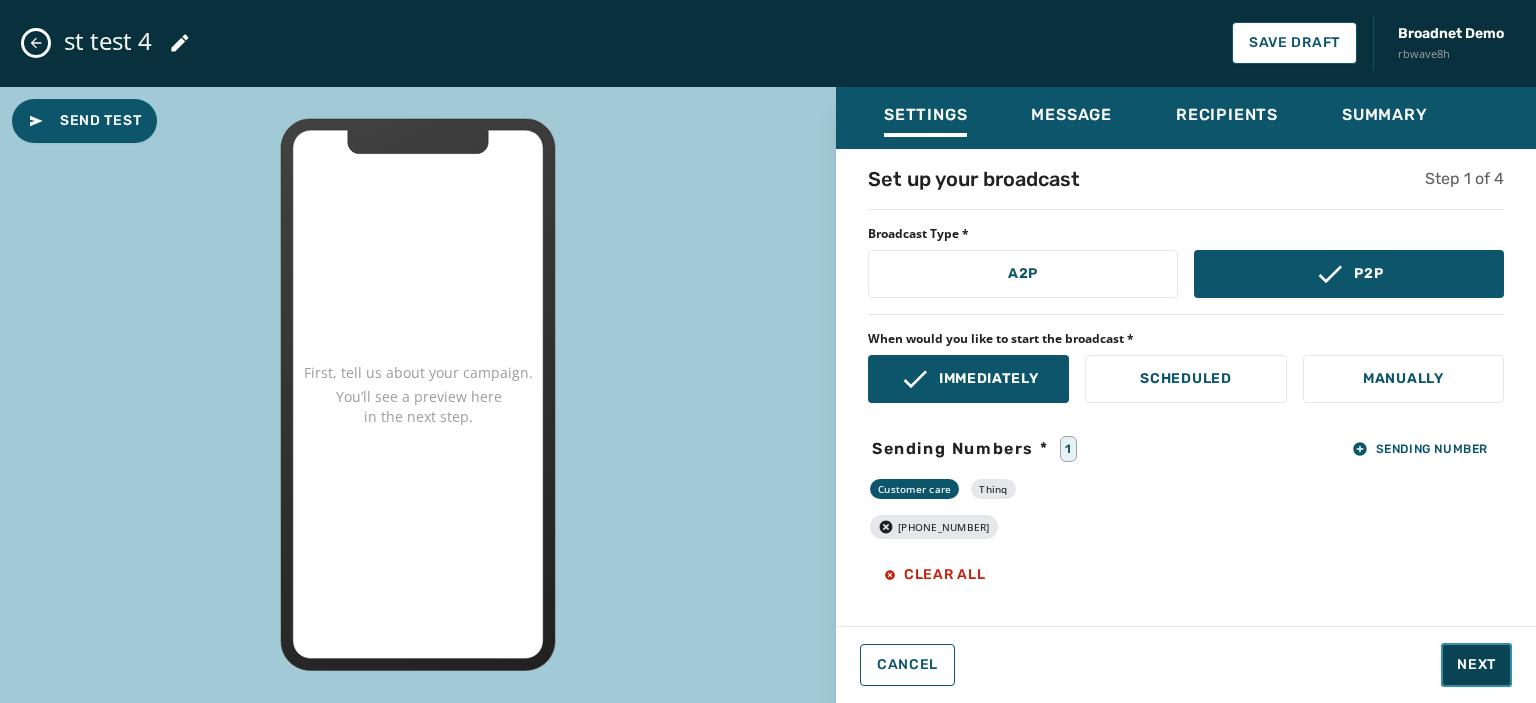 click on "Next" at bounding box center [1476, 665] 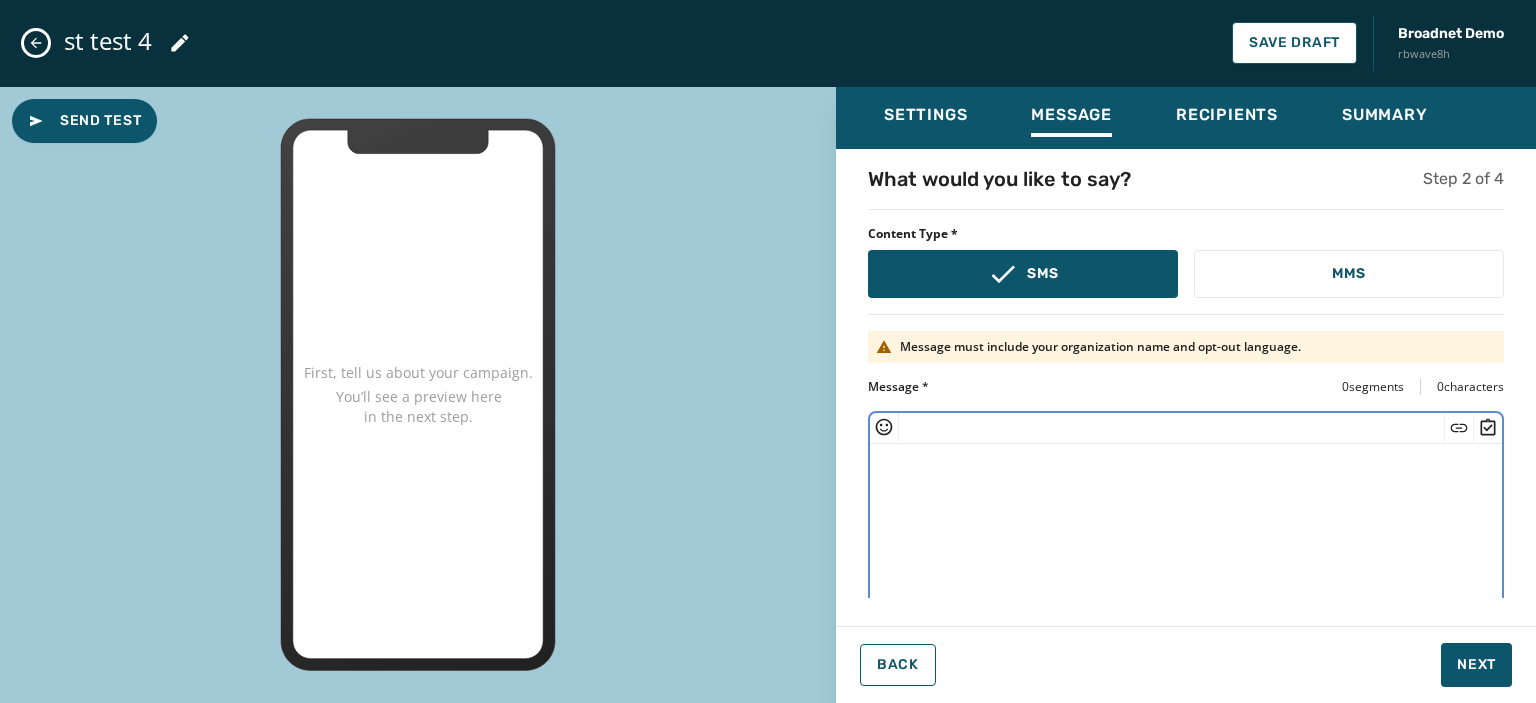 click at bounding box center (1186, 526) 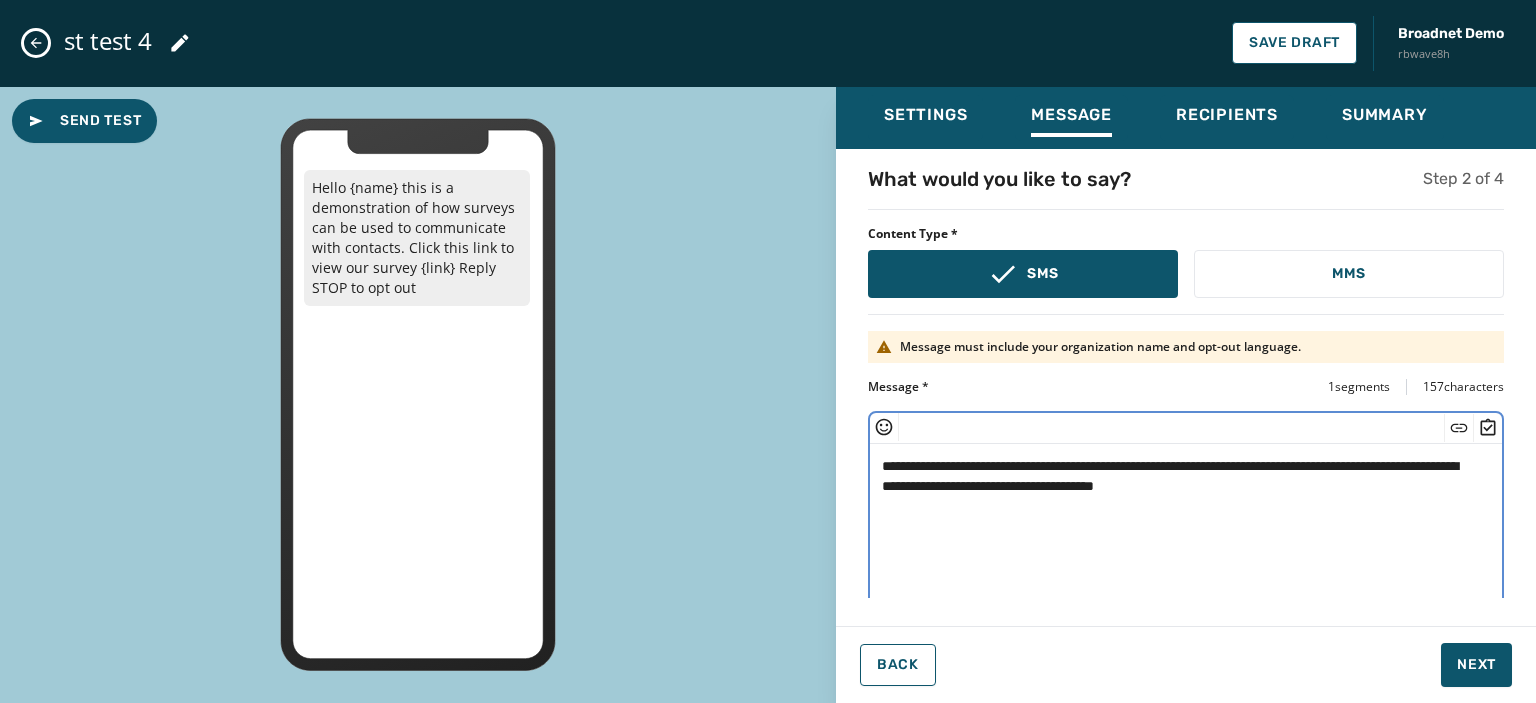 click on "**********" at bounding box center (1179, 526) 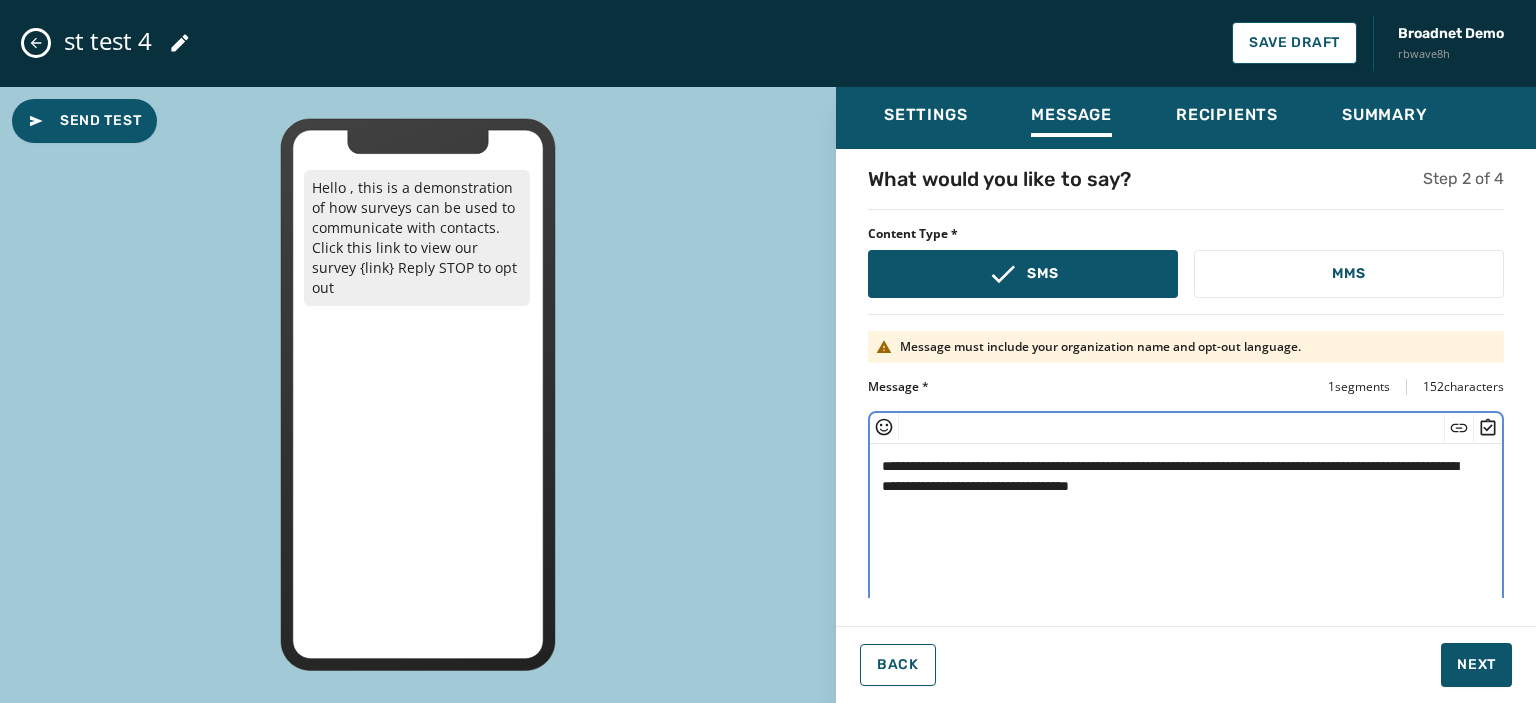 click on "**********" at bounding box center [1179, 526] 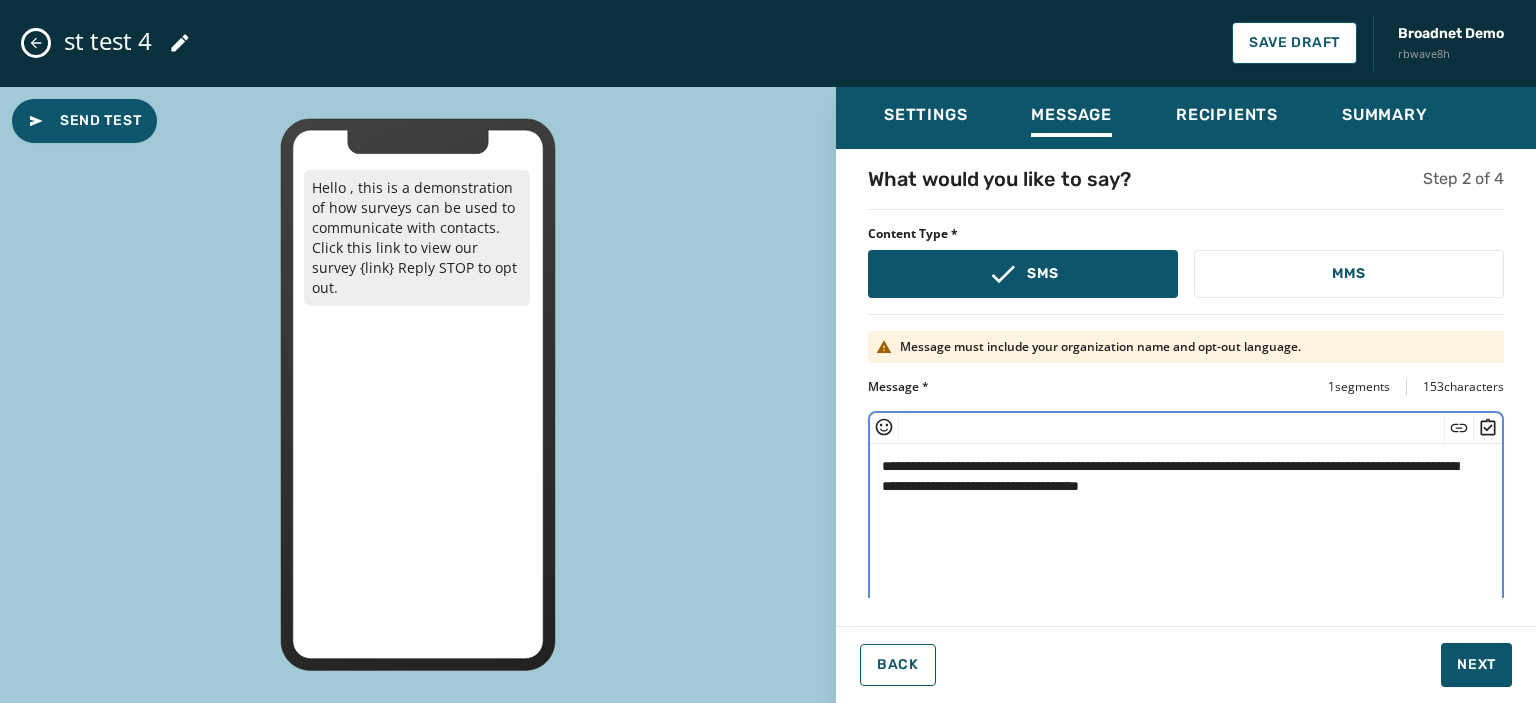 click 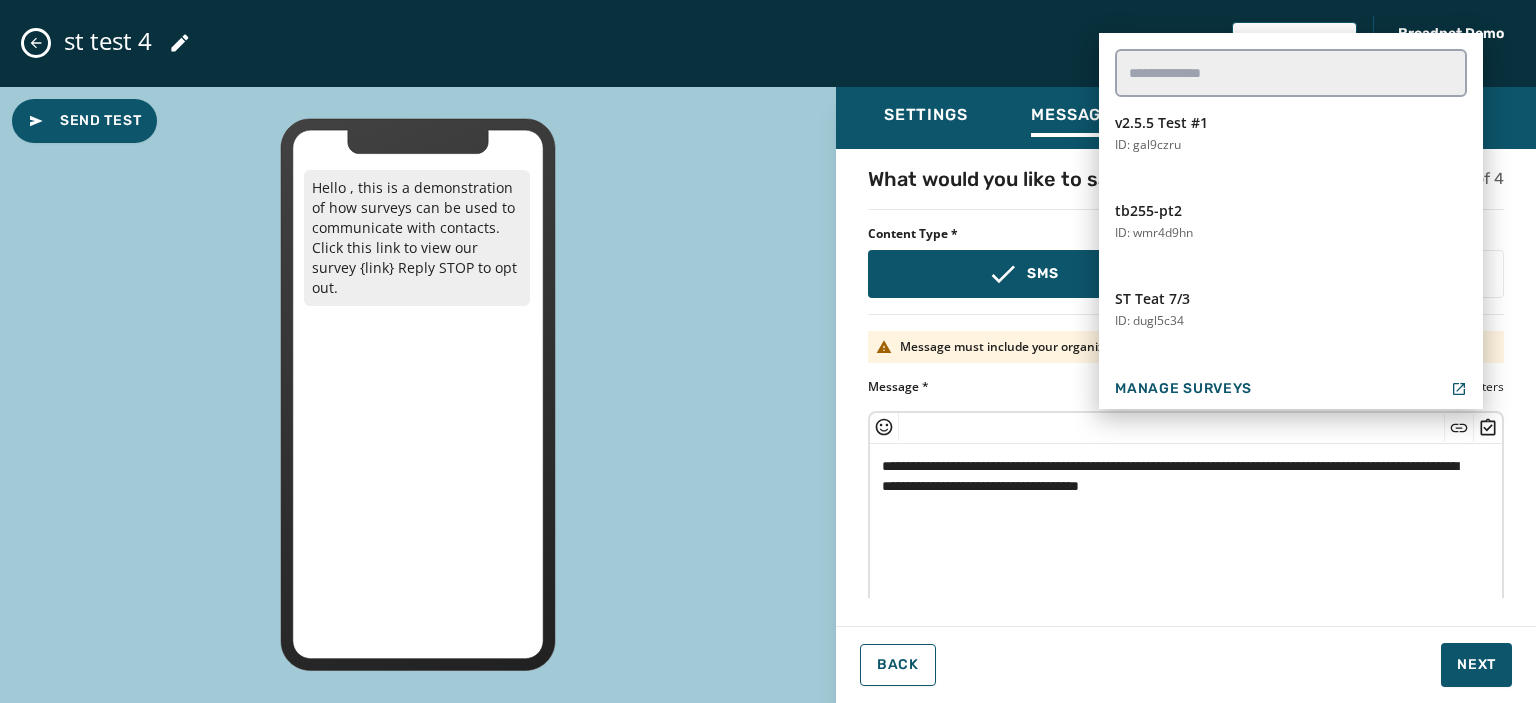 scroll, scrollTop: 1328, scrollLeft: 0, axis: vertical 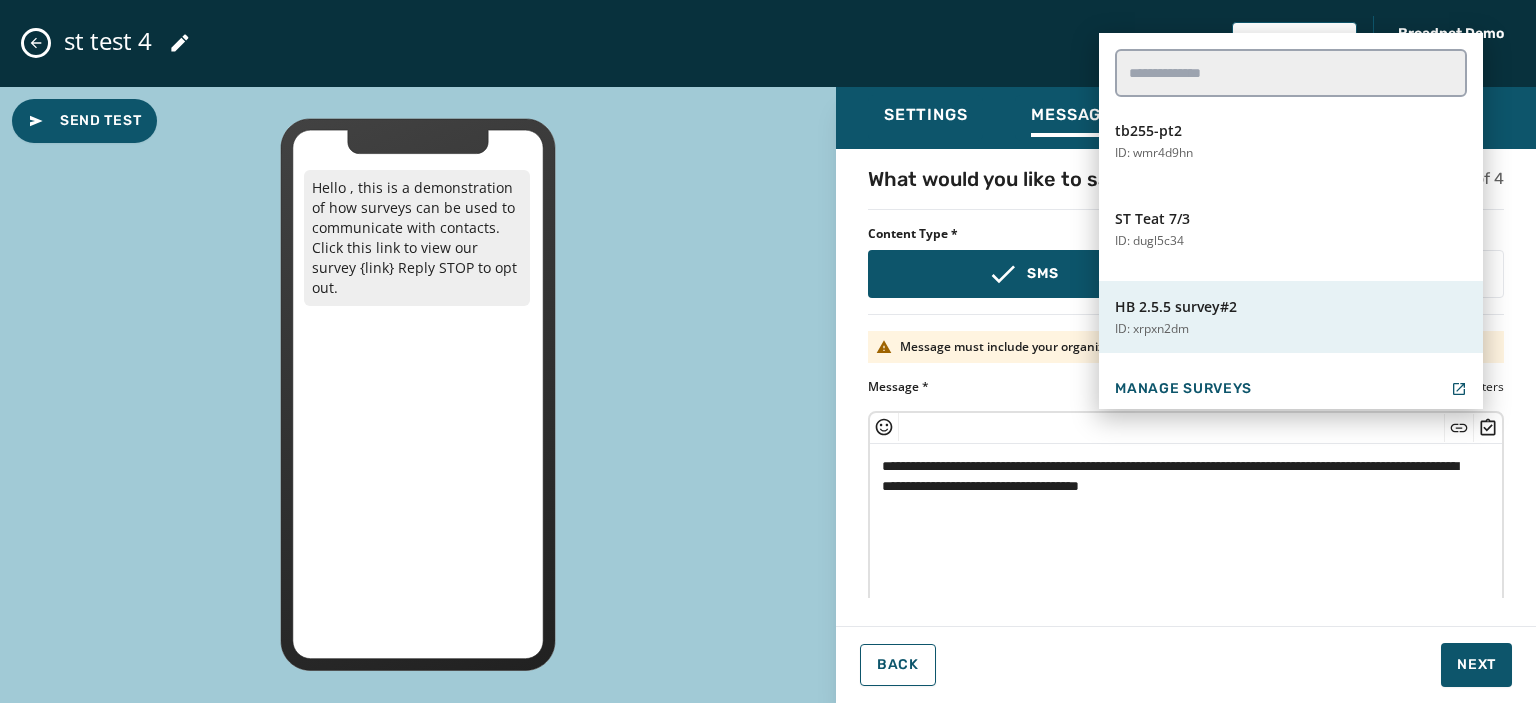 click on "HB 2.5.5 survey#2" at bounding box center [1176, 307] 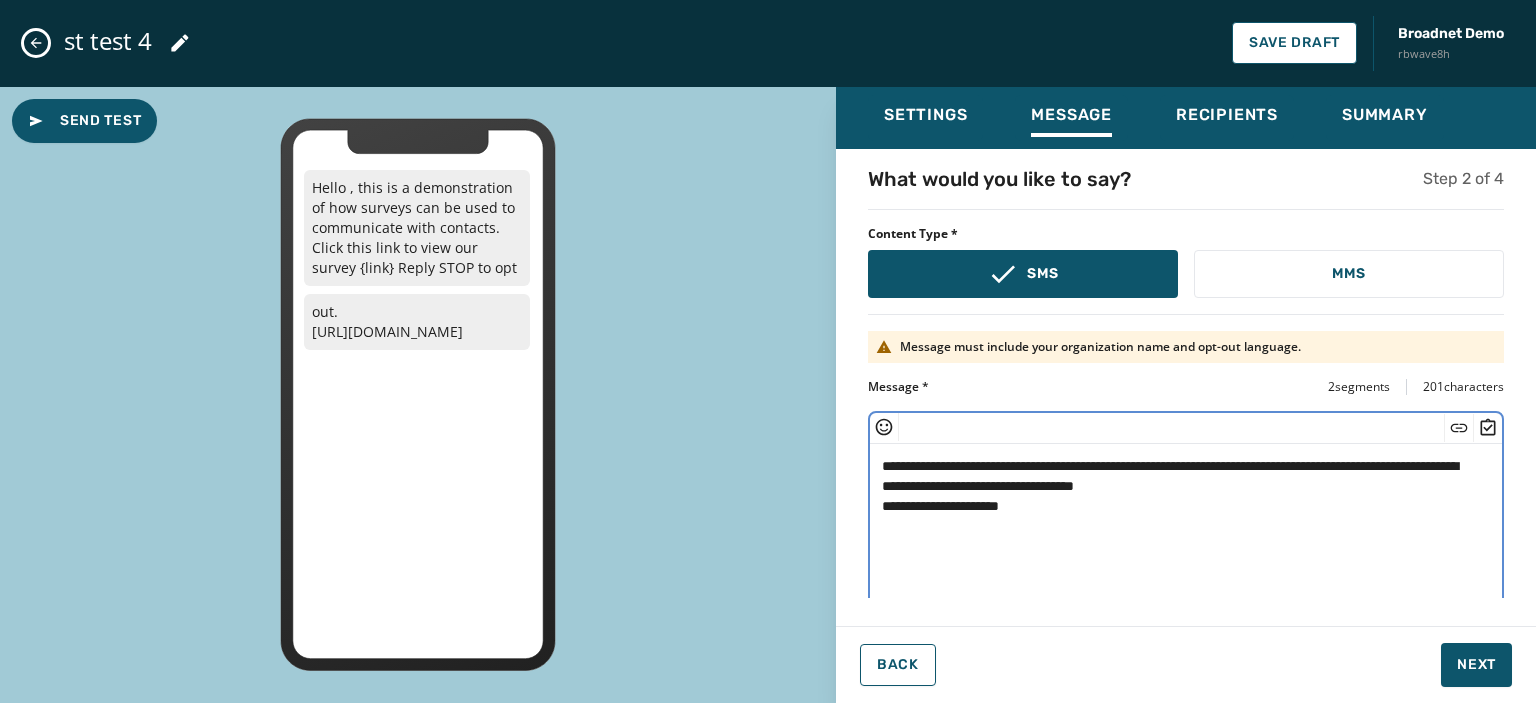 click on "**********" at bounding box center (1179, 526) 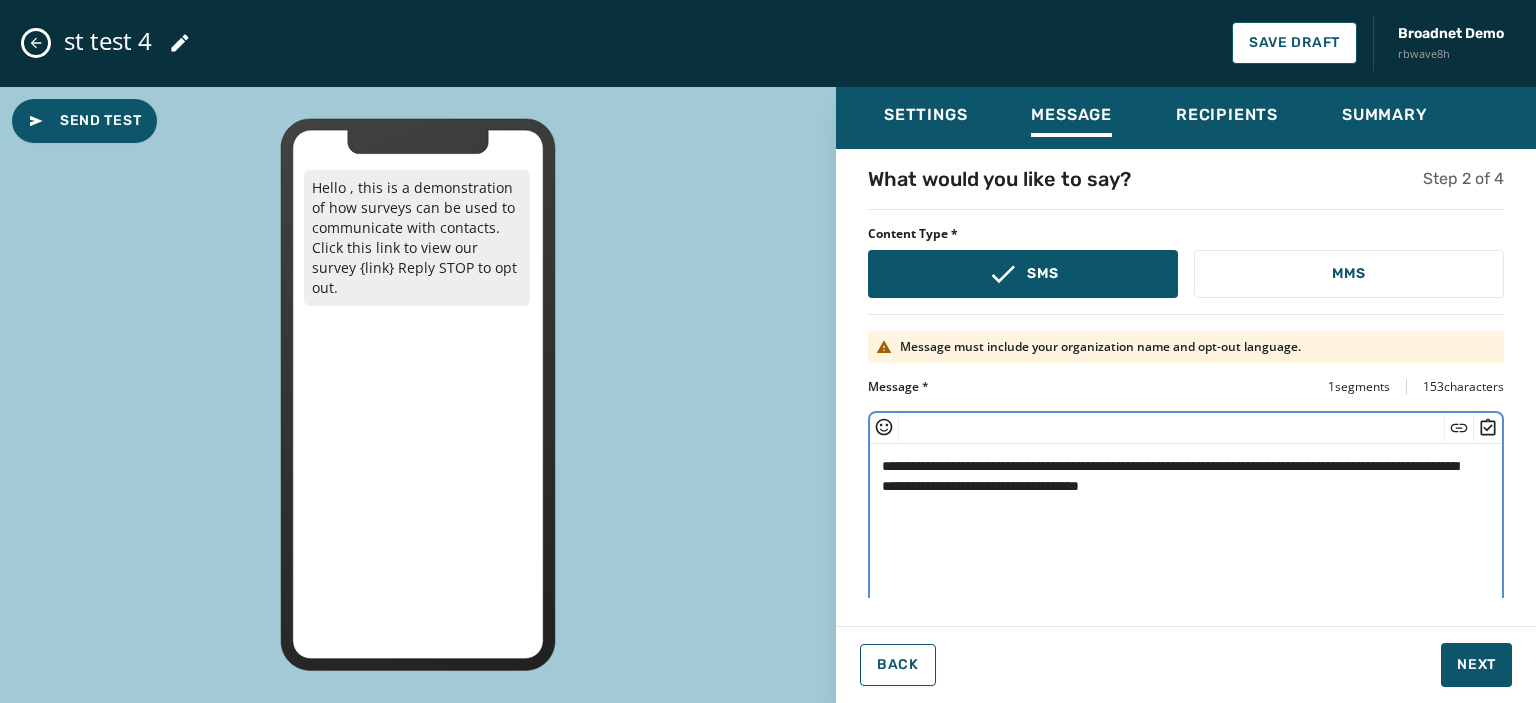 click 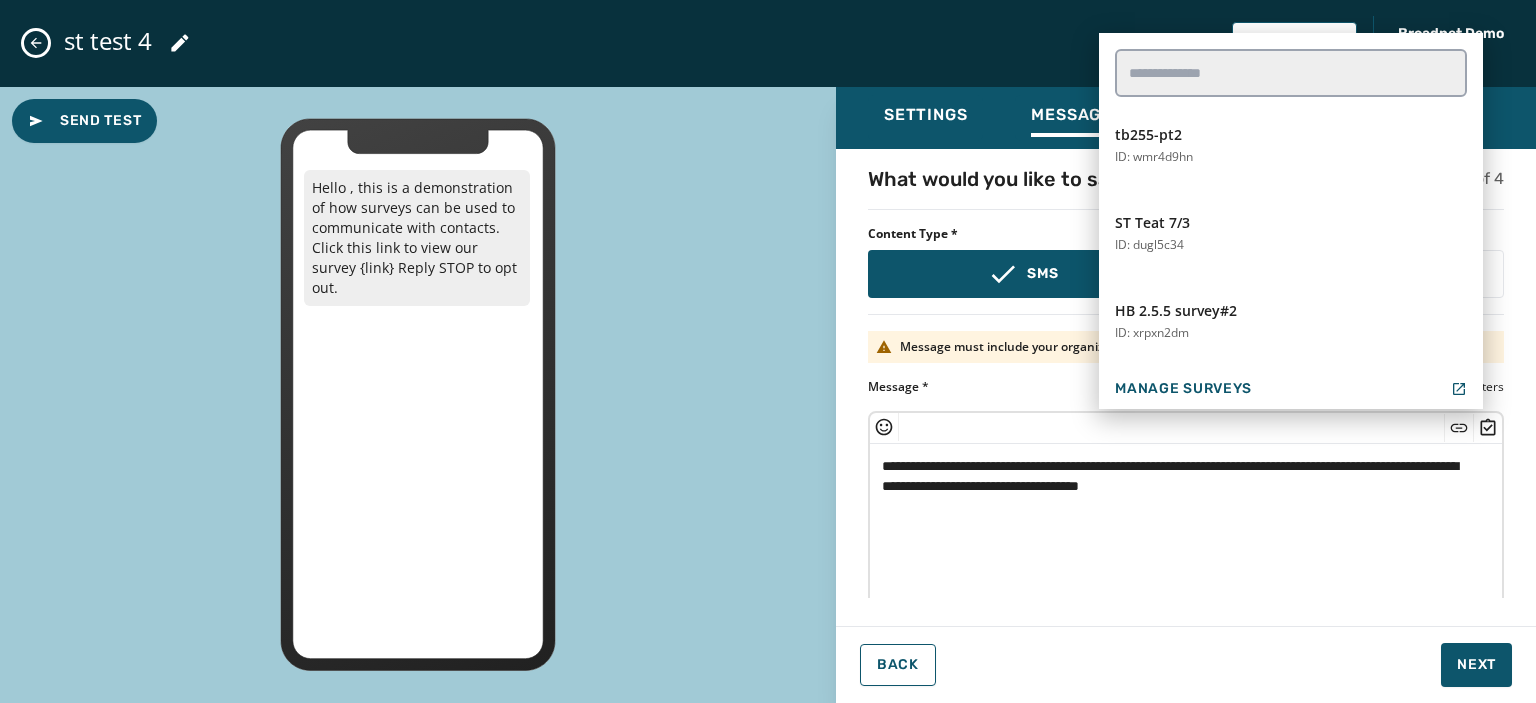 scroll, scrollTop: 1328, scrollLeft: 0, axis: vertical 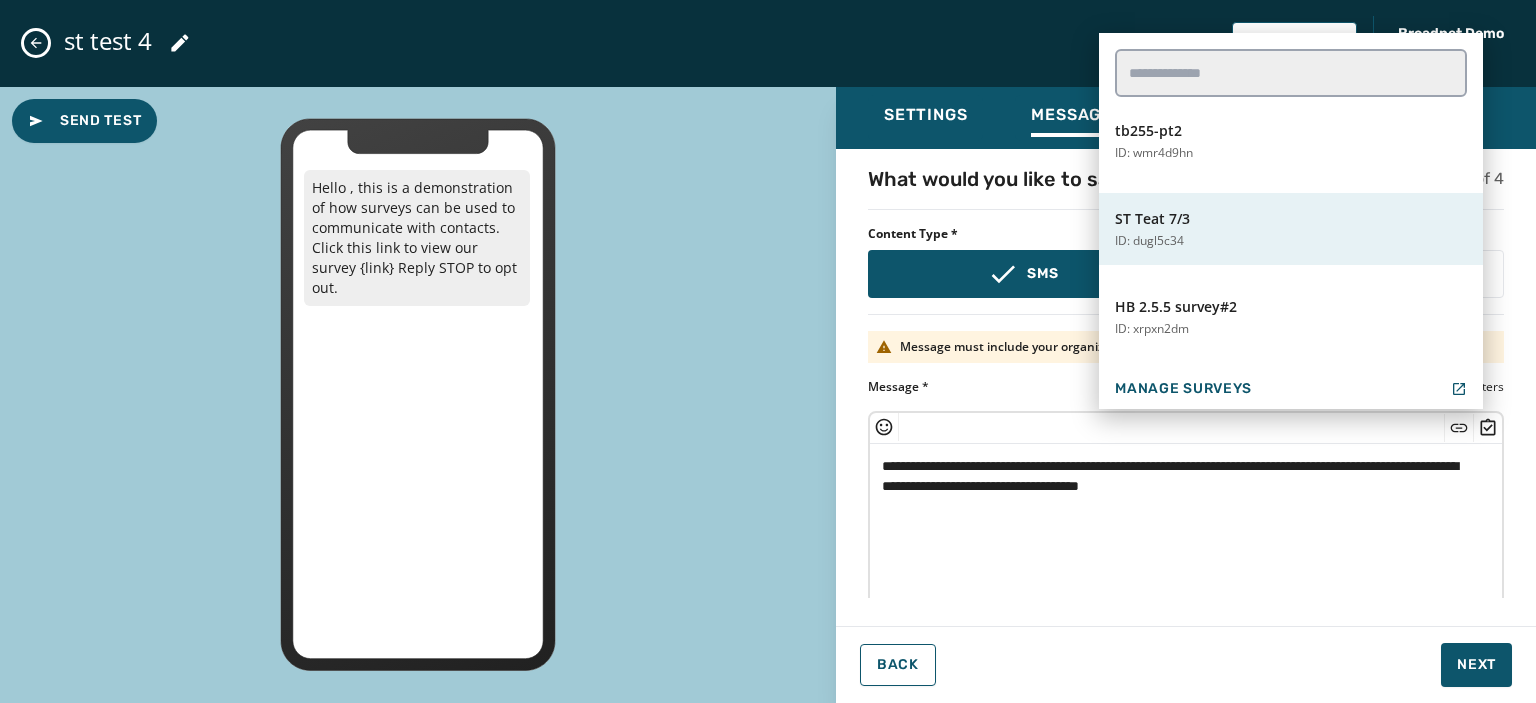 click on "ID: dugl5c34" at bounding box center (1149, 241) 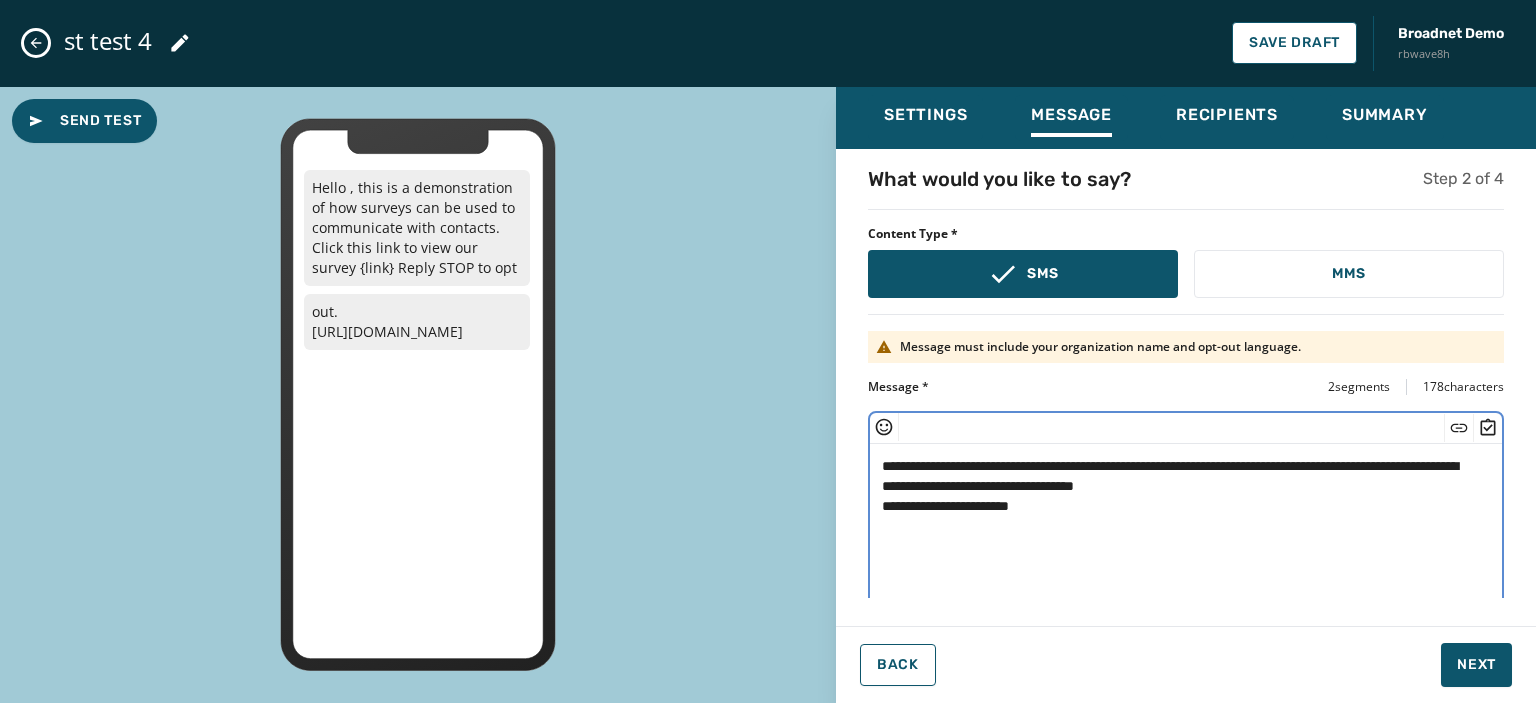 click 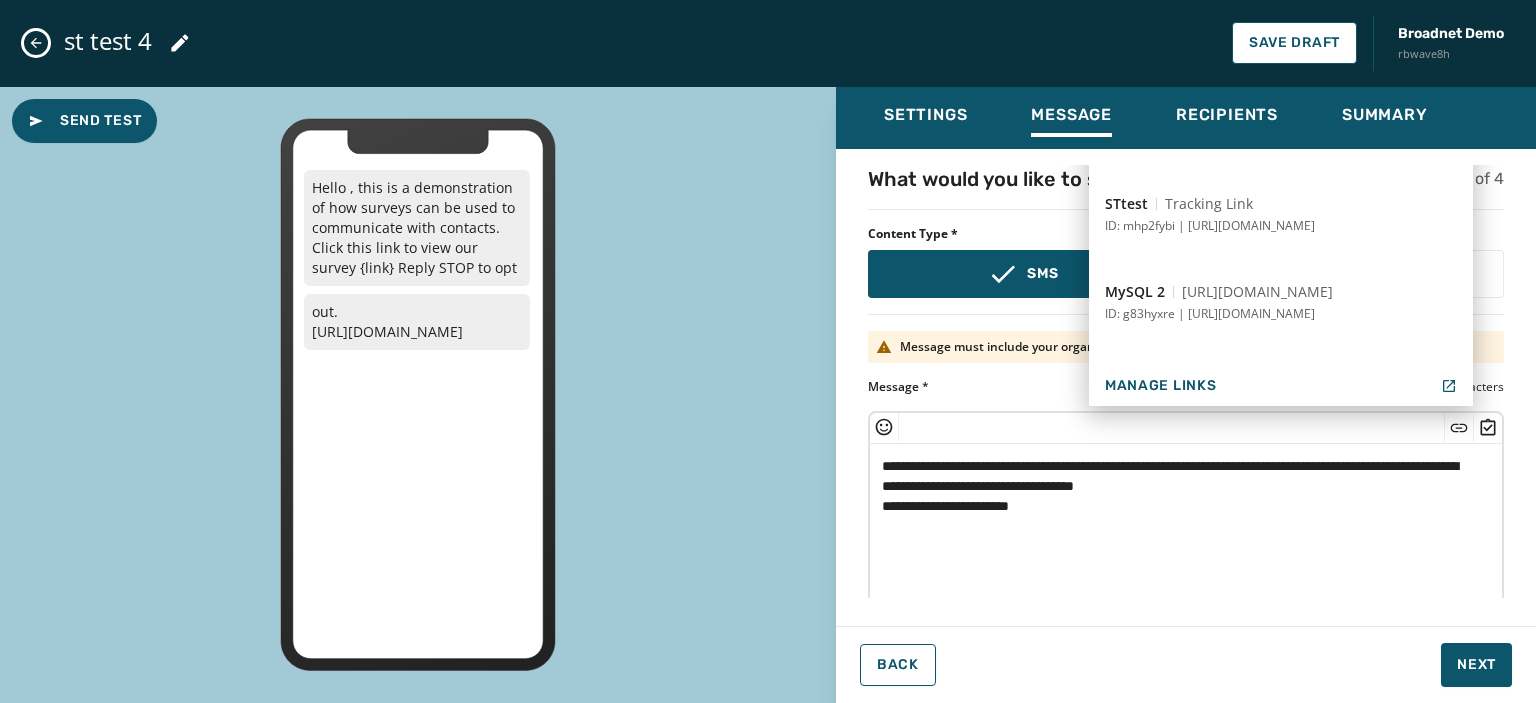 scroll, scrollTop: 820, scrollLeft: 0, axis: vertical 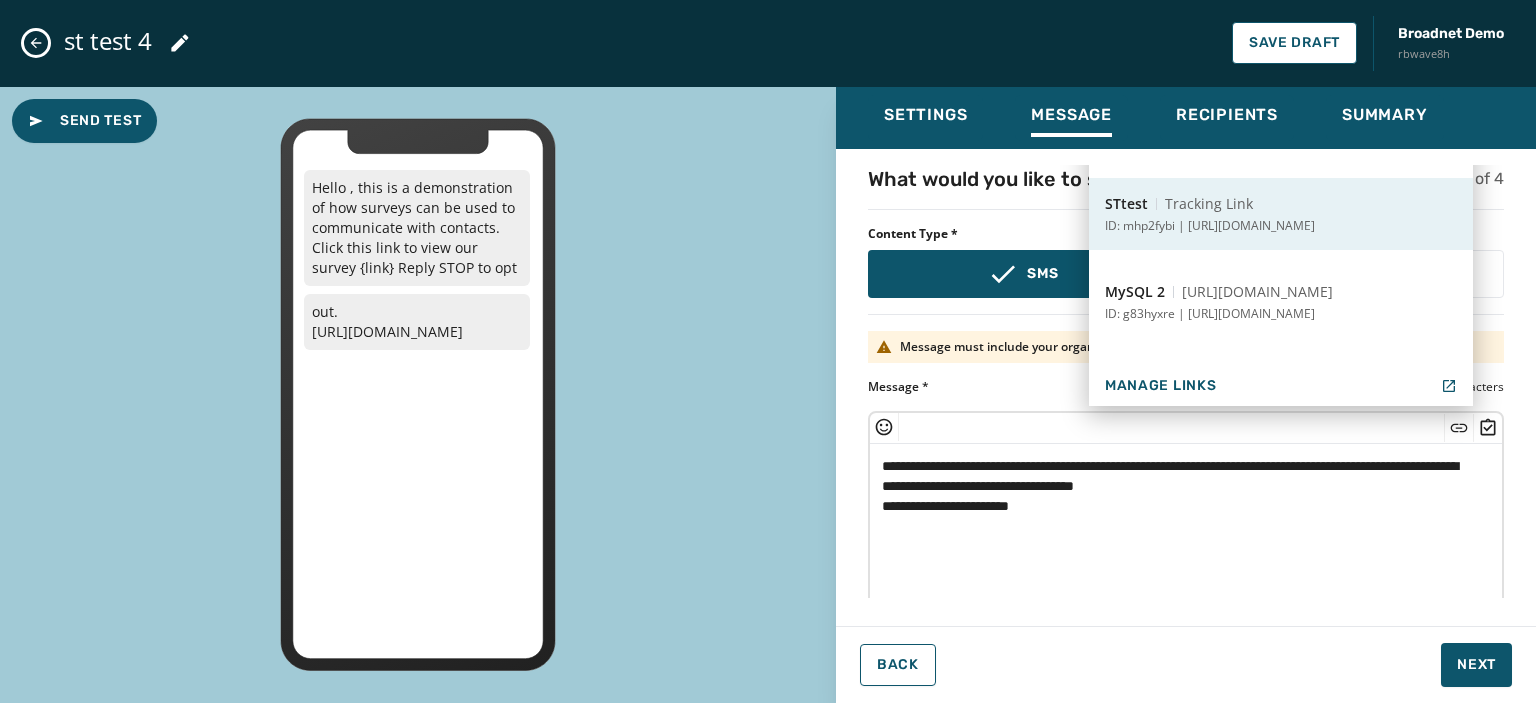 click on "Tracking Link" at bounding box center (1209, 204) 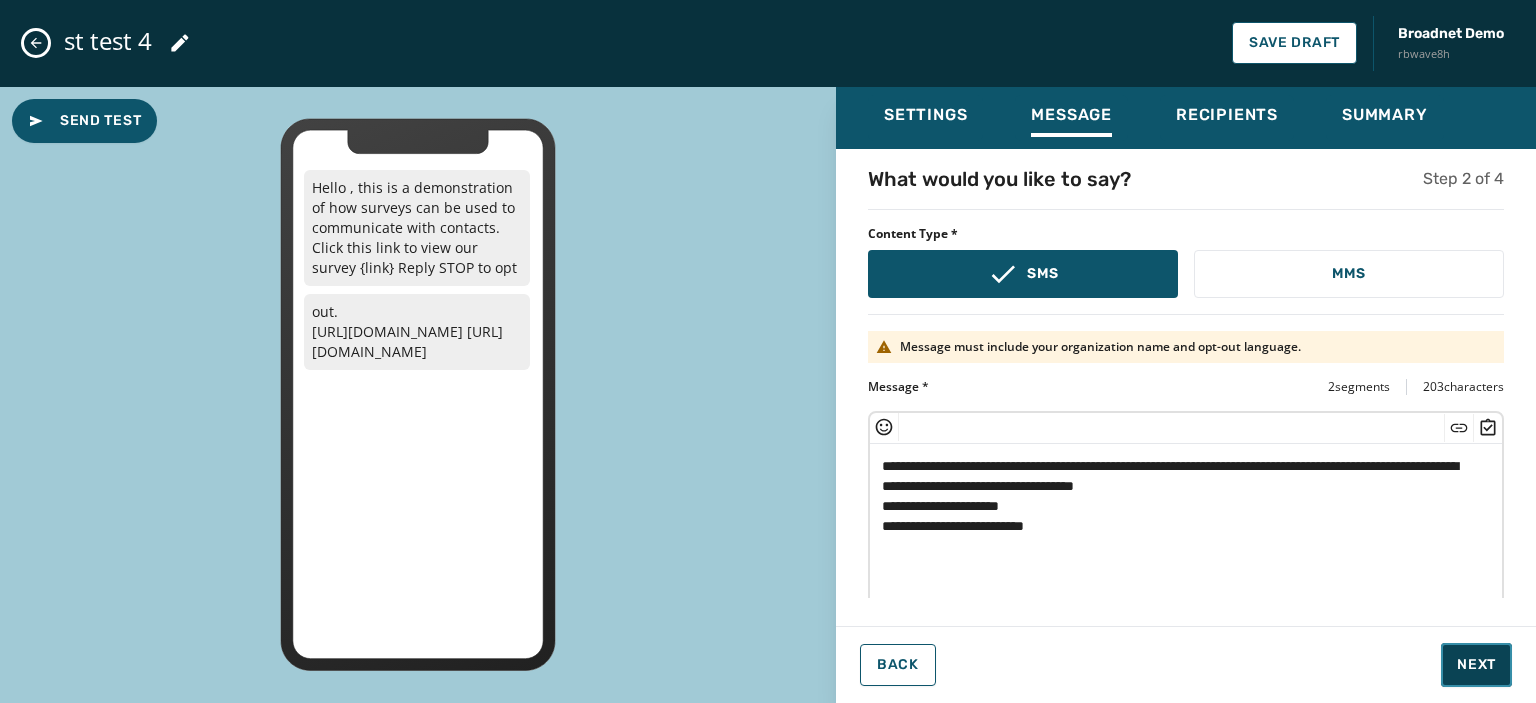 click on "Next" at bounding box center (1476, 665) 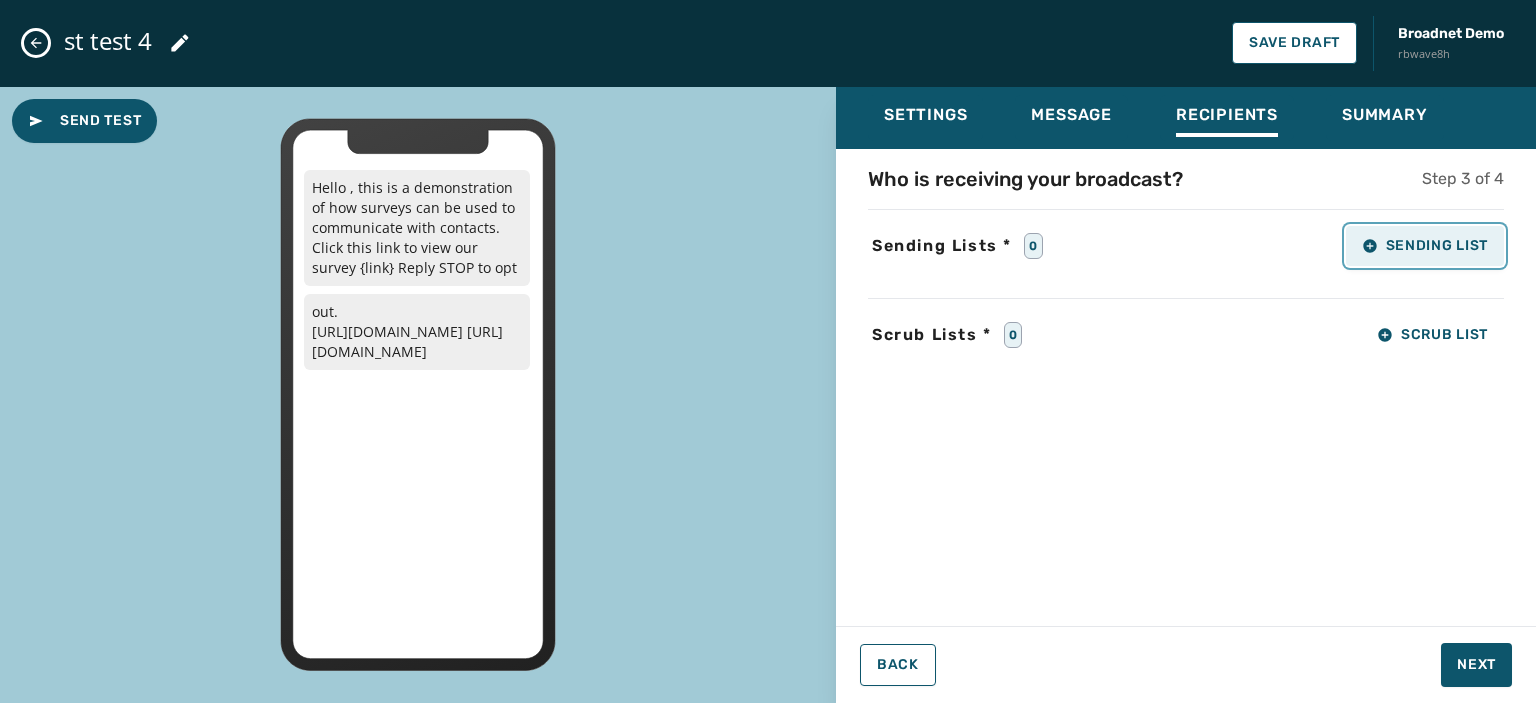 click on "Sending List" at bounding box center [1425, 246] 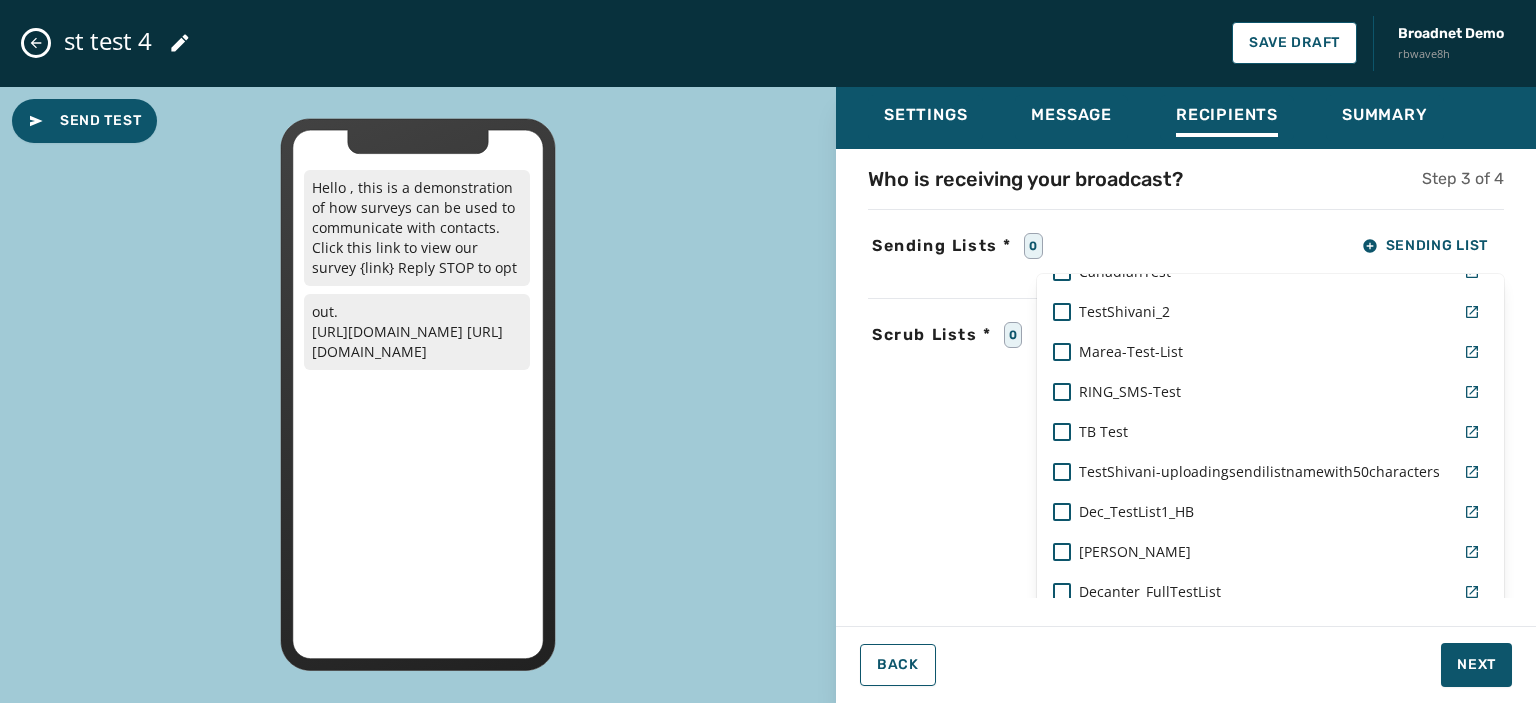 scroll, scrollTop: 919, scrollLeft: 0, axis: vertical 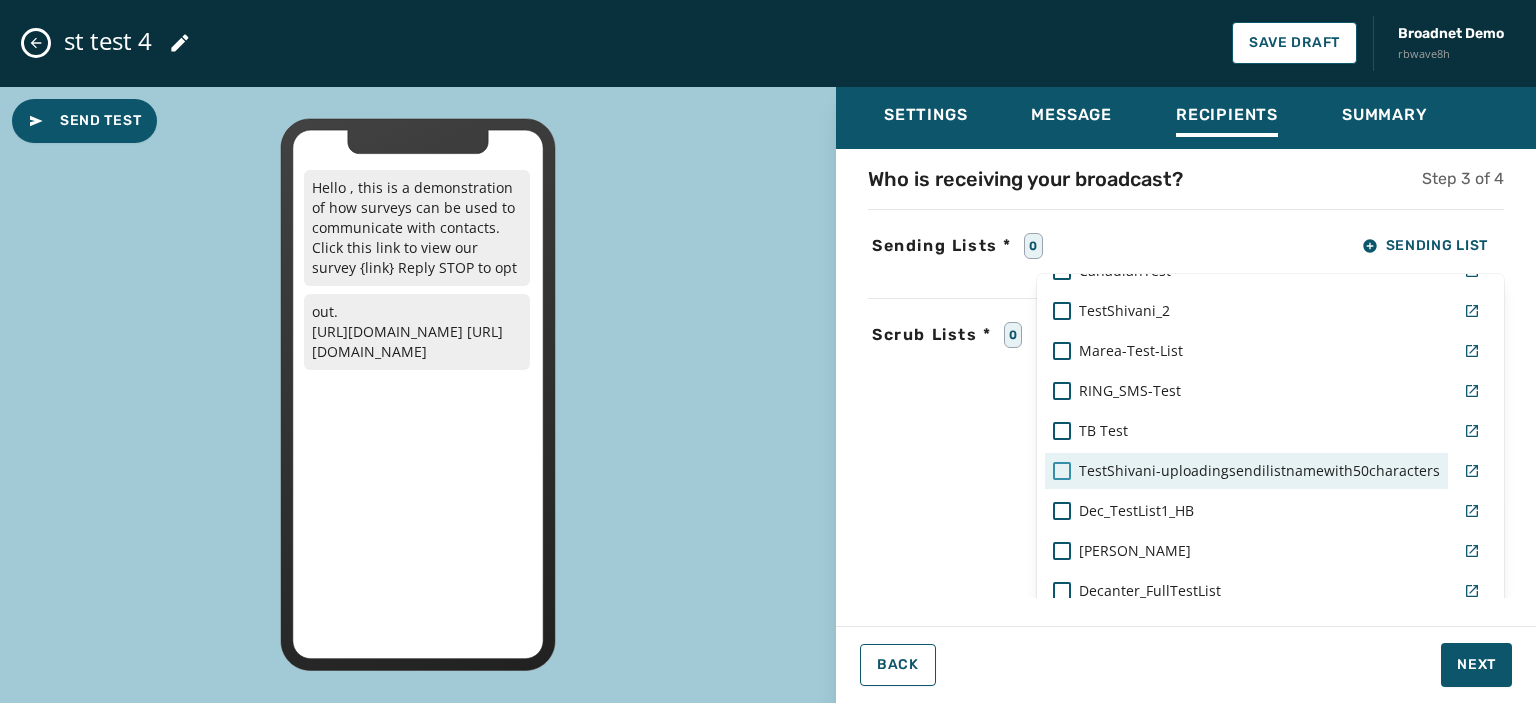 click at bounding box center (1062, 471) 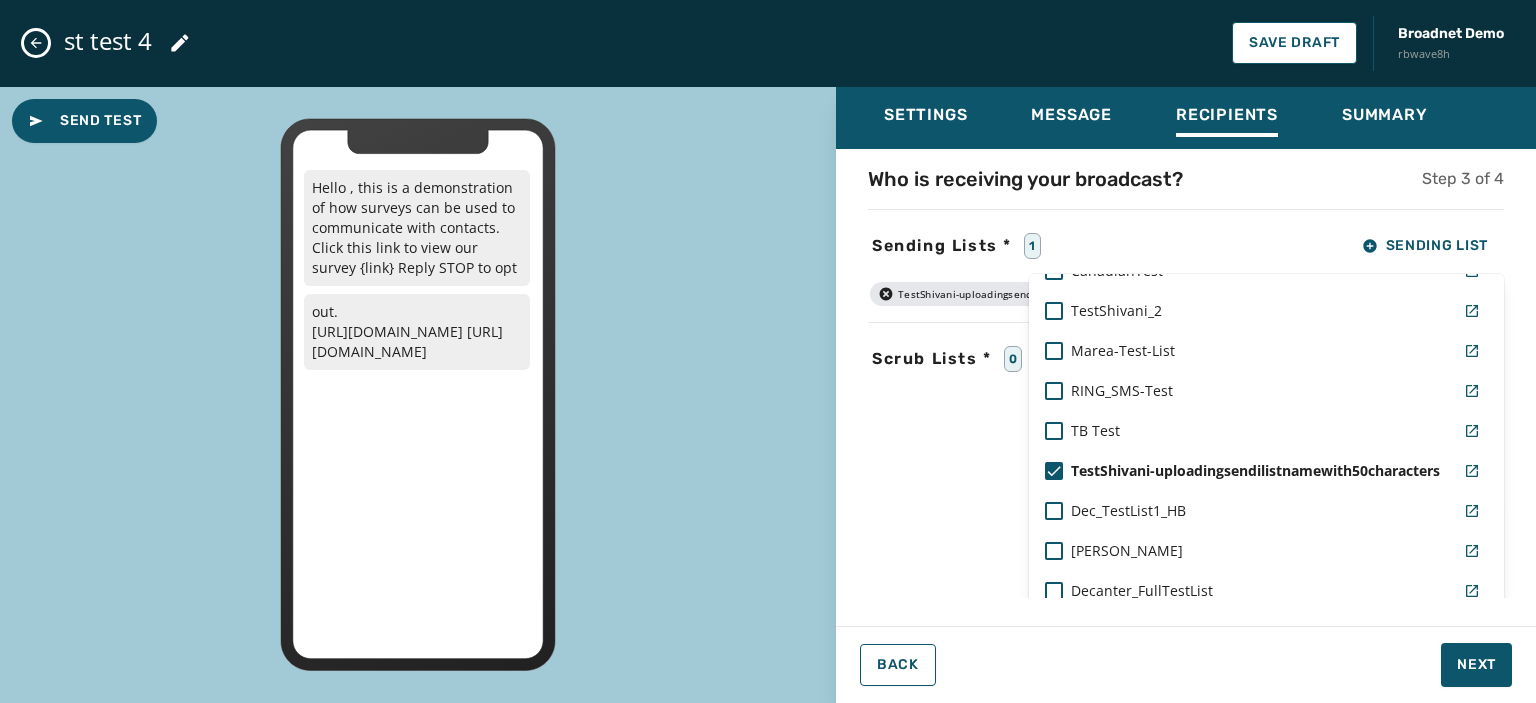 click on "Settings Message Recipients Summary Who is receiving your broadcast? Step 3 of 4 Sending Lists * 1 Sending List Real Live List [PERSON_NAME]-mobile test1_phone-1 [PERSON_NAME]'s Personal List [PERSON_NAME]-mobile AlexaTestList [PERSON_NAME]'s Opt Out List Kayla-SMS-Test-List BC_DW-List Blank List TMobile-Phone-List decantr-ops-team Working-America-[PERSON_NAME]-Demo mycell Decantr_testlist1 test1_phone-1 [PERSON_NAME] [PERSON_NAME]-Internal-Test-List [PERSON_NAME] Test Decantr_HB_Testlist2 CanadianTest TestShivani_2 Marea-Test-List RING_SMS-Test TB Test TestShivani-uploadingsendilistnamewith50characters Dec_TestList1_HB [PERSON_NAME] Decanter_FullTestList Decantr_HemaNew_testlist1 [PERSON_NAME] list Northern-[US_STATE]-Test-List AdvantageDemo2 AL-Test Brittany-Test Manage Send Lists TestShivani-uploadingsendilistnamewith50characters Scrub Lists * 0 Scrub List Back Next" at bounding box center (1186, 387) 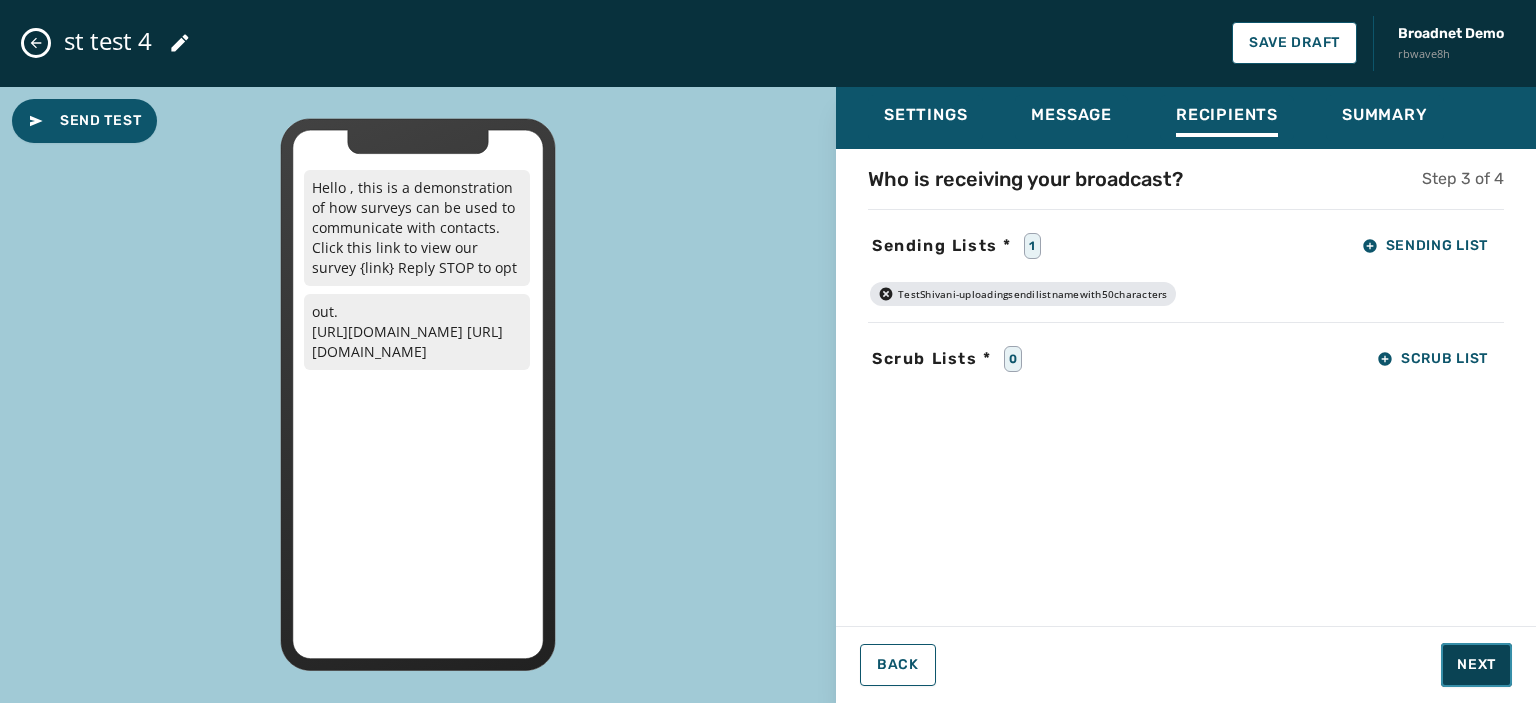 click on "Next" at bounding box center (1476, 665) 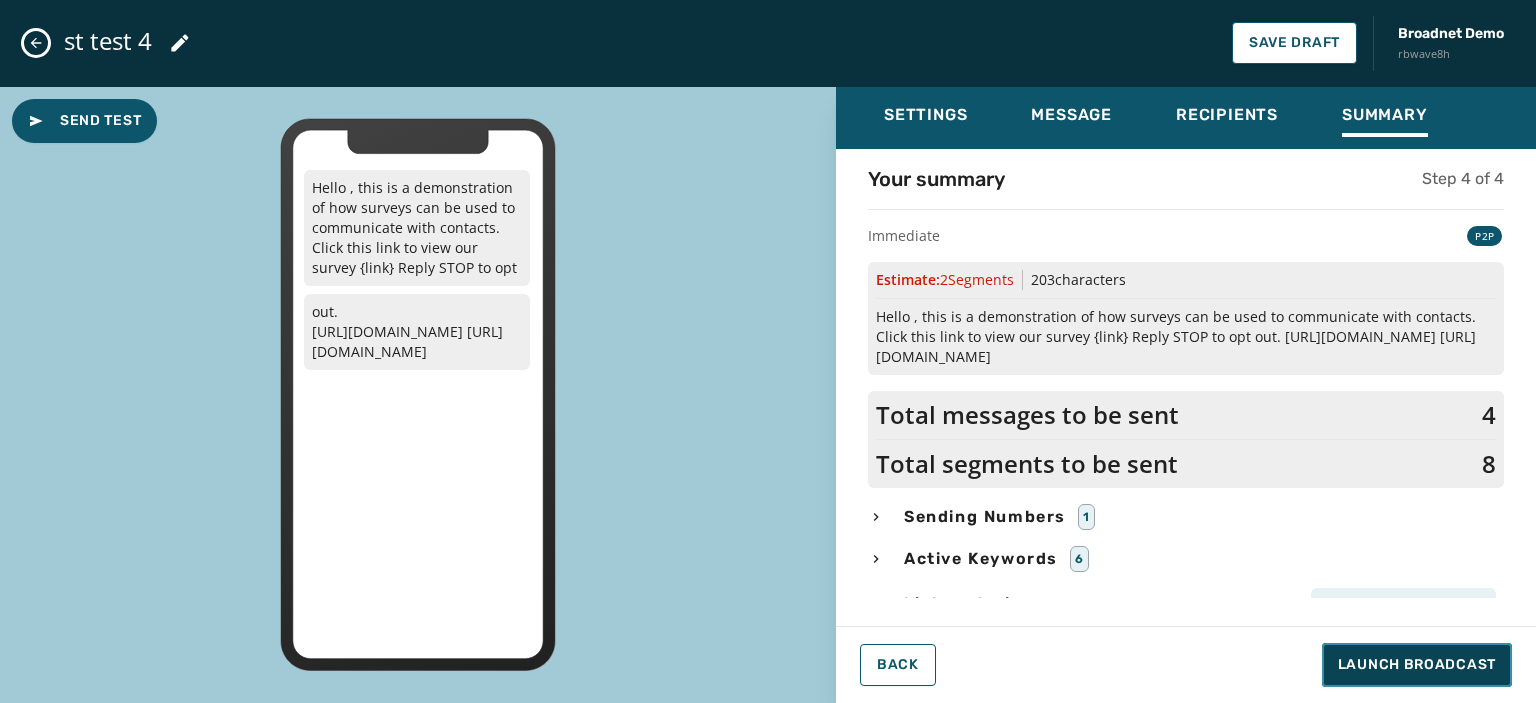 scroll, scrollTop: 20, scrollLeft: 0, axis: vertical 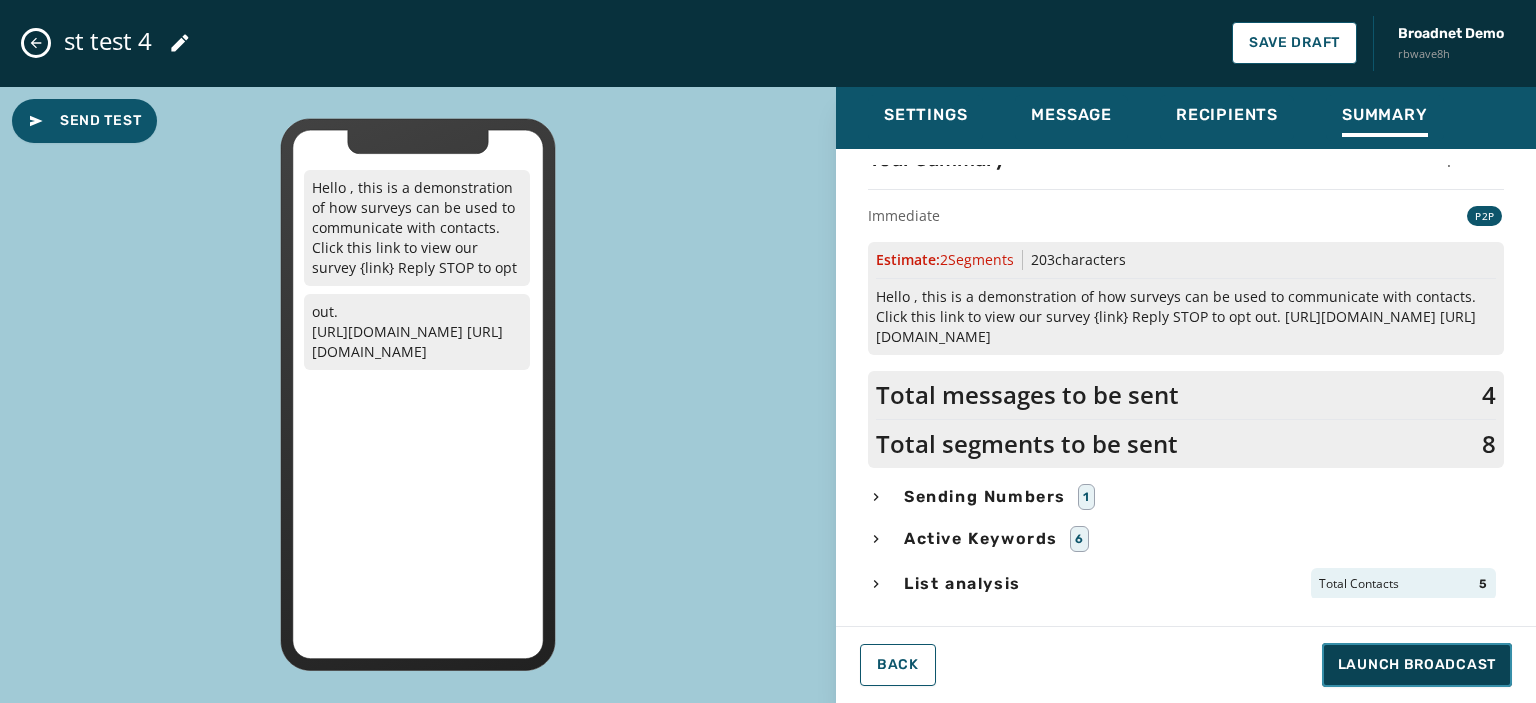 click on "Launch Broadcast" at bounding box center (1417, 665) 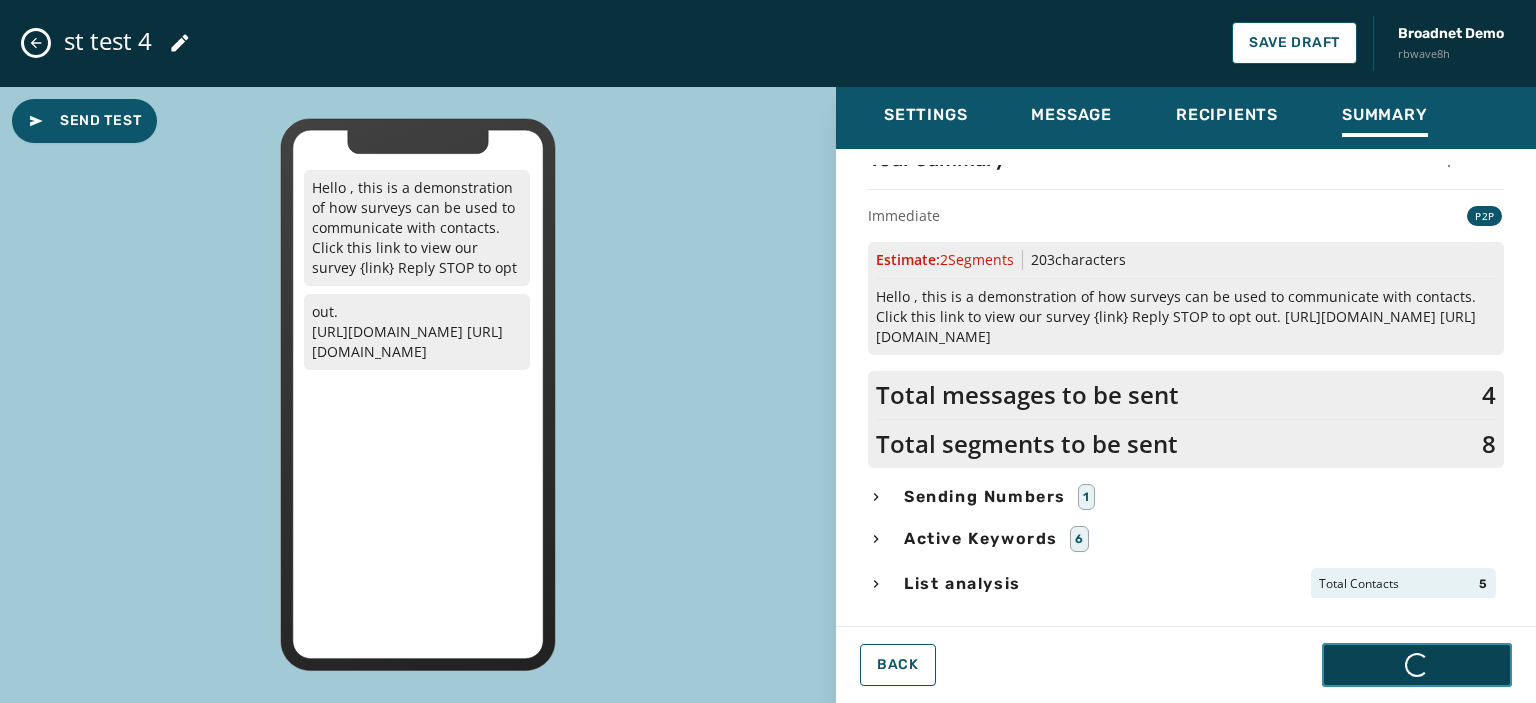 scroll, scrollTop: 0, scrollLeft: 0, axis: both 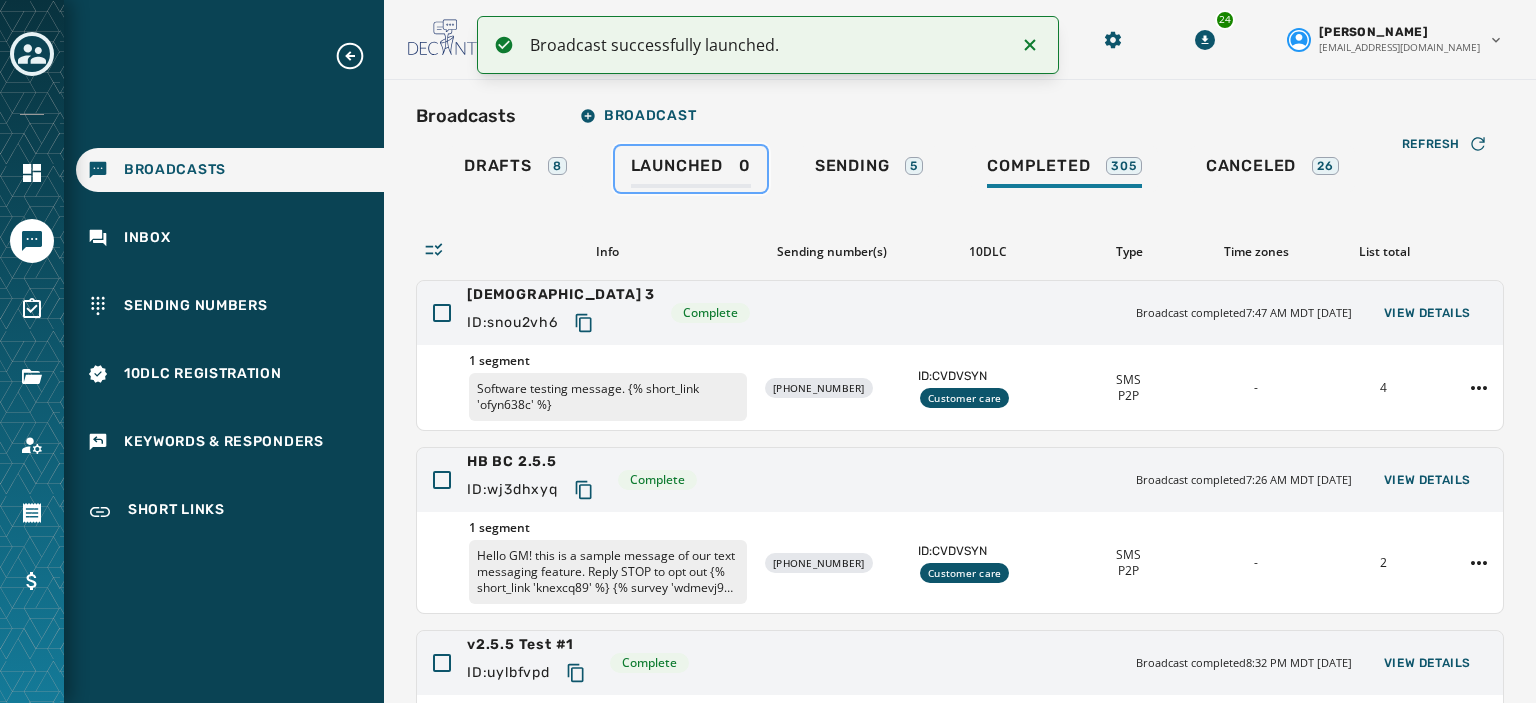 click on "Launched" at bounding box center (677, 166) 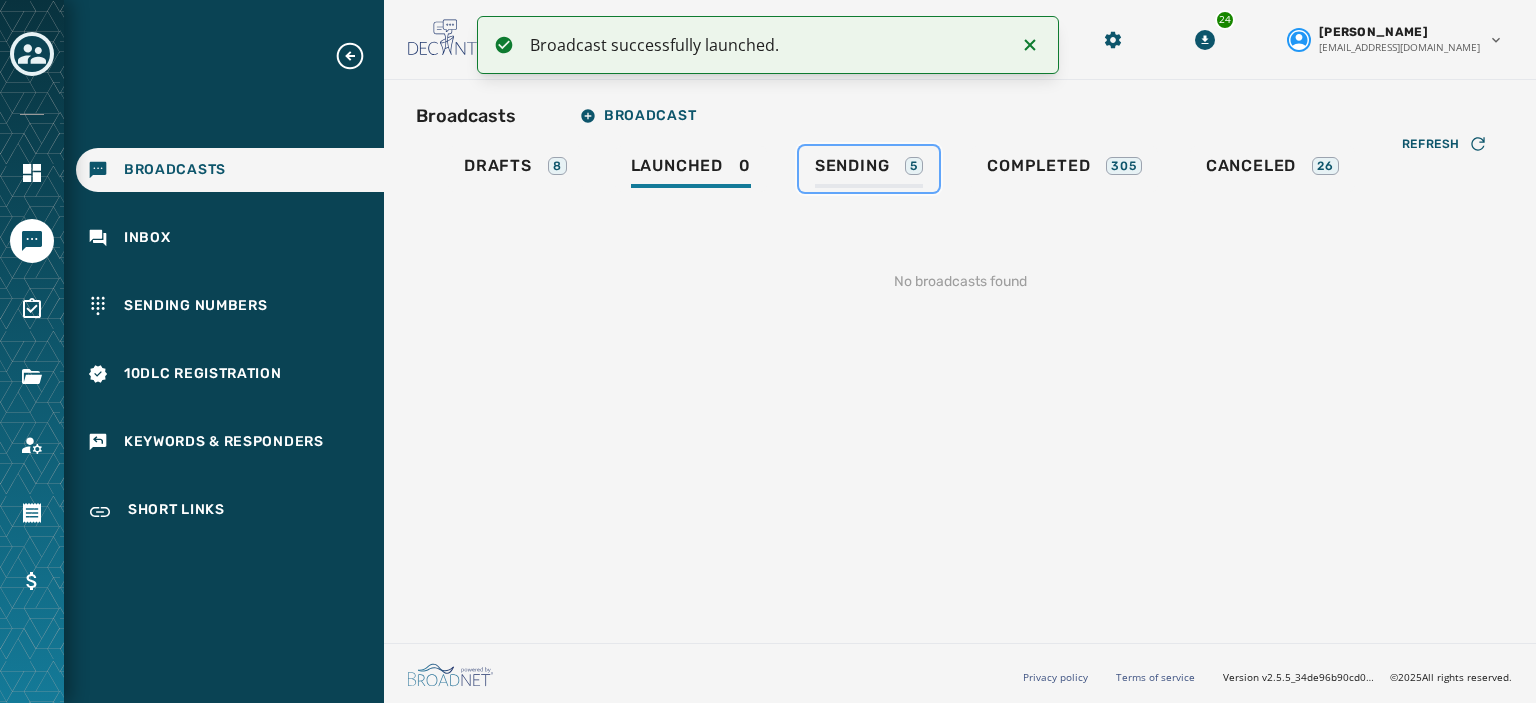 click on "Sending" at bounding box center (852, 166) 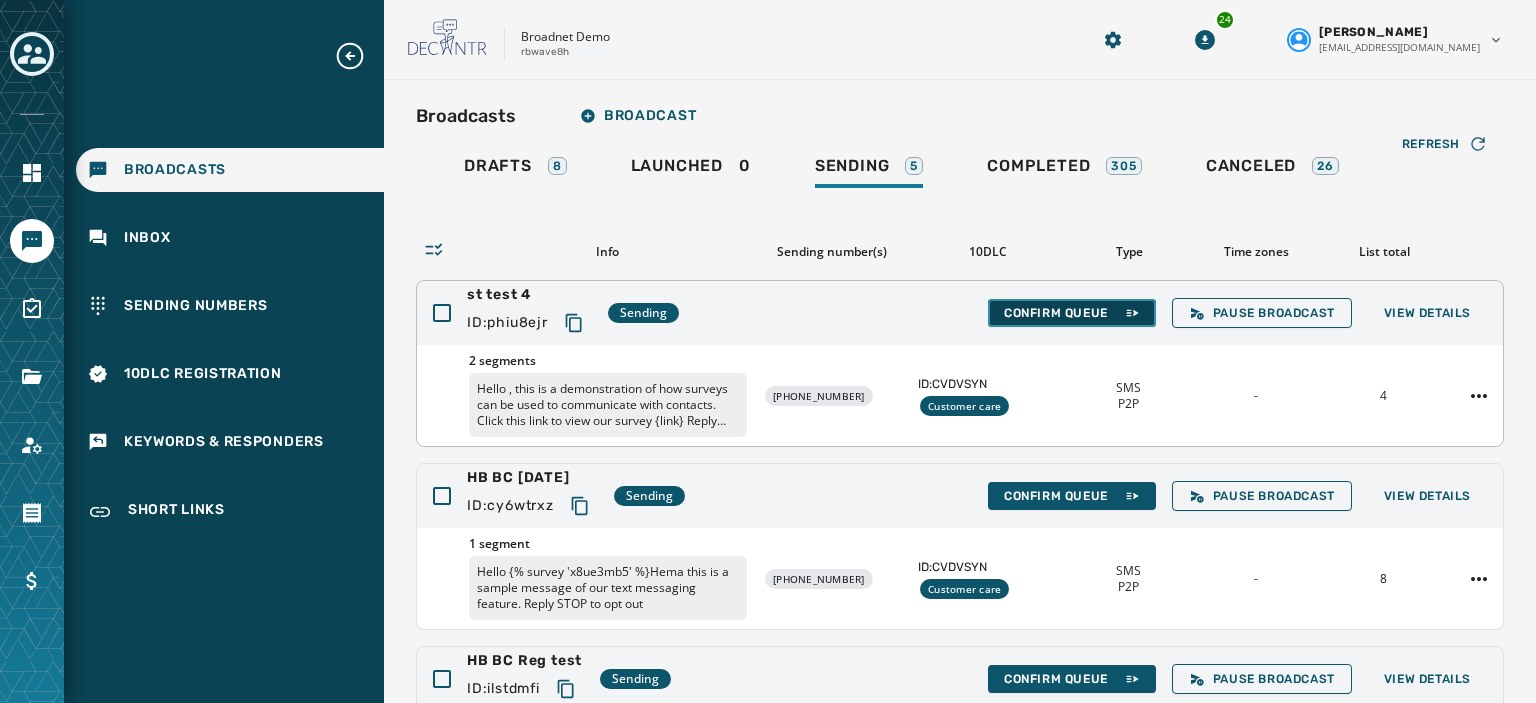 click on "Confirm Queue" at bounding box center (1072, 313) 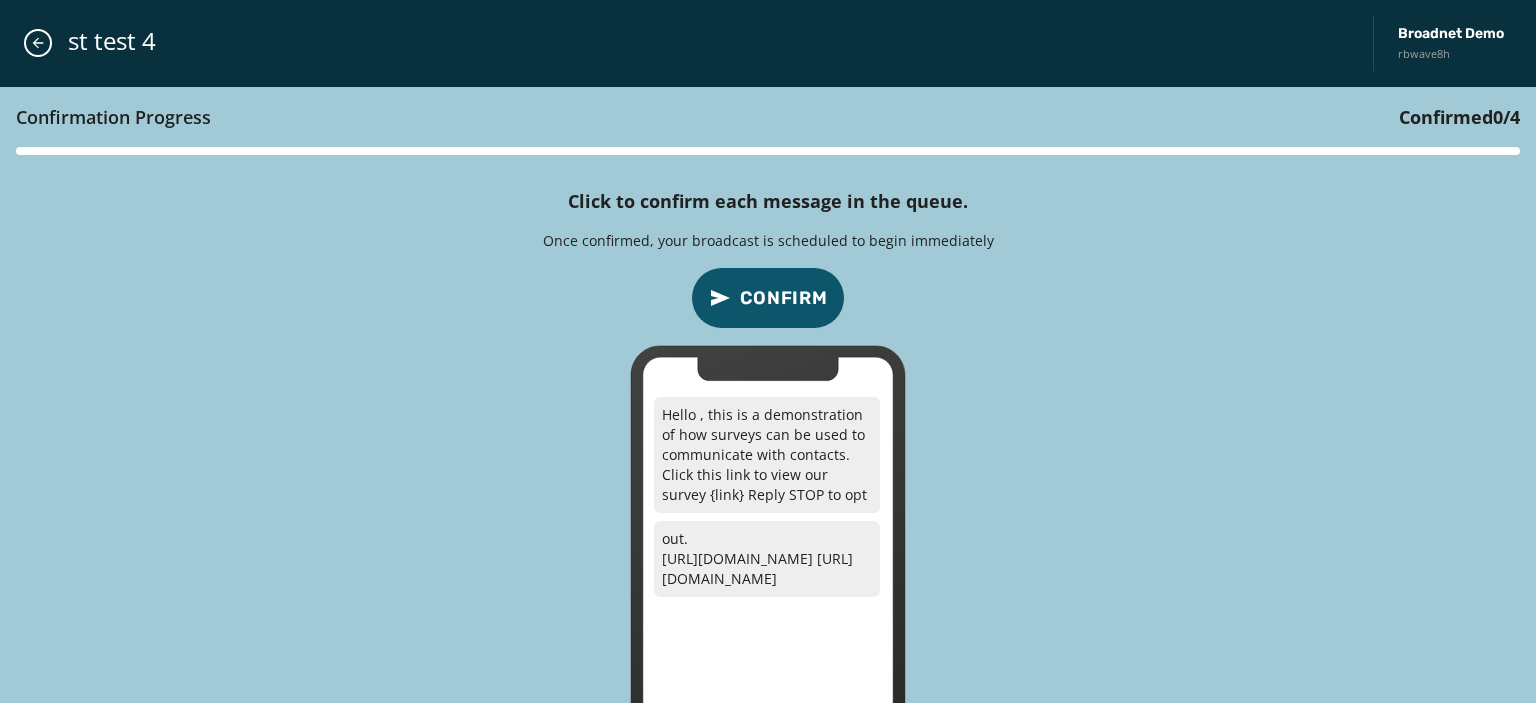 click on "Confirm" at bounding box center [784, 298] 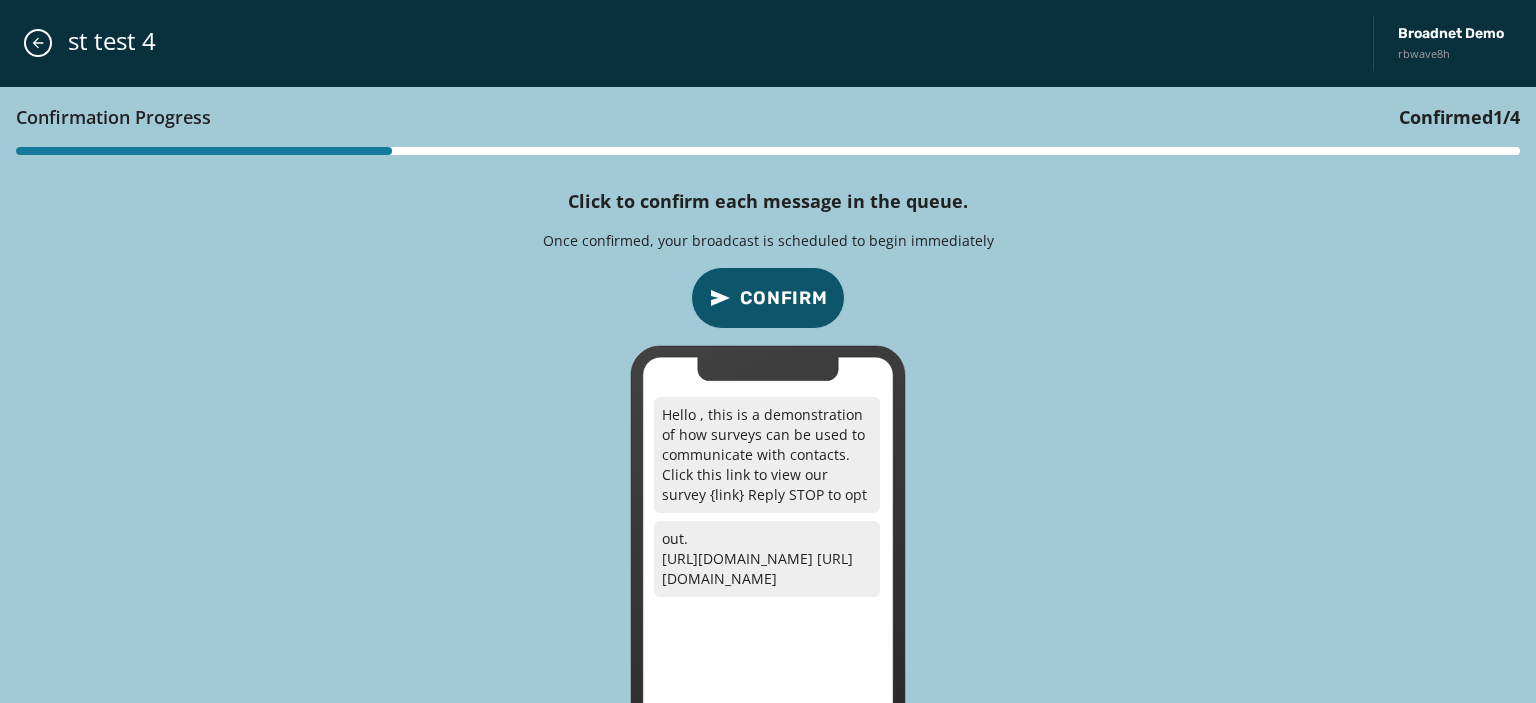 click on "Confirm" at bounding box center [784, 298] 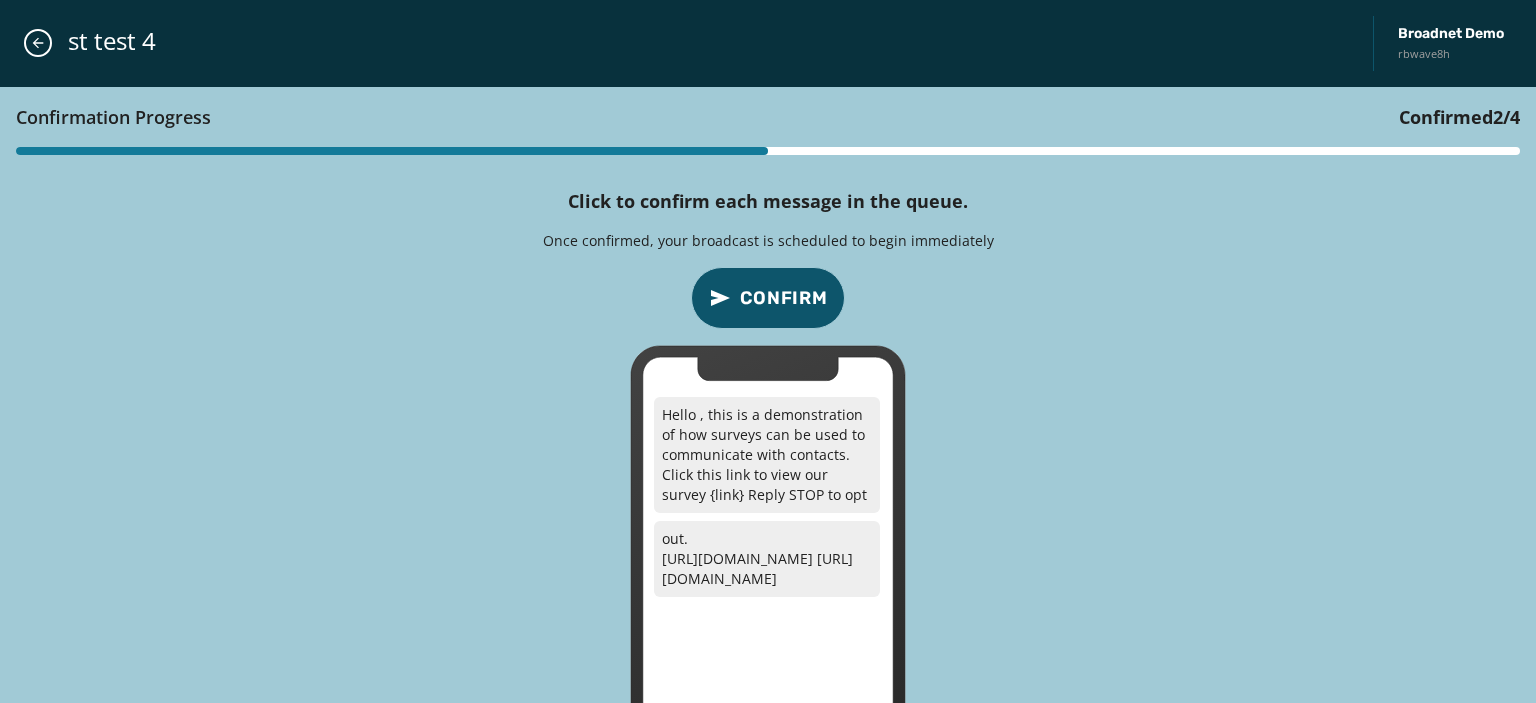 click on "Confirm" at bounding box center (784, 298) 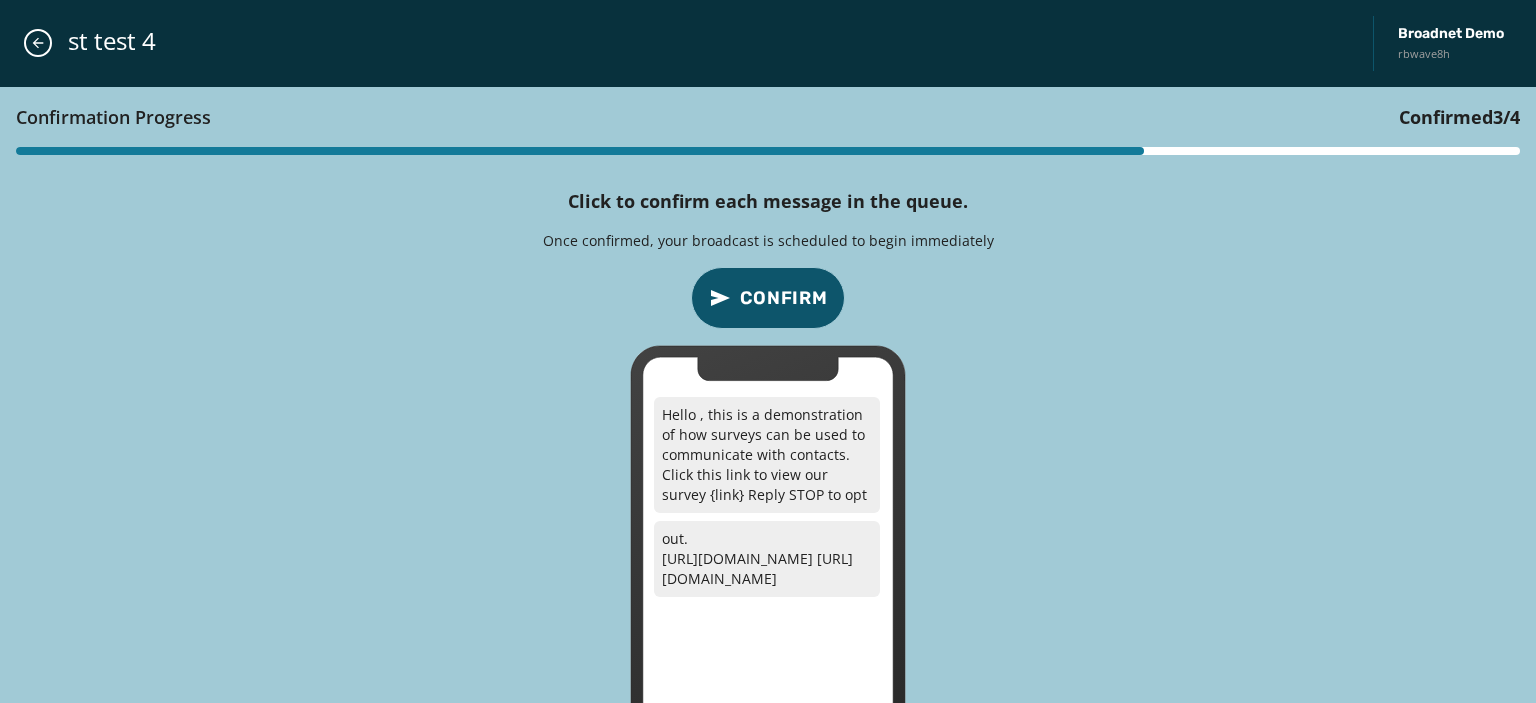 click on "Confirm" at bounding box center [784, 298] 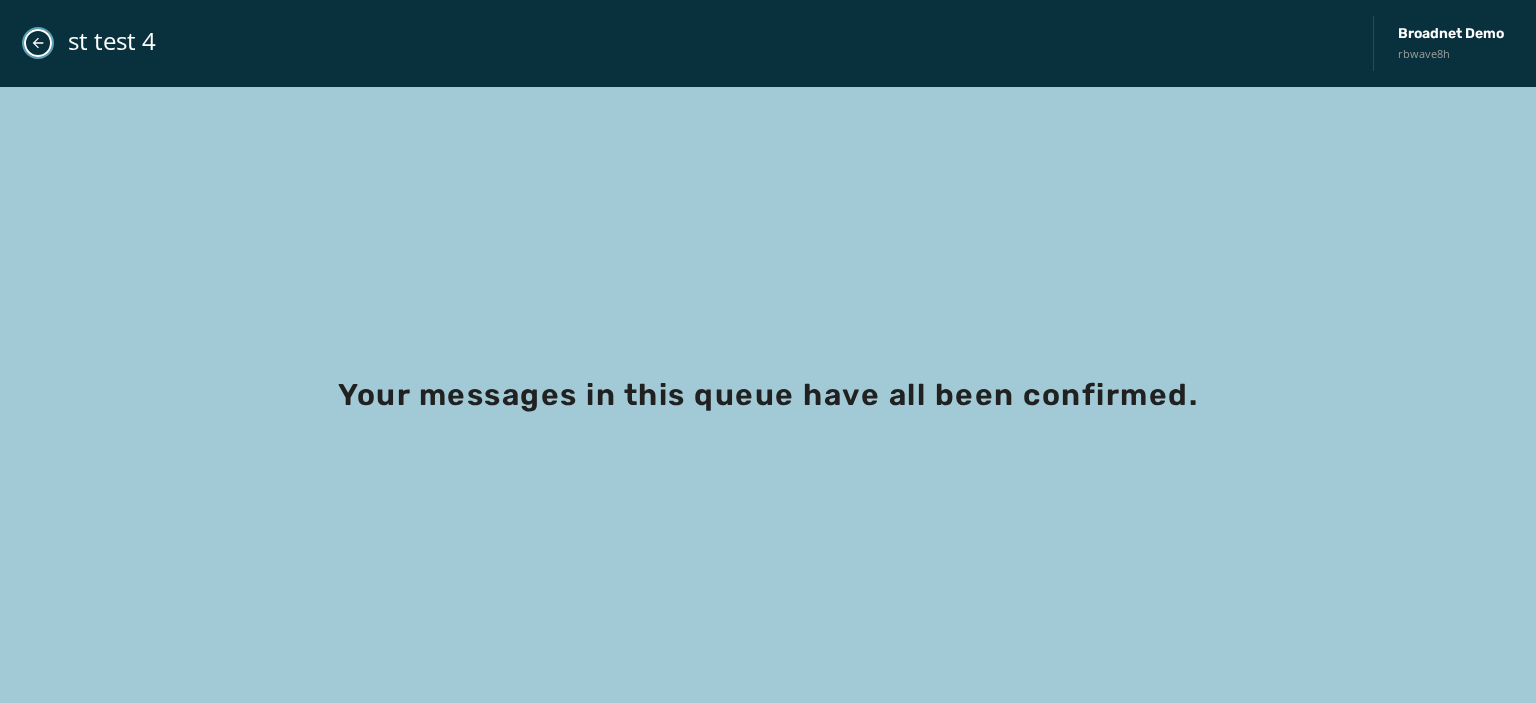 click 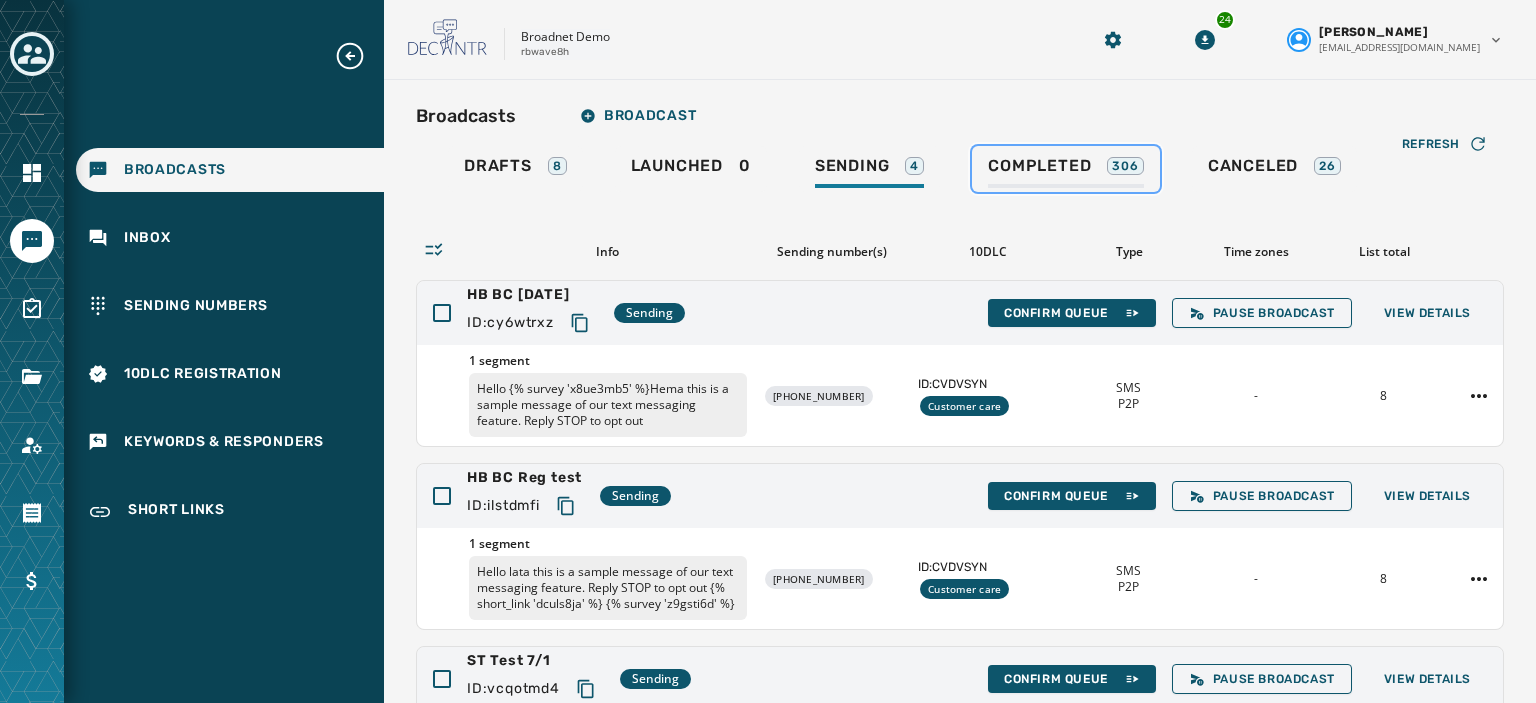 click on "Completed" at bounding box center (1039, 166) 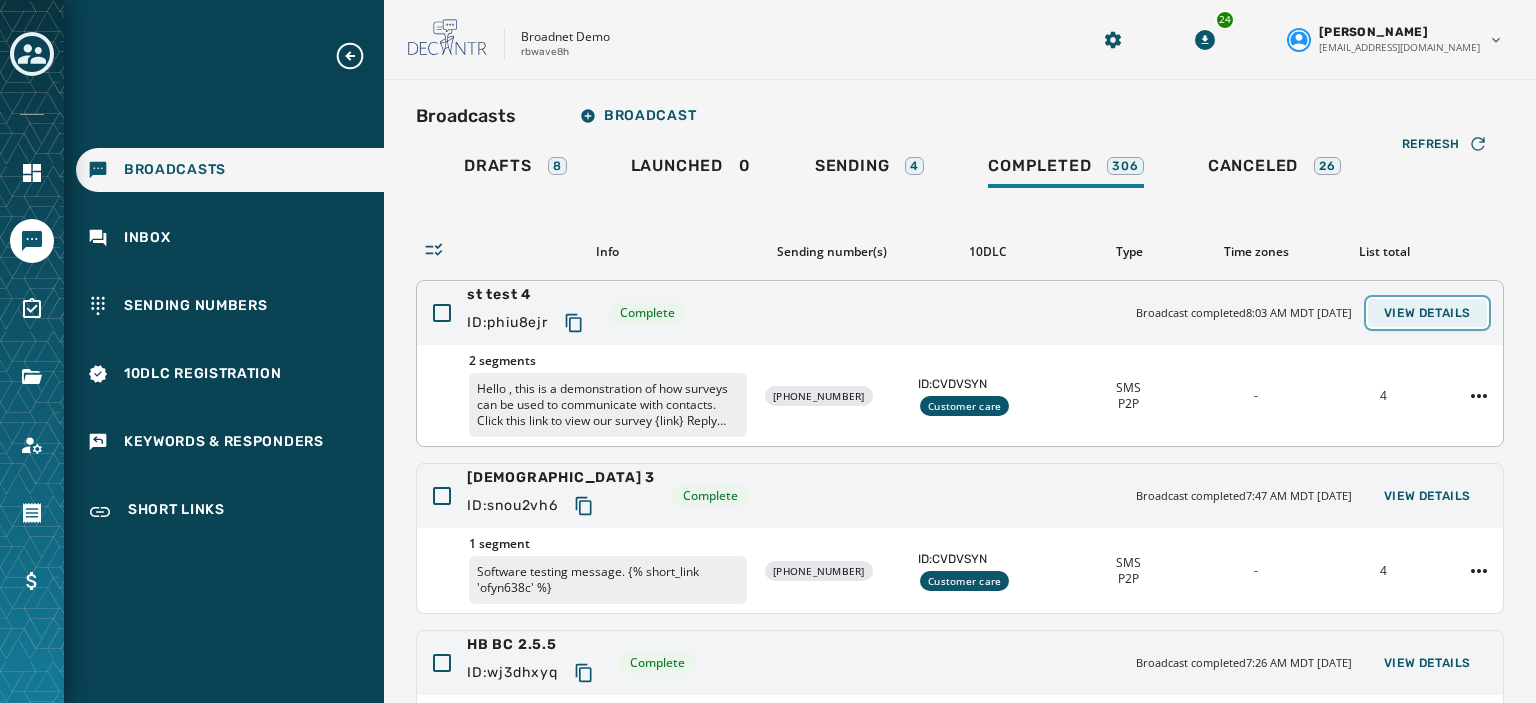click on "View Details" at bounding box center [1427, 313] 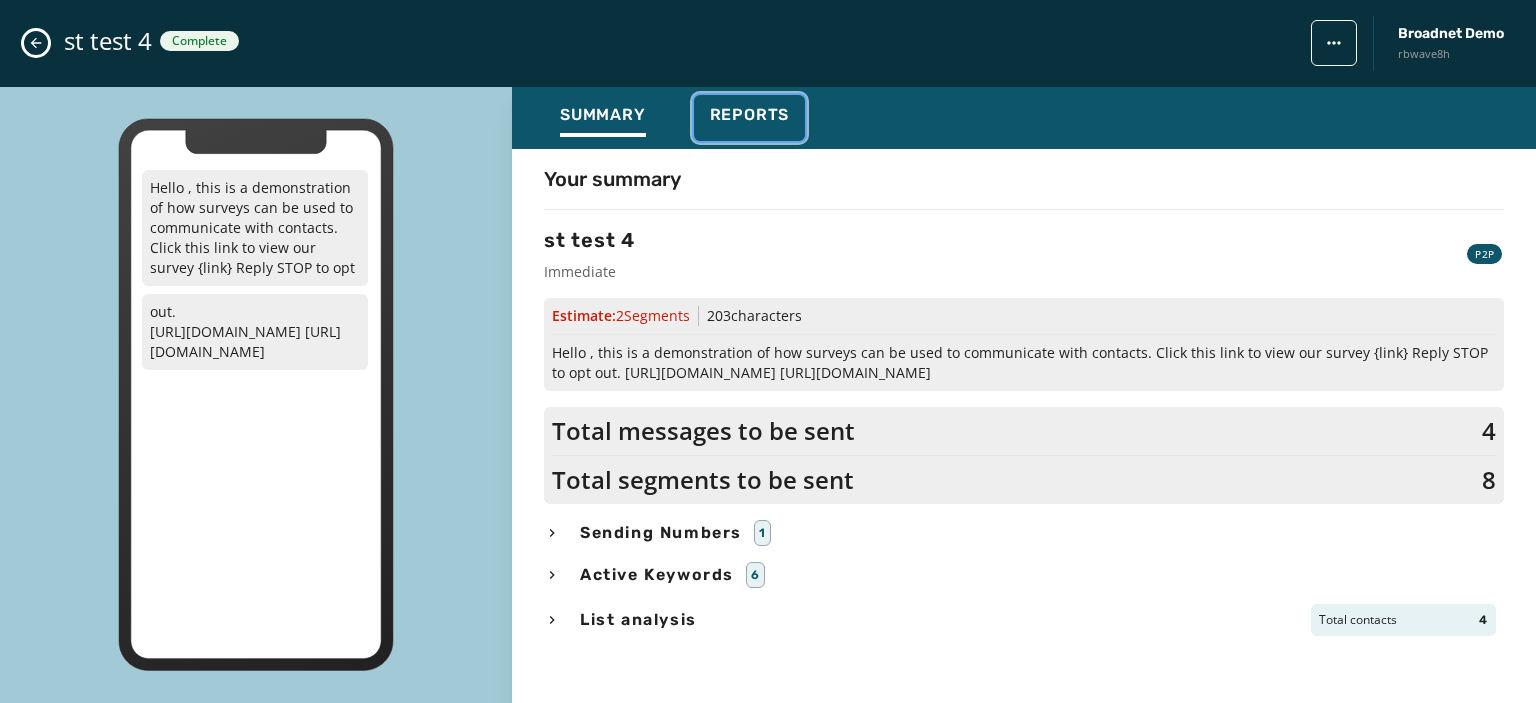 click on "Reports" at bounding box center [750, 115] 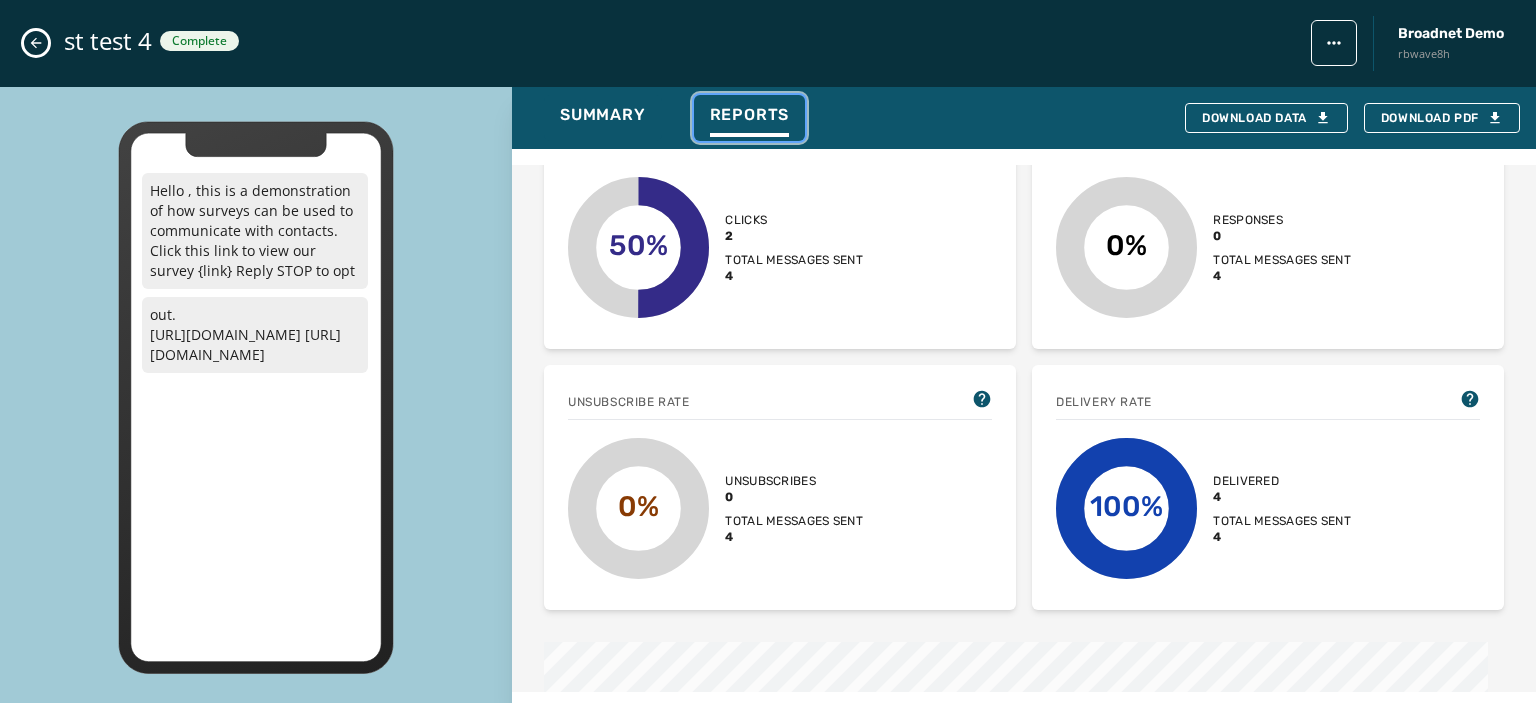 scroll, scrollTop: 475, scrollLeft: 0, axis: vertical 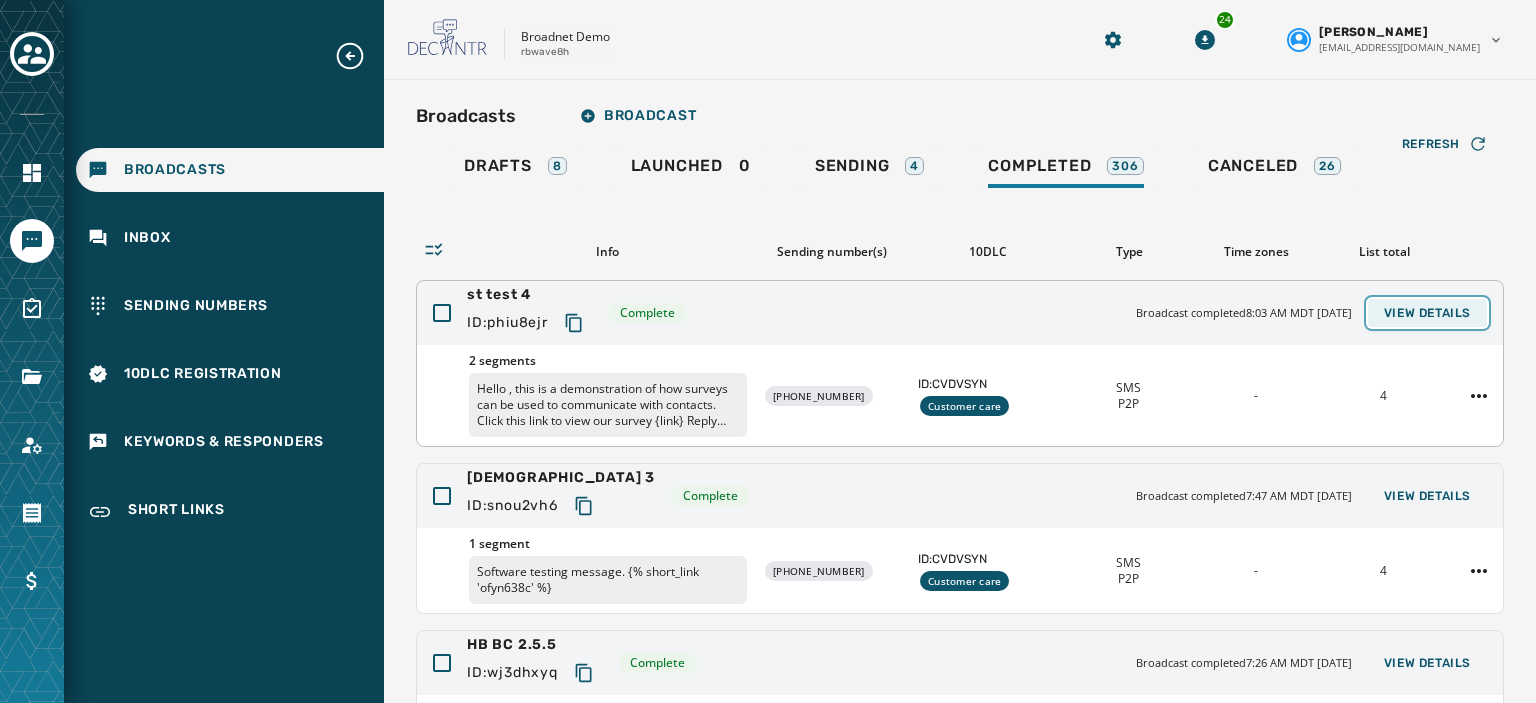 click on "View Details" at bounding box center (1427, 313) 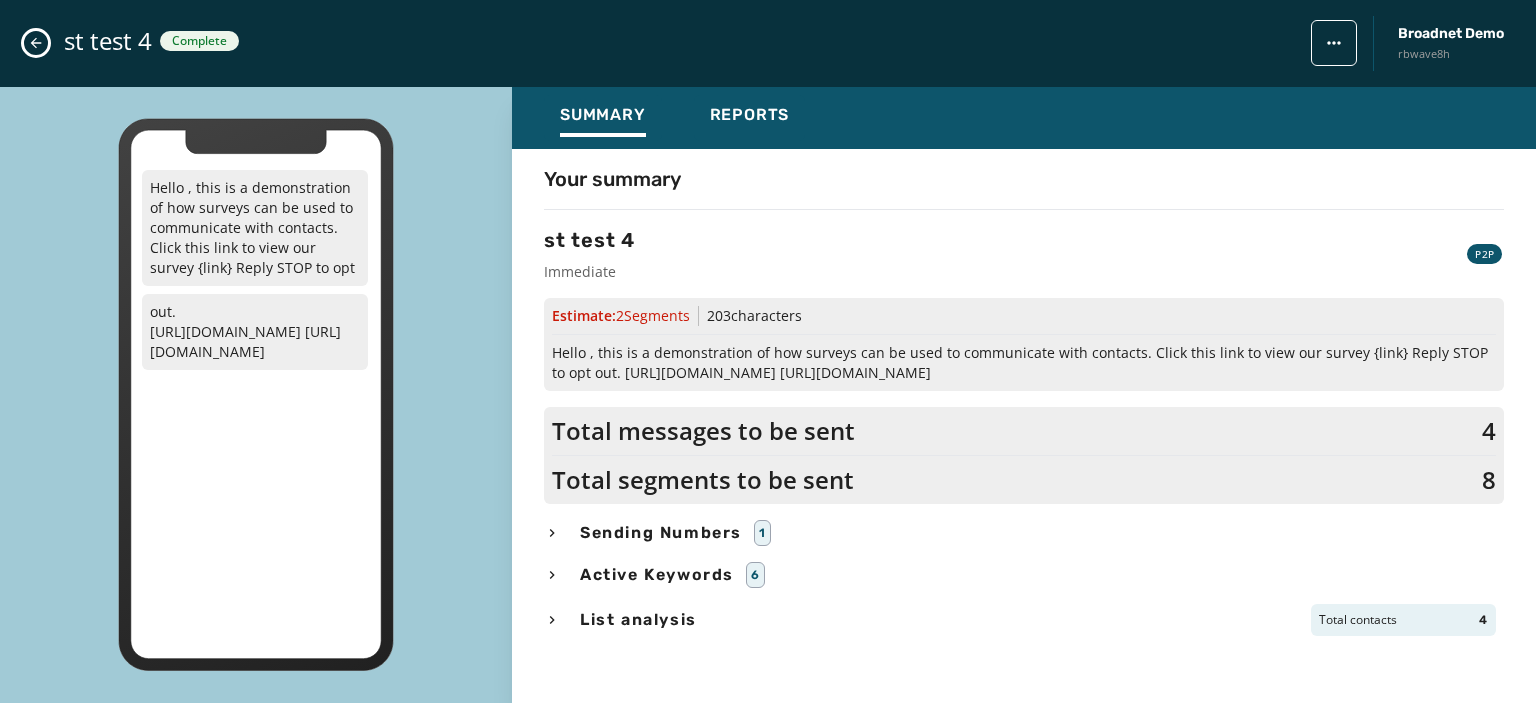 scroll, scrollTop: 616, scrollLeft: 0, axis: vertical 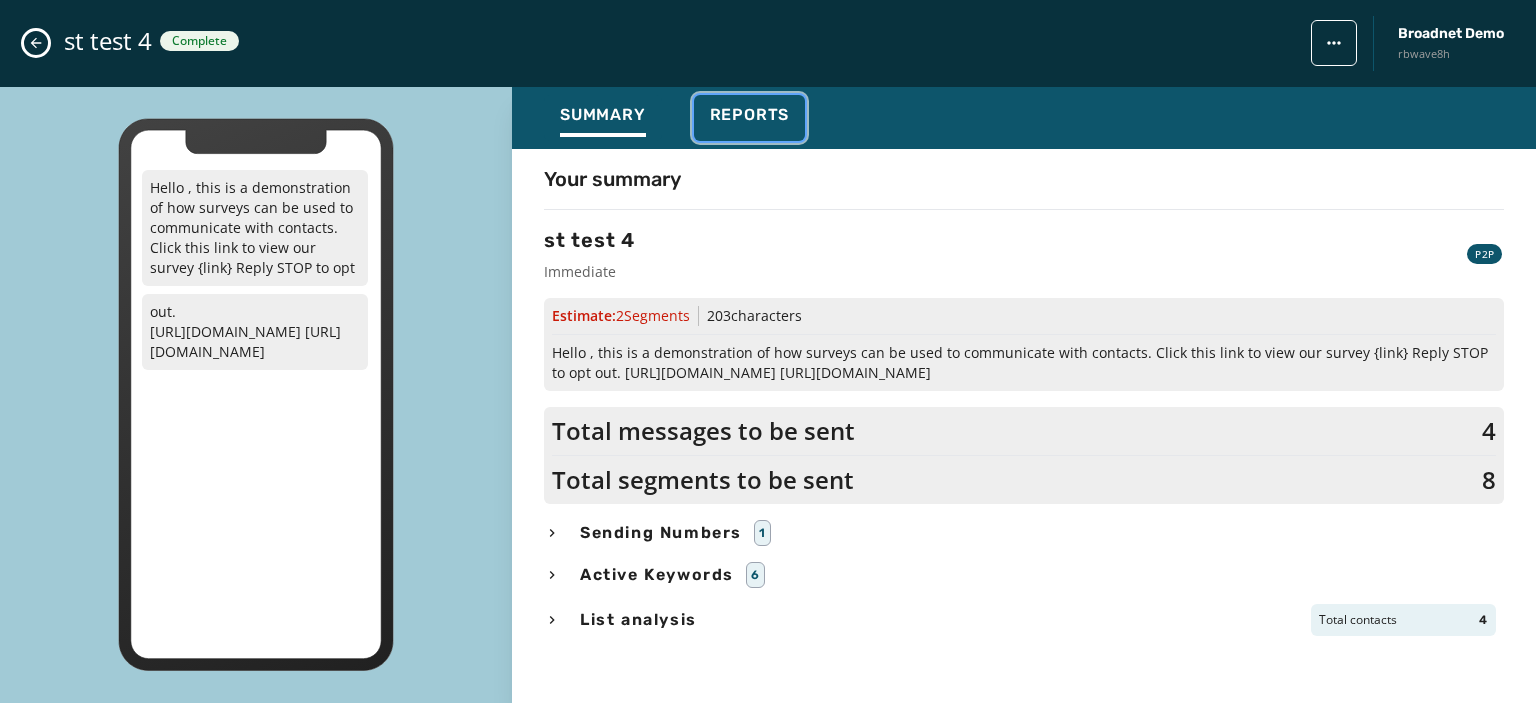 click on "Reports" at bounding box center (750, 115) 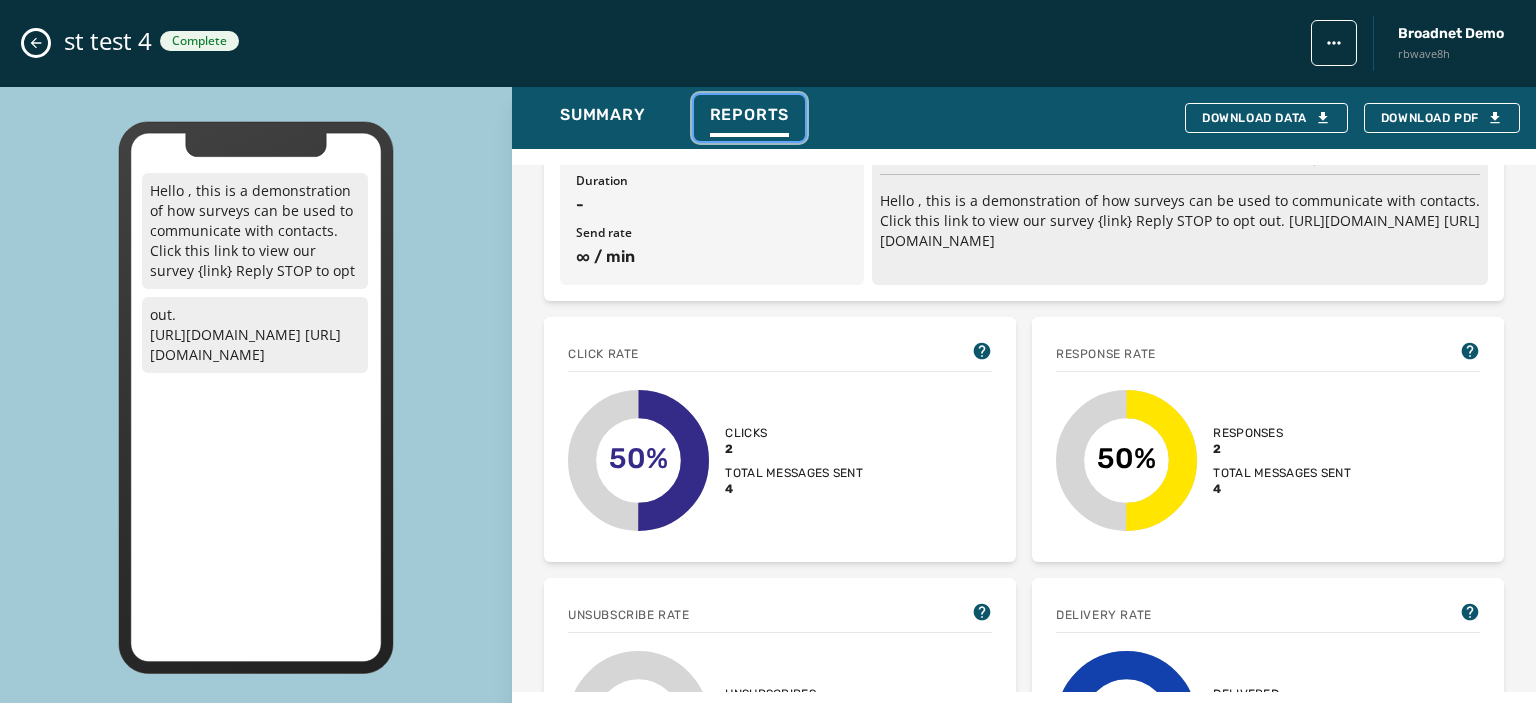 scroll, scrollTop: 0, scrollLeft: 0, axis: both 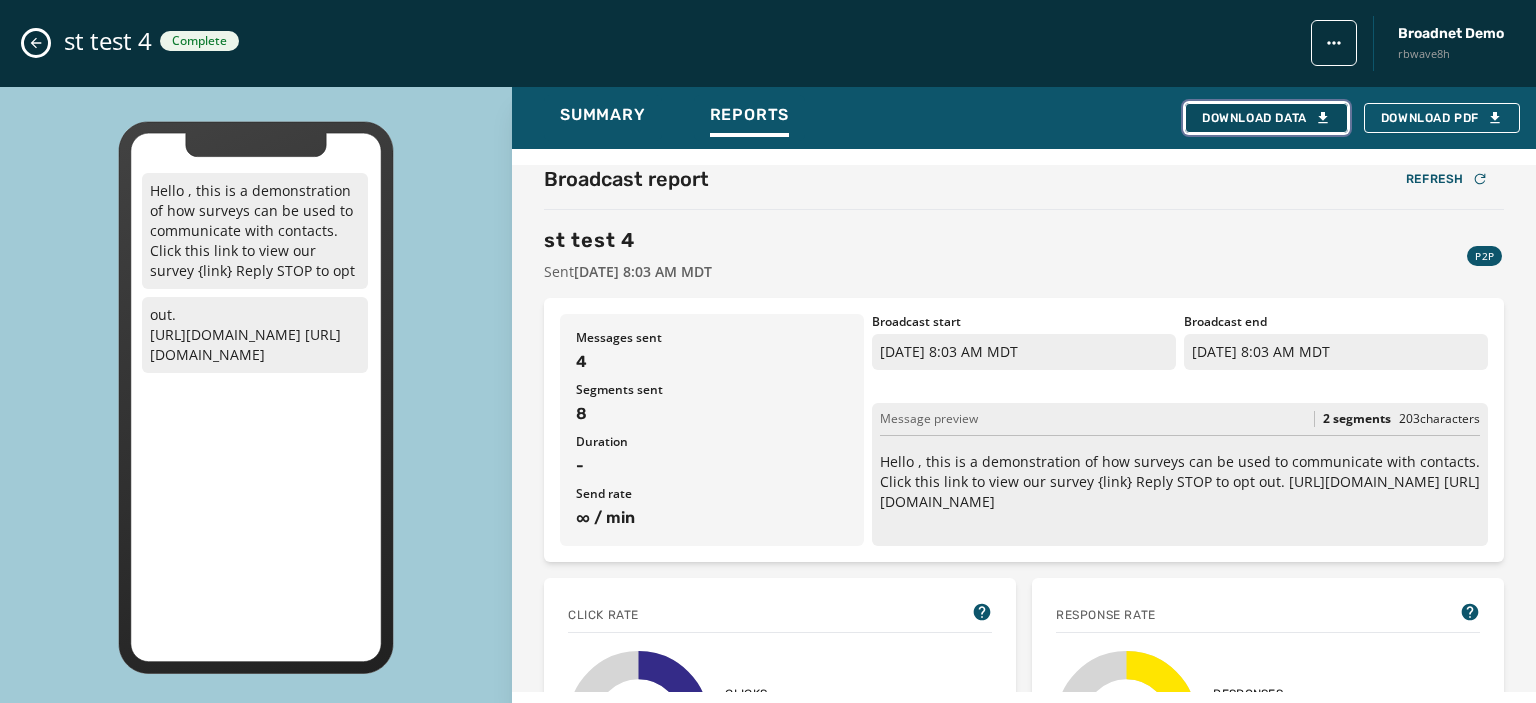 click on "Download Data" at bounding box center (1266, 118) 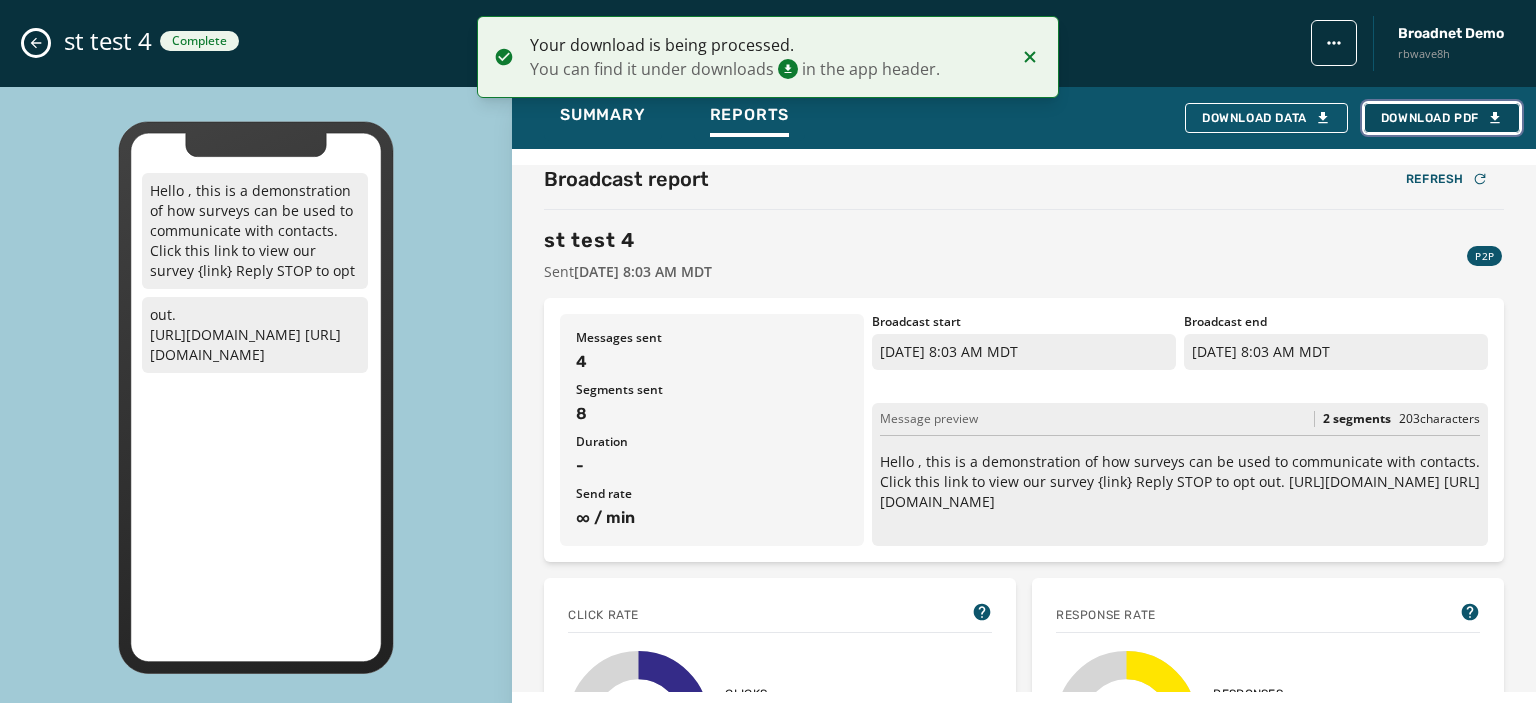 click on "Download PDF" at bounding box center [1442, 118] 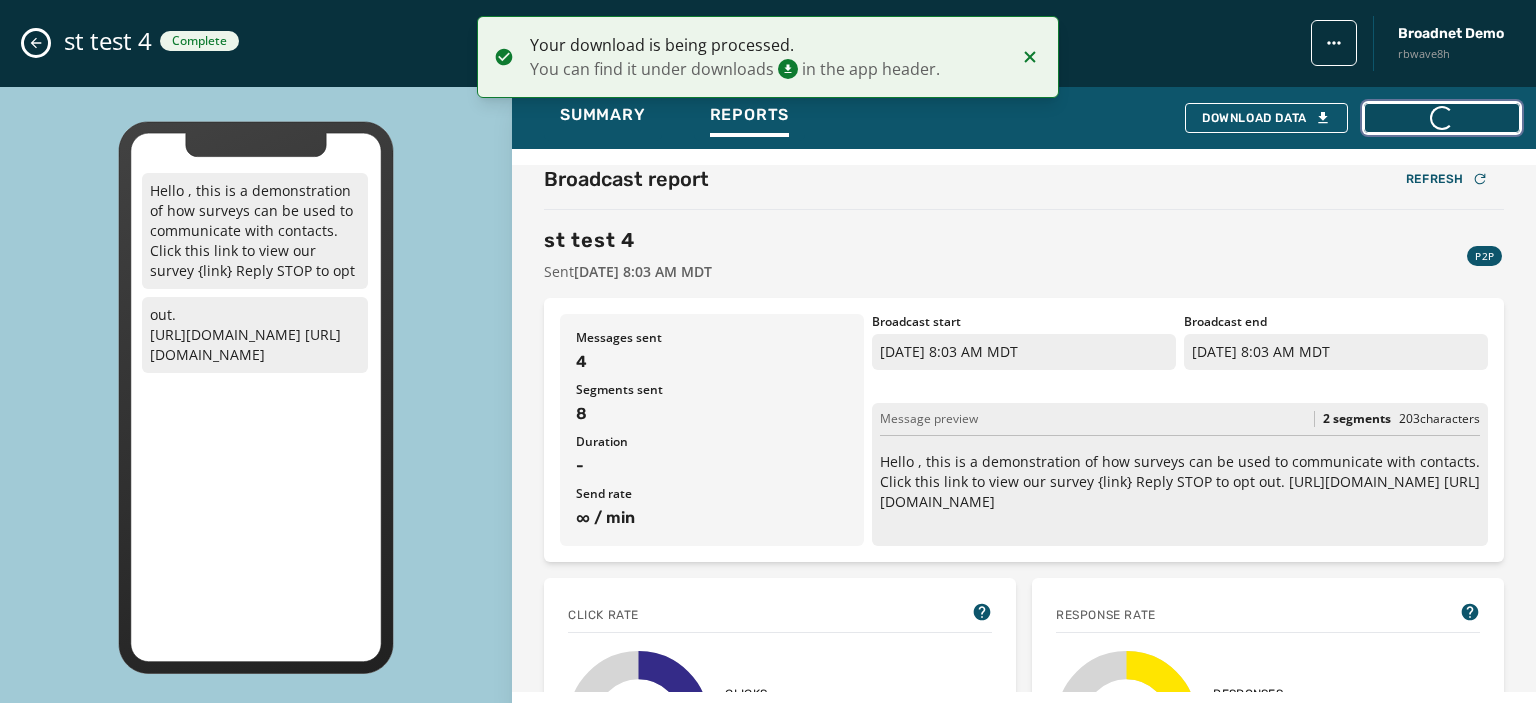 scroll, scrollTop: 0, scrollLeft: 0, axis: both 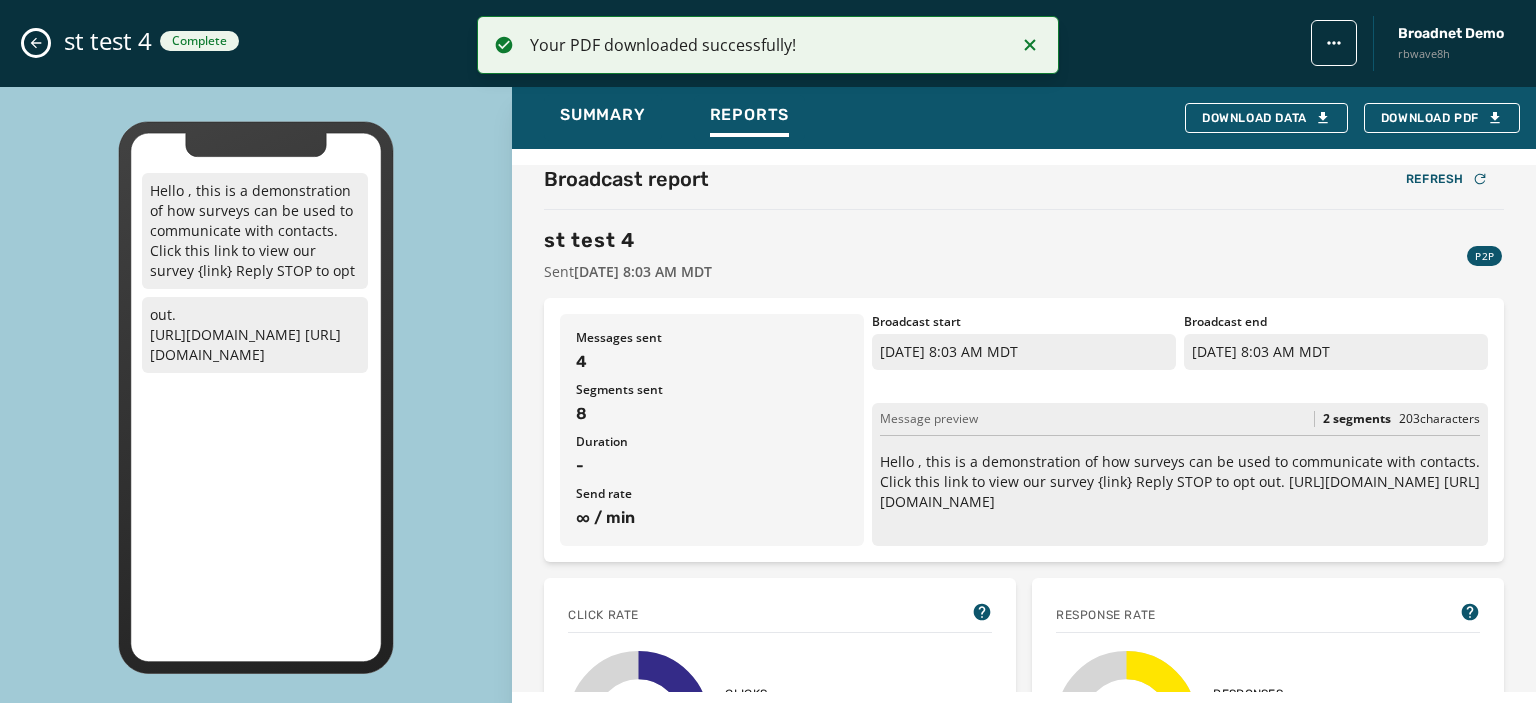 click at bounding box center (36, 43) 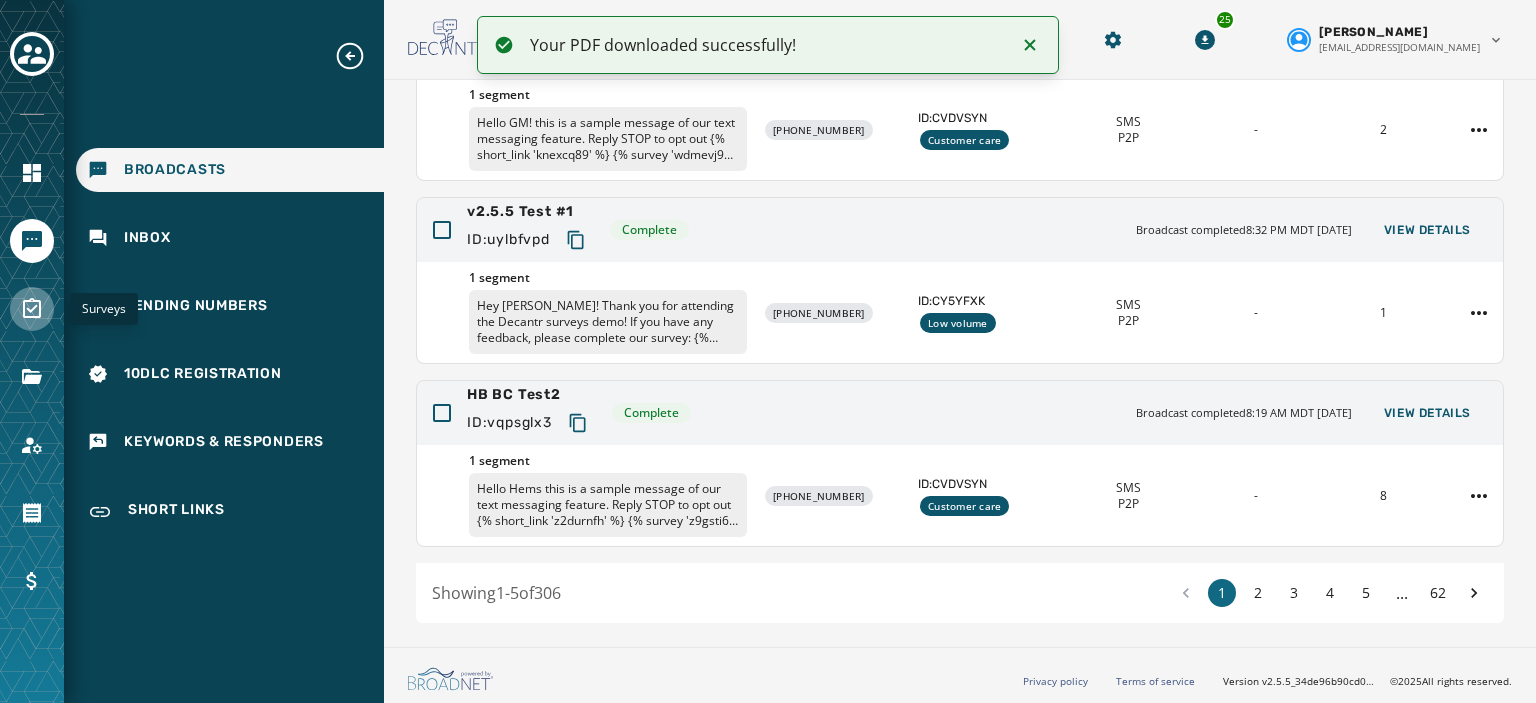 click 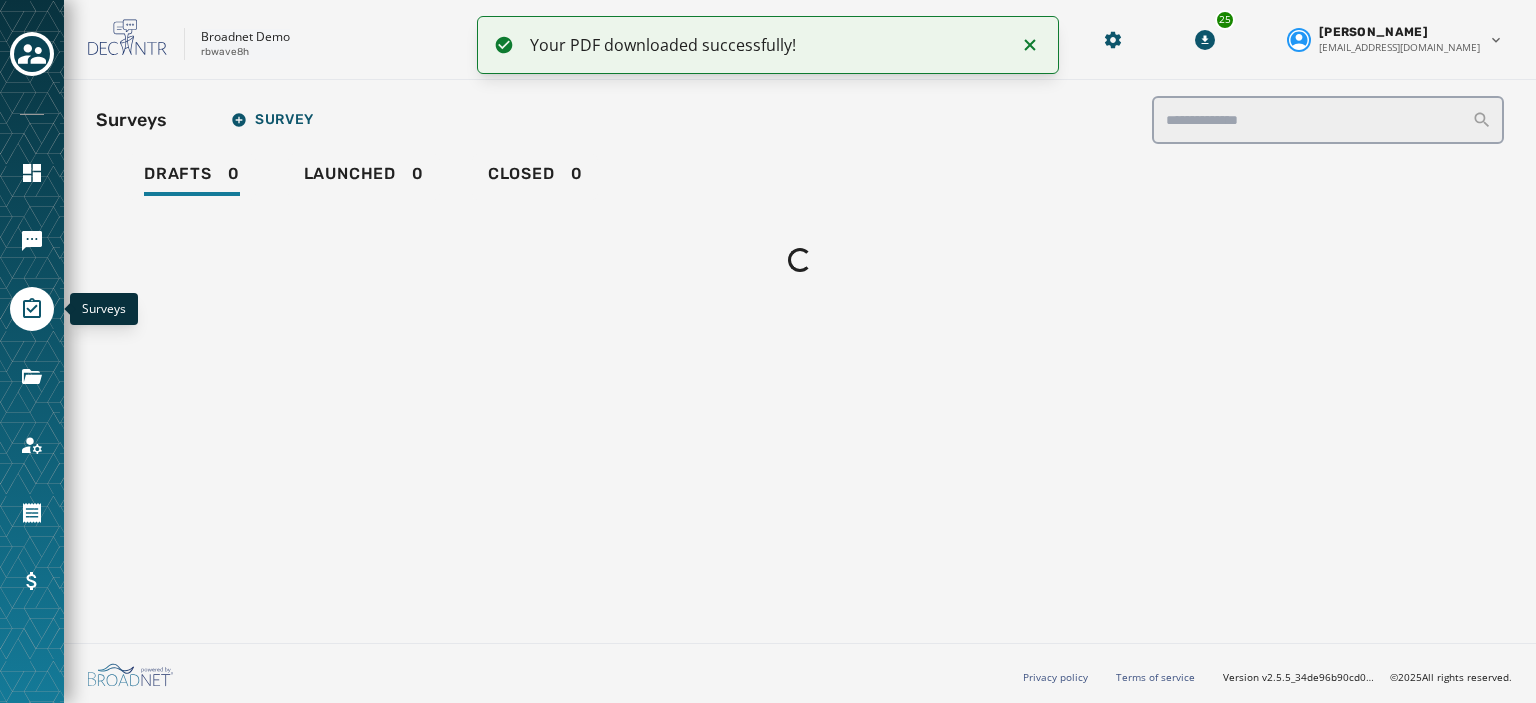 scroll, scrollTop: 0, scrollLeft: 0, axis: both 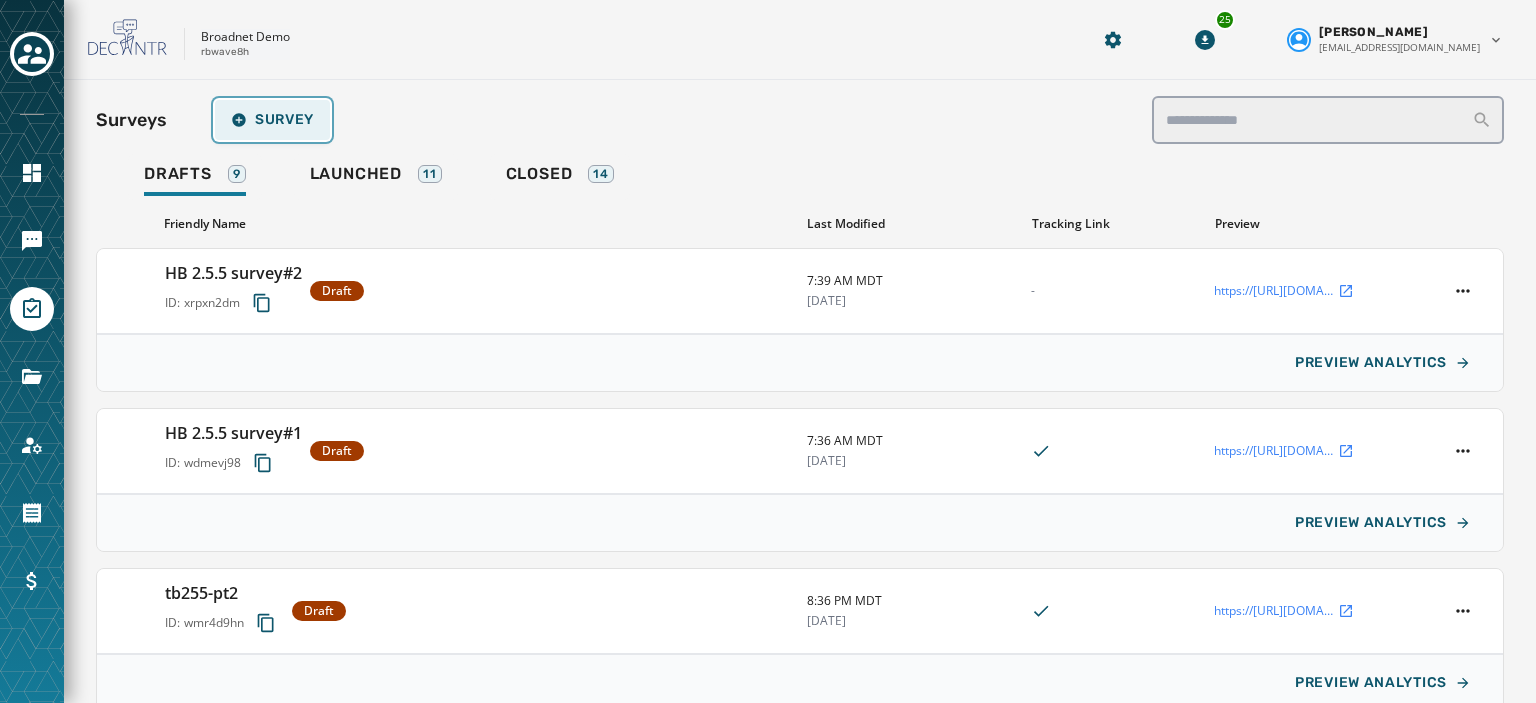 click on "Survey" at bounding box center [272, 120] 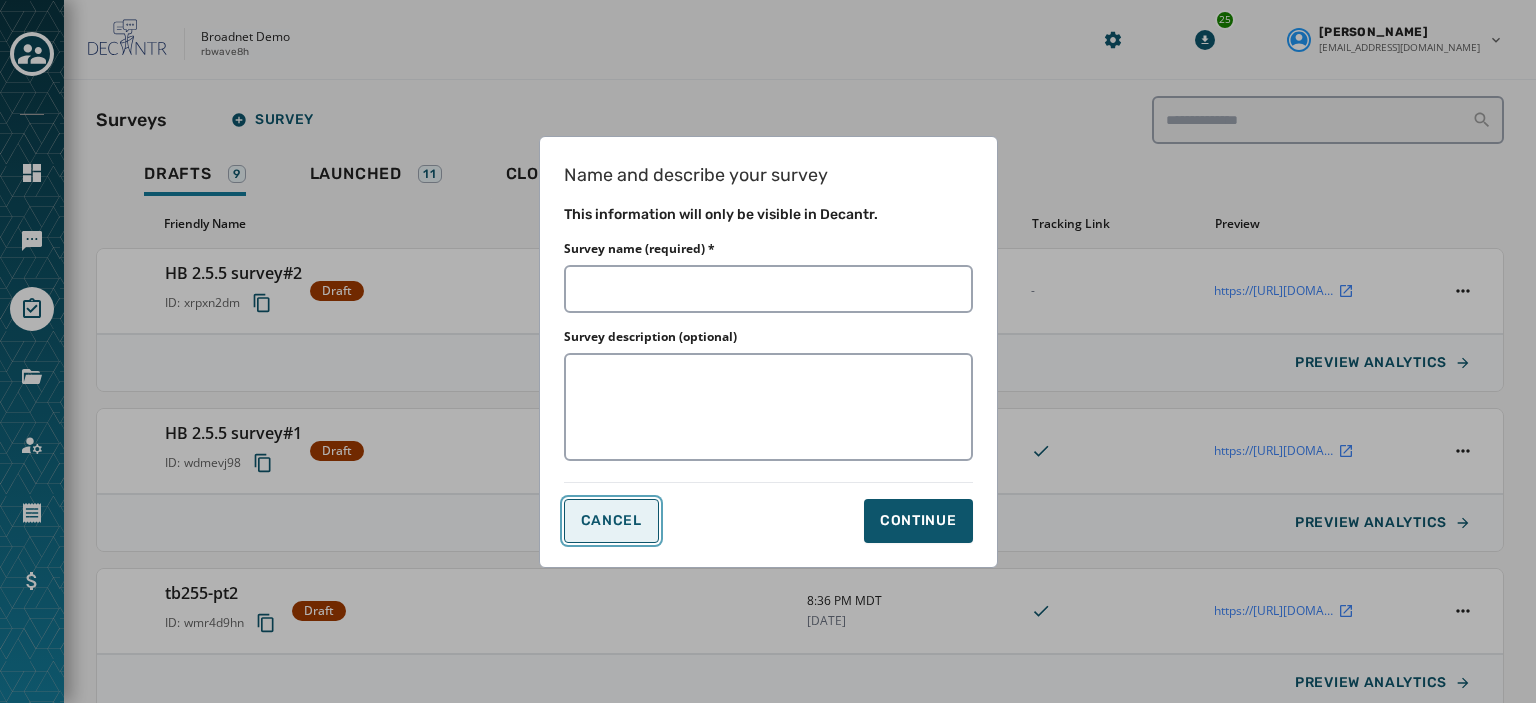 click on "Cancel" at bounding box center [611, 521] 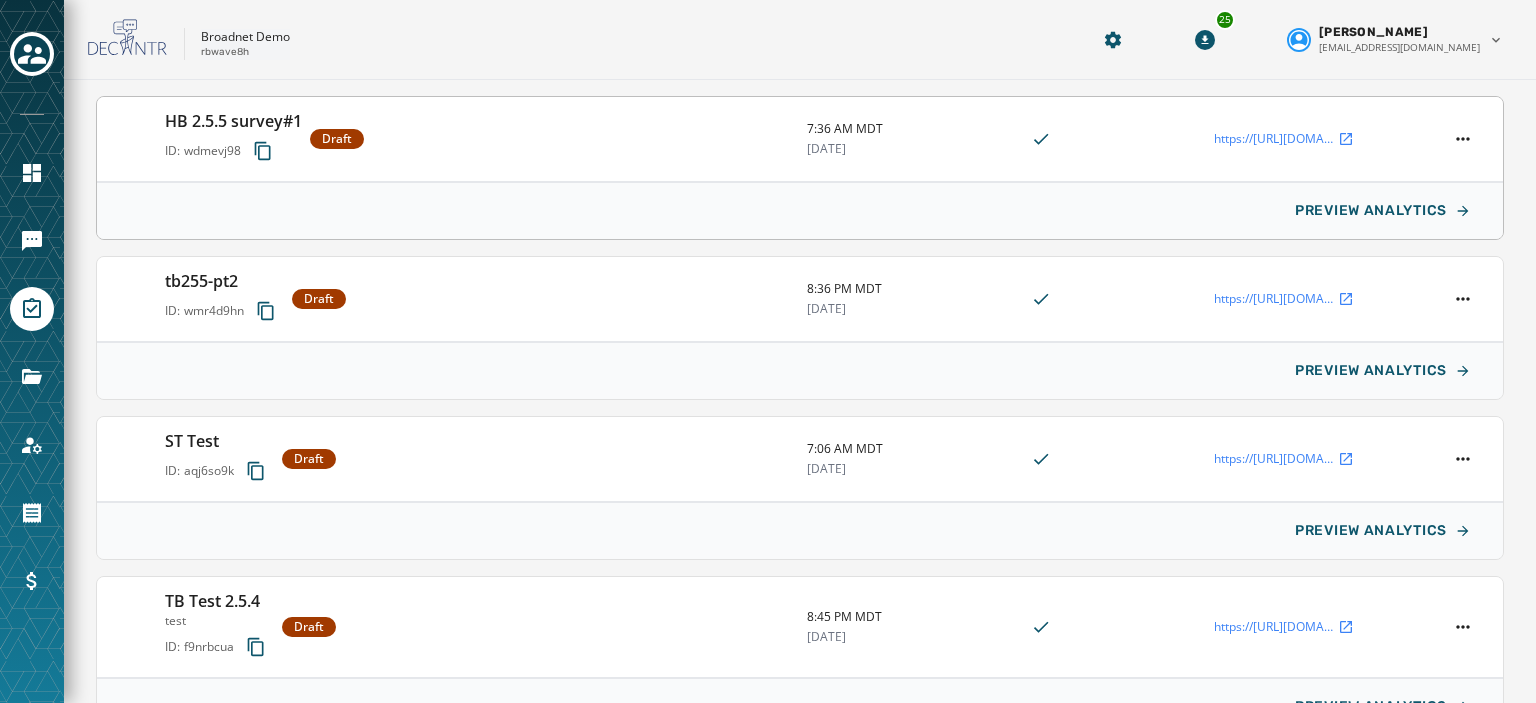 scroll, scrollTop: 0, scrollLeft: 0, axis: both 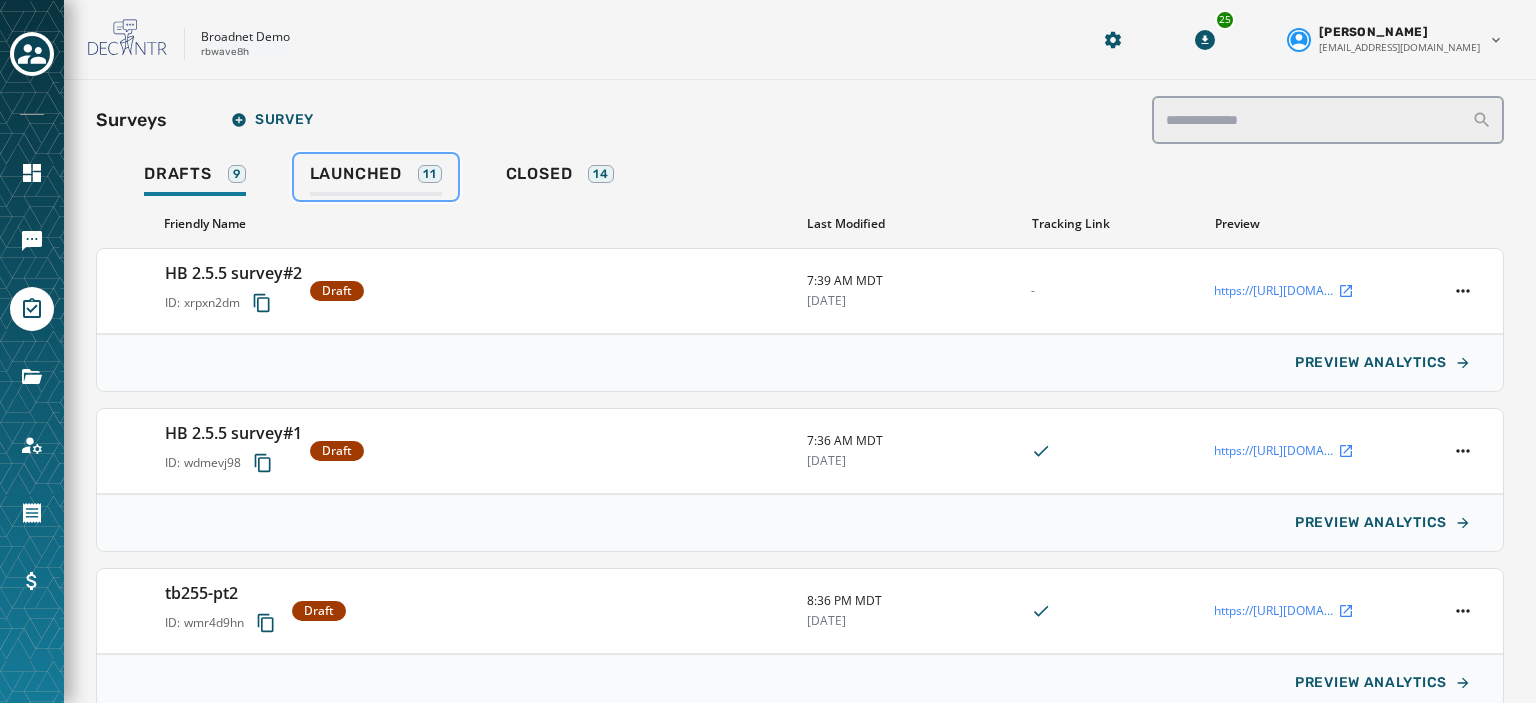 click on "Launched" at bounding box center (356, 174) 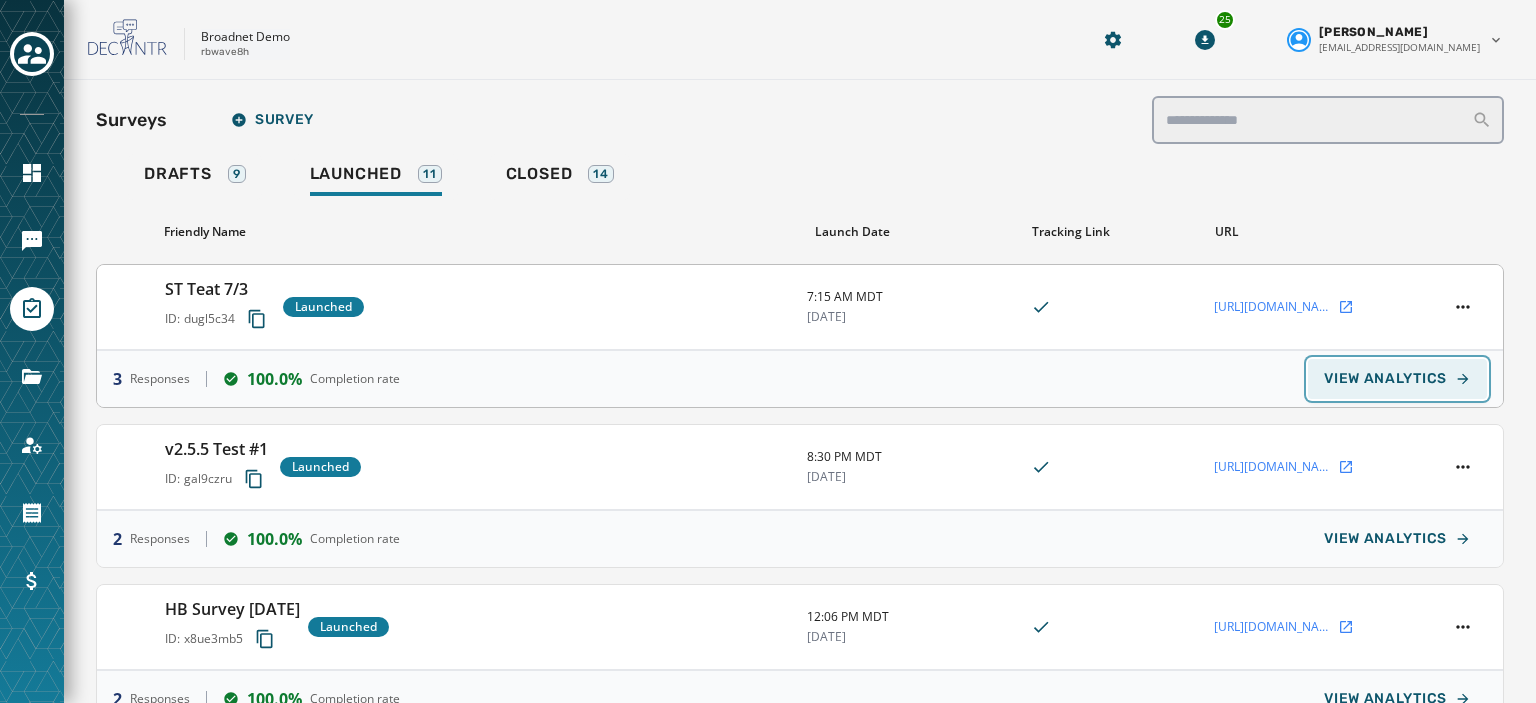 click on "VIEW ANALYTICS" at bounding box center [1385, 379] 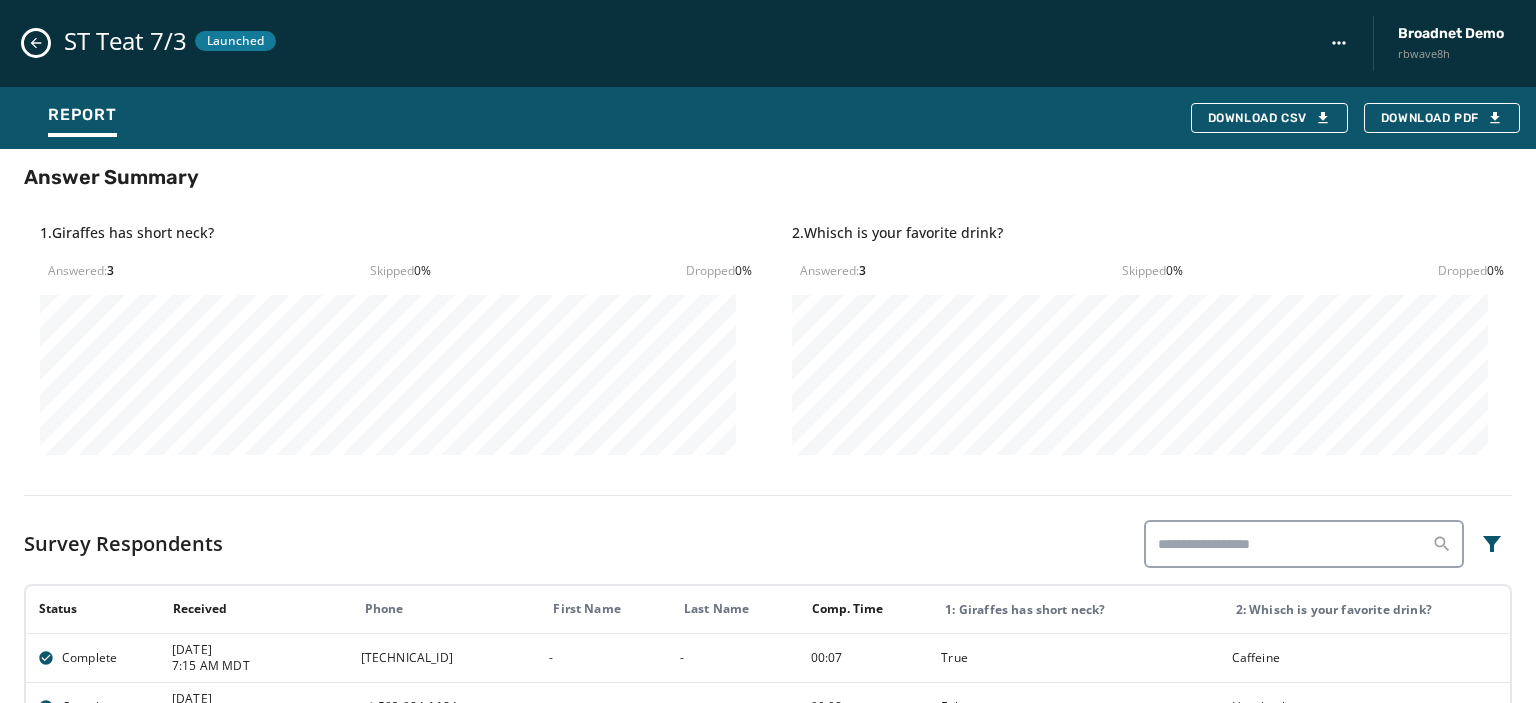 scroll, scrollTop: 0, scrollLeft: 0, axis: both 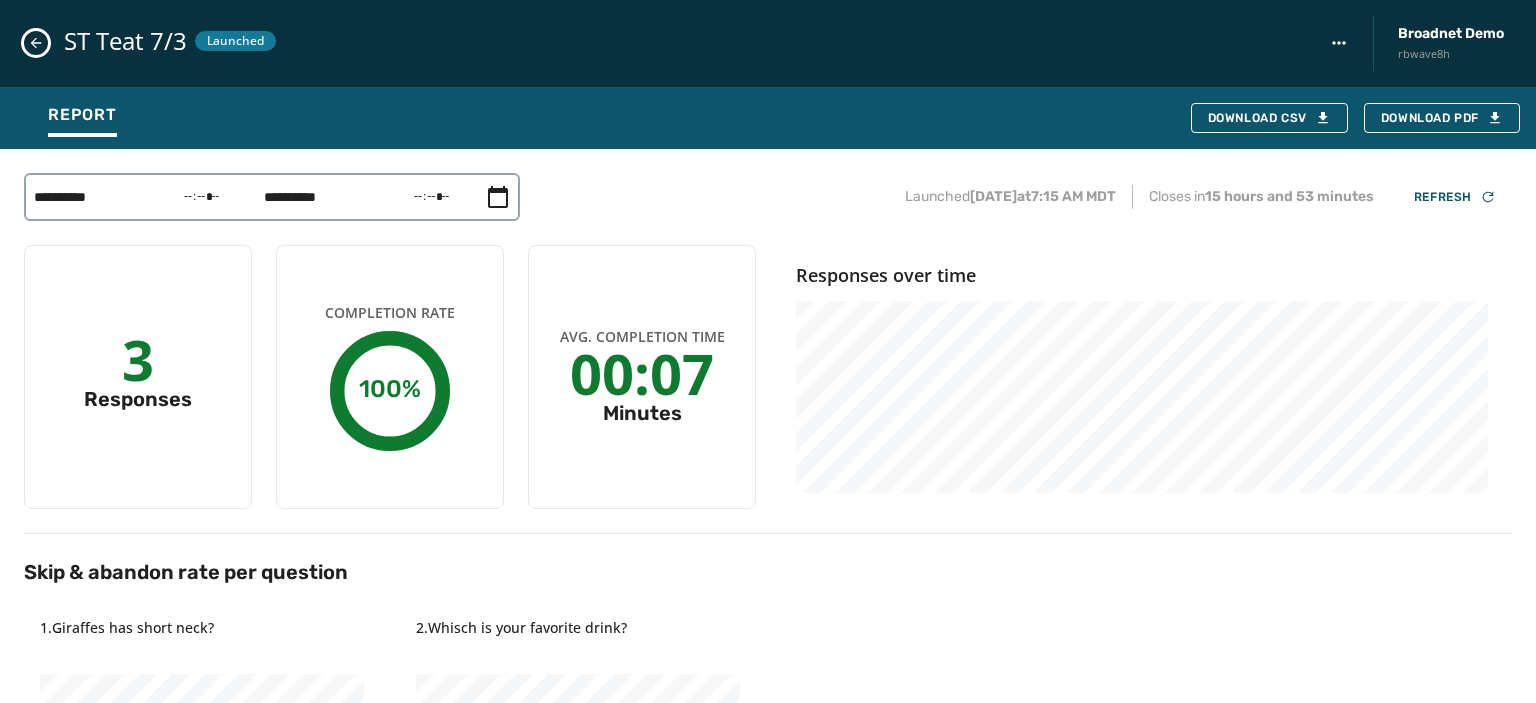 click on "Completion Rate 100%" at bounding box center (390, 377) 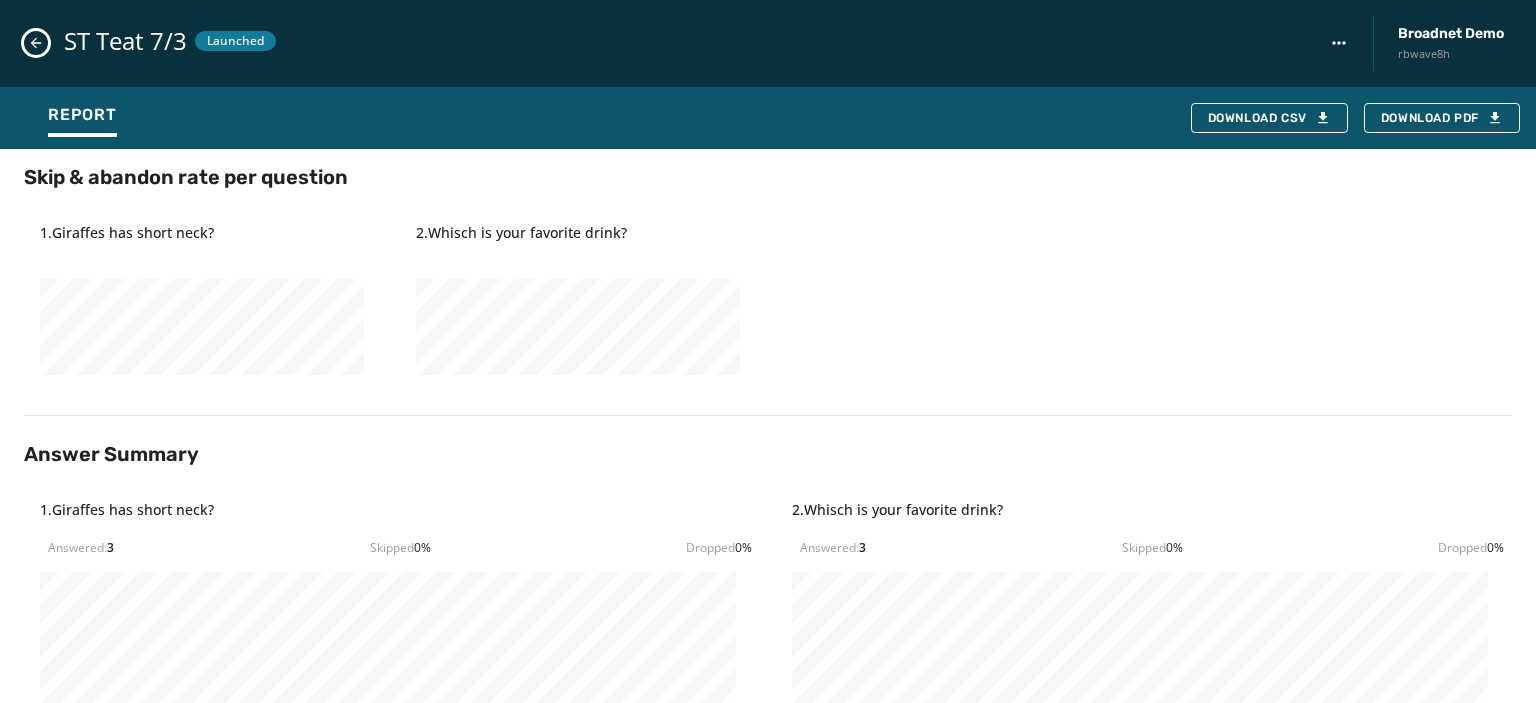 scroll, scrollTop: 0, scrollLeft: 0, axis: both 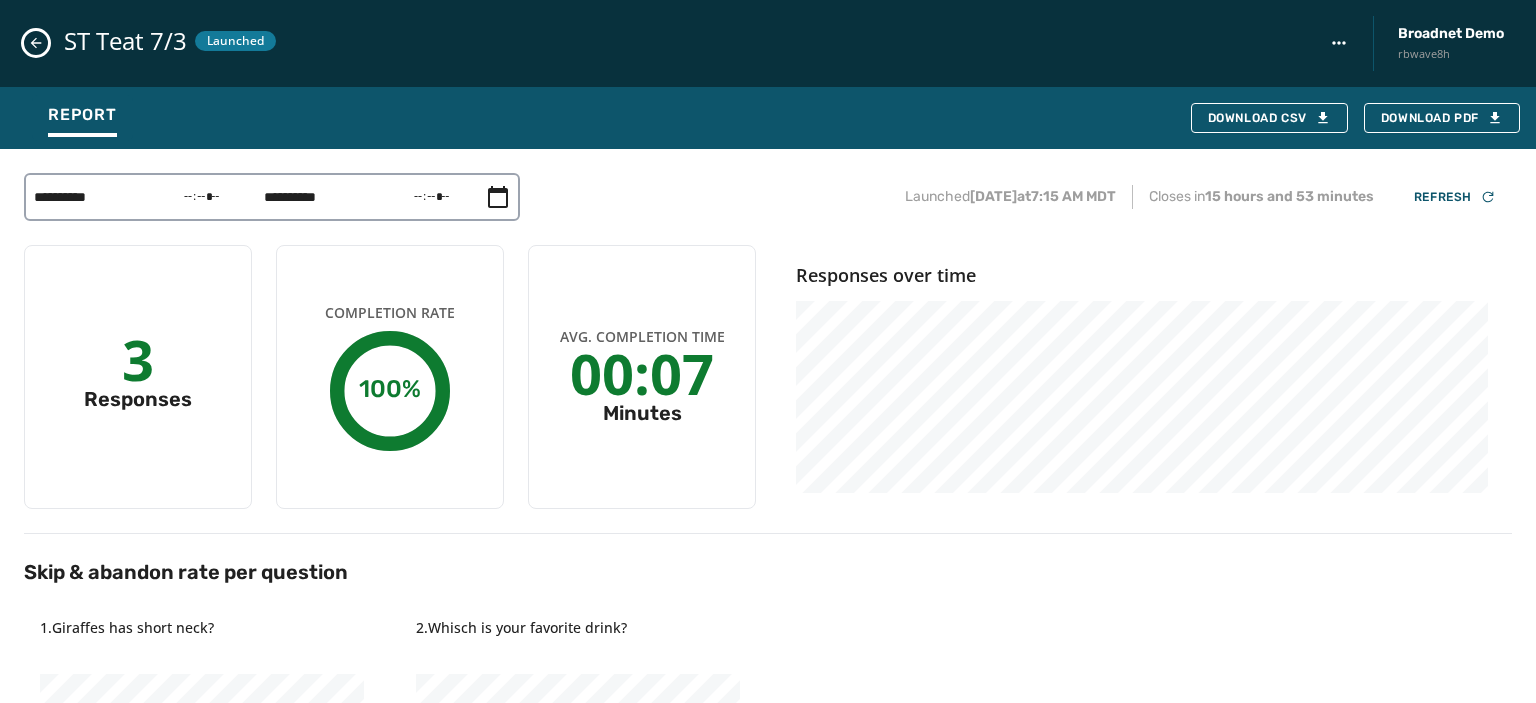 click at bounding box center [36, 43] 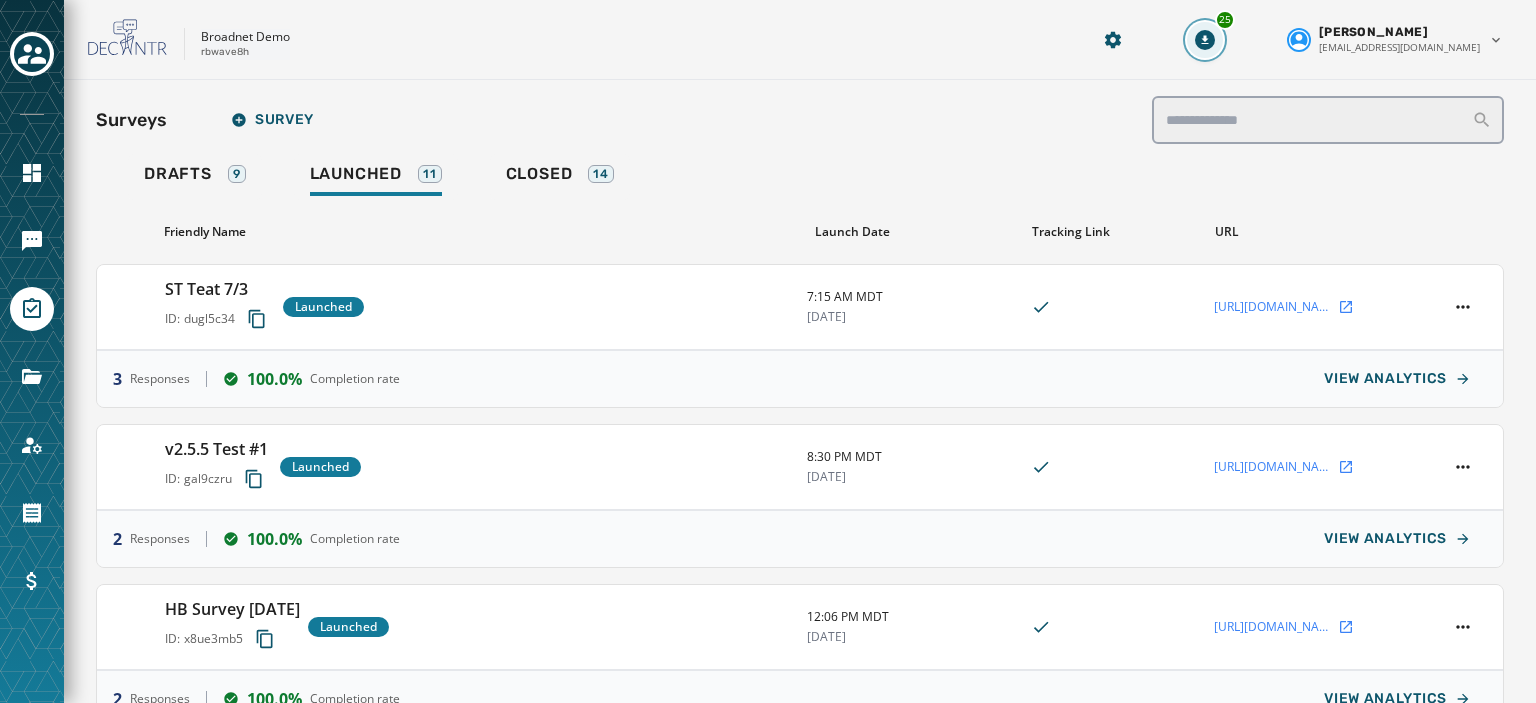 click 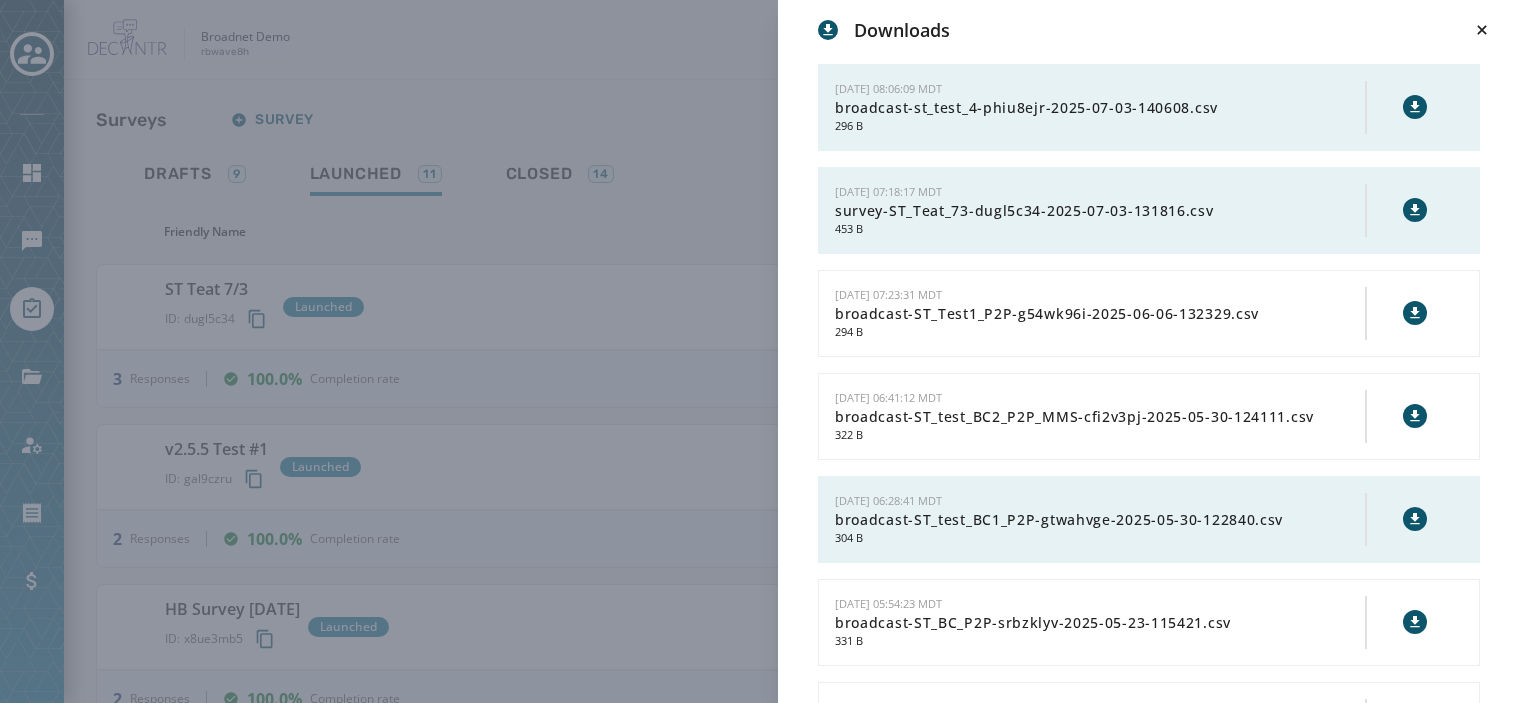 click 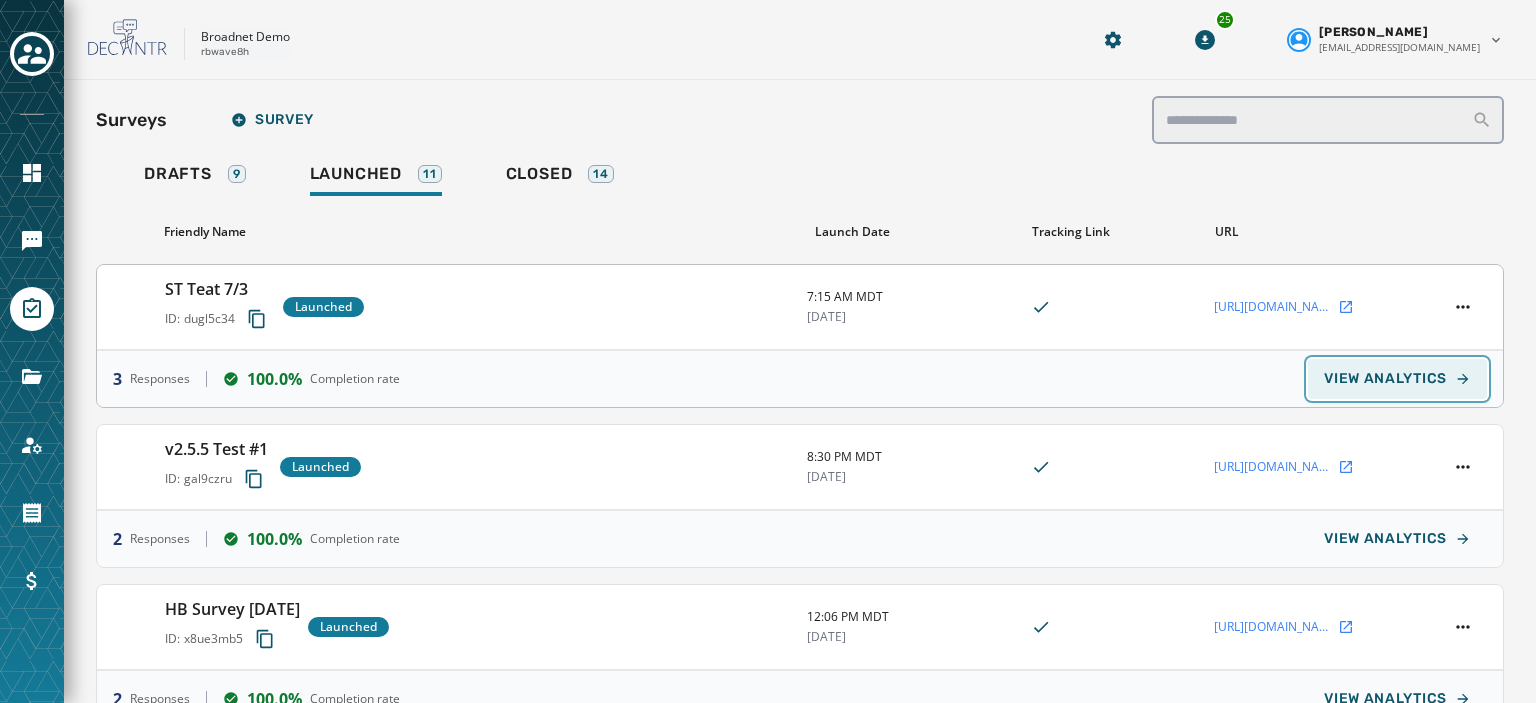 click on "VIEW ANALYTICS" at bounding box center [1397, 379] 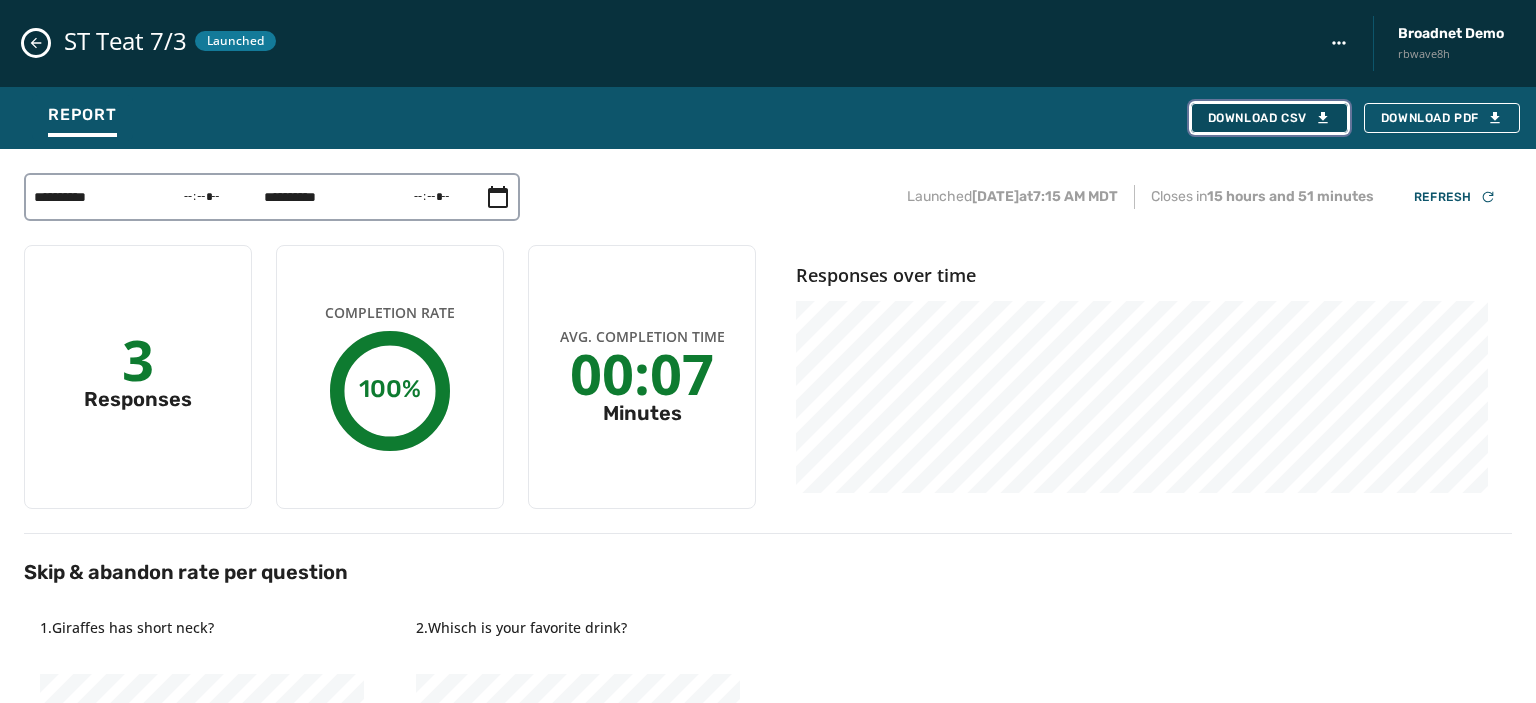 click on "Download CSV" at bounding box center (1269, 118) 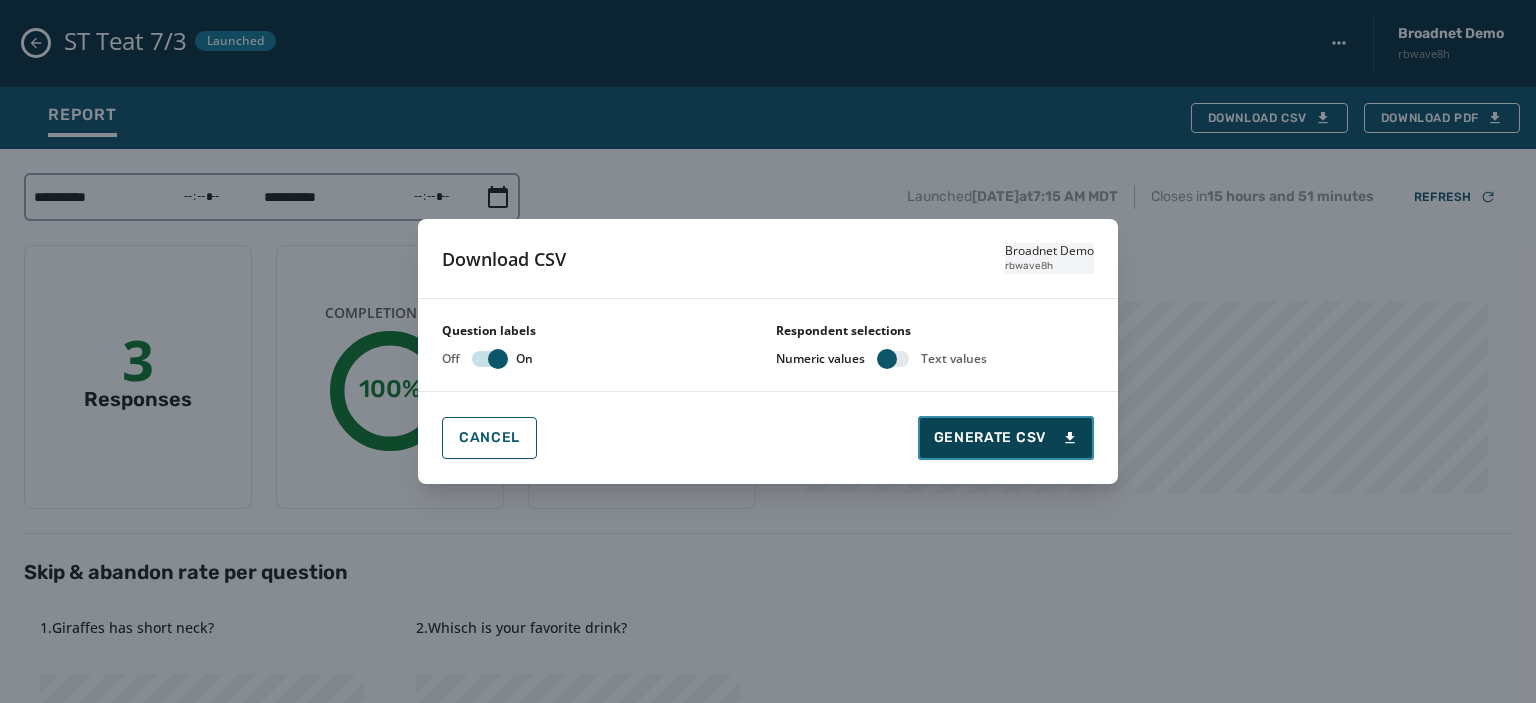 click on "Generate CSV" at bounding box center (1006, 438) 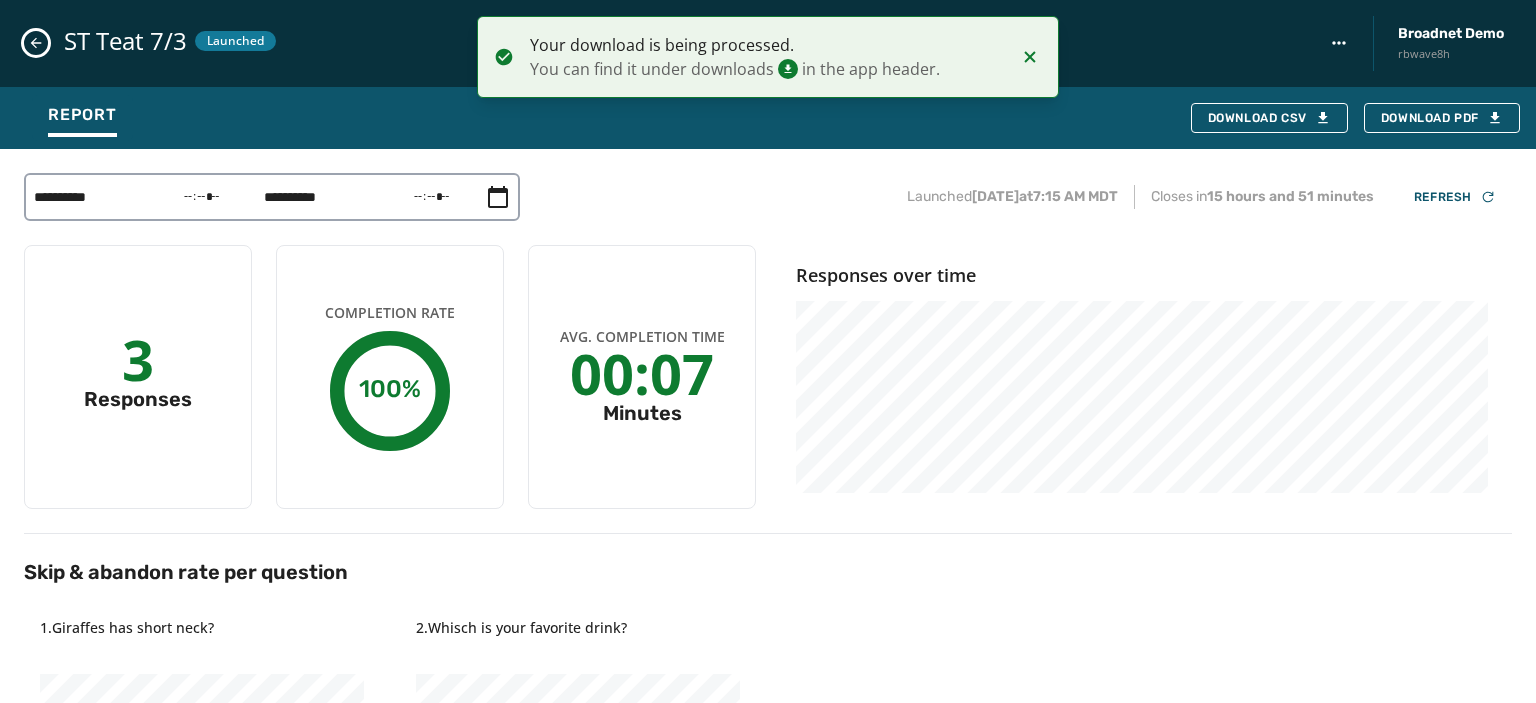 click 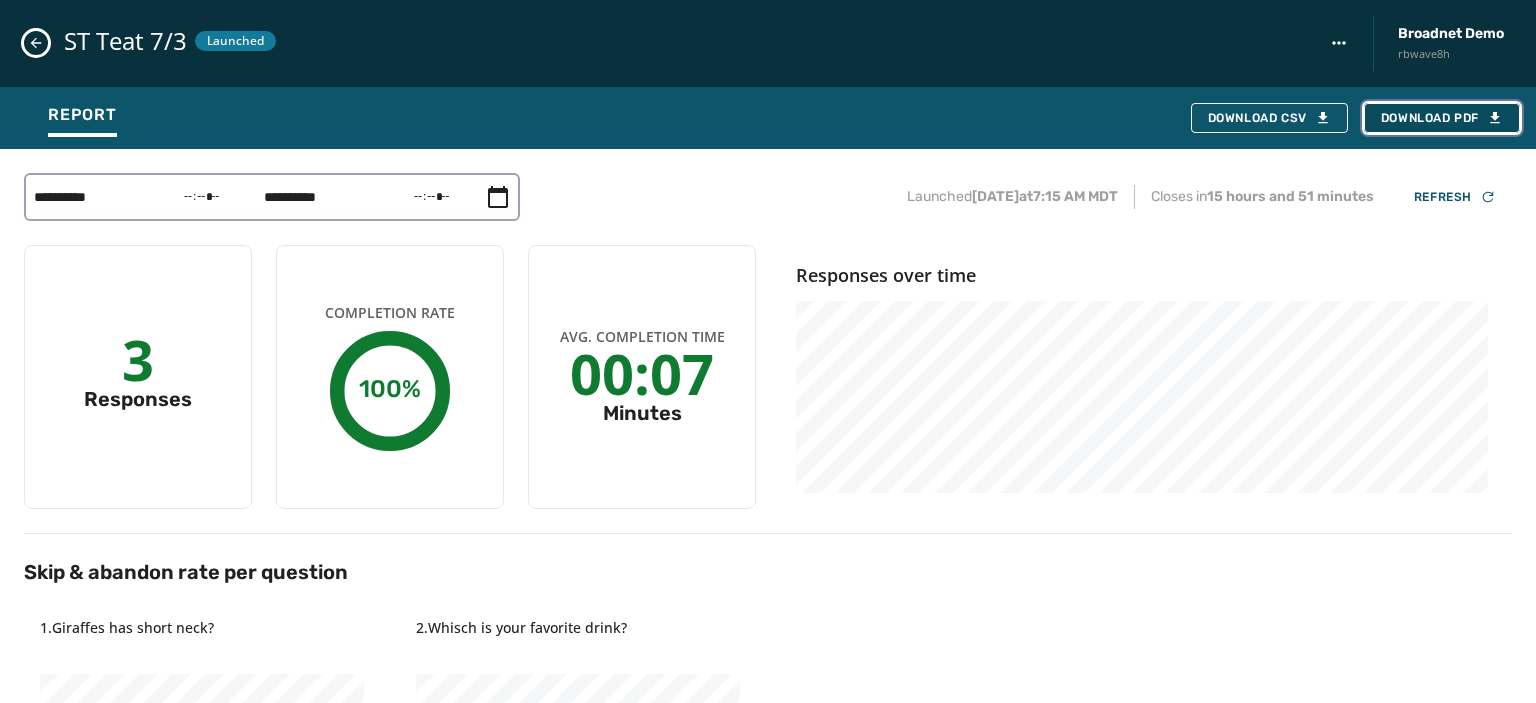 click on "Download PDF" at bounding box center (1442, 118) 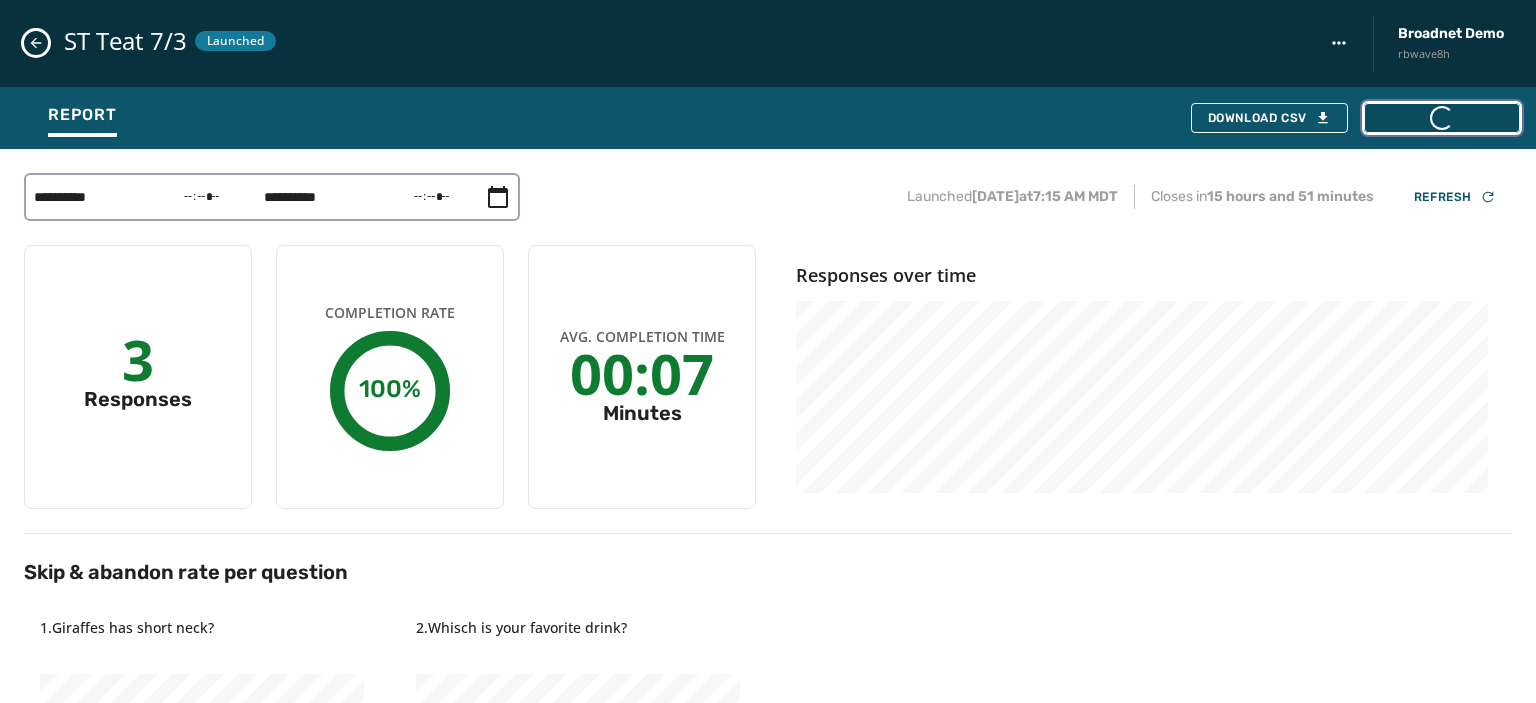 scroll, scrollTop: 0, scrollLeft: 0, axis: both 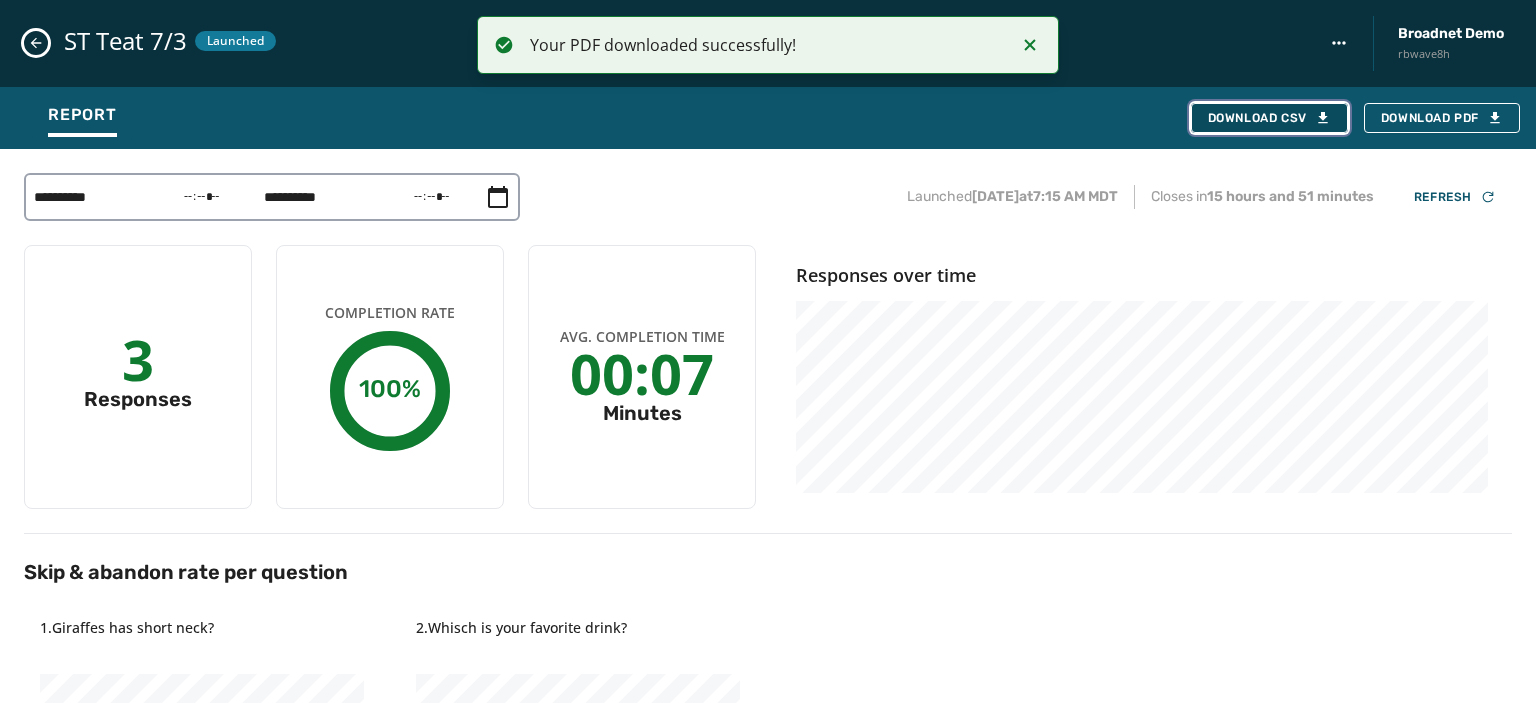 click on "Download CSV" at bounding box center [1269, 118] 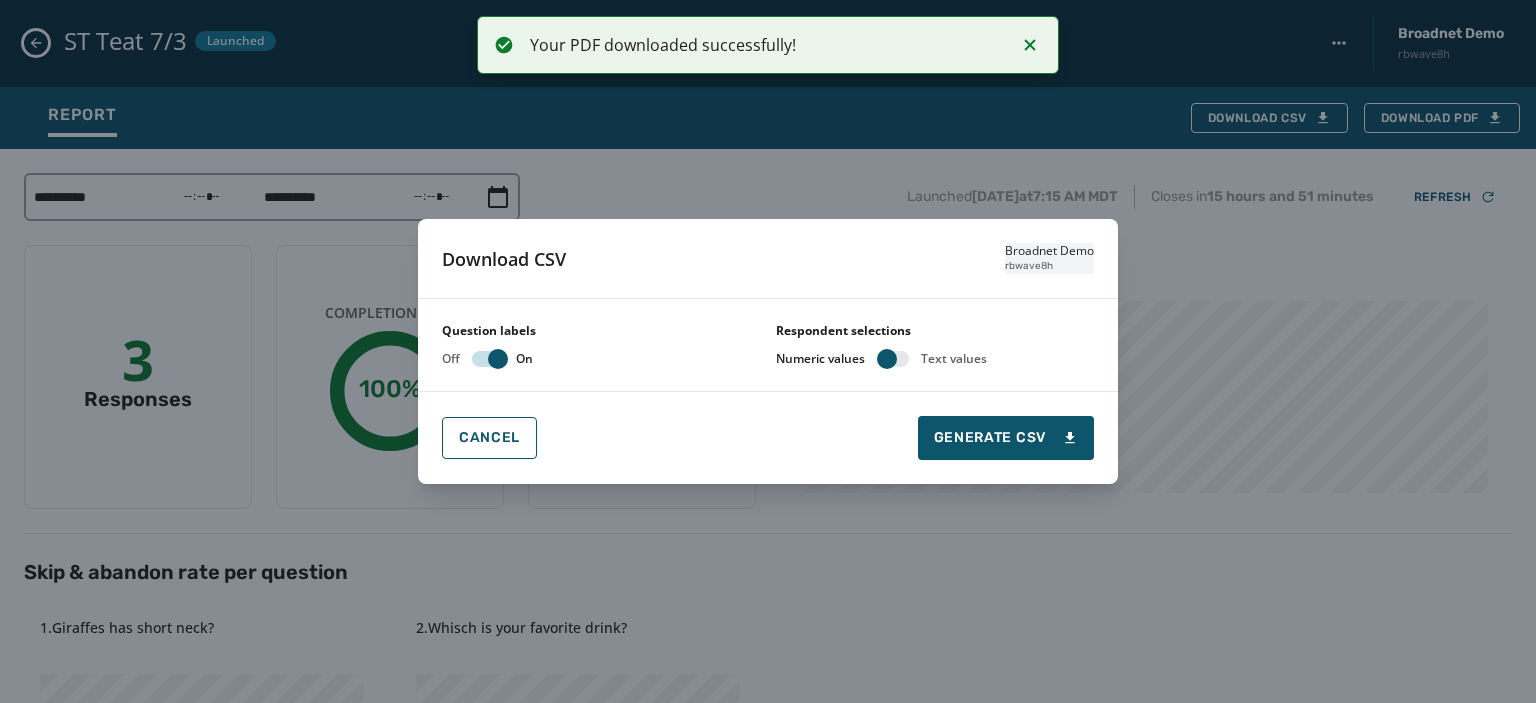 click on "Download CSV Broadnet Demo rbwave8h Question labels Off On Respondent selections Numeric values Text values Cancel Generate CSV" at bounding box center (768, 351) 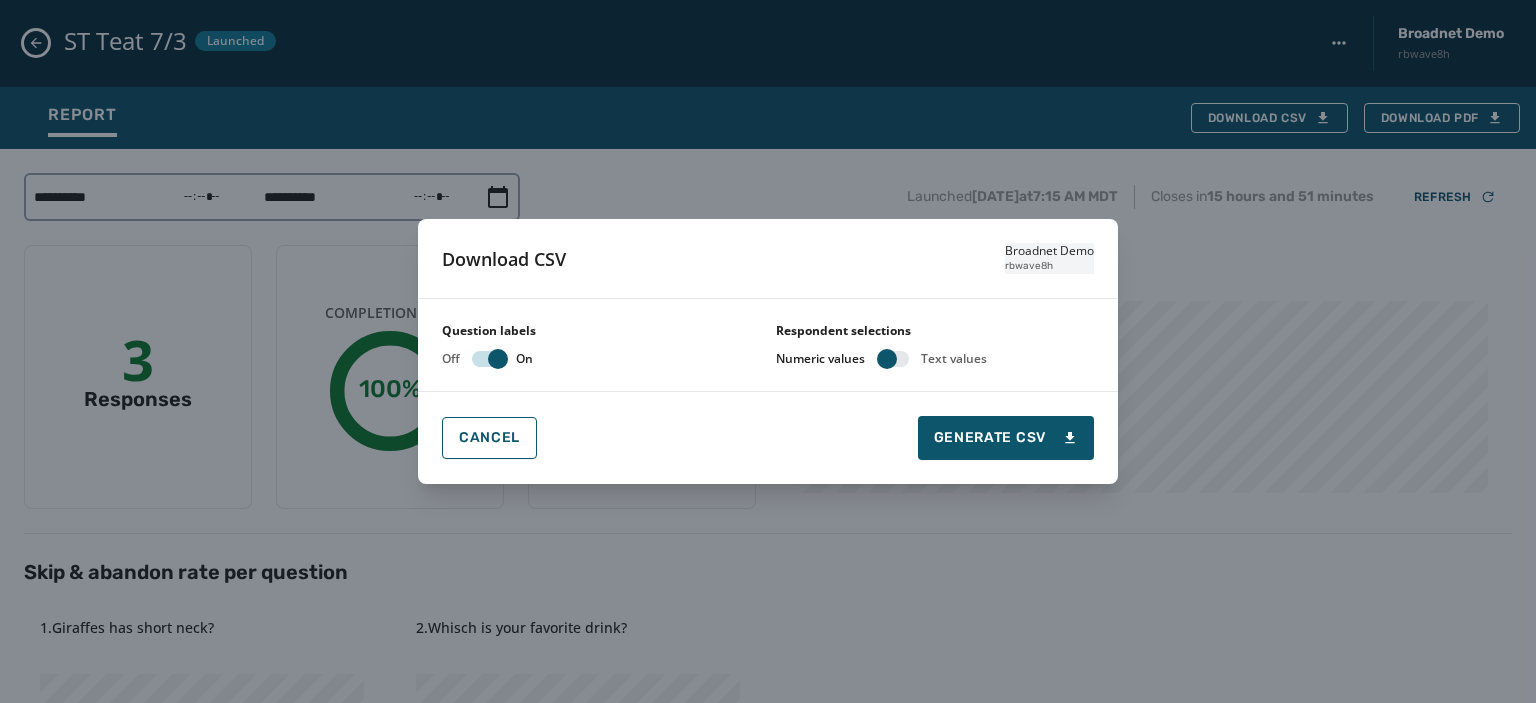 click on "Download CSV Broadnet Demo rbwave8h Question labels Off On Respondent selections Numeric values Text values Cancel Generate CSV" at bounding box center [768, 351] 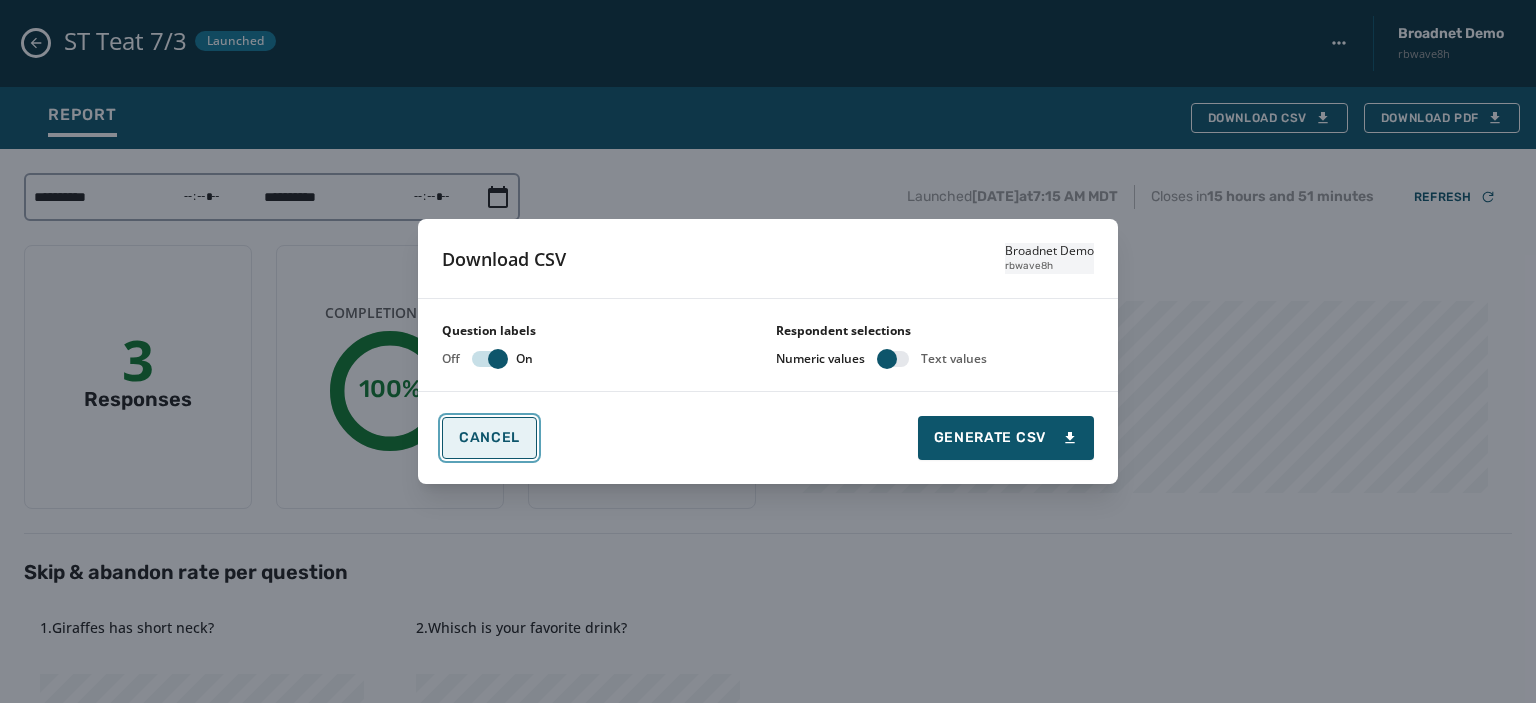click on "Cancel" at bounding box center (489, 438) 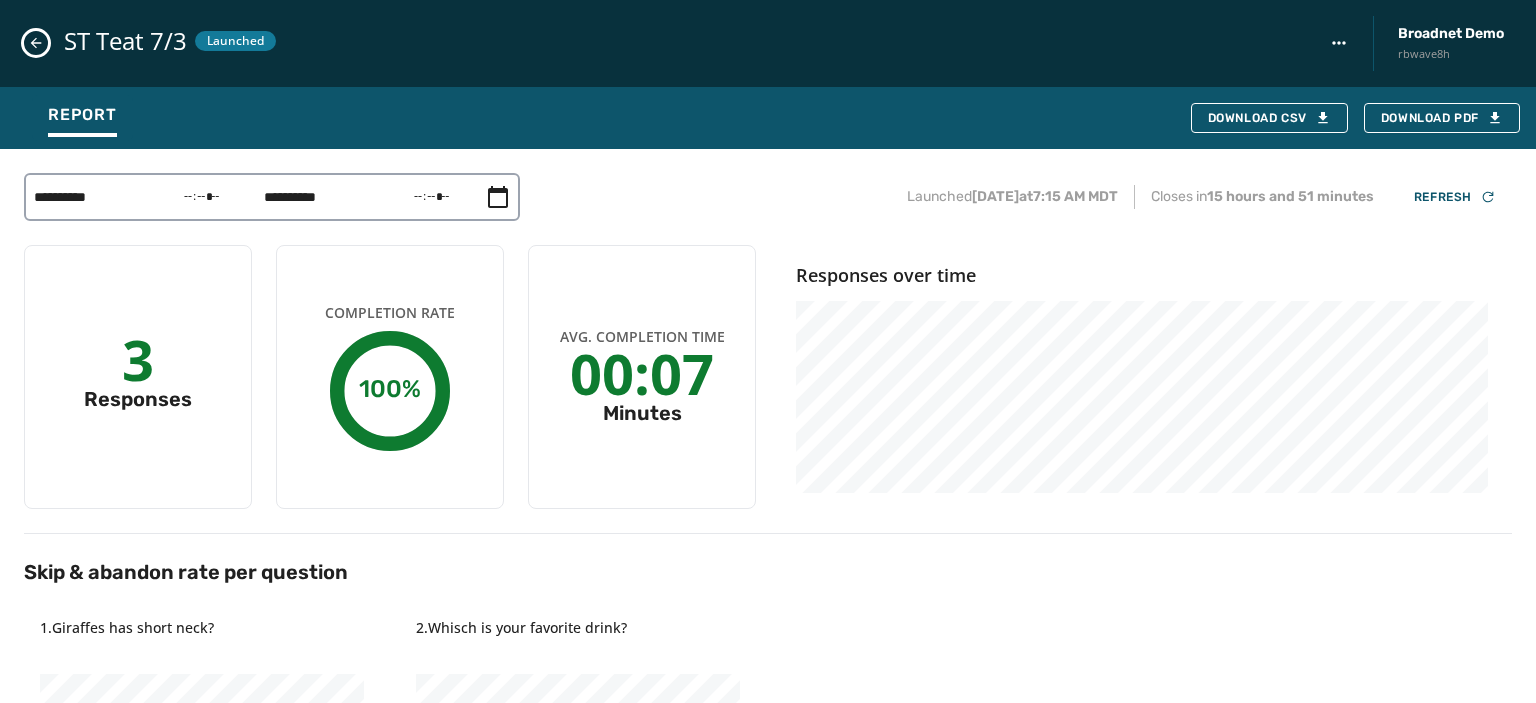 click at bounding box center (36, 43) 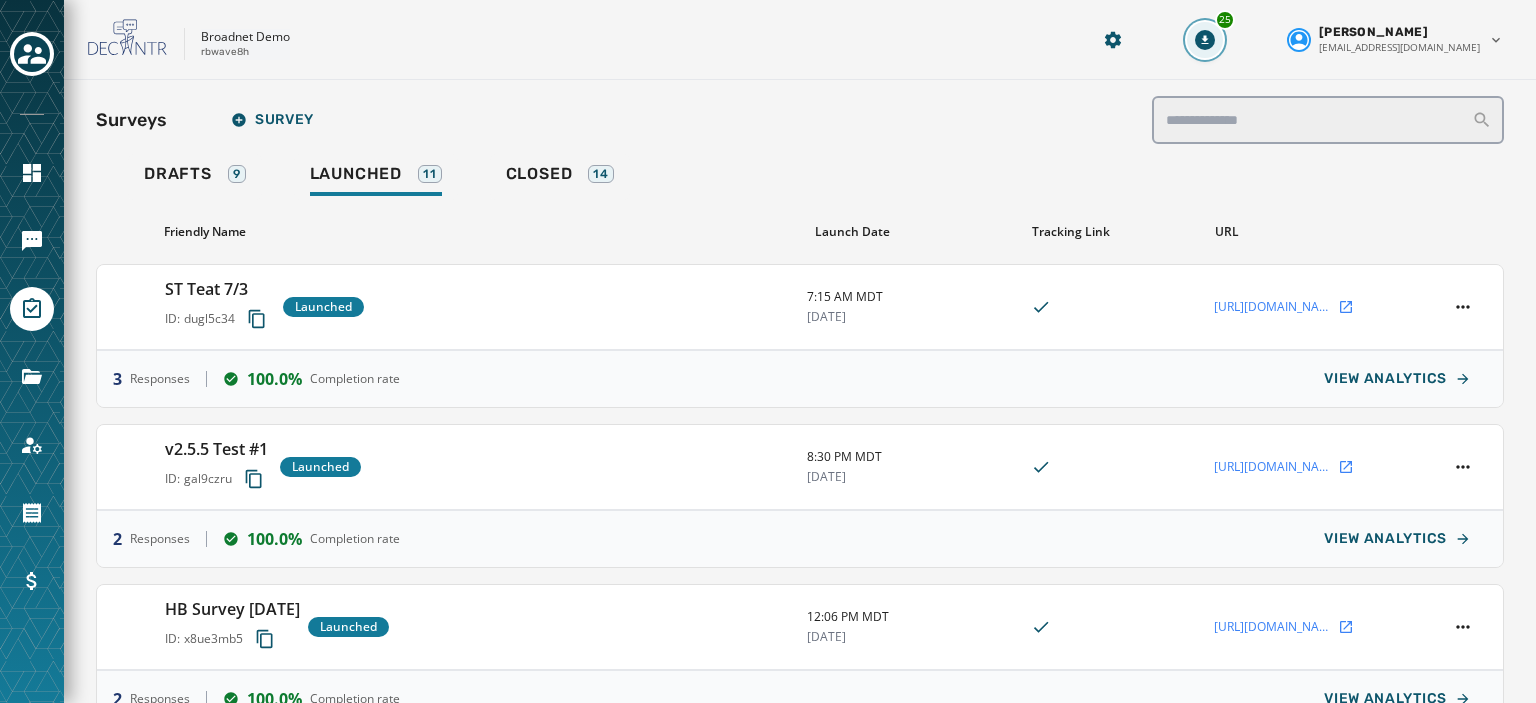 click 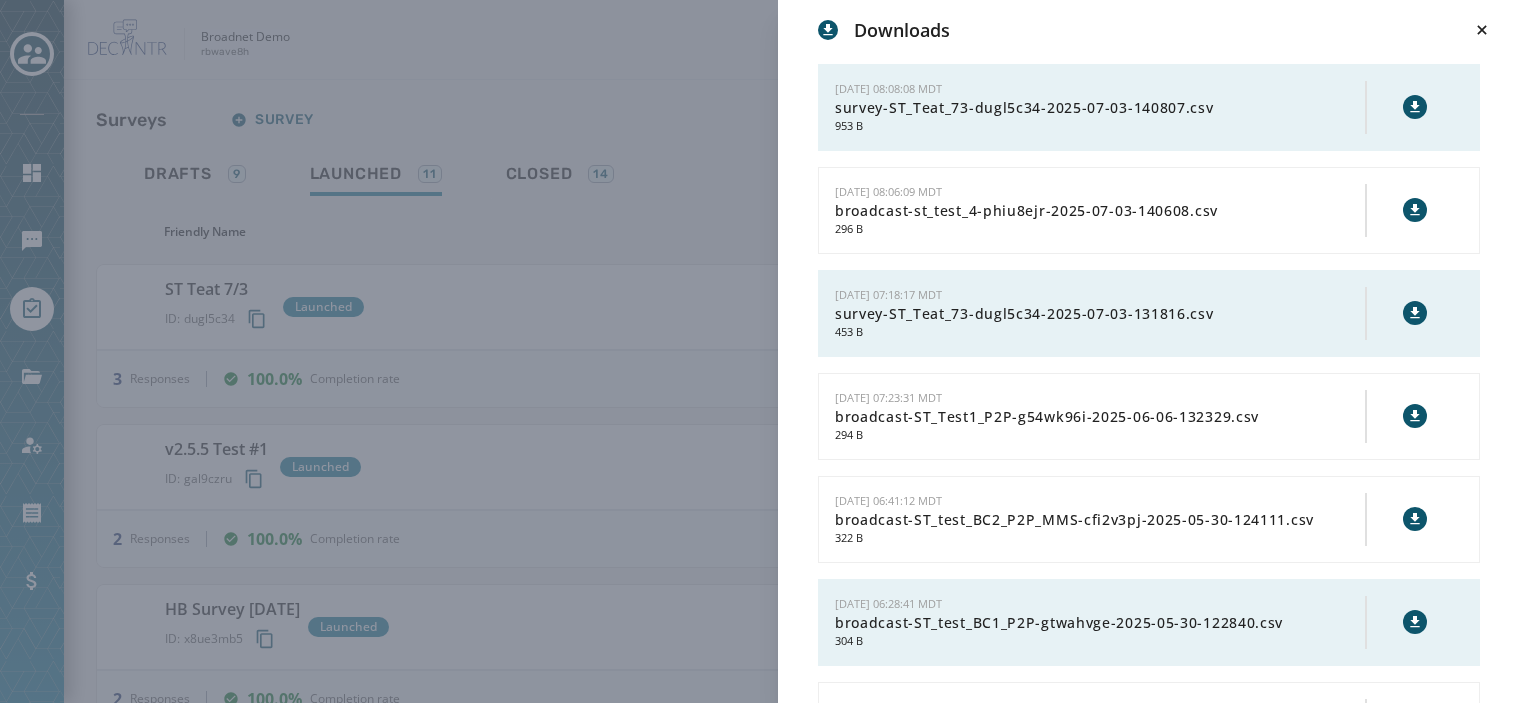 click on "survey-ST_Teat_73-dugl5c34-2025-07-03-140807.csv" at bounding box center (1100, 108) 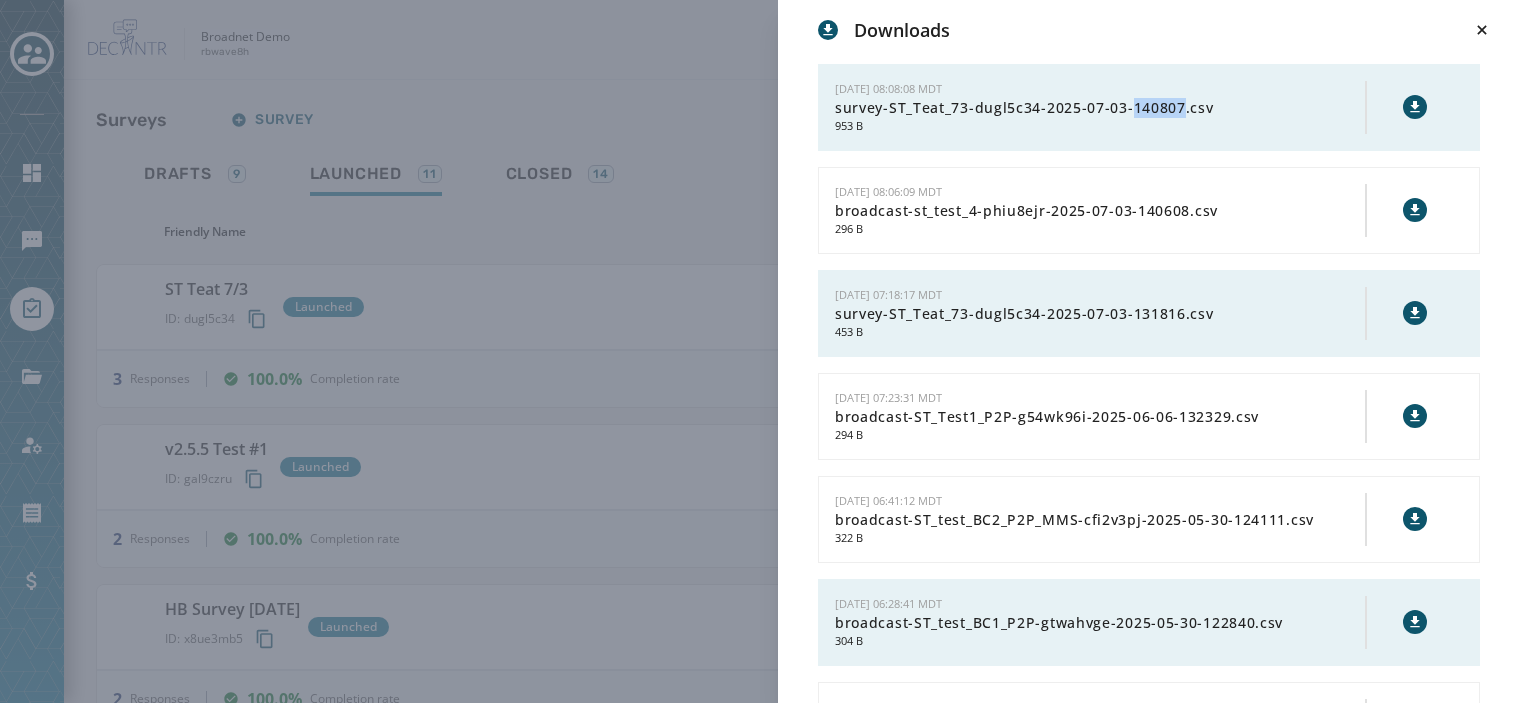 click on "survey-ST_Teat_73-dugl5c34-2025-07-03-140807.csv" at bounding box center [1100, 108] 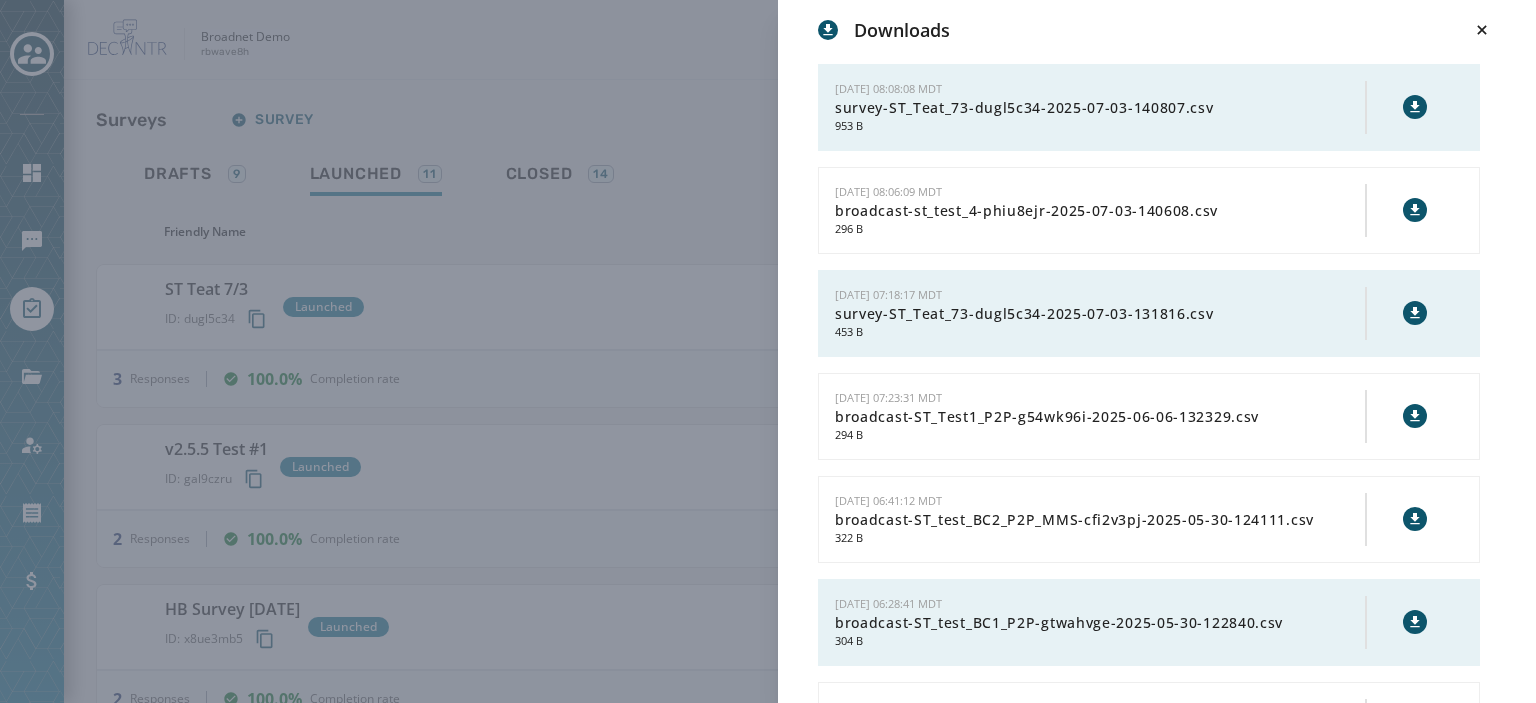 click on "Downloads [DATE] 08:08:08 MDT survey-ST_Teat_73-dugl5c34-2025-07-03-140807.csv 953 B [DATE] 08:06:09 MDT broadcast-st_test_4-phiu8ejr-2025-07-03-140608.csv 296 B [DATE] 07:18:17 MDT survey-ST_Teat_73-dugl5c34-2025-07-03-131816.csv 453 B [DATE] 07:23:31 MDT broadcast-ST_Test1_P2P-g54wk96i-2025-06-06-132329.csv 294 B [DATE] 06:41:12 MDT broadcast-ST_test_BC2_P2P_MMS-cfi2v3pj-2025-05-30-124111.csv 322 B [DATE] 06:28:41 MDT broadcast-ST_test_BC1_P2P-gtwahvge-2025-05-30-122840.csv 304 B [DATE] 05:54:23 MDT broadcast-ST_BC_P2P-srbzklyv-2025-05-23-115421.csv 331 B [DATE] 06:40:58 MDT client-rbwave8h-2025-05-09-124057-contact-opt-outs.csv 684 B [DATE] 11:03:25 MDT broadcast-ST2_post_relaese_52-kgl56ifx-2025-05-02-170324.csv 284 B [DATE] 10:15:34 MDT decantr-global-dnc-2025-05-02-160844.csv 100 B [DATE] 08:44:07 MDT decantr-global-dnc-2025-05-02-144406.csv 100 B [DATE] 08:01:37 MDT decantr-global-dnc-2025-05-02-122622.csv 100 B [DATE] 08:00:18 MDT 100 B 236 B 2 kB" at bounding box center (768, 351) 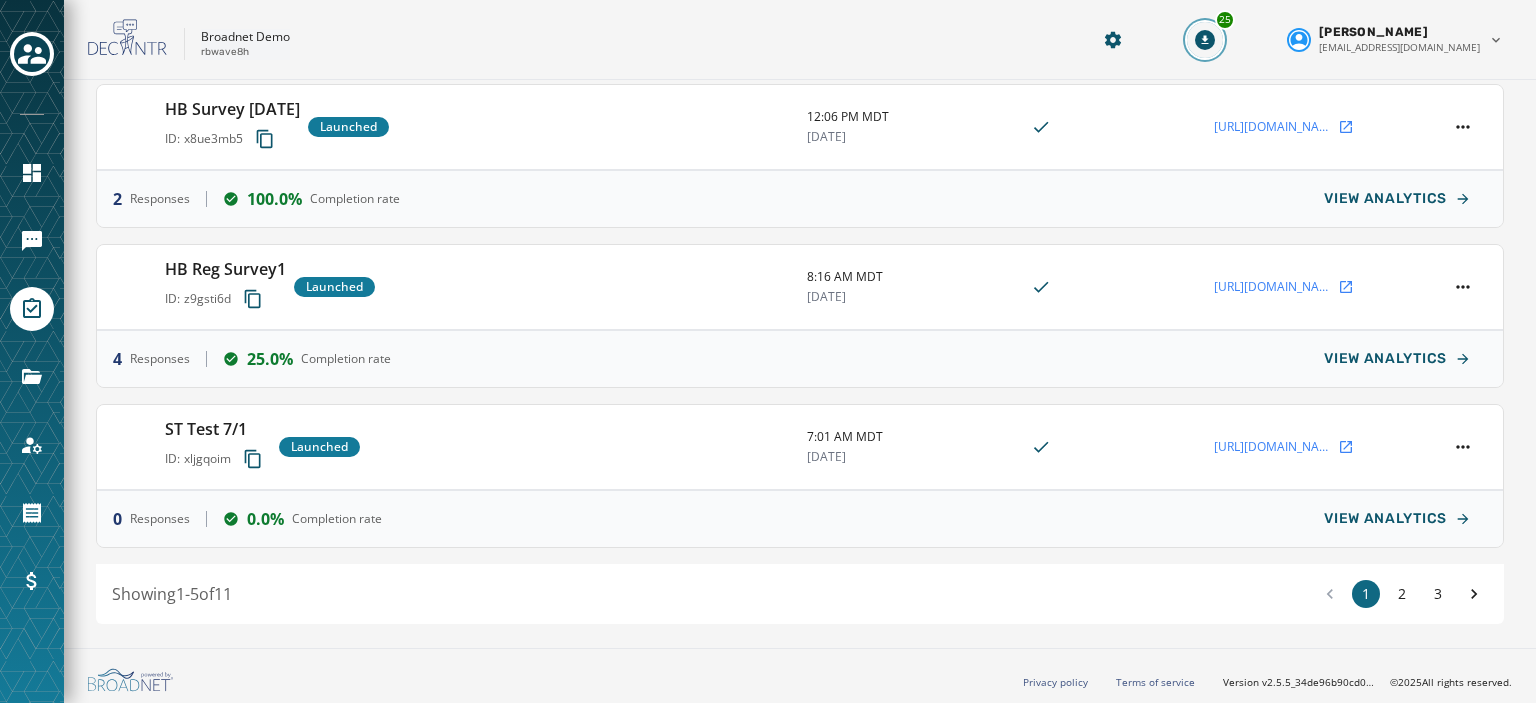 scroll, scrollTop: 0, scrollLeft: 0, axis: both 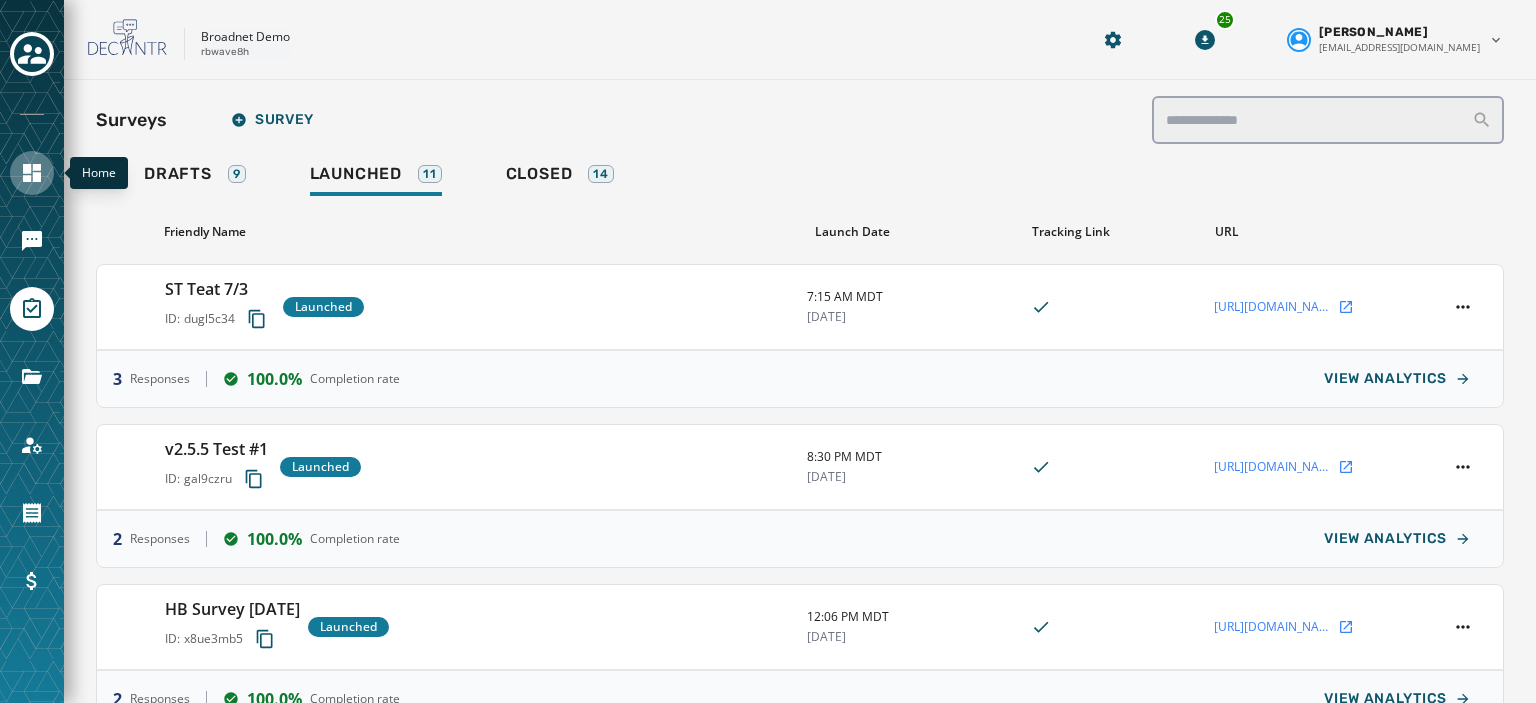 click 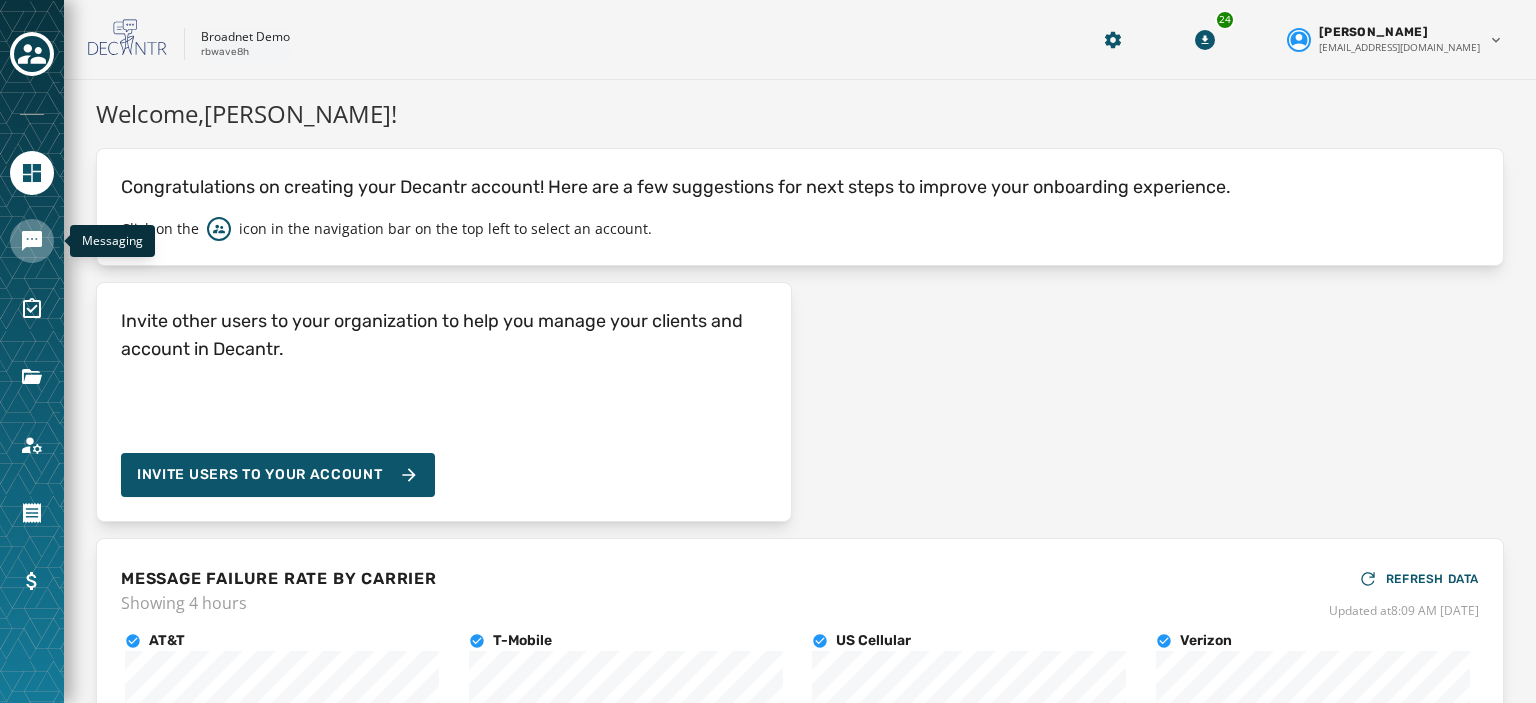 click at bounding box center [32, 241] 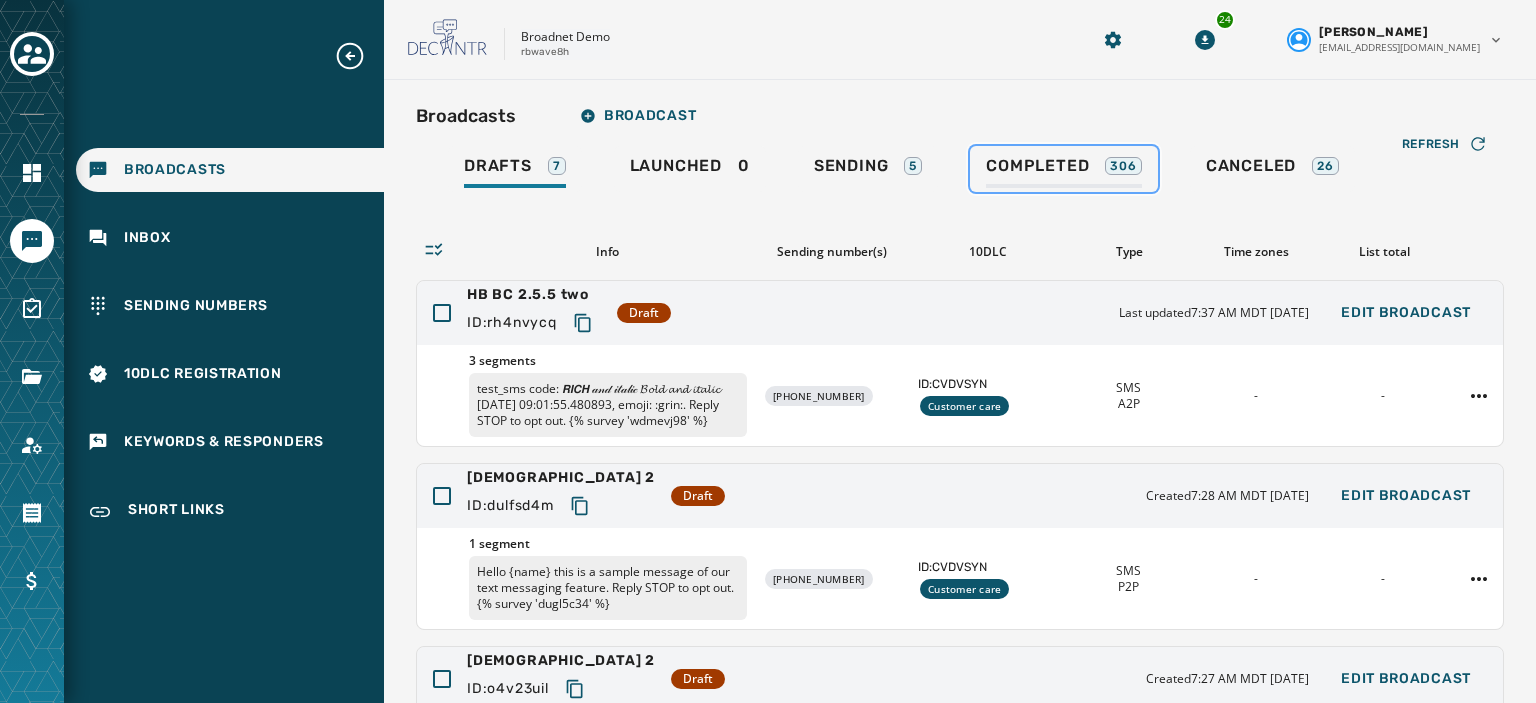 click on "Completed" at bounding box center (1037, 166) 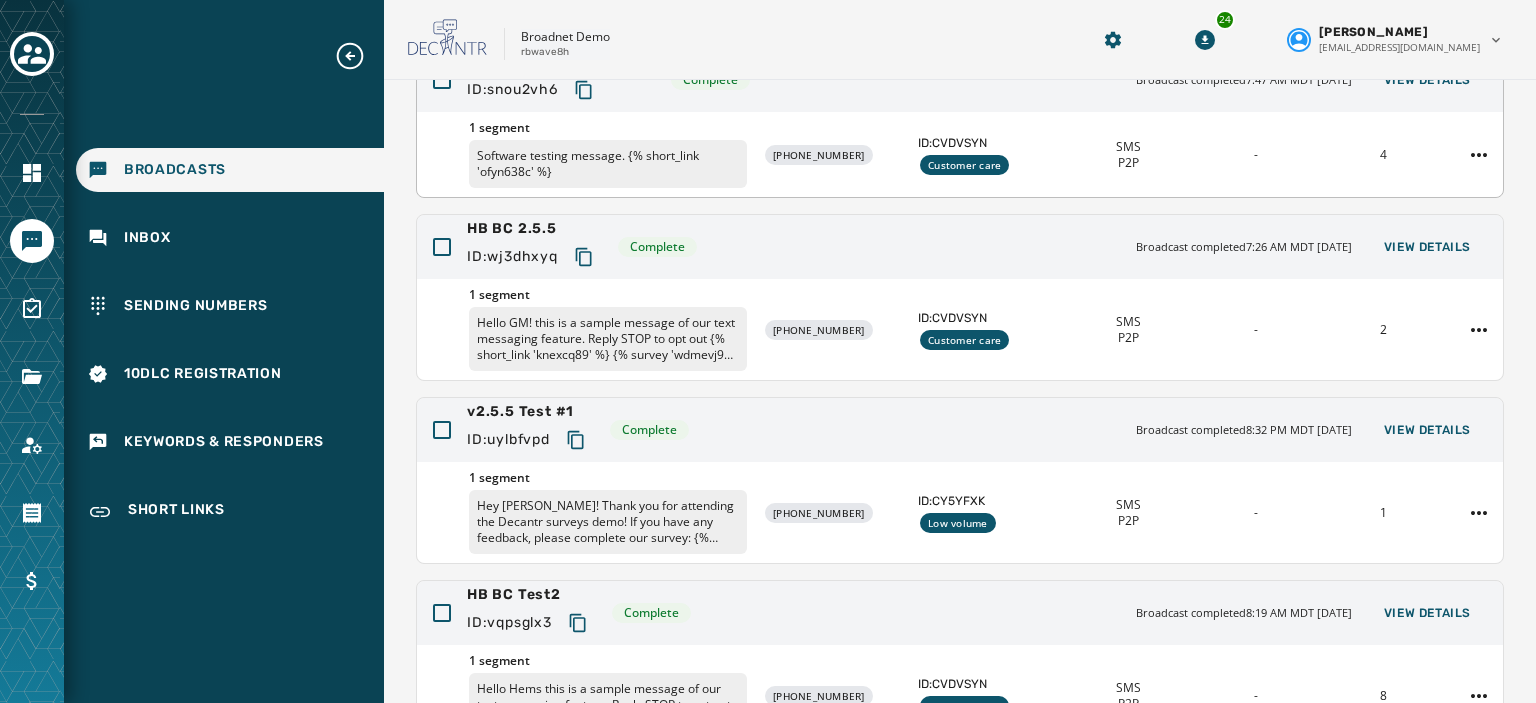 scroll, scrollTop: 0, scrollLeft: 0, axis: both 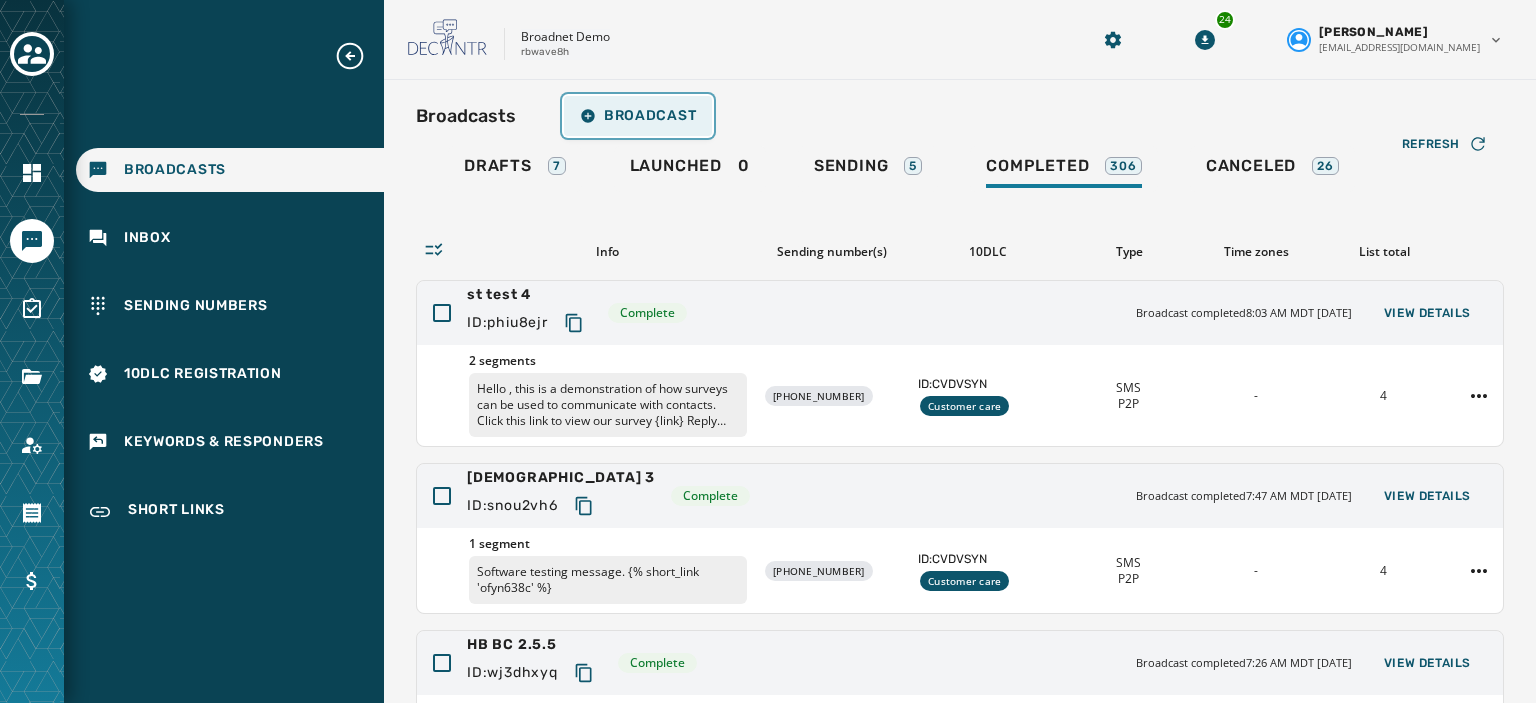 click on "Broadcast" at bounding box center [638, 116] 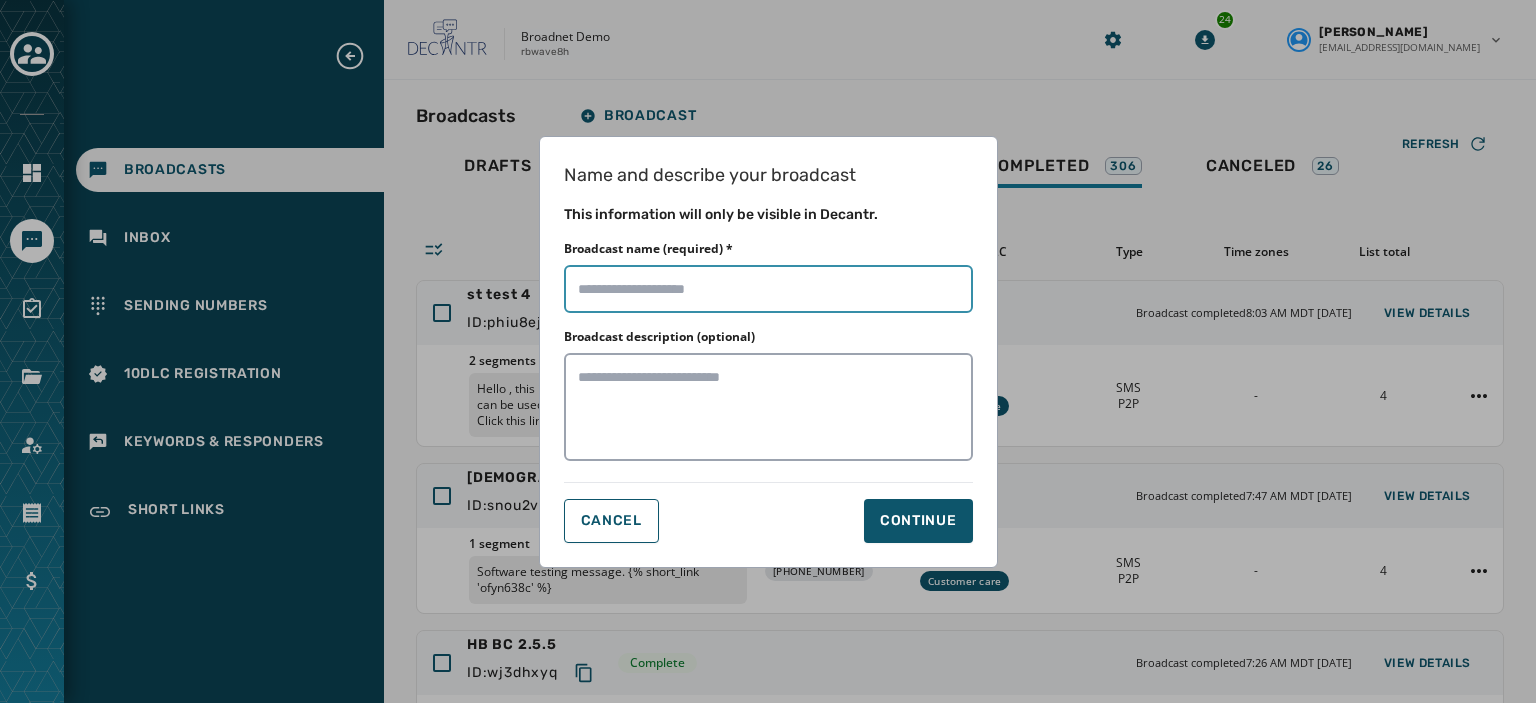 click on "Broadcast name (required) *" at bounding box center (768, 289) 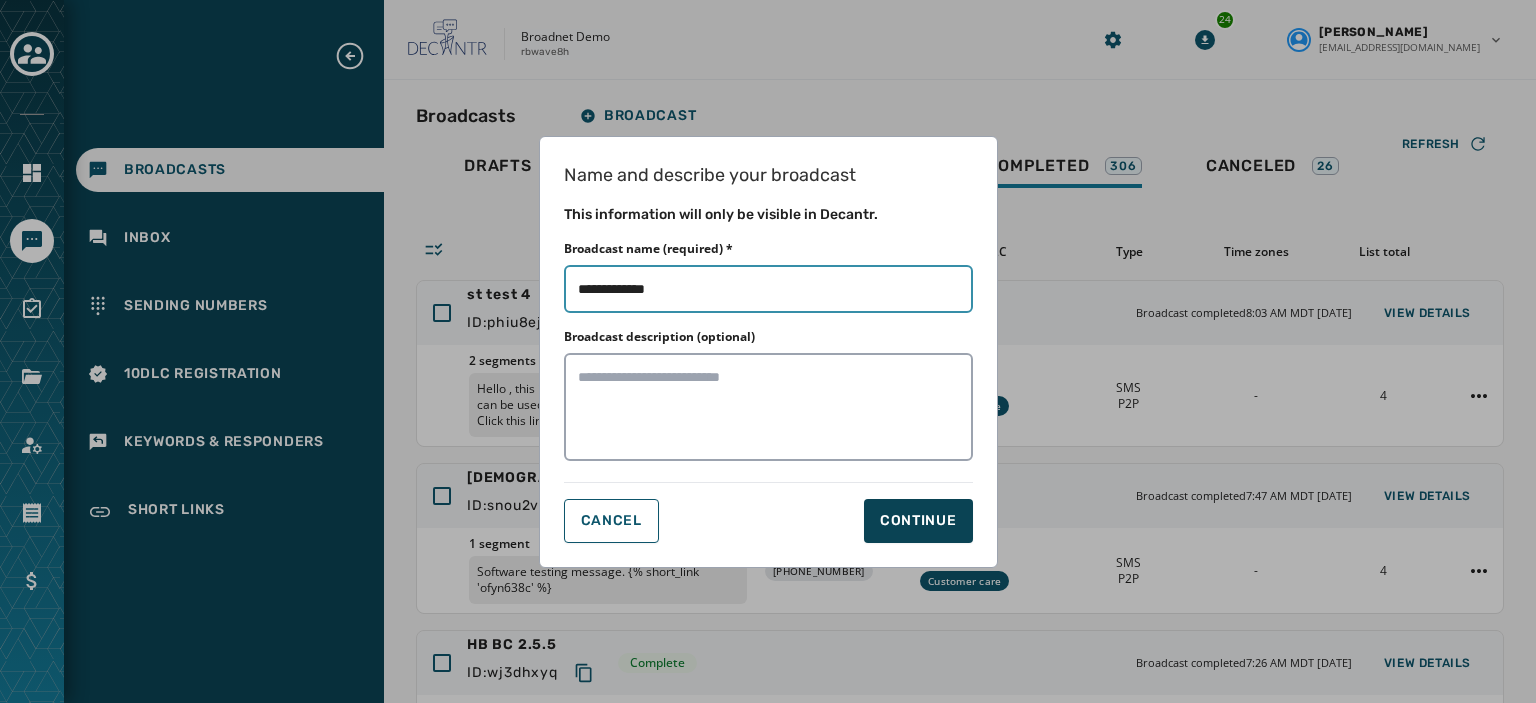 type on "**********" 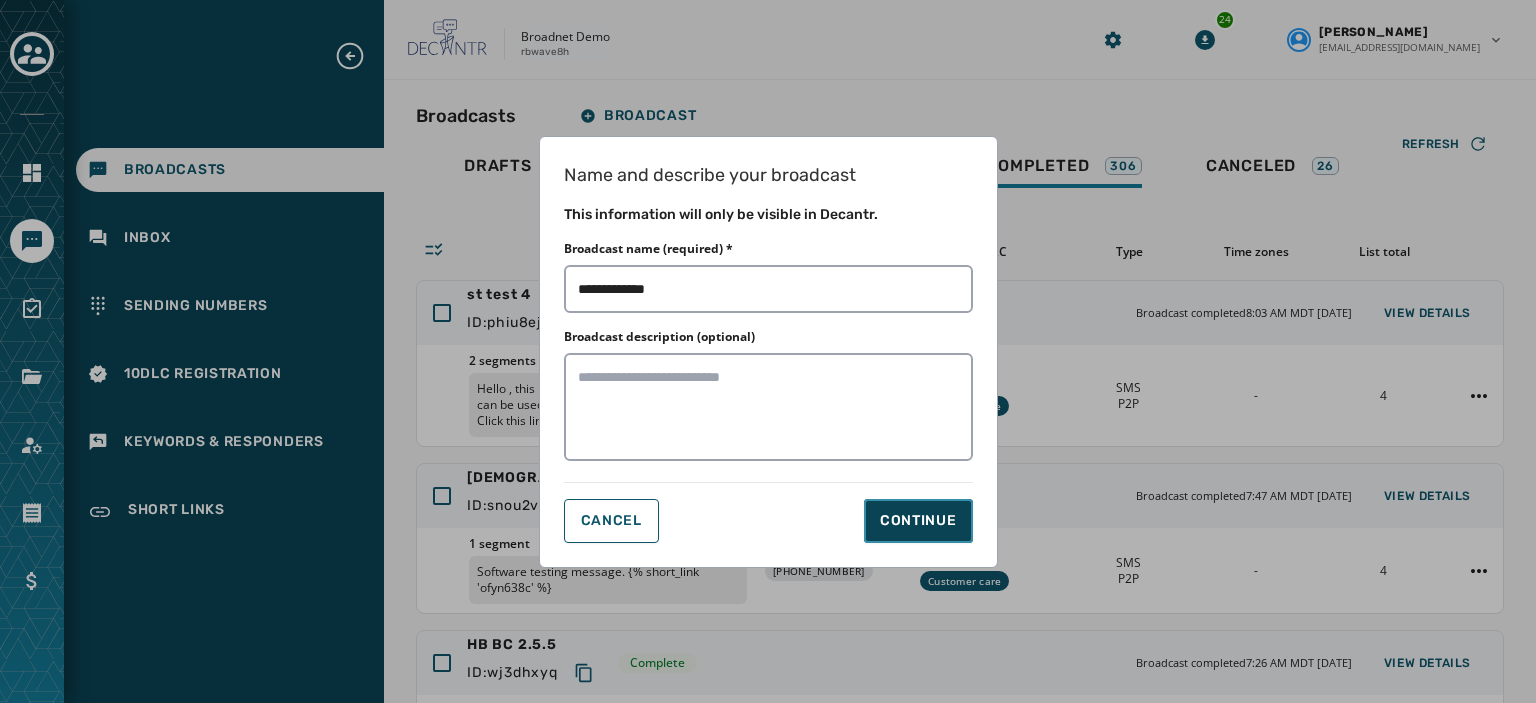 click on "Continue" at bounding box center (918, 521) 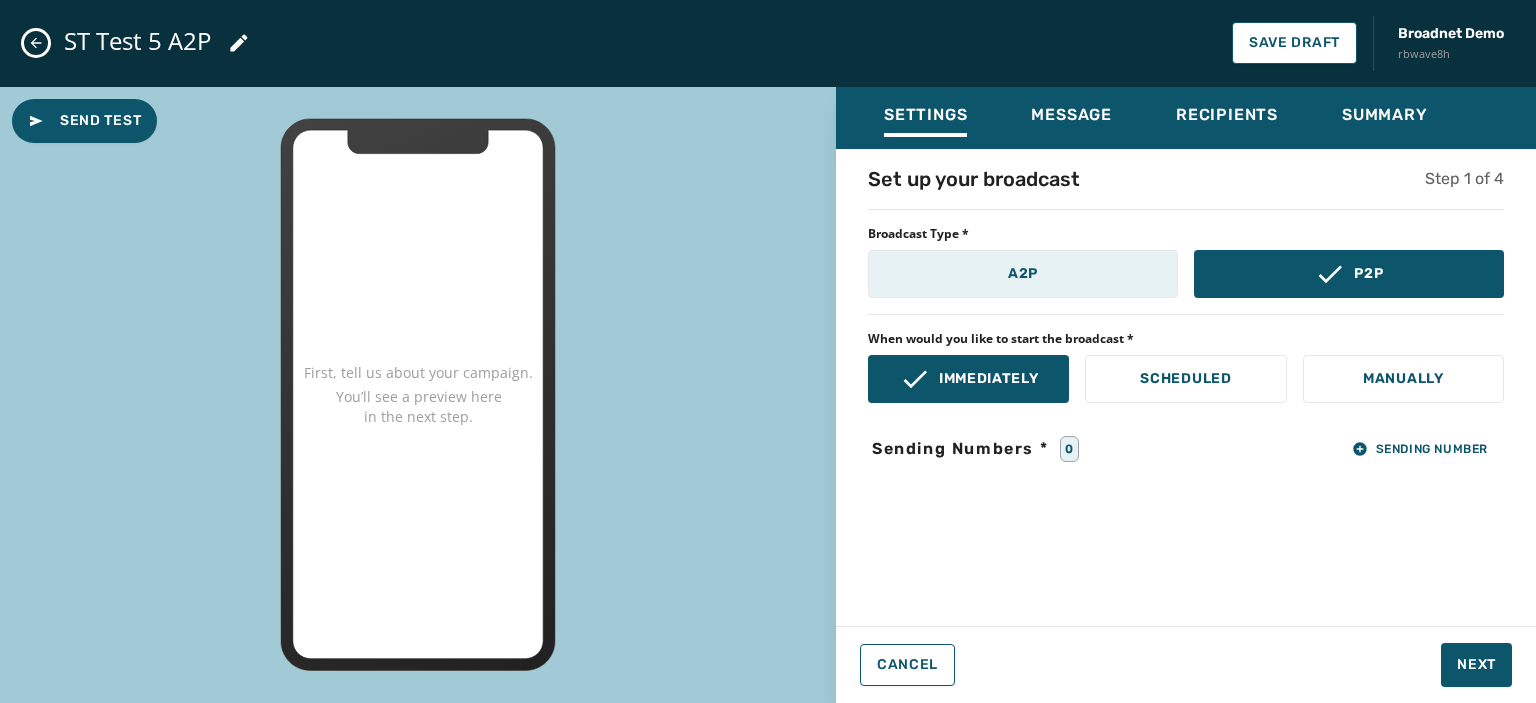 click on "A2P" at bounding box center [1023, 274] 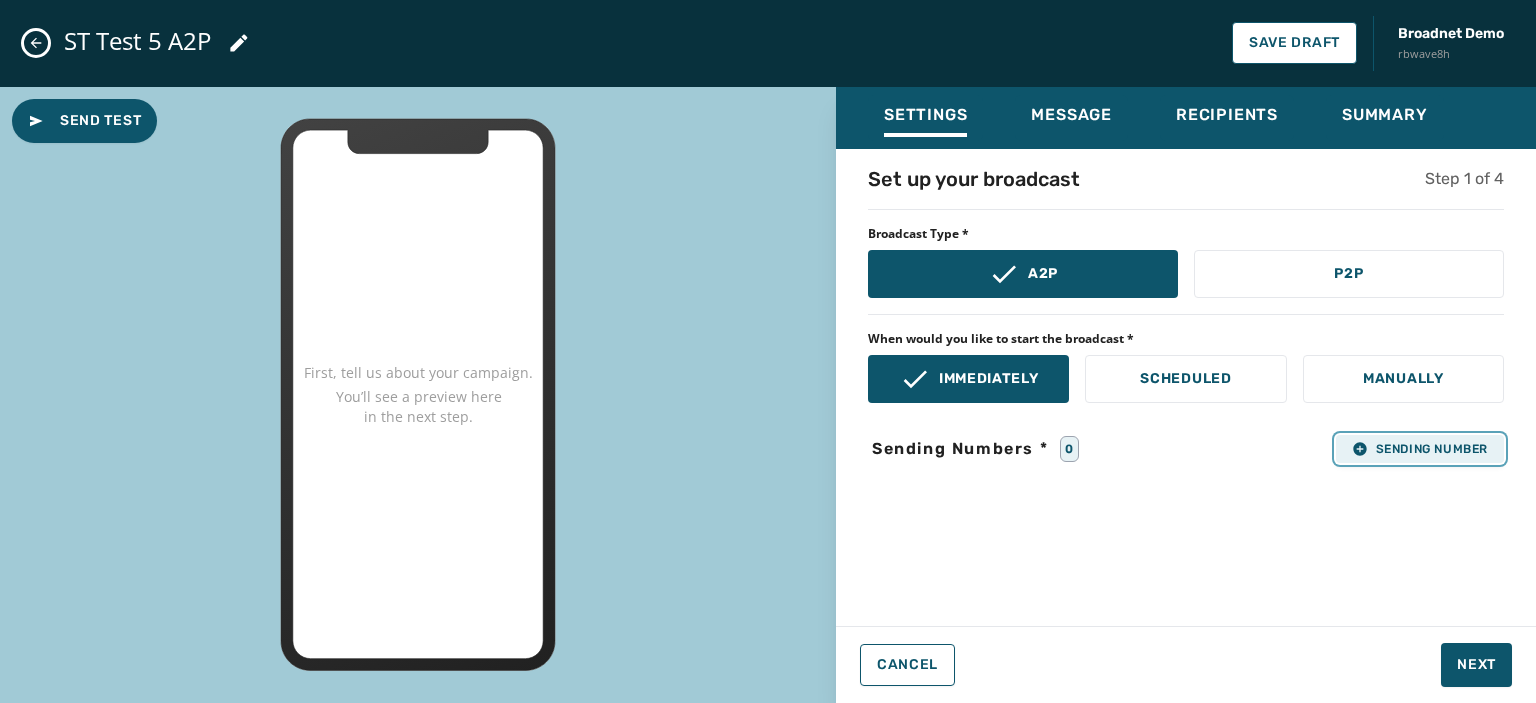 click on "Sending Number" at bounding box center (1420, 449) 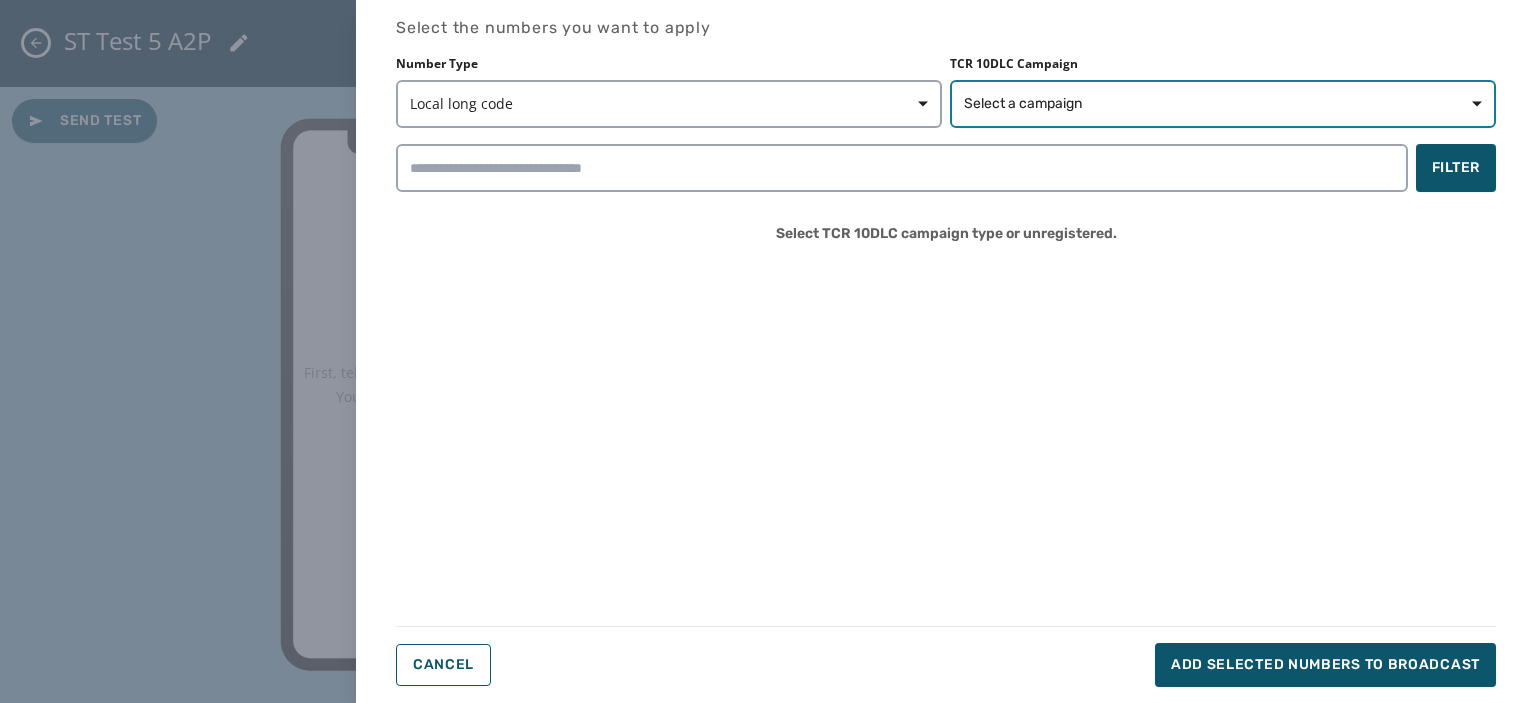 click on "Select a campaign" at bounding box center [1023, 104] 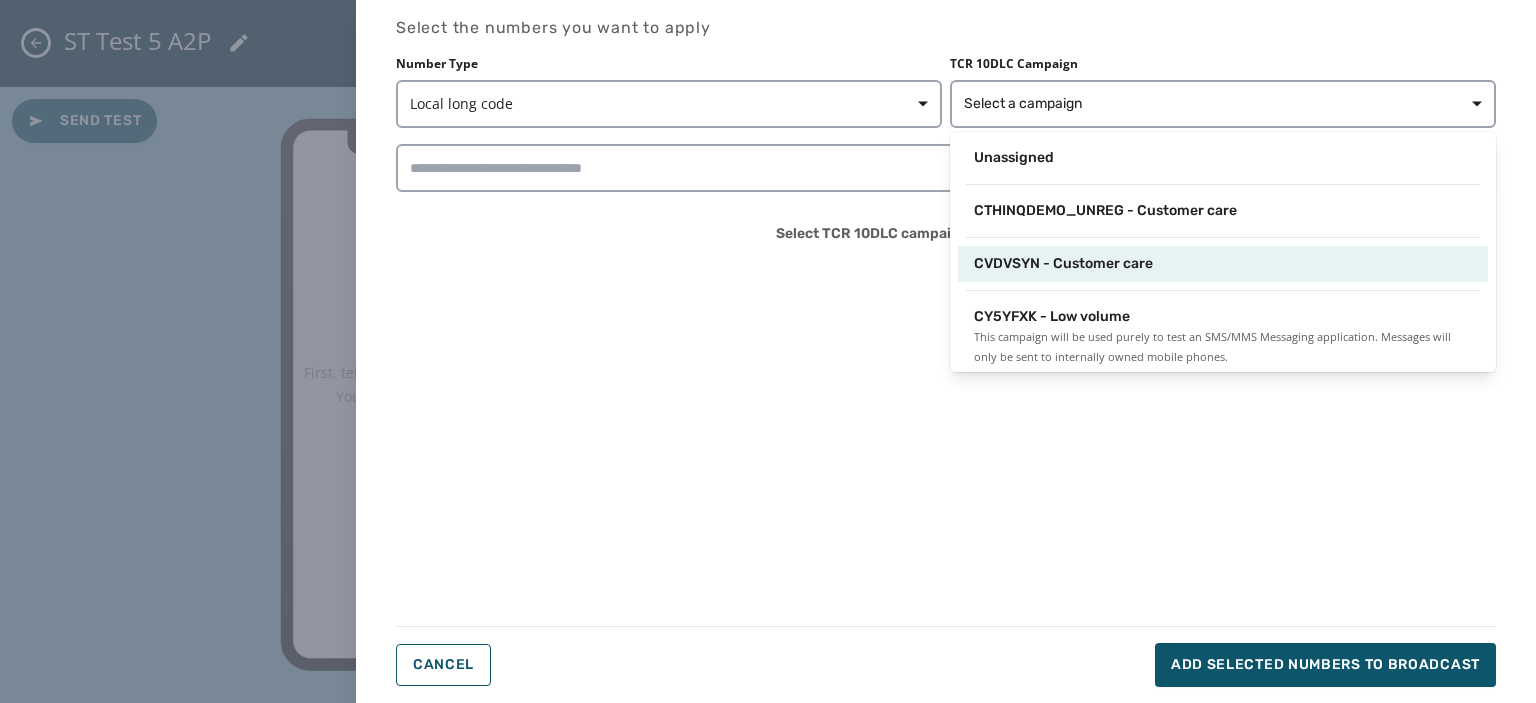 click on "CVDVSYN - Customer care" at bounding box center [1063, 264] 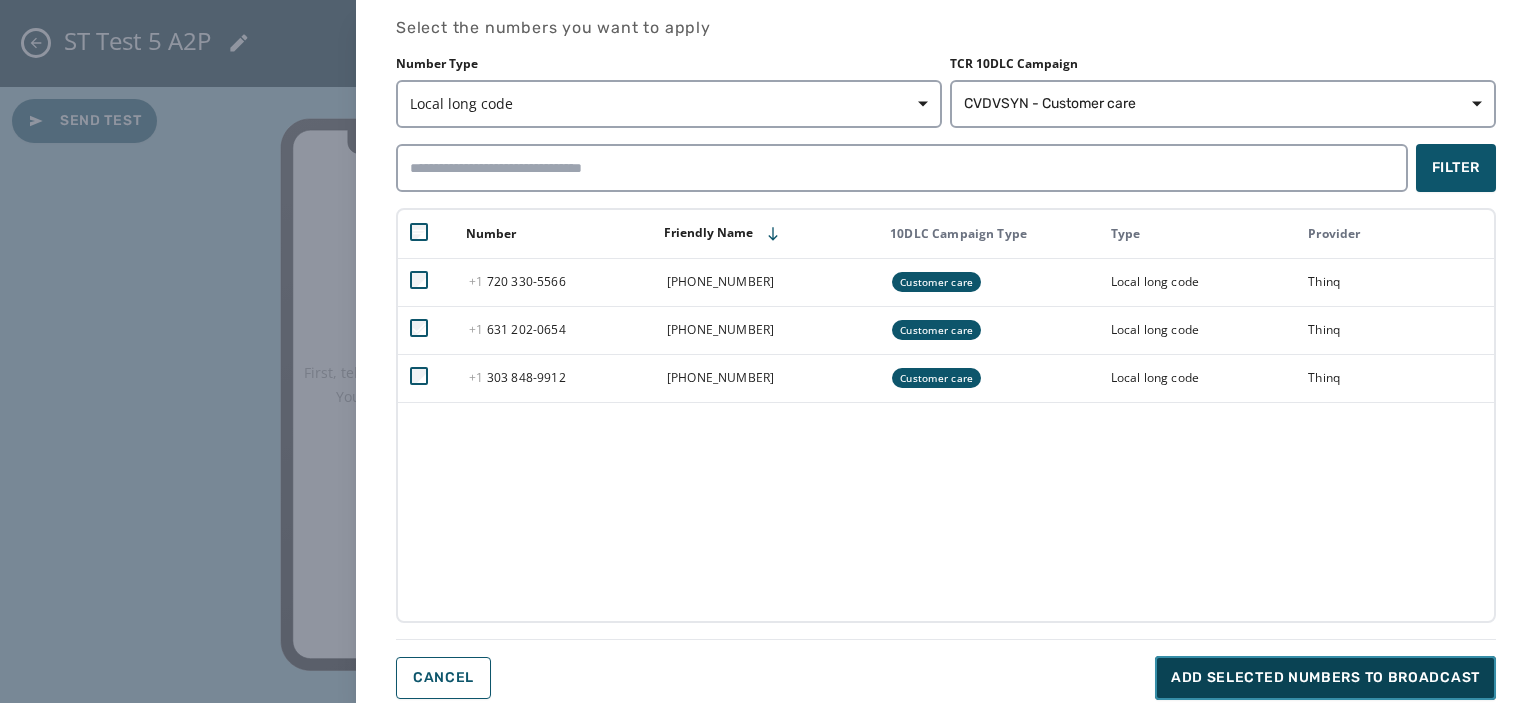 click on "Add selected numbers to broadcast" at bounding box center (1325, 678) 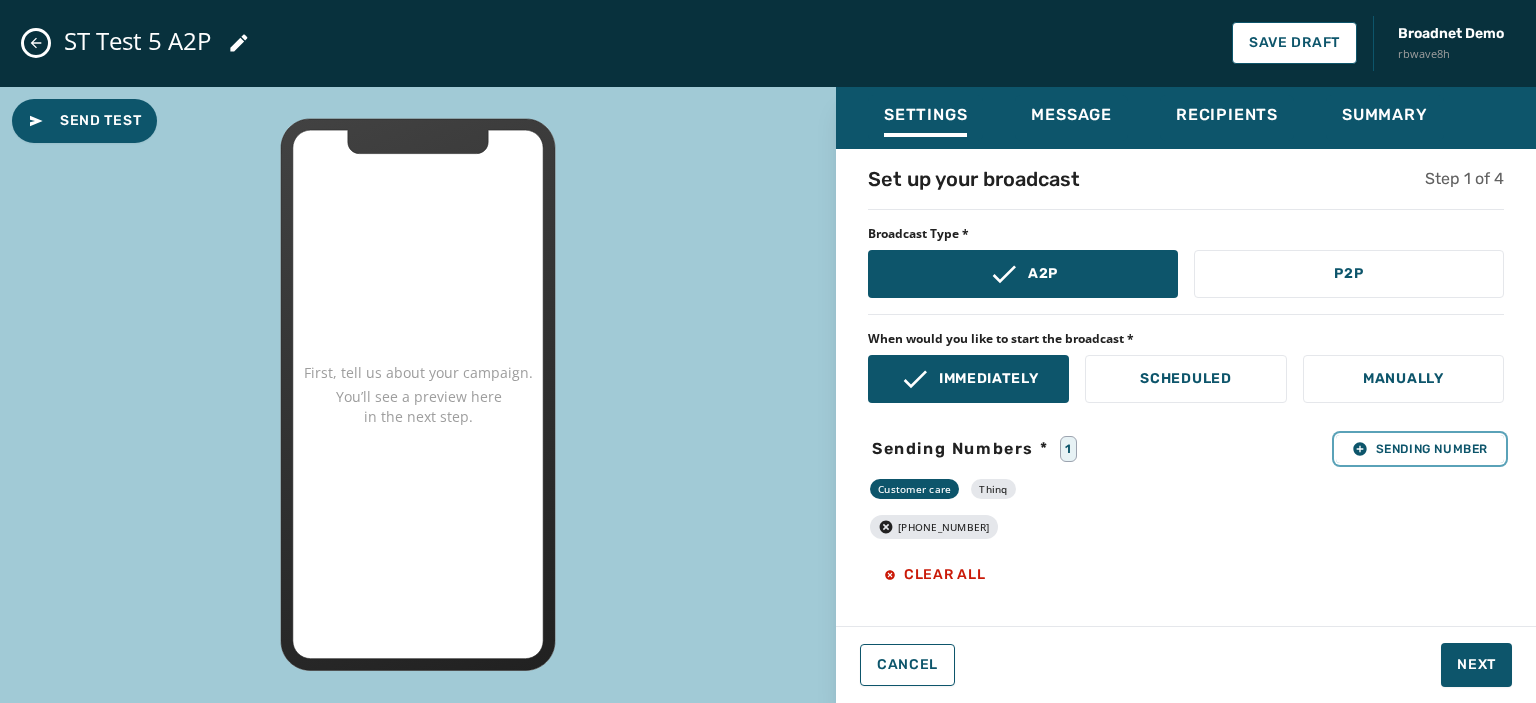 scroll, scrollTop: 247, scrollLeft: 0, axis: vertical 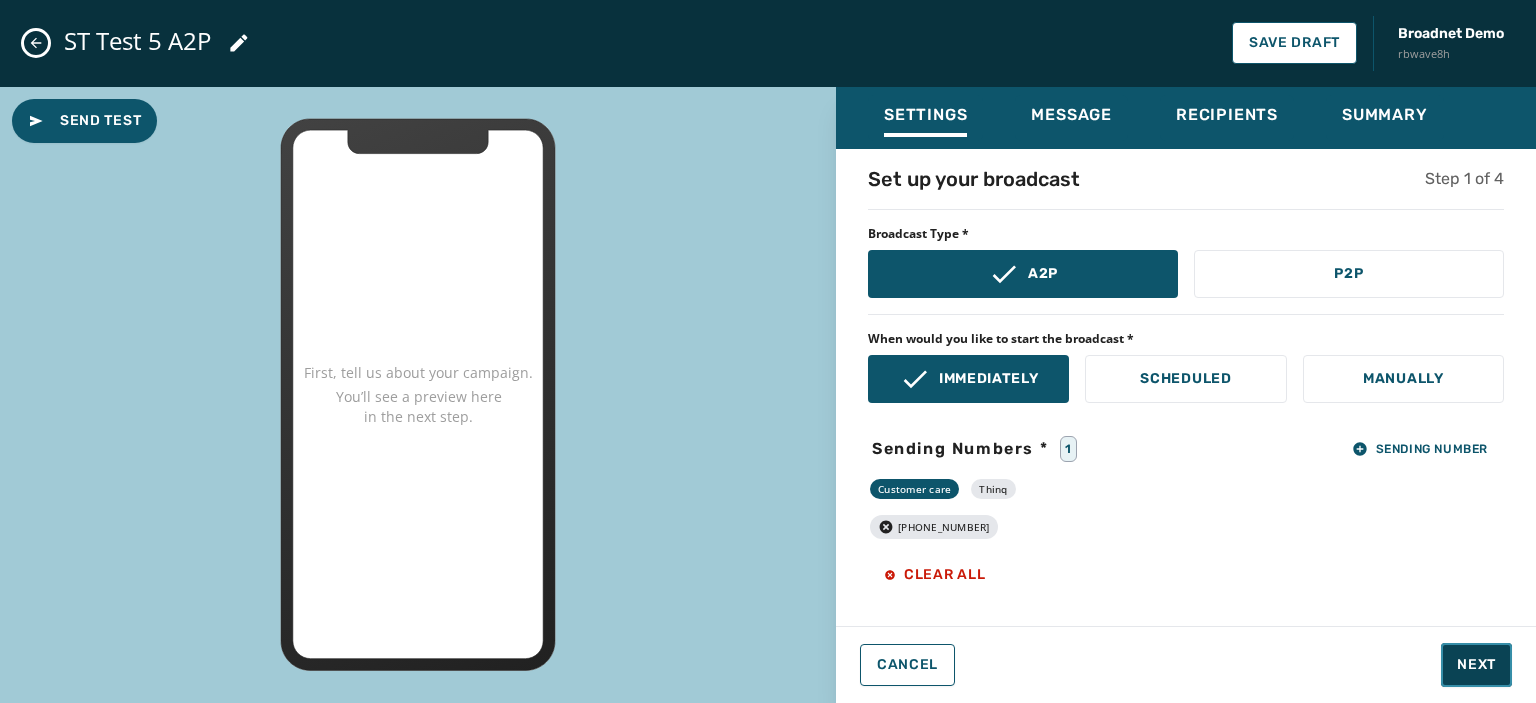 click on "Next" at bounding box center (1476, 665) 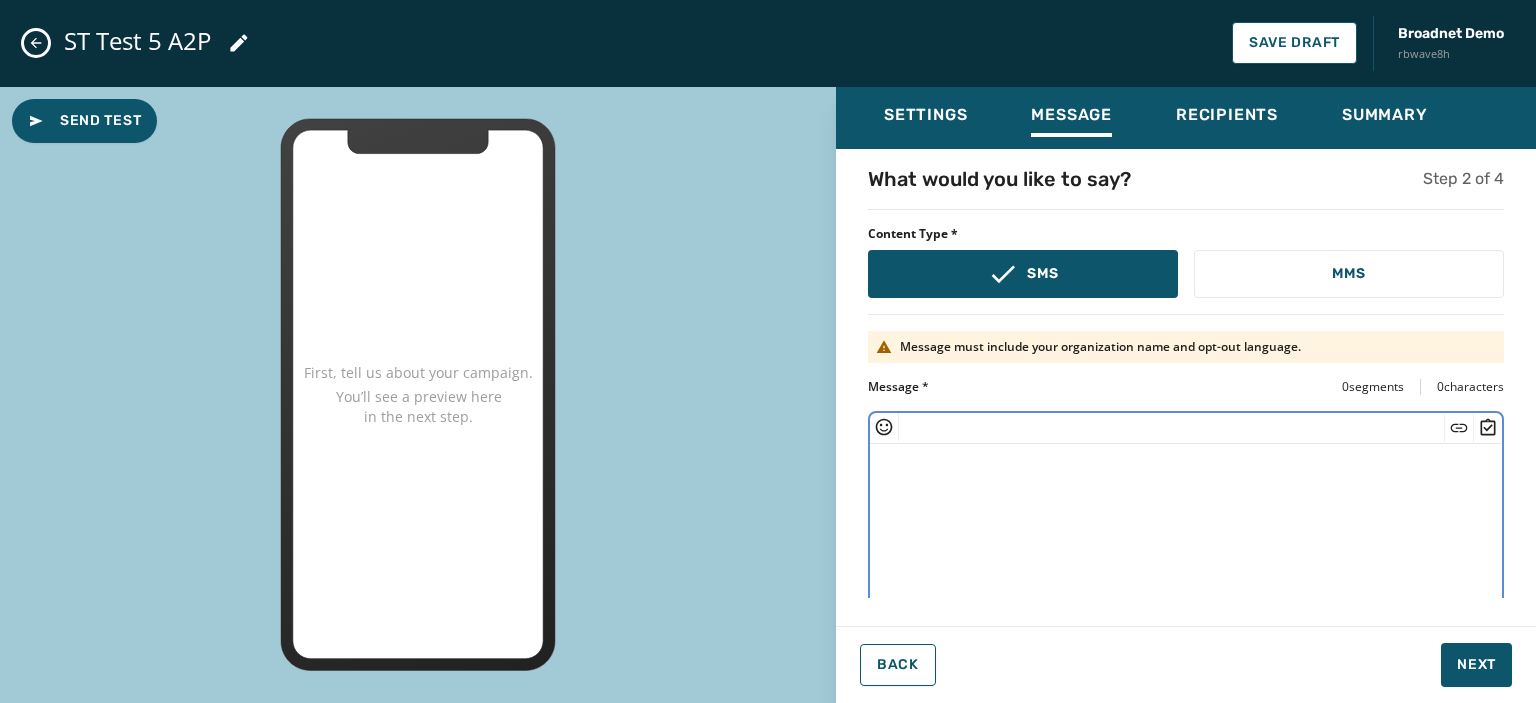 click at bounding box center [1186, 526] 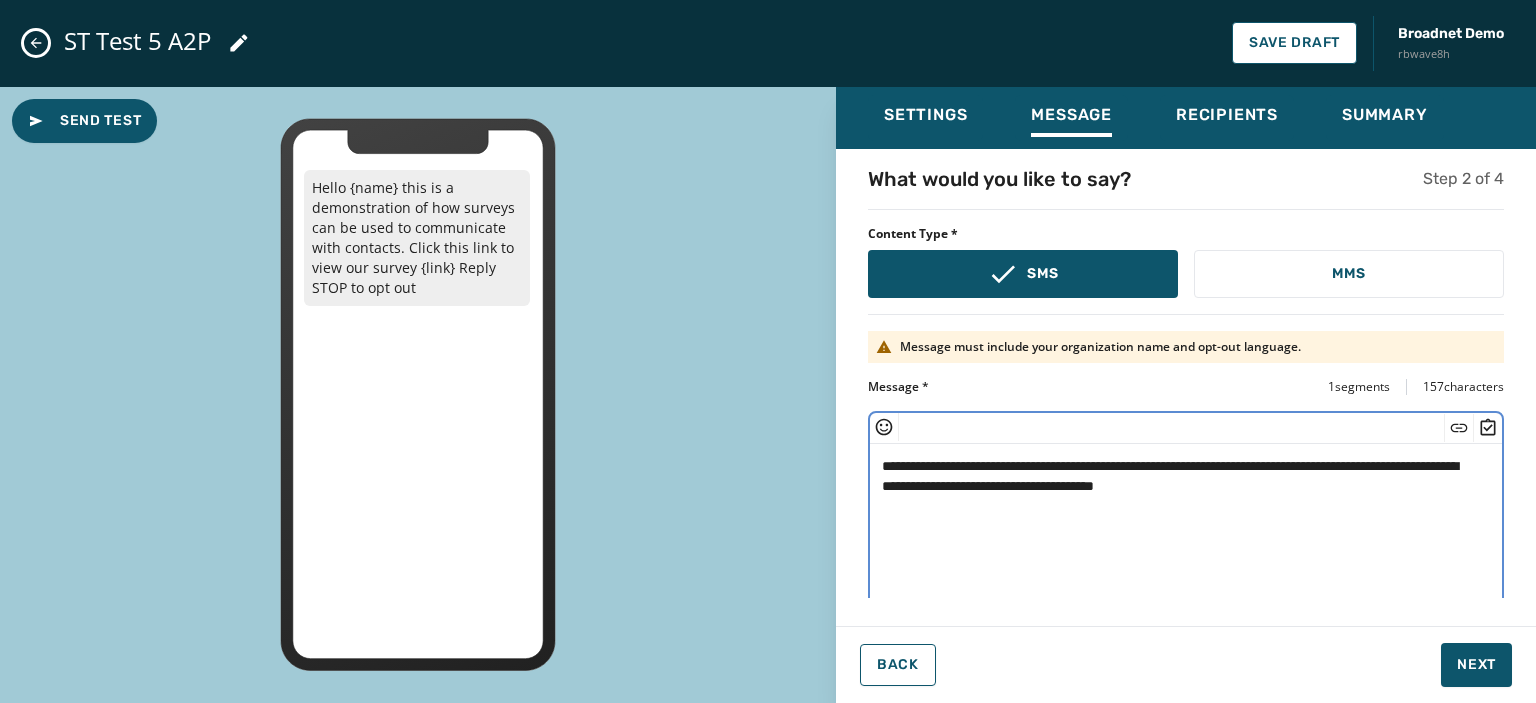 click on "**********" at bounding box center [1179, 526] 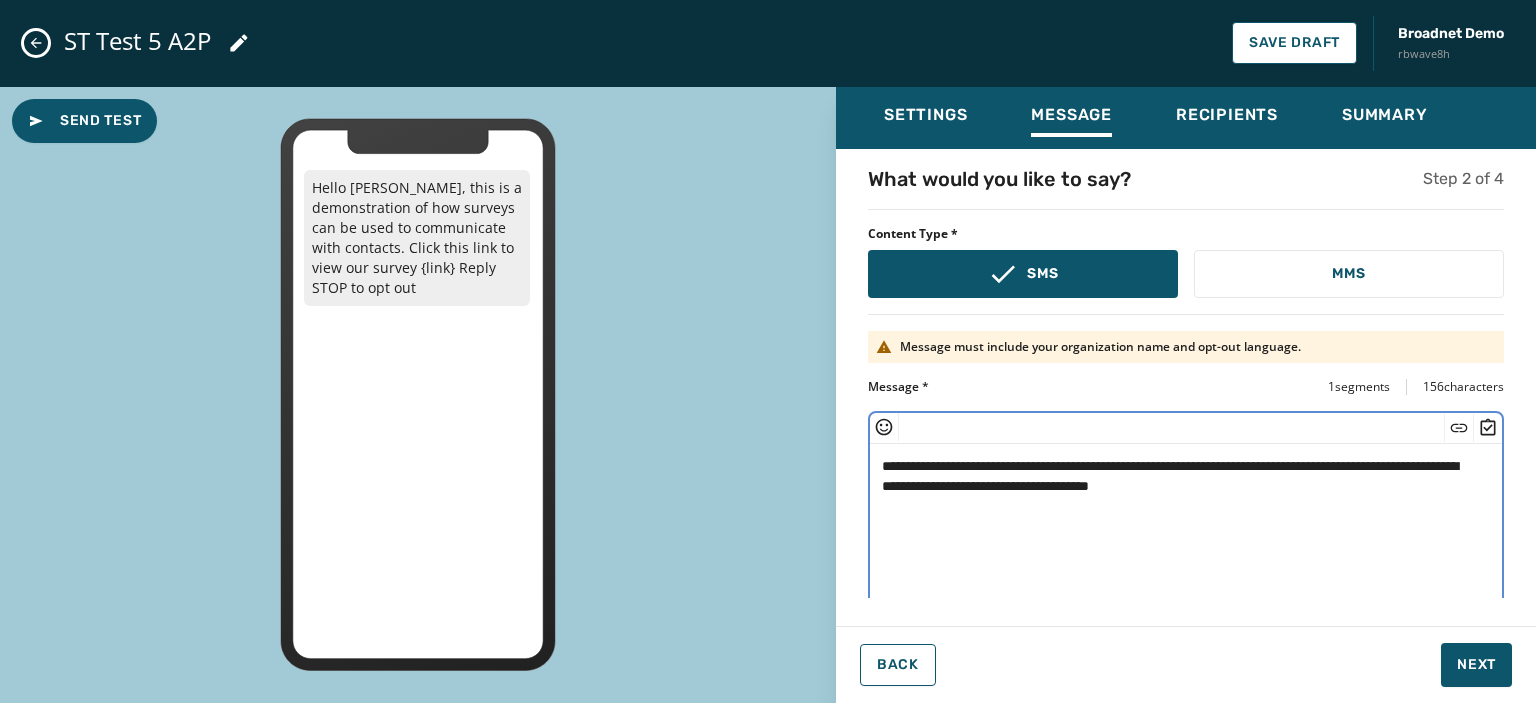 click on "**********" at bounding box center [1179, 526] 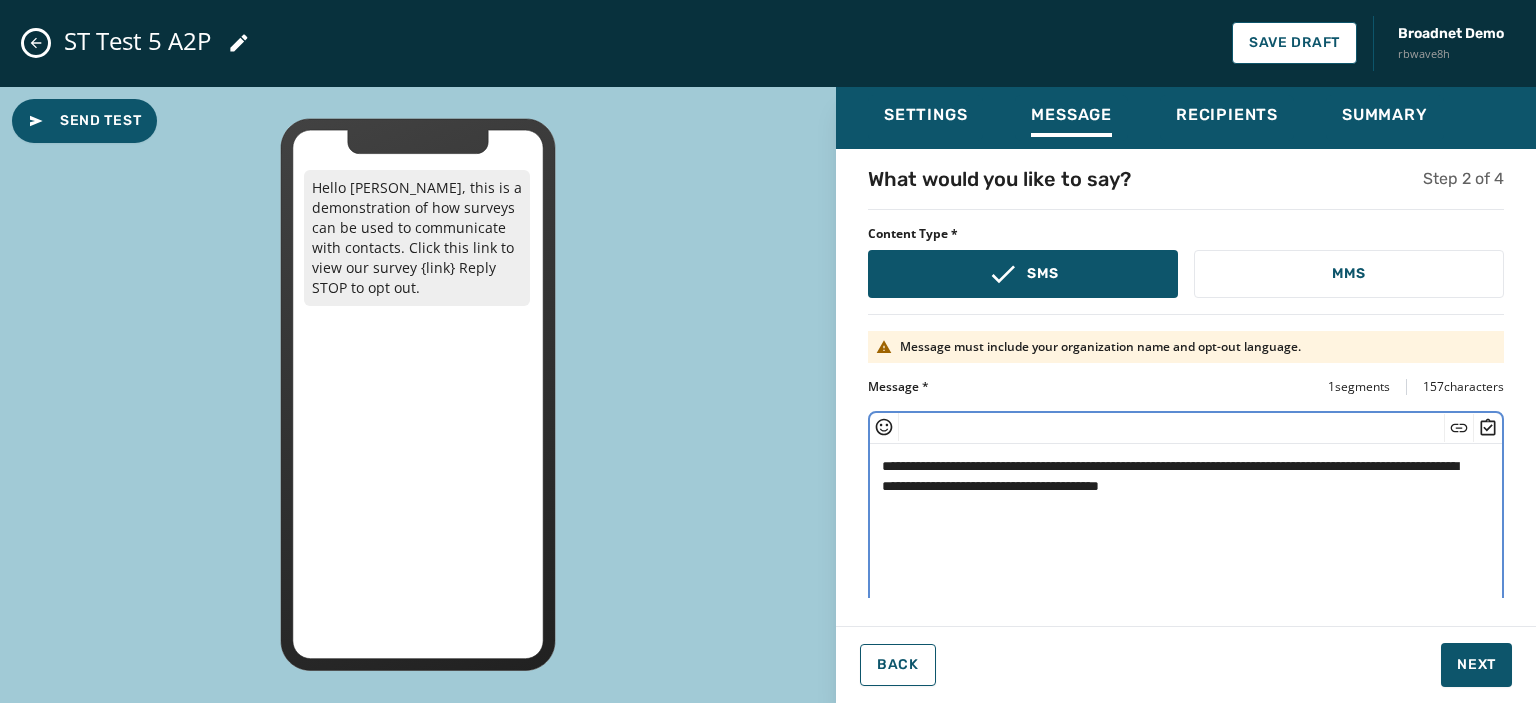 click 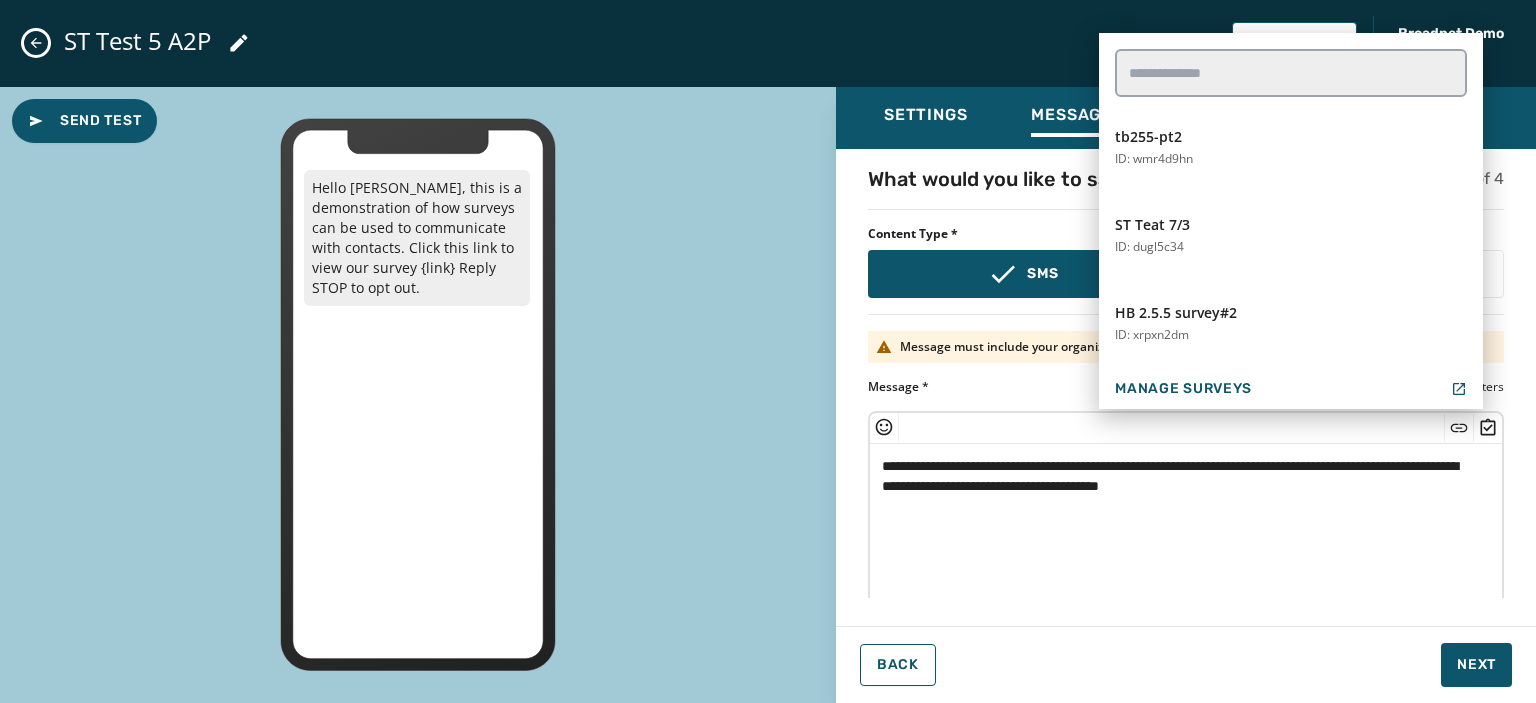 scroll, scrollTop: 1328, scrollLeft: 0, axis: vertical 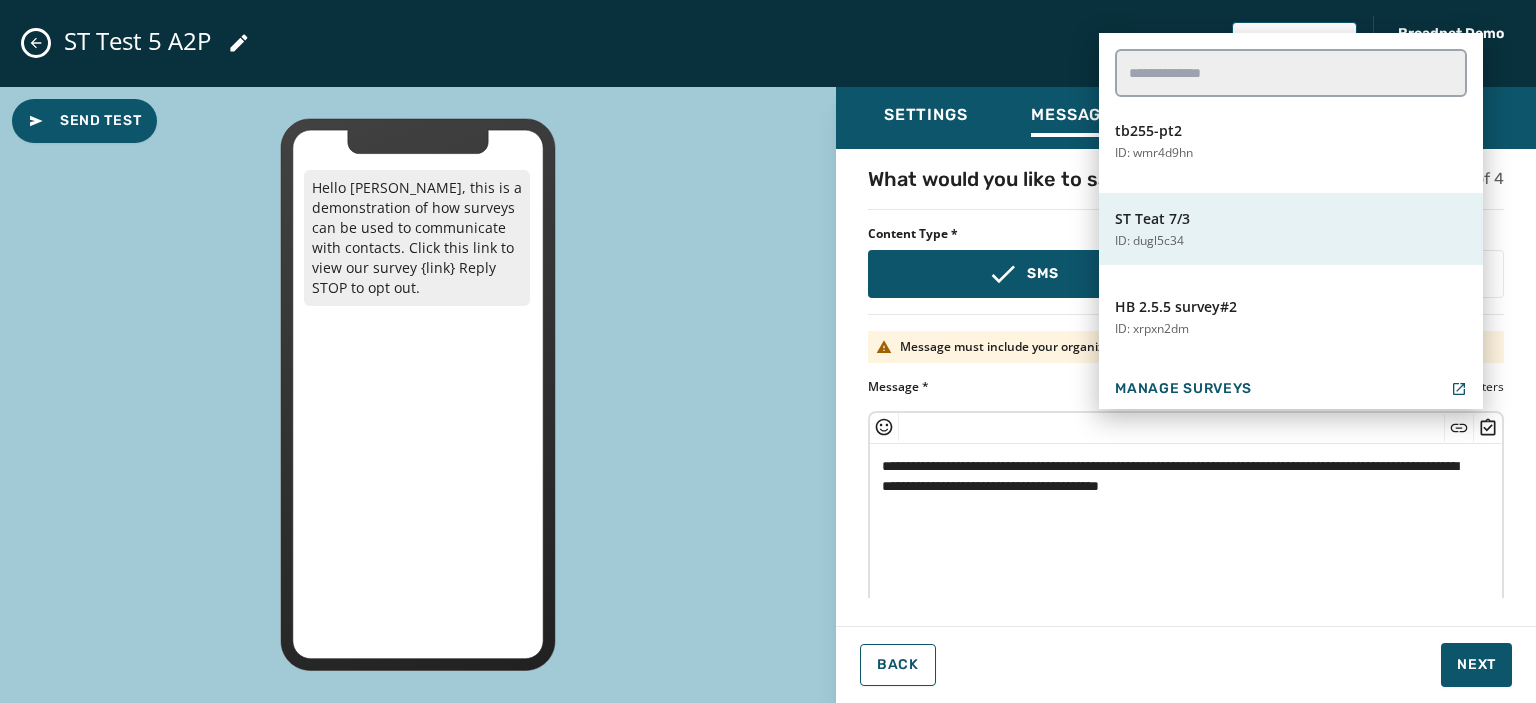 click on "ST Teat 7/3 ID: dugl5c34" at bounding box center [1291, 229] 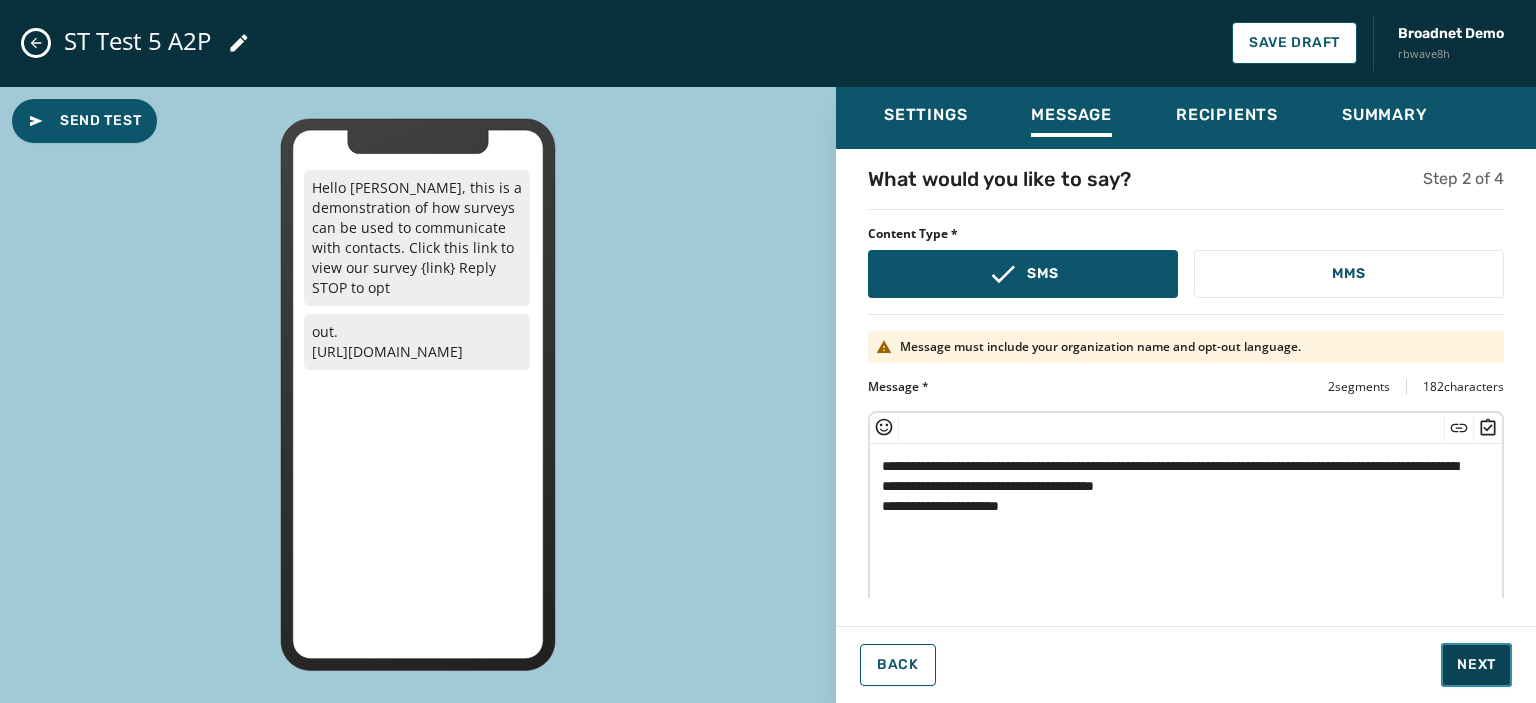 click on "Next" at bounding box center [1476, 665] 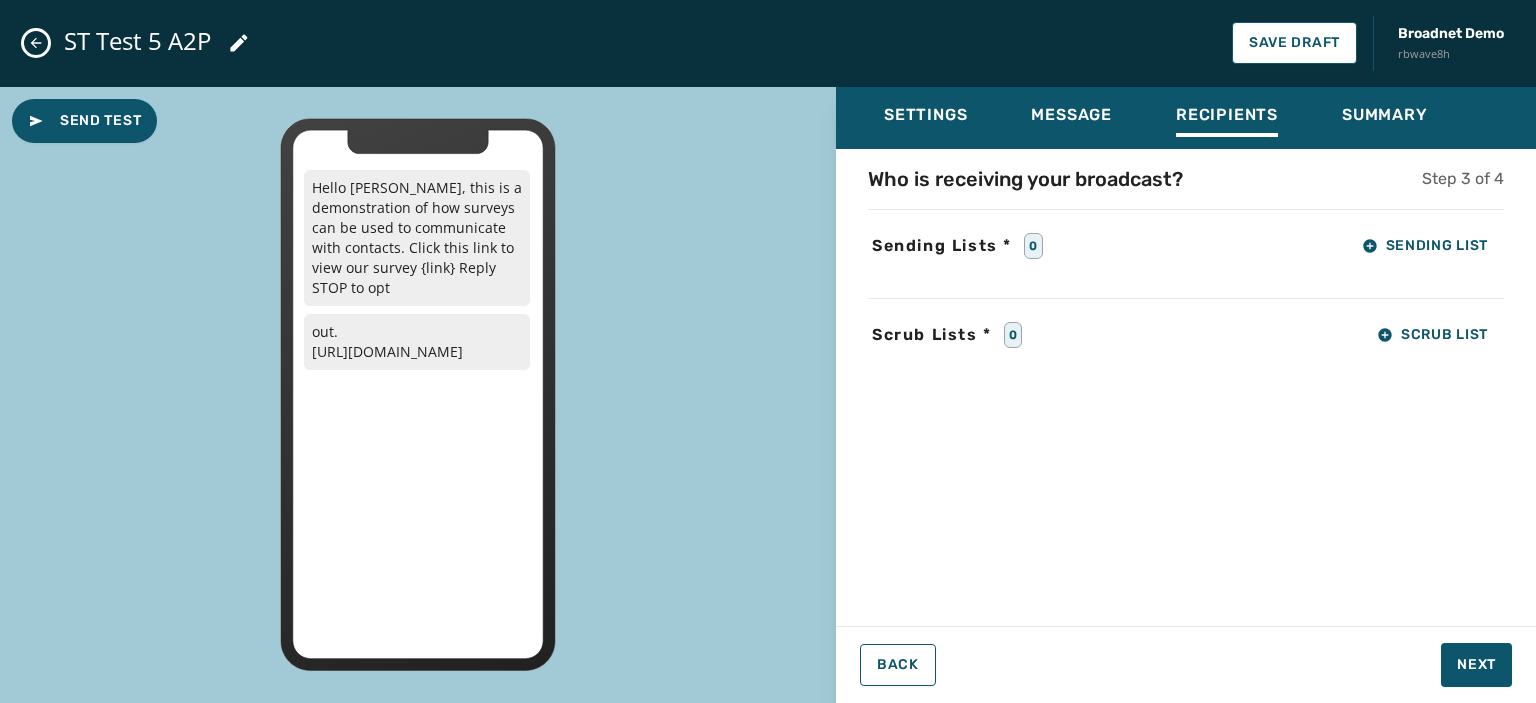 click on "Who is receiving your broadcast? Step 3 of 4 Sending Lists * 0 Sending List Scrub Lists * 0 Scrub List" at bounding box center (1186, 381) 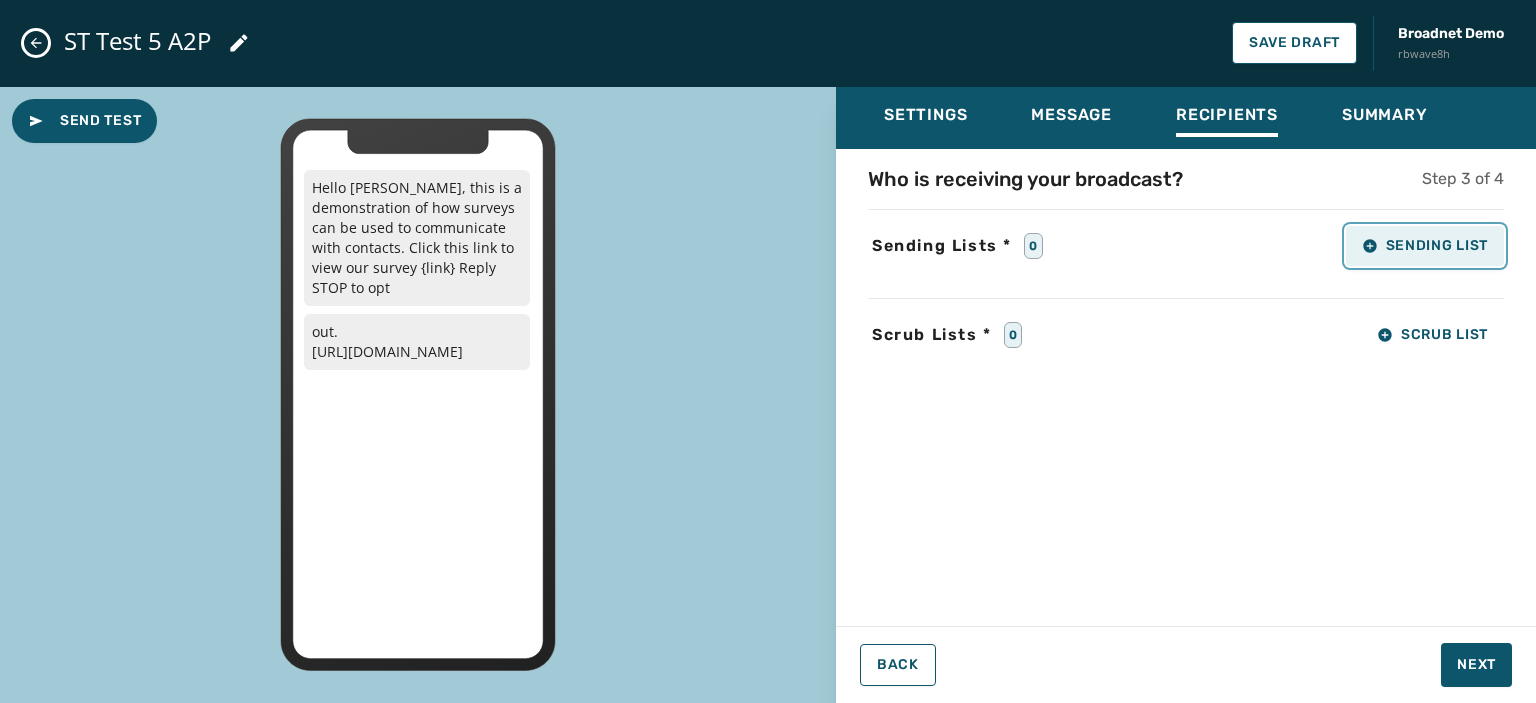 click on "Sending List" at bounding box center [1425, 246] 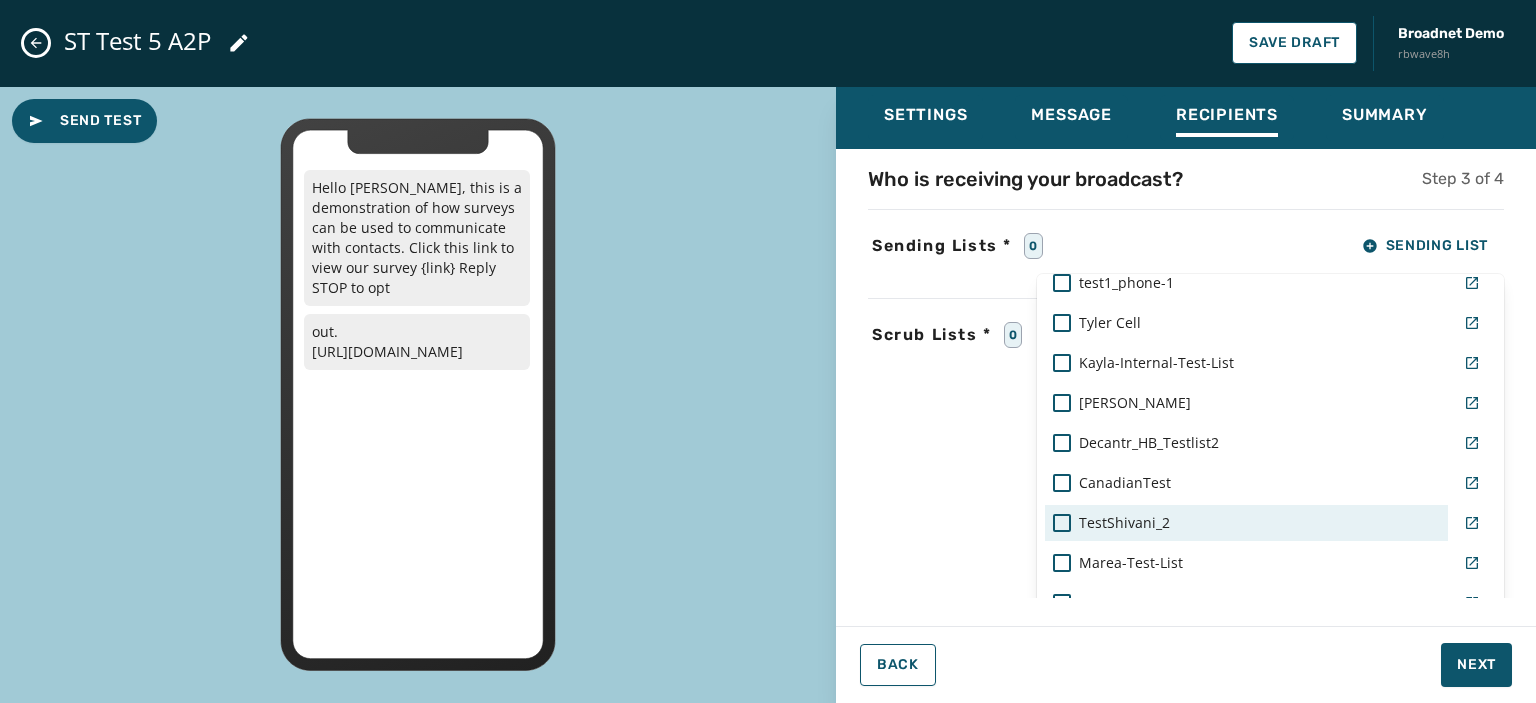 scroll, scrollTop: 899, scrollLeft: 0, axis: vertical 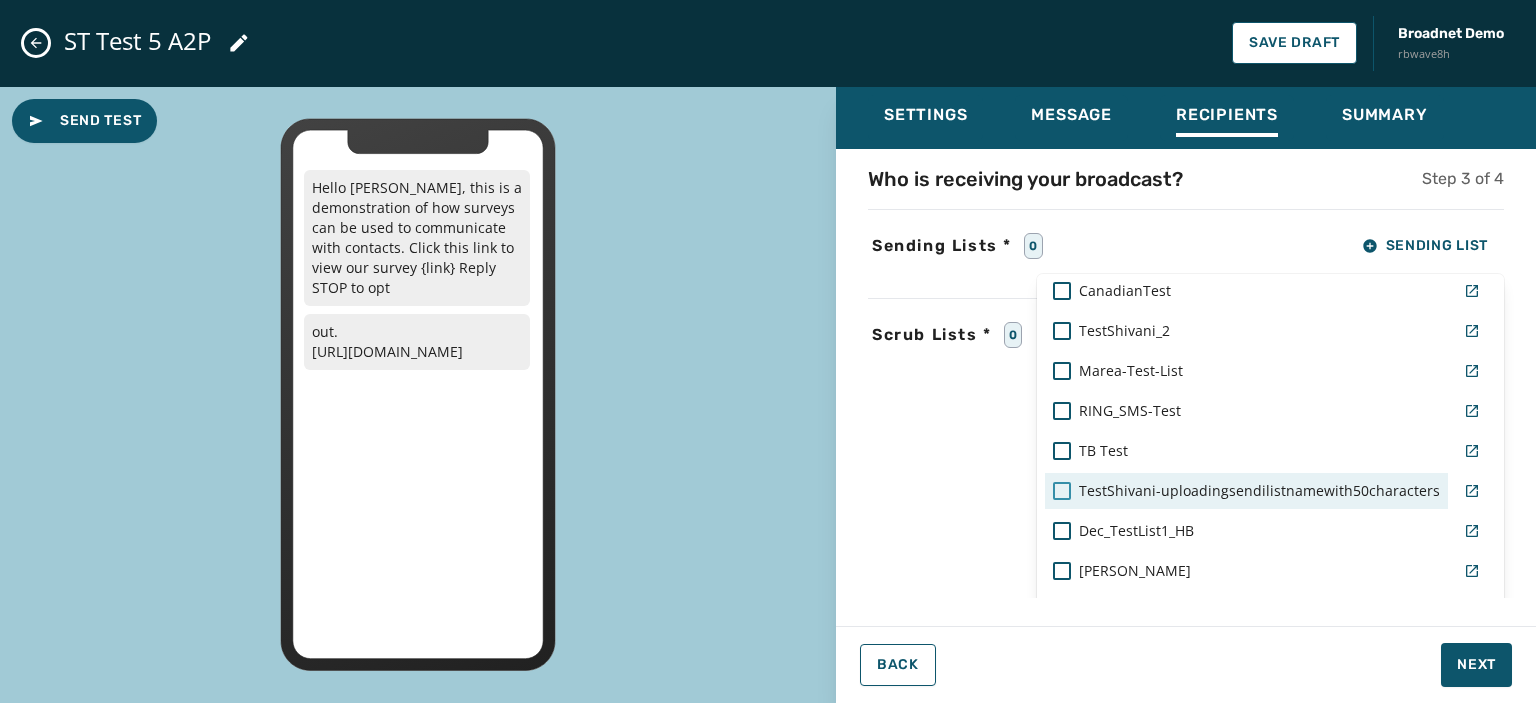 click at bounding box center (1062, 491) 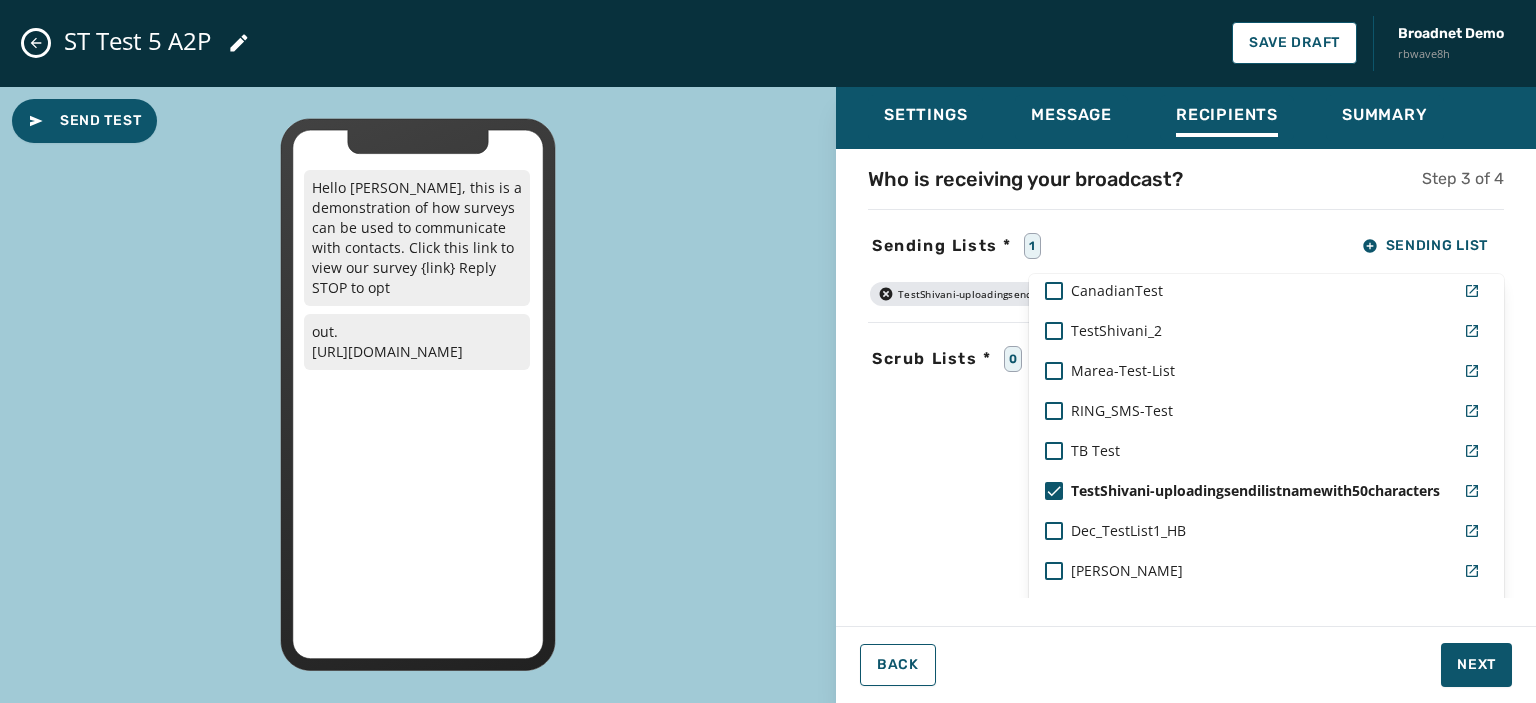 click on "Settings Message Recipients Summary Who is receiving your broadcast? Step 3 of 4 Sending Lists * 1 Sending List Real Live List [PERSON_NAME]-mobile test1_phone-1 [PERSON_NAME]'s Personal List [PERSON_NAME]-mobile AlexaTestList [PERSON_NAME]'s Opt Out List Kayla-SMS-Test-List BC_DW-List Blank List TMobile-Phone-List decantr-ops-team Working-America-[PERSON_NAME]-Demo mycell Decantr_testlist1 test1_phone-1 [PERSON_NAME] [PERSON_NAME]-Internal-Test-List [PERSON_NAME] Test Decantr_HB_Testlist2 CanadianTest TestShivani_2 Marea-Test-List RING_SMS-Test TB Test TestShivani-uploadingsendilistnamewith50characters Dec_TestList1_HB [PERSON_NAME] Decanter_FullTestList Decantr_HemaNew_testlist1 [PERSON_NAME] list Northern-[US_STATE]-Test-List AdvantageDemo2 AL-Test Brittany-Test Manage Send Lists TestShivani-uploadingsendilistnamewith50characters Scrub Lists * 0 Scrub List Back Next" at bounding box center (1186, 387) 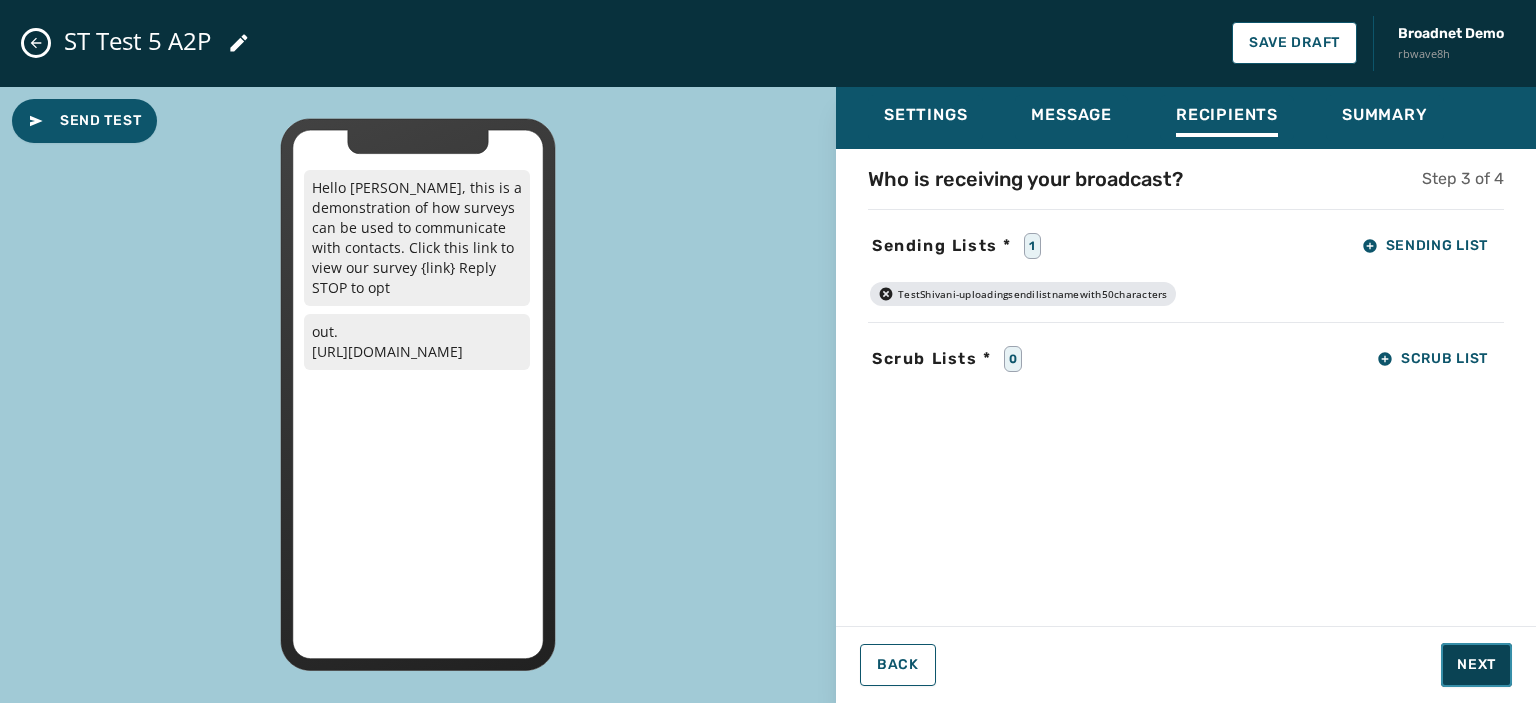 click on "Next" at bounding box center [1476, 665] 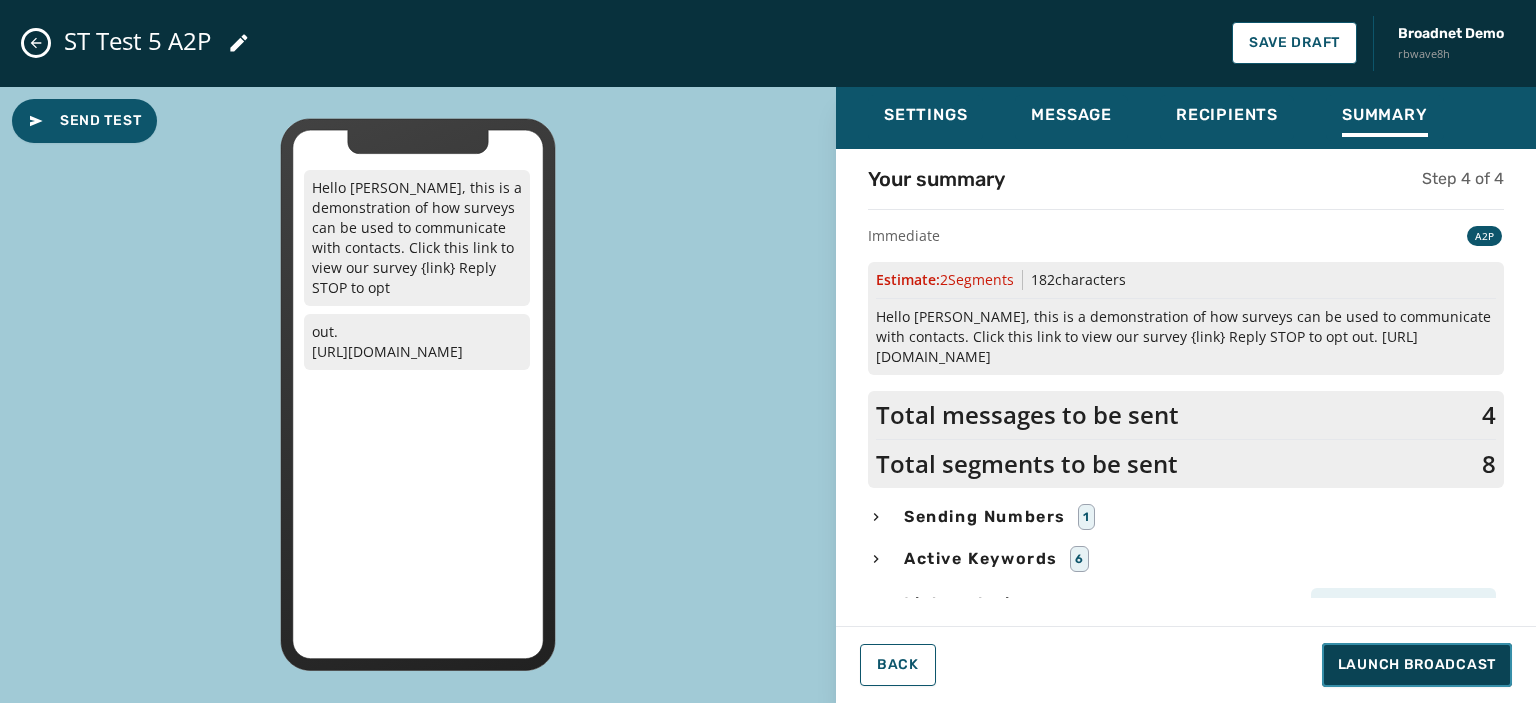 scroll, scrollTop: 616, scrollLeft: 0, axis: vertical 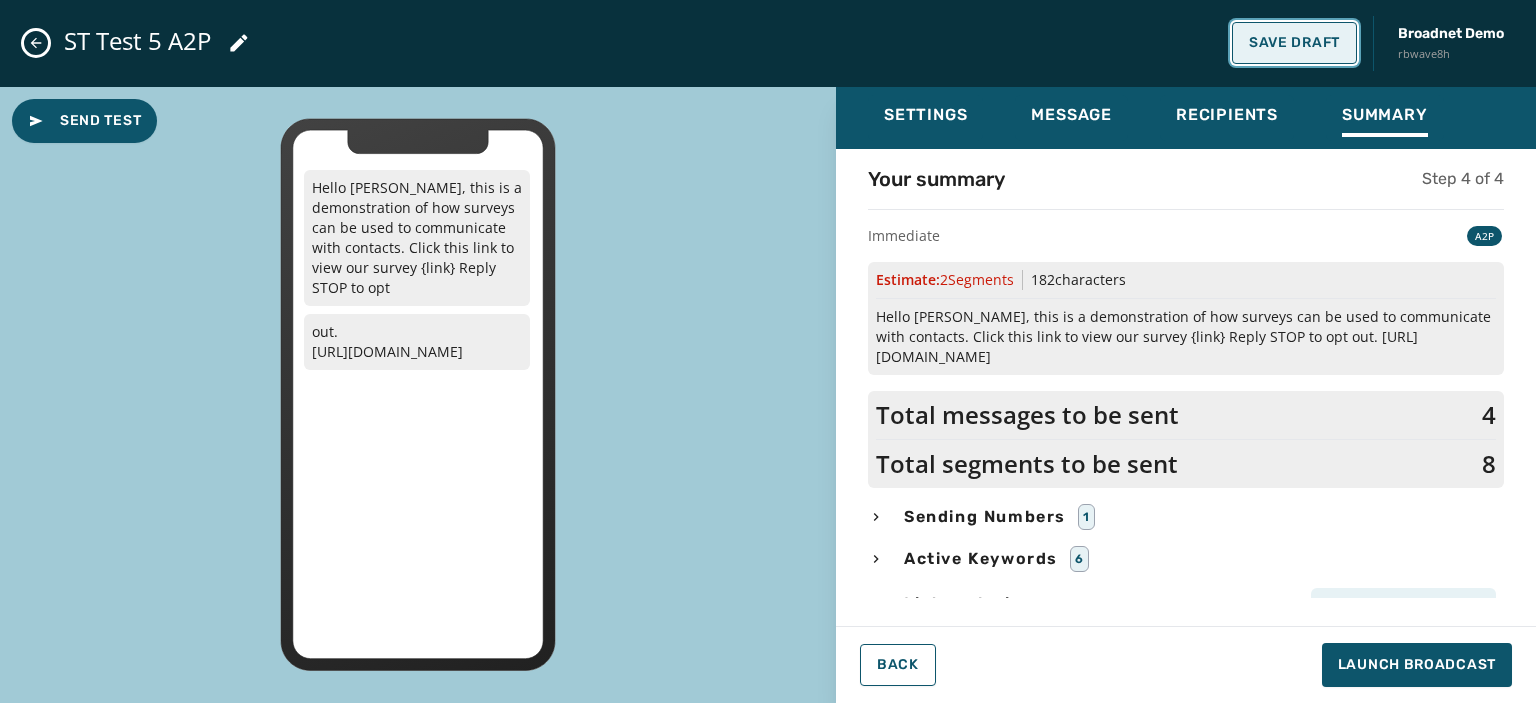 click on "Save Draft" at bounding box center (1294, 43) 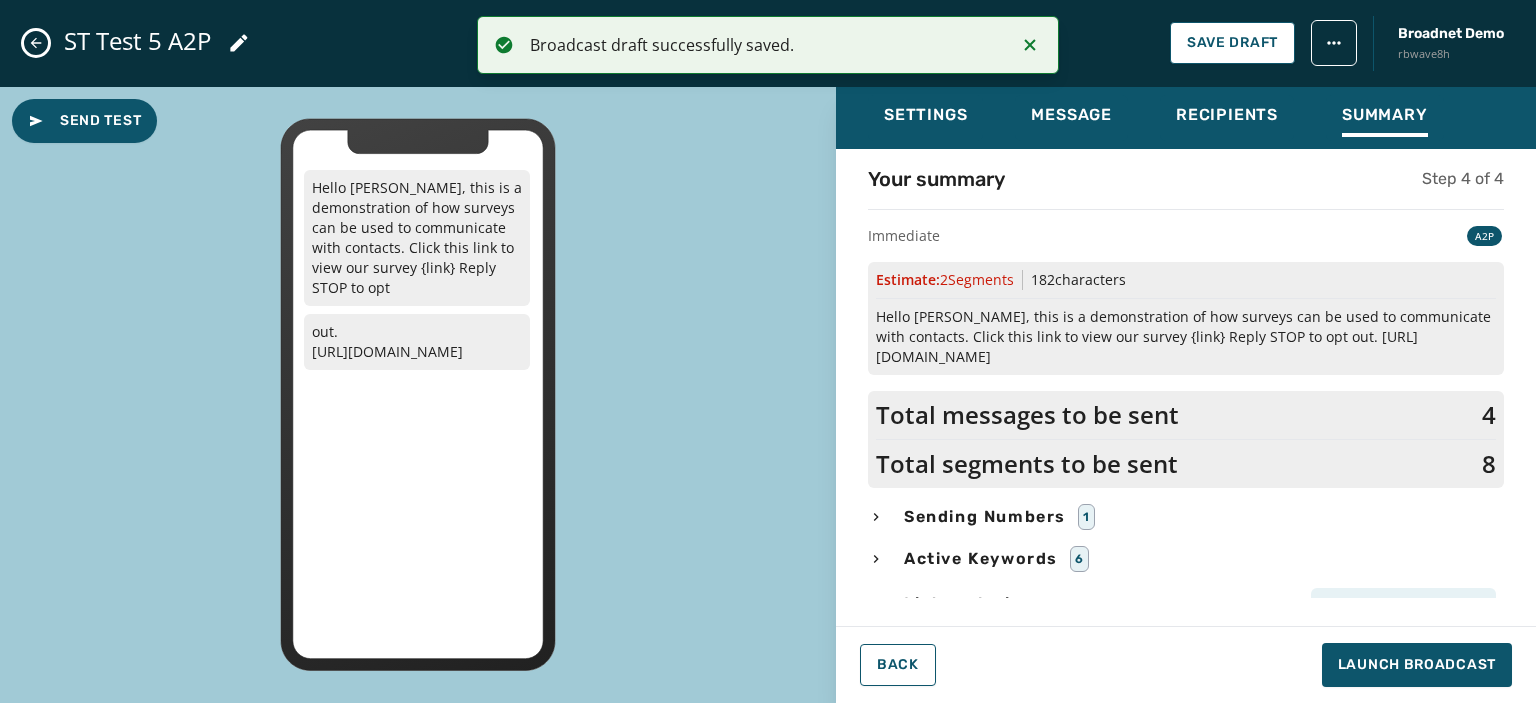 click 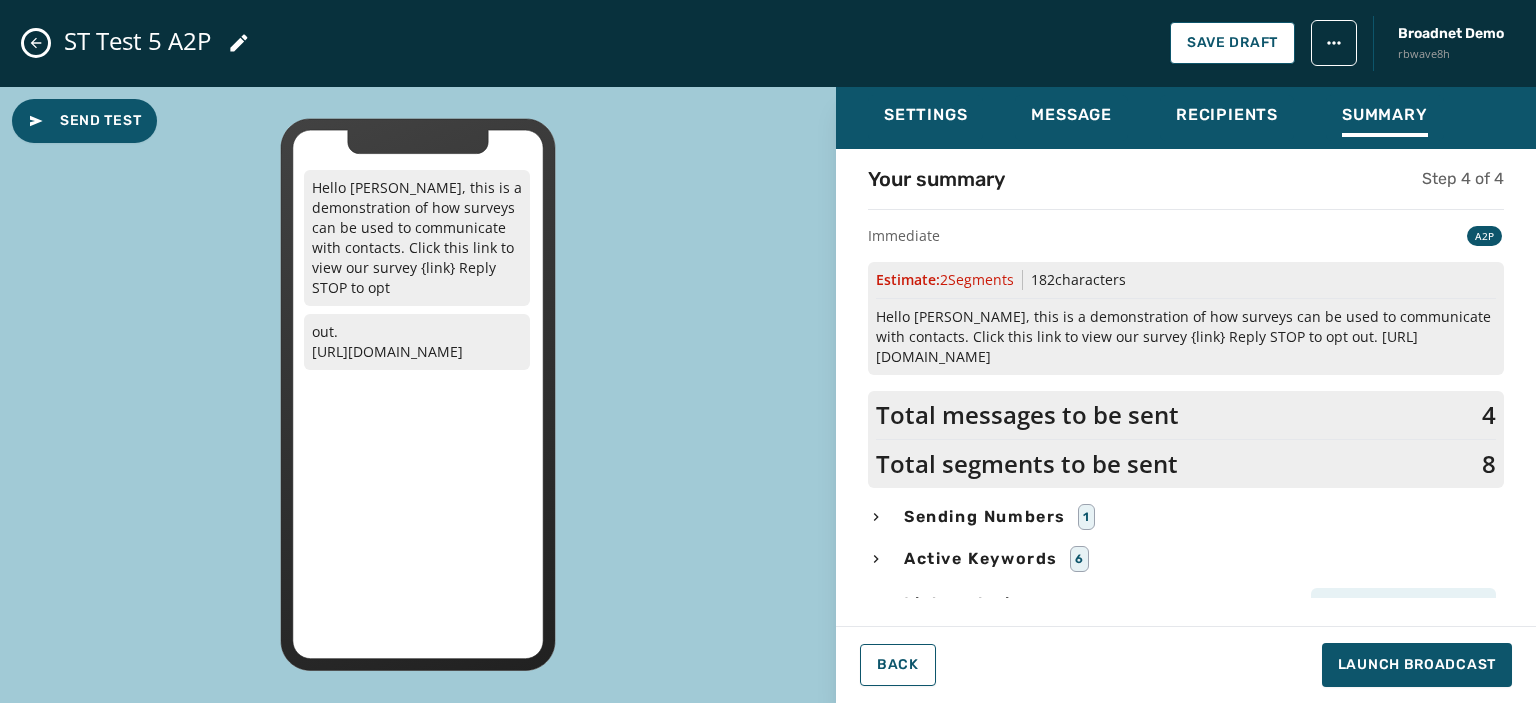 click on "ST Test 5 A2P Save Draft Broadnet Demo rbwave8h" at bounding box center (768, 43) 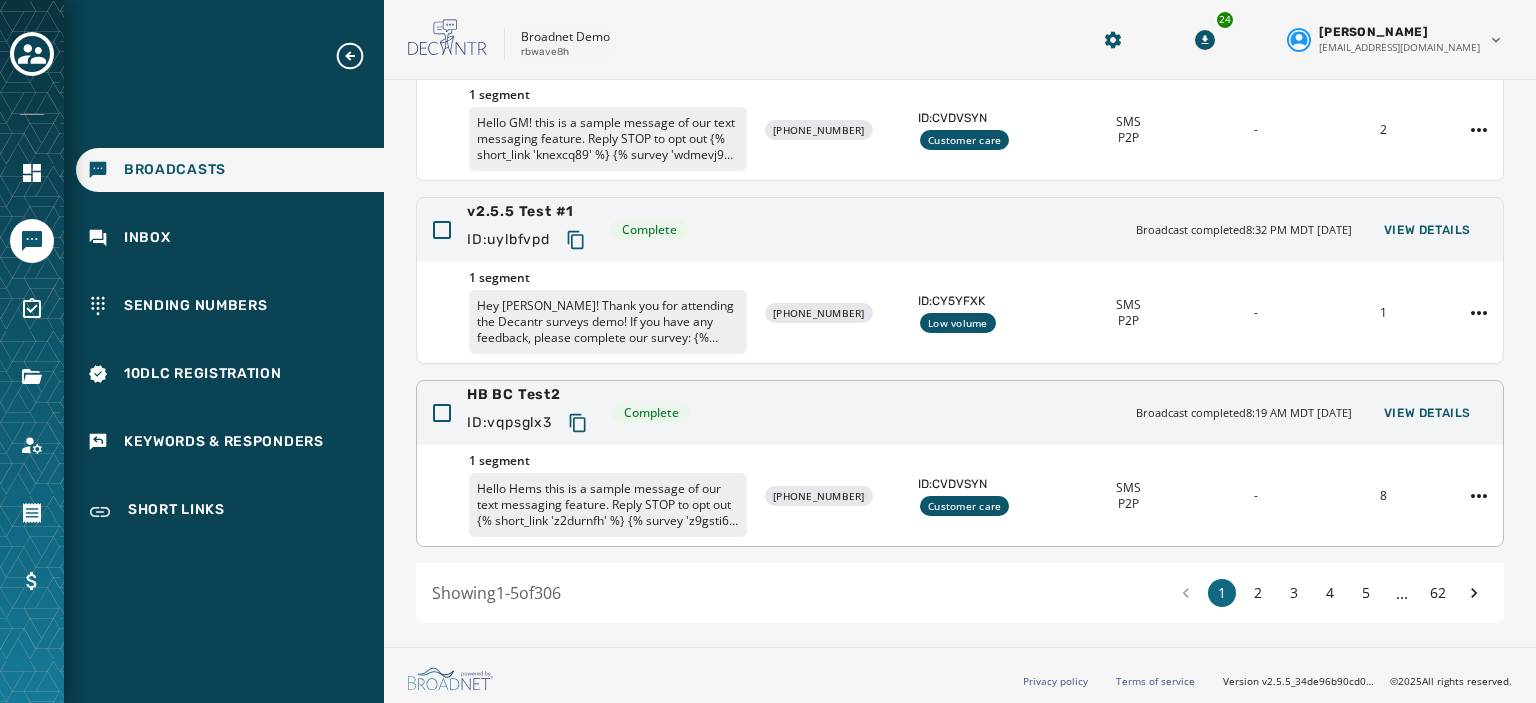 scroll, scrollTop: 0, scrollLeft: 0, axis: both 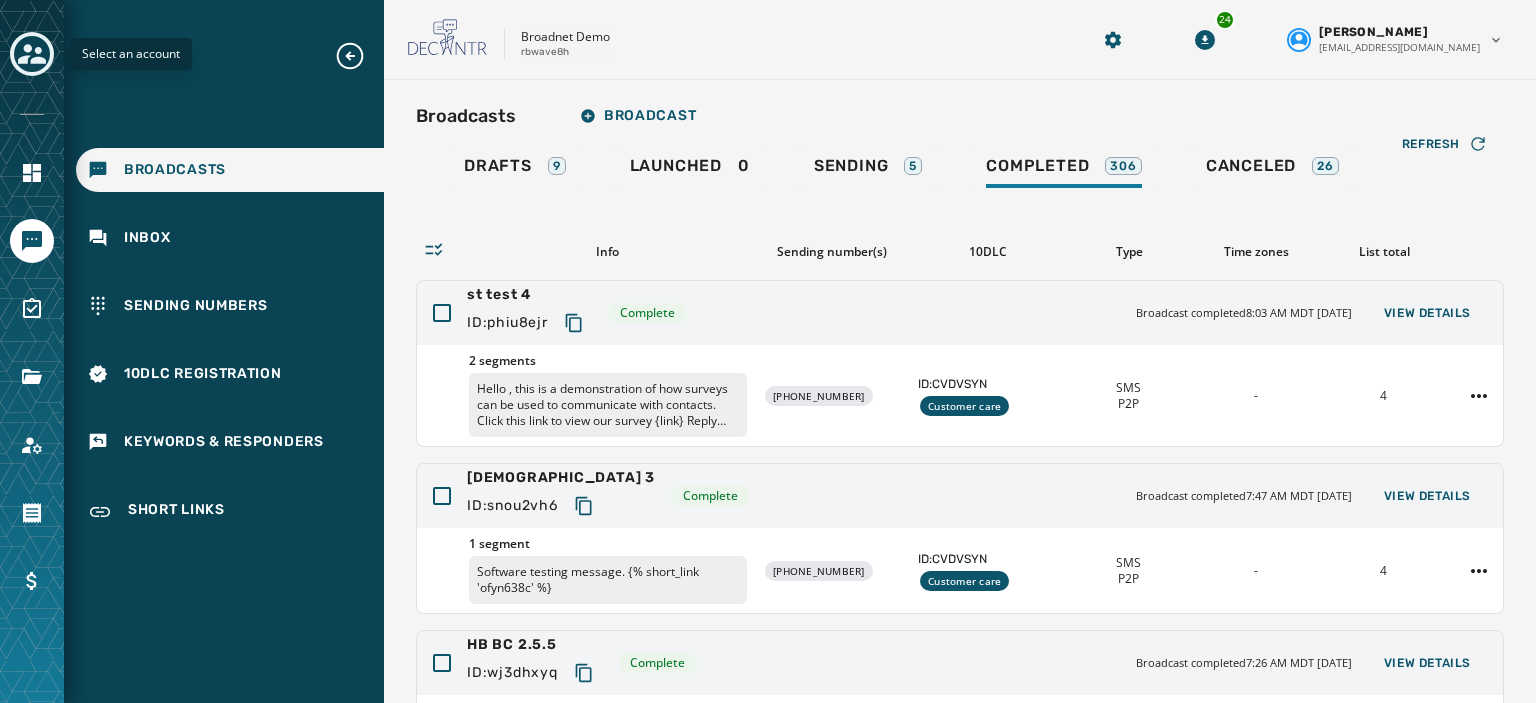 click 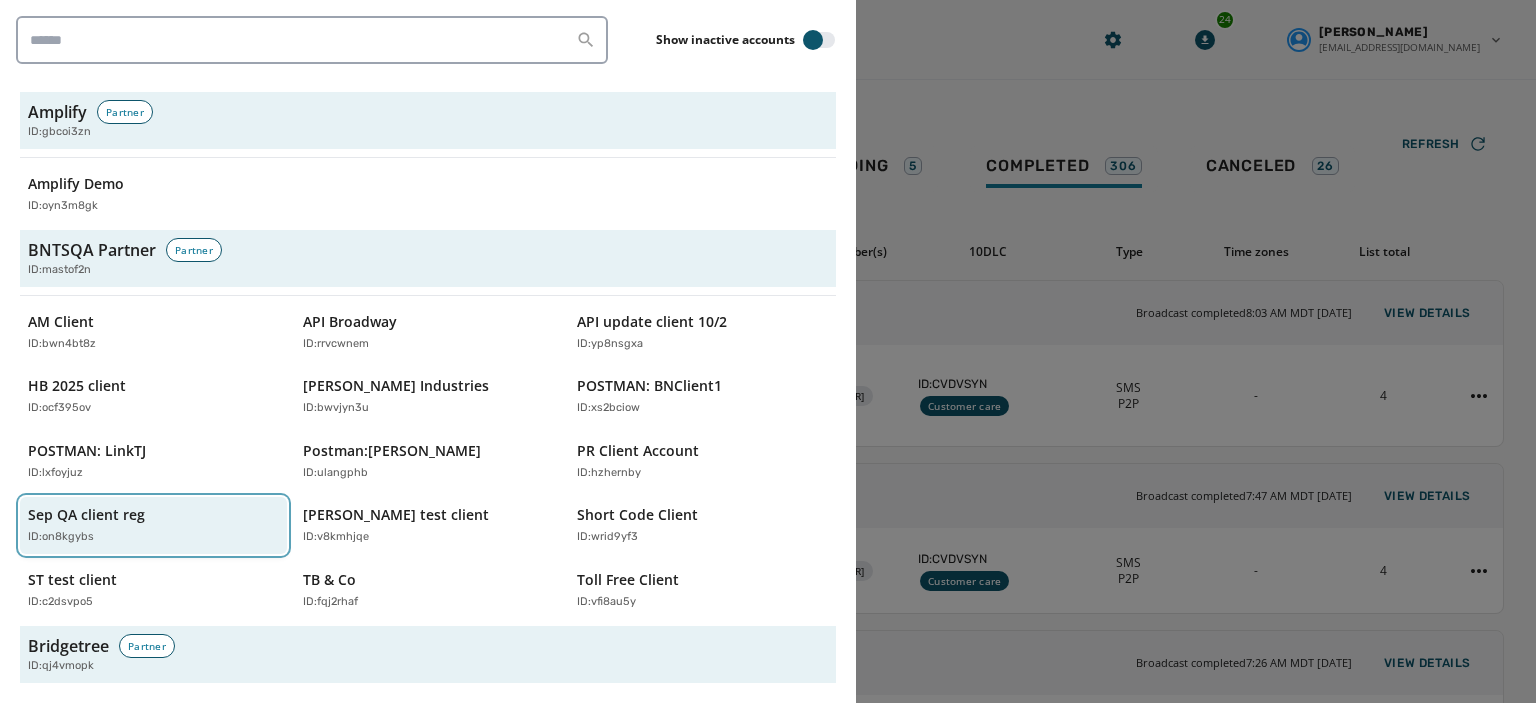click on "Sep QA client reg" at bounding box center (86, 515) 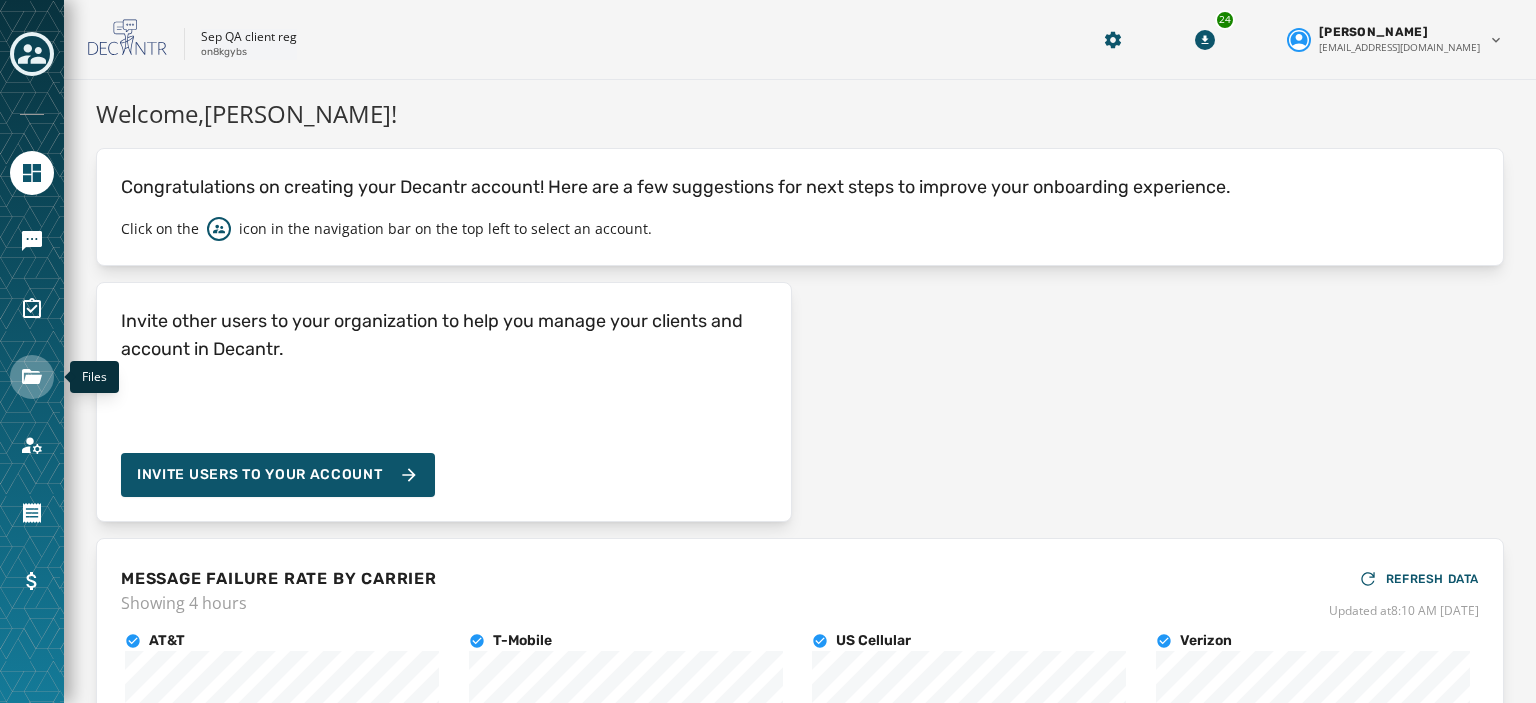 click at bounding box center (32, 377) 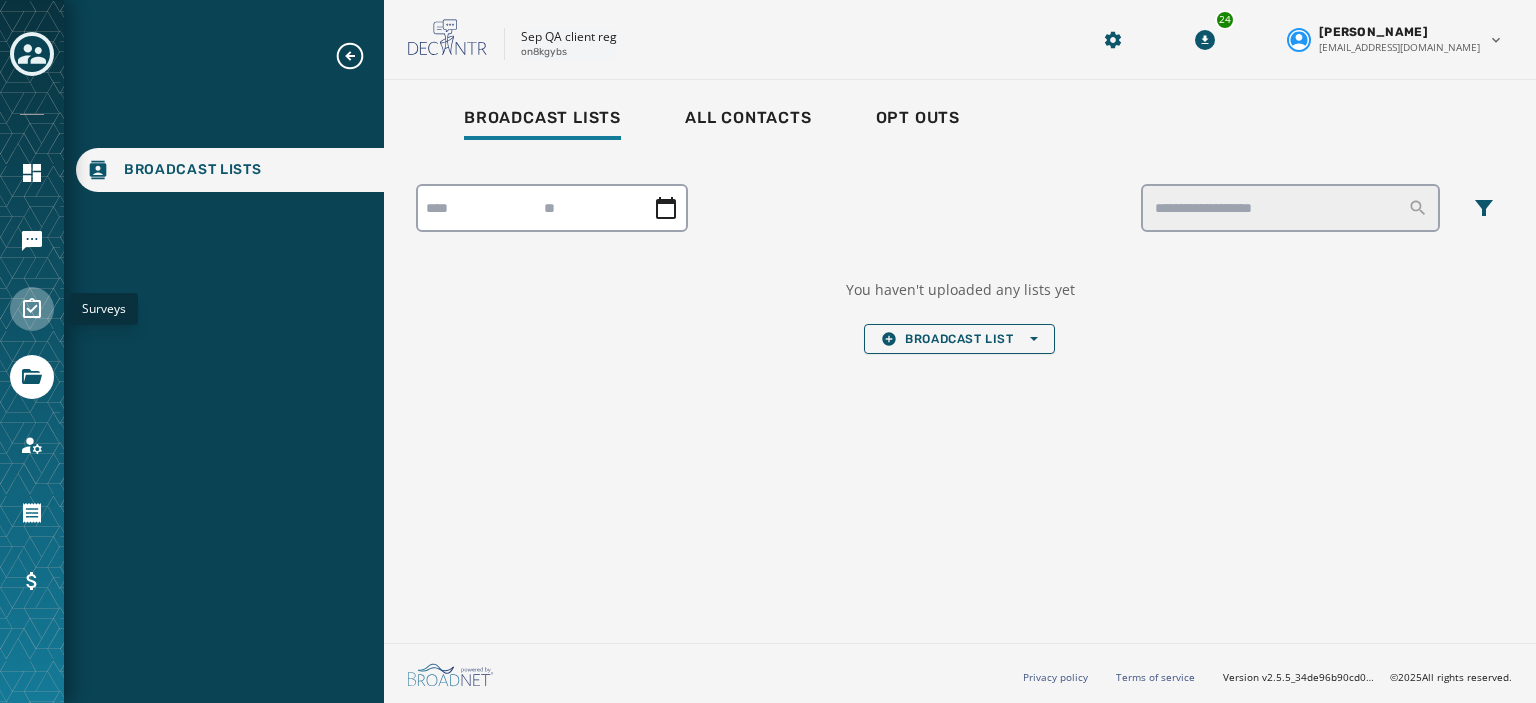 click at bounding box center [32, 309] 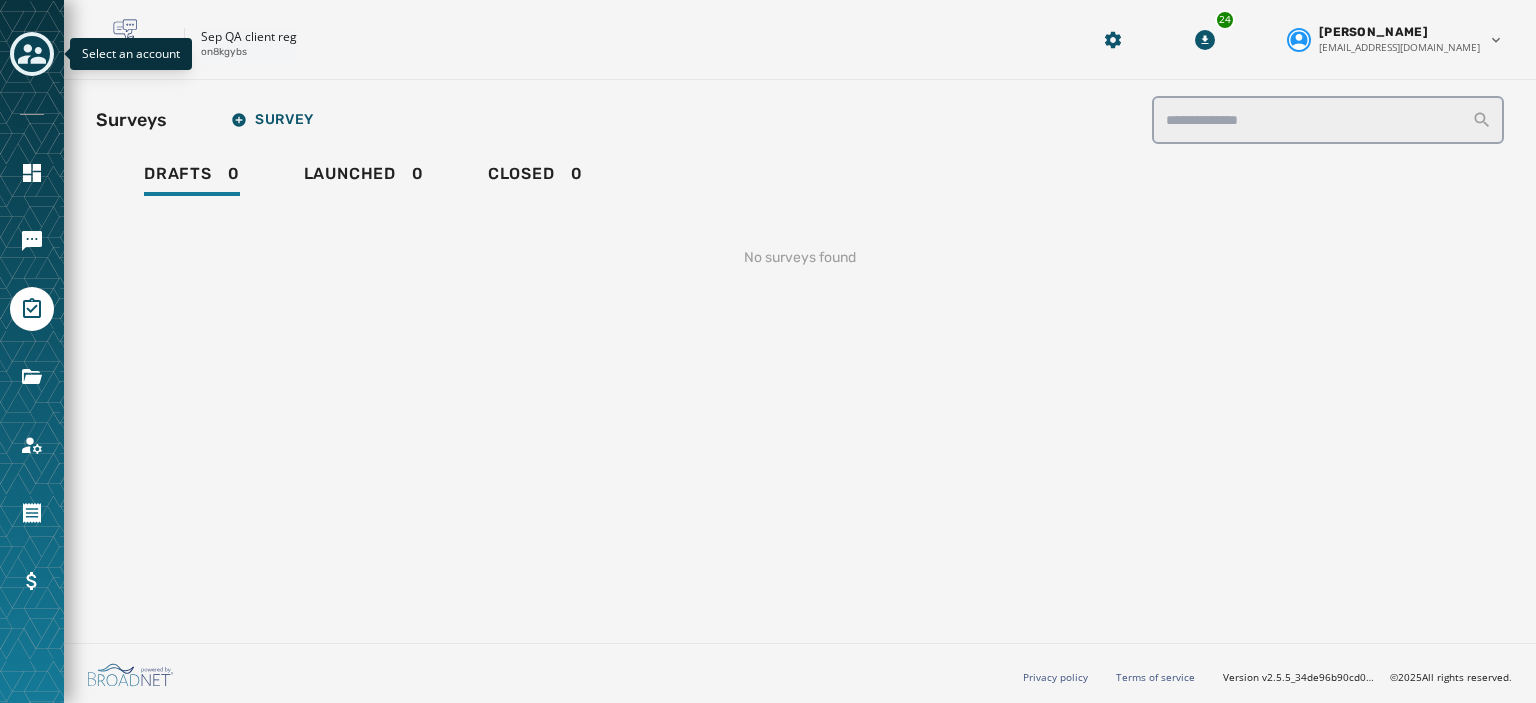 click 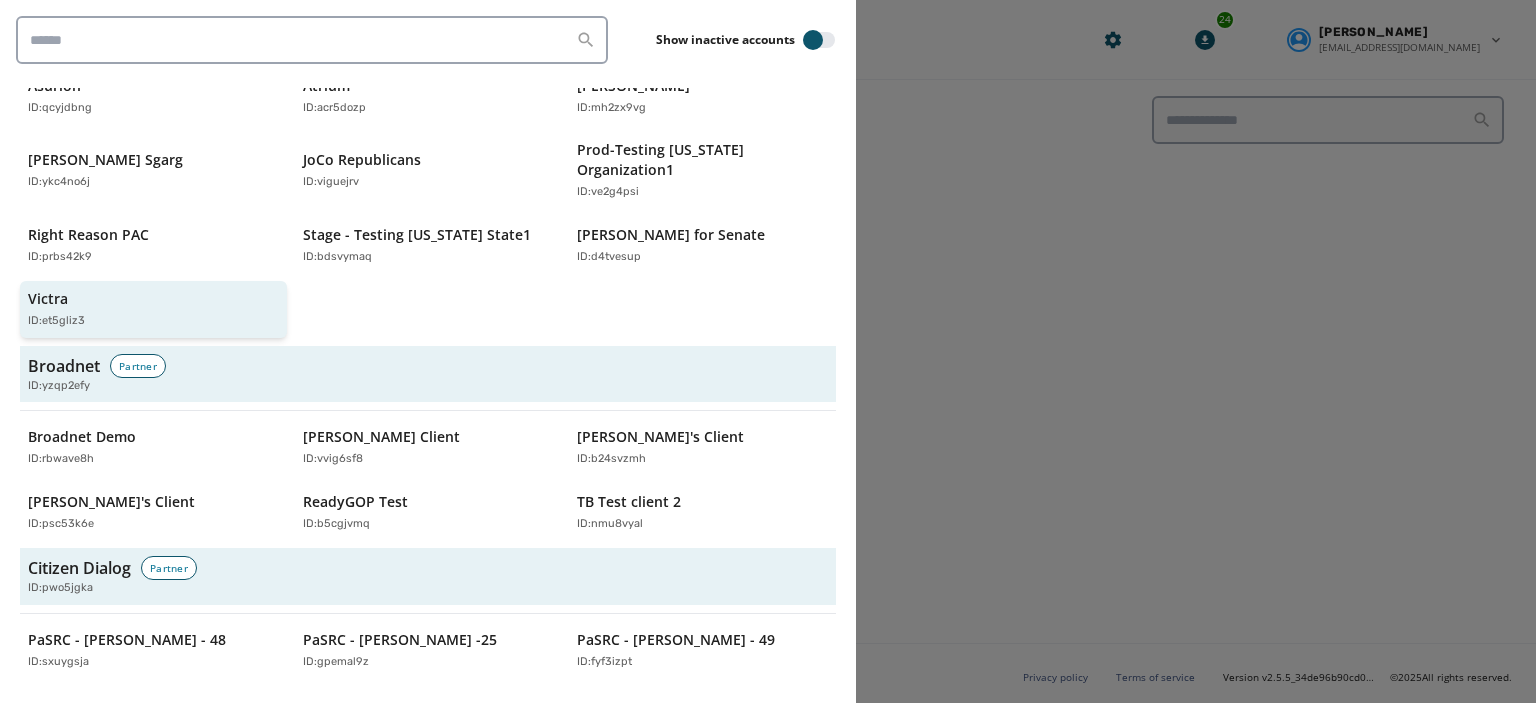 scroll, scrollTop: 639, scrollLeft: 0, axis: vertical 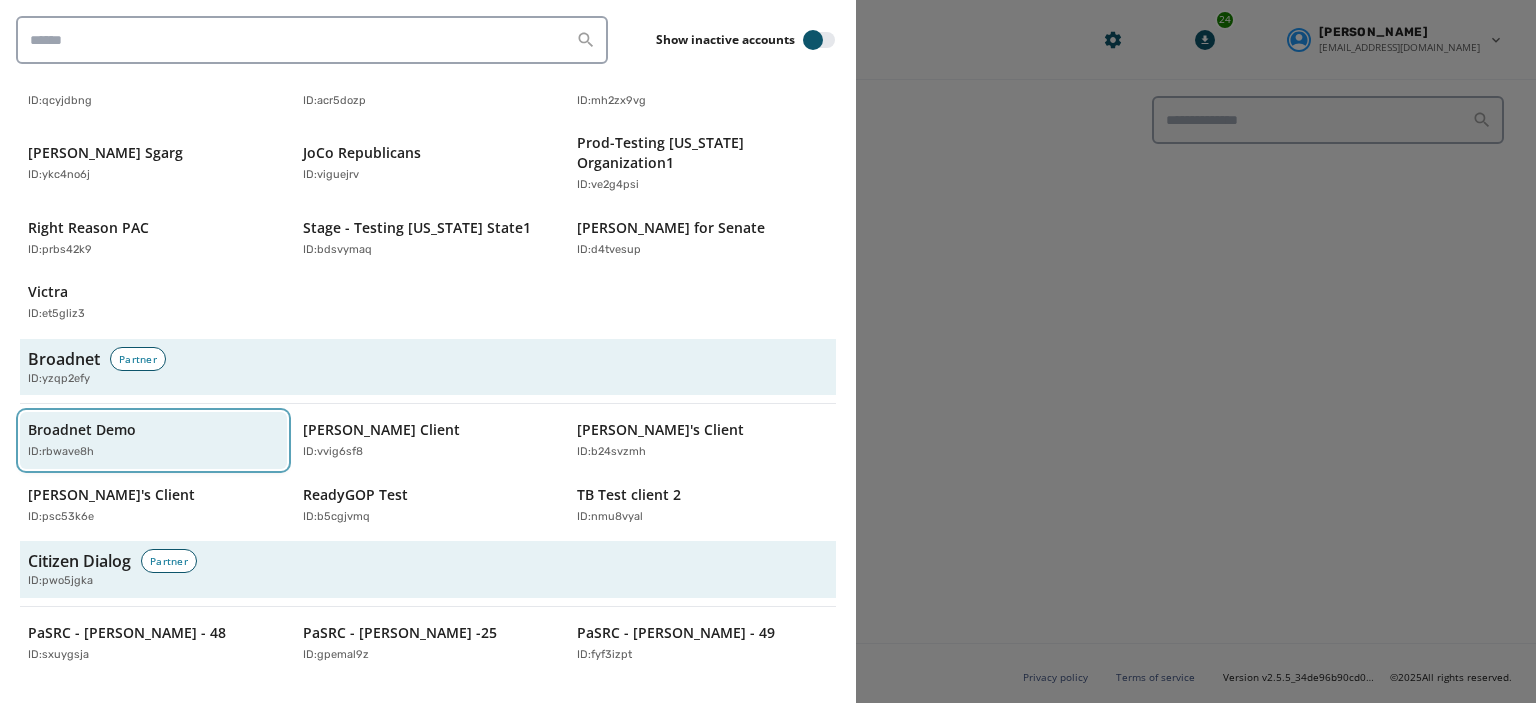 click on "ID:  rbwave8h" at bounding box center [143, 452] 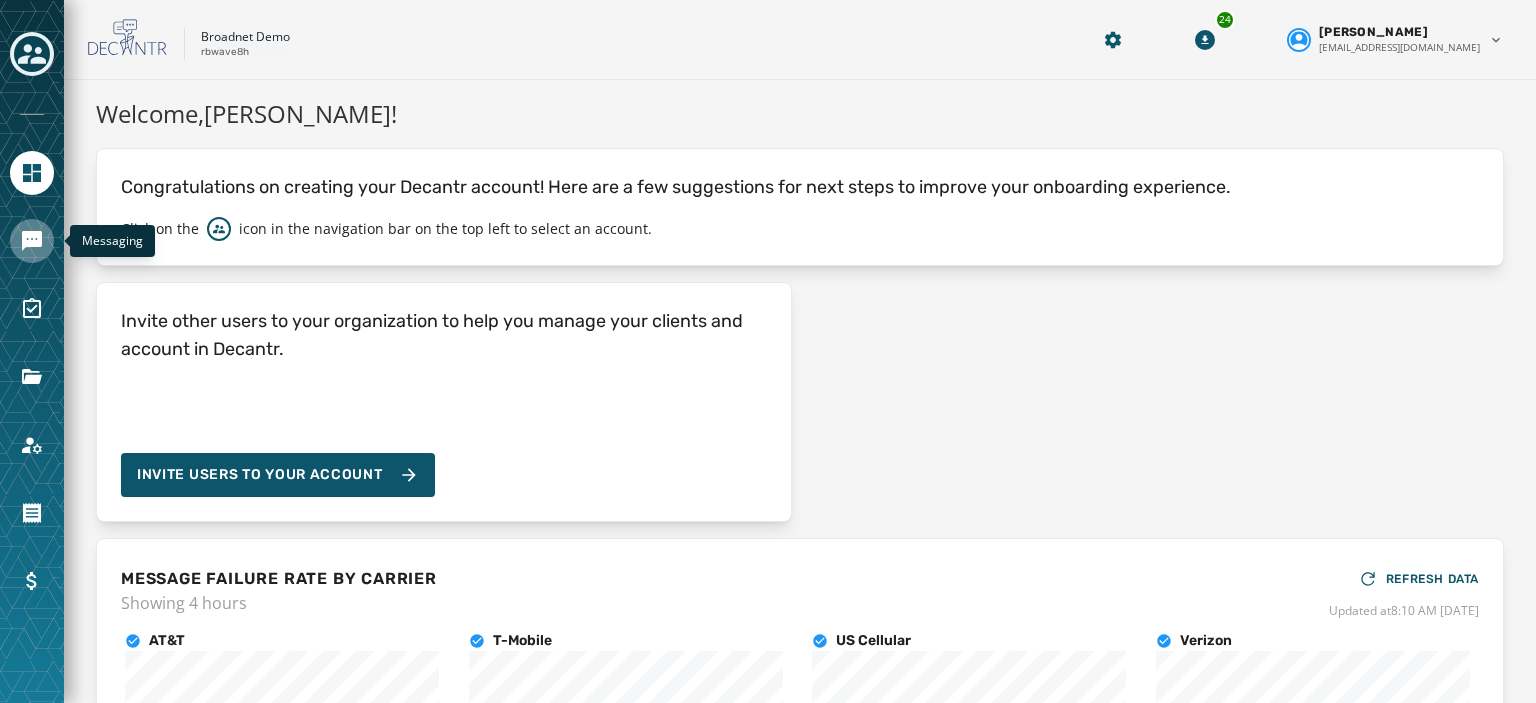 click 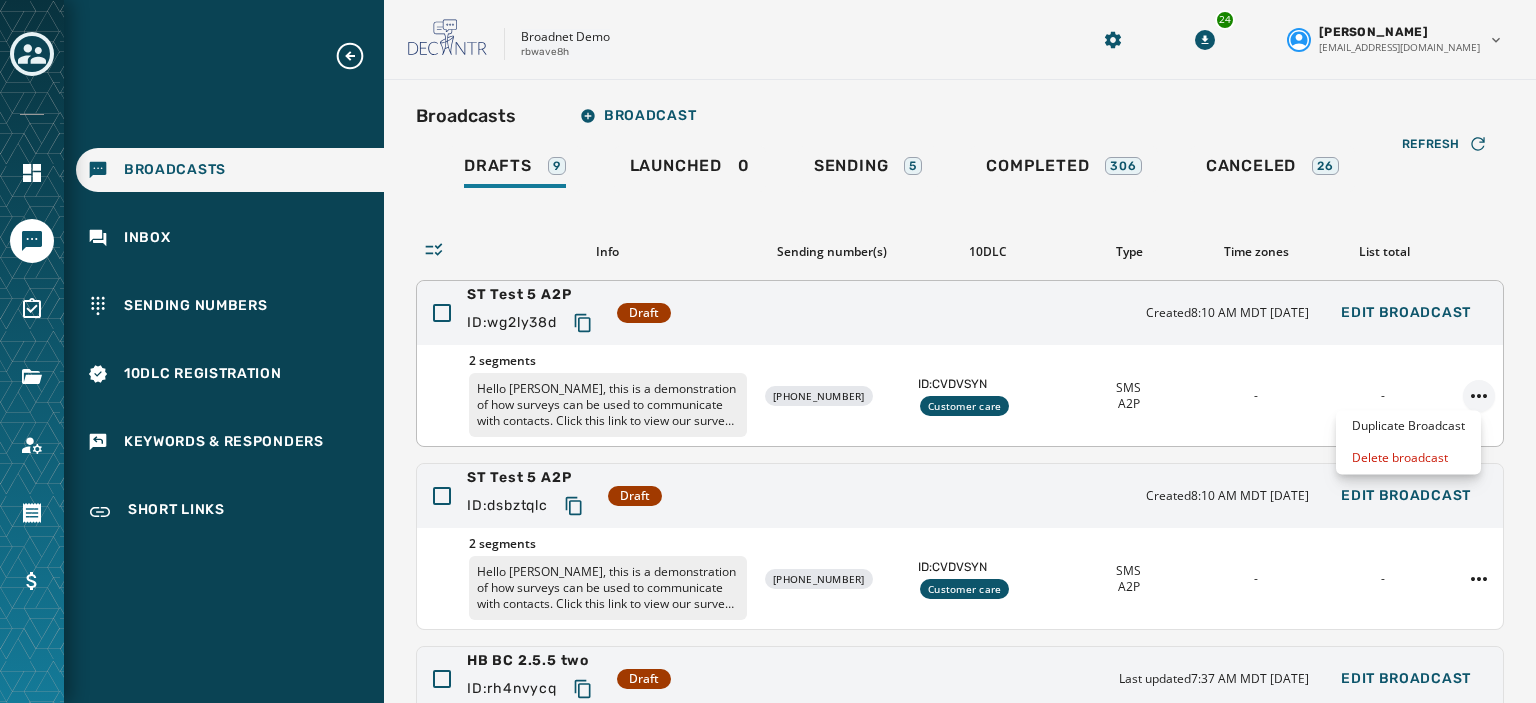 click on "Broadcasts      Inbox      Sending Numbers      10DLC Registration      Keywords & Responders      Short Links Skip To Main Content Broadnet Demo rbwave8h 24 [PERSON_NAME] [EMAIL_ADDRESS][DOMAIN_NAME] Broadcasts Broadcast Drafts 9 Launched 0 Sending 5 Completed 306 Canceled 26 Refresh Info Sending number(s) 10DLC Type Time zones List total ST Test 5 A2P ID:  wg2ly38d Draft Created  8:10 AM MDT [DATE] Edit Broadcast   2 segments Hello [PERSON_NAME], this is a demonstration of how surveys can be used to communicate with contacts. Click this link to view our survey {link} Reply STOP to opt out.
{% survey 'dugl5c34' %} [PHONE_NUMBER] ID:  CVDVSYN Customer care SMS A2P - - ST Test 5 A2P ID:  dsbztqlc Draft Created  8:10 AM MDT [DATE] Edit Broadcast   2 segments Hello [PERSON_NAME], this is a demonstration of how surveys can be used to communicate with contacts. Click this link to view our survey {link} Reply STOP to opt out.
{% survey 'dugl5c34' %} [PHONE_NUMBER] ID:  CVDVSYN Customer care SMS" at bounding box center (768, 351) 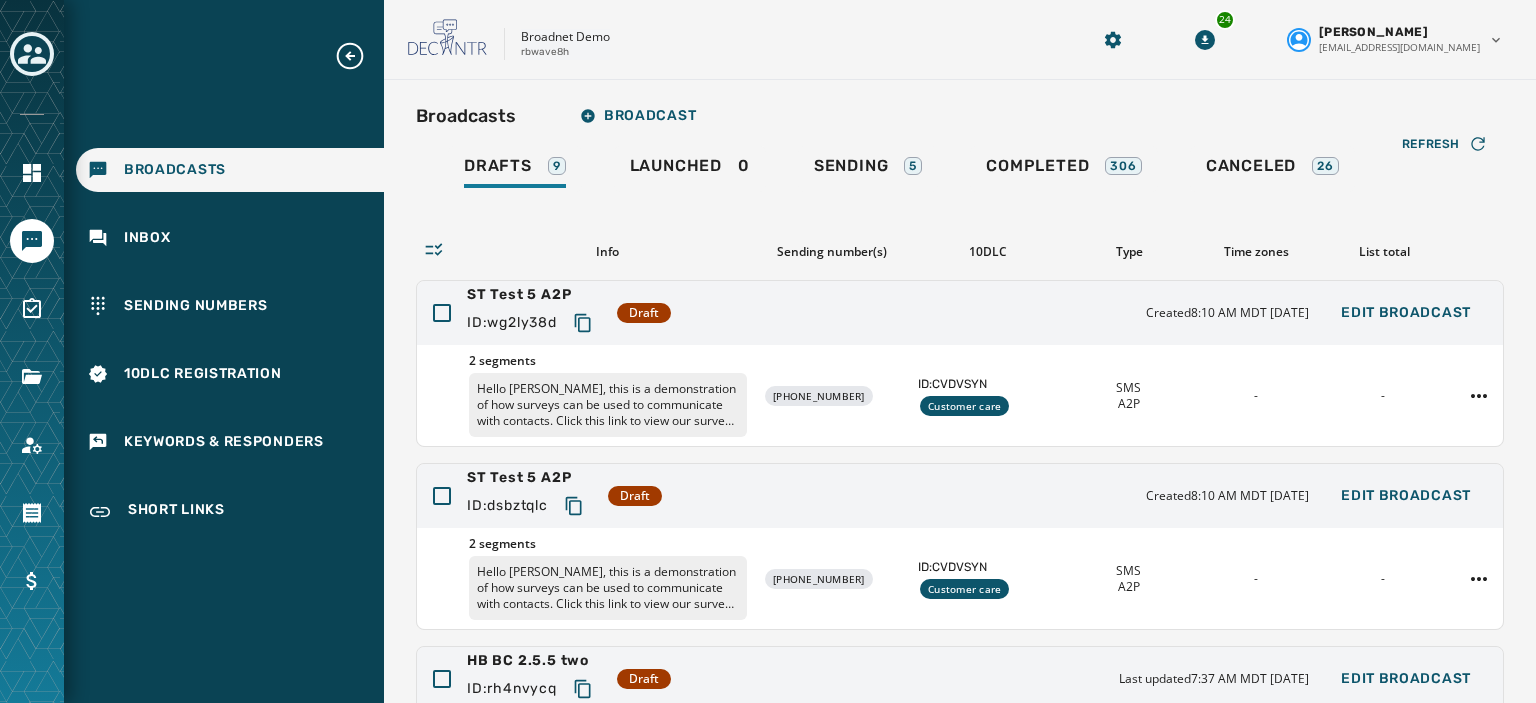 click on "Broadcasts      Inbox      Sending Numbers      10DLC Registration      Keywords & Responders      Short Links Skip To Main Content Broadnet Demo rbwave8h 24 [PERSON_NAME] [EMAIL_ADDRESS][DOMAIN_NAME] Broadcasts Broadcast Drafts 9 Launched 0 Sending 5 Completed 306 Canceled 26 Refresh Info Sending number(s) 10DLC Type Time zones List total ST Test 5 A2P ID:  wg2ly38d Draft Created  8:10 AM MDT [DATE] Edit Broadcast   2 segments Hello [PERSON_NAME], this is a demonstration of how surveys can be used to communicate with contacts. Click this link to view our survey {link} Reply STOP to opt out.
{% survey 'dugl5c34' %} [PHONE_NUMBER] ID:  CVDVSYN Customer care SMS A2P - - ST Test 5 A2P ID:  dsbztqlc Draft Created  8:10 AM MDT [DATE] Edit Broadcast   2 segments Hello [PERSON_NAME], this is a demonstration of how surveys can be used to communicate with contacts. Click this link to view our survey {link} Reply STOP to opt out.
{% survey 'dugl5c34' %} [PHONE_NUMBER] ID:  CVDVSYN Customer care SMS" at bounding box center (768, 351) 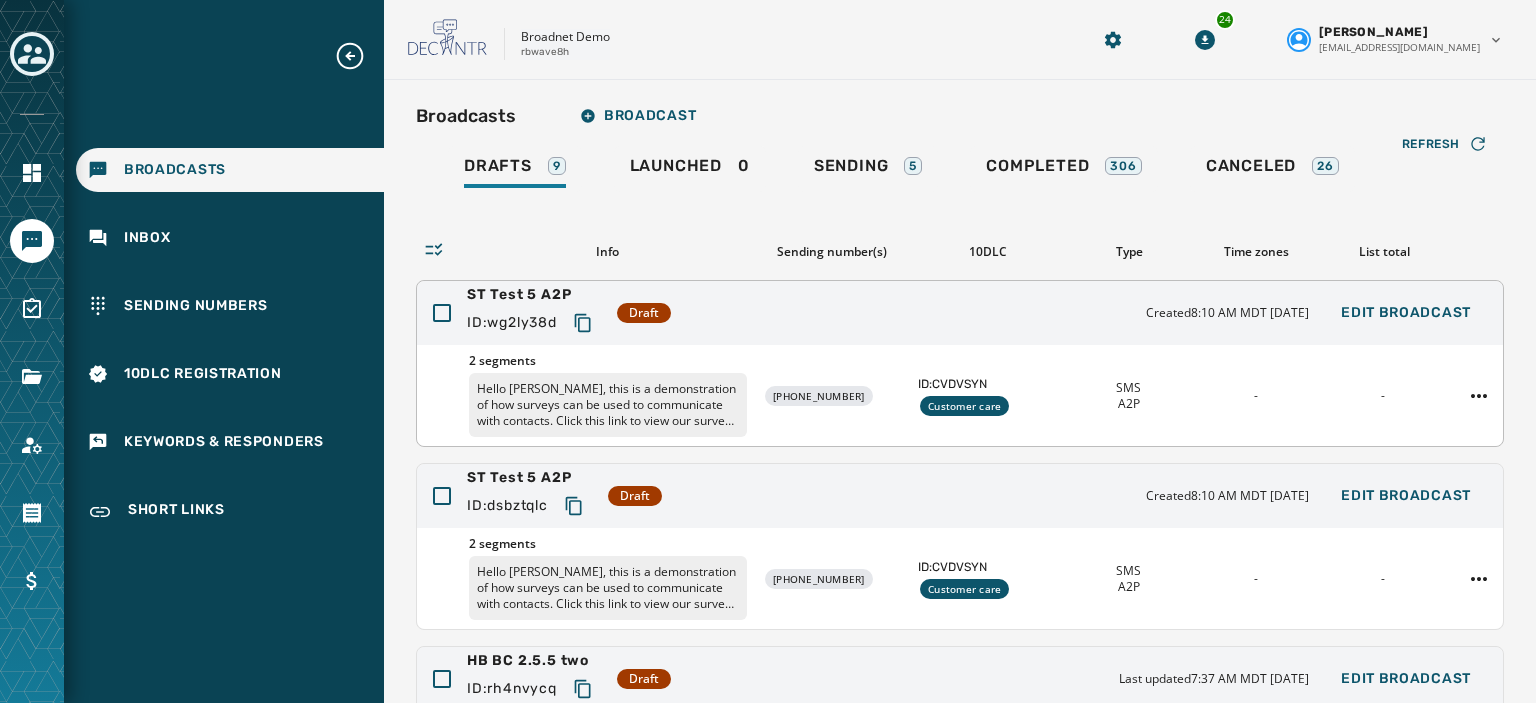 click on "Hello [PERSON_NAME], this is a demonstration of how surveys can be used to communicate with contacts. Click this link to view our survey {link} Reply STOP to opt out.
{% survey 'dugl5c34' %}" at bounding box center (608, 405) 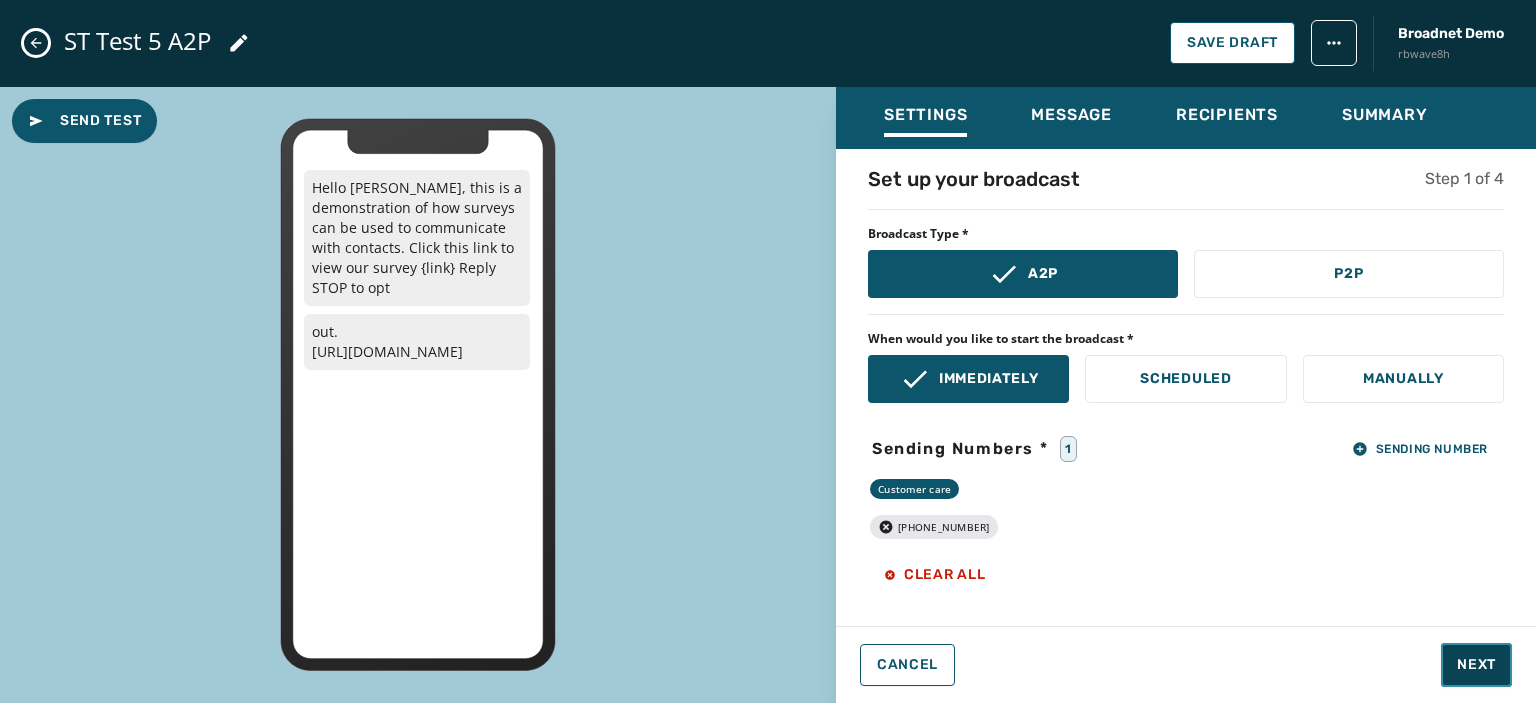 click on "Next" at bounding box center (1476, 665) 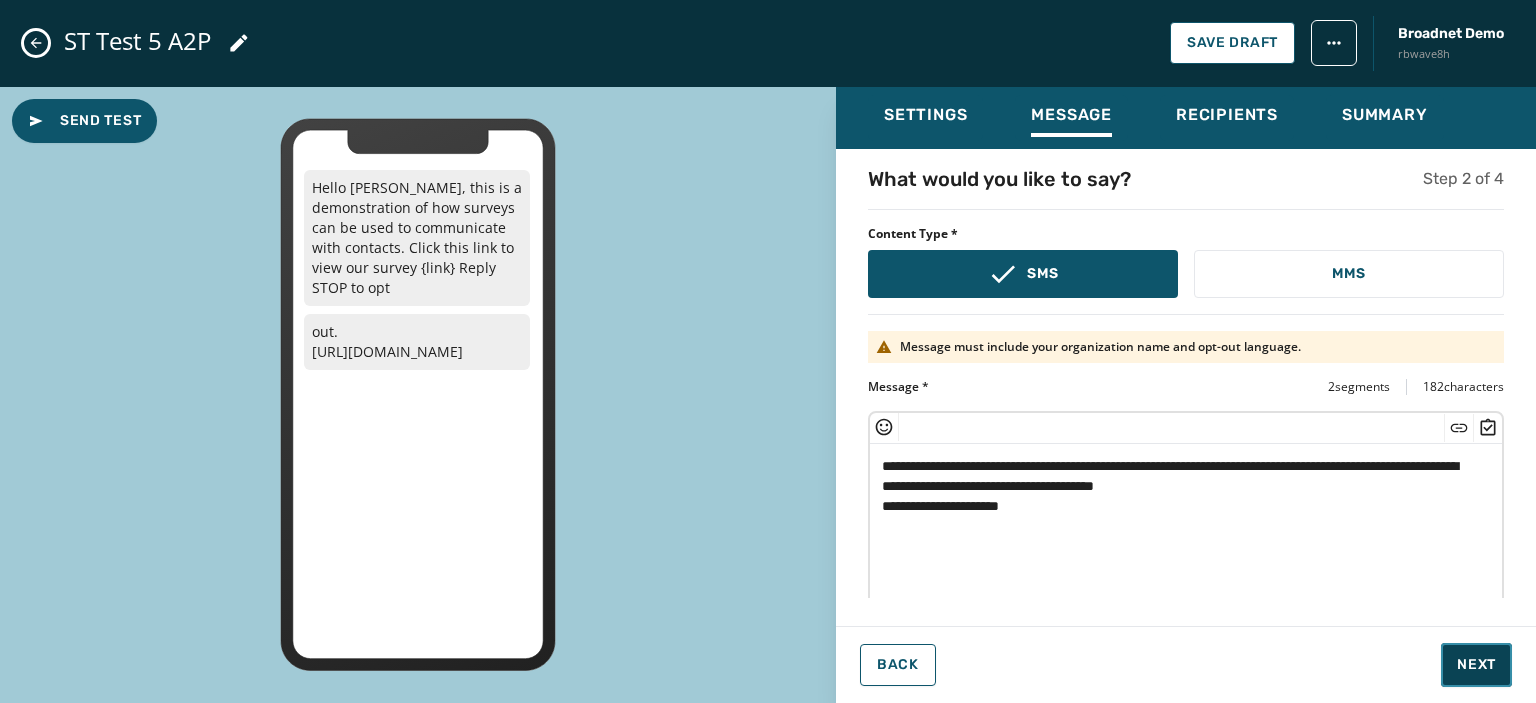 click on "Next" at bounding box center [1476, 665] 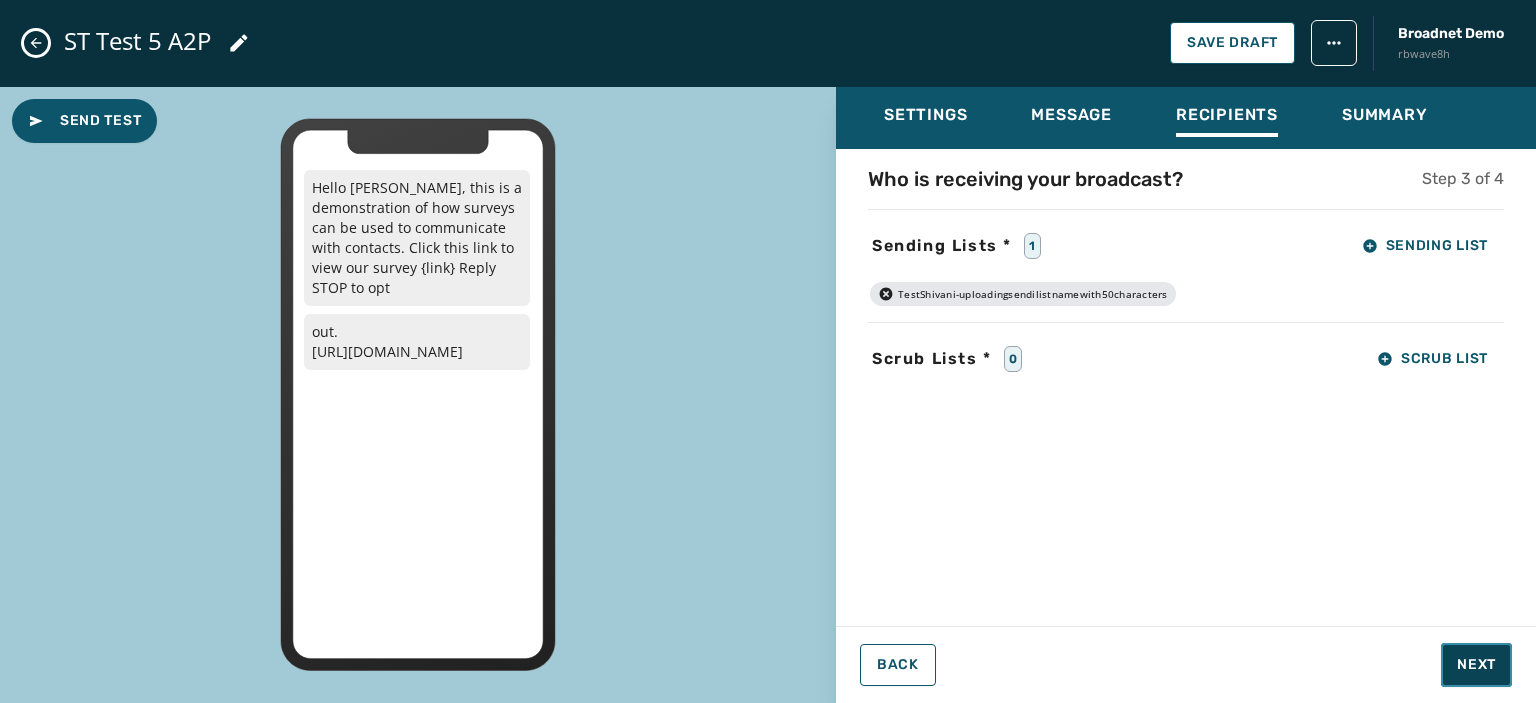 click on "Next" at bounding box center [1476, 665] 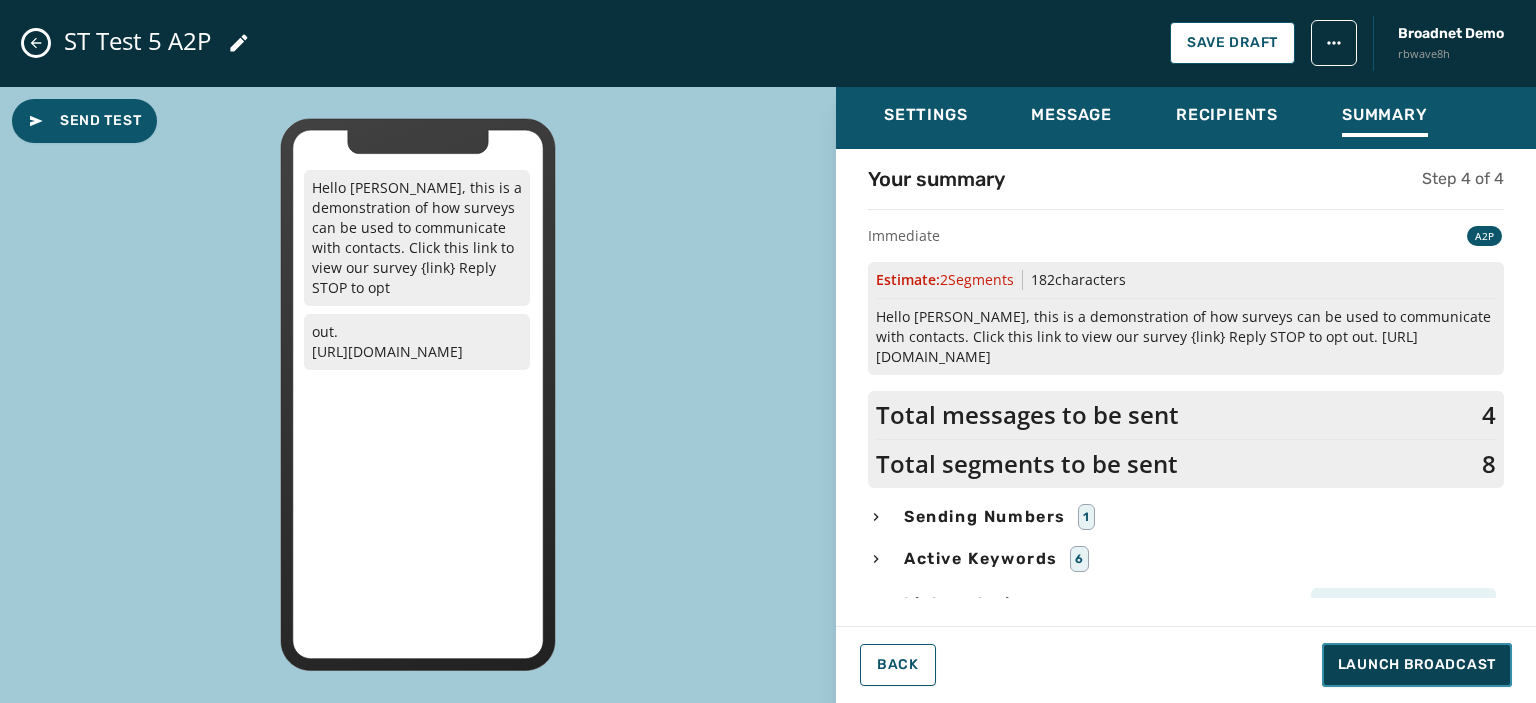 click on "Launch Broadcast" at bounding box center (1417, 665) 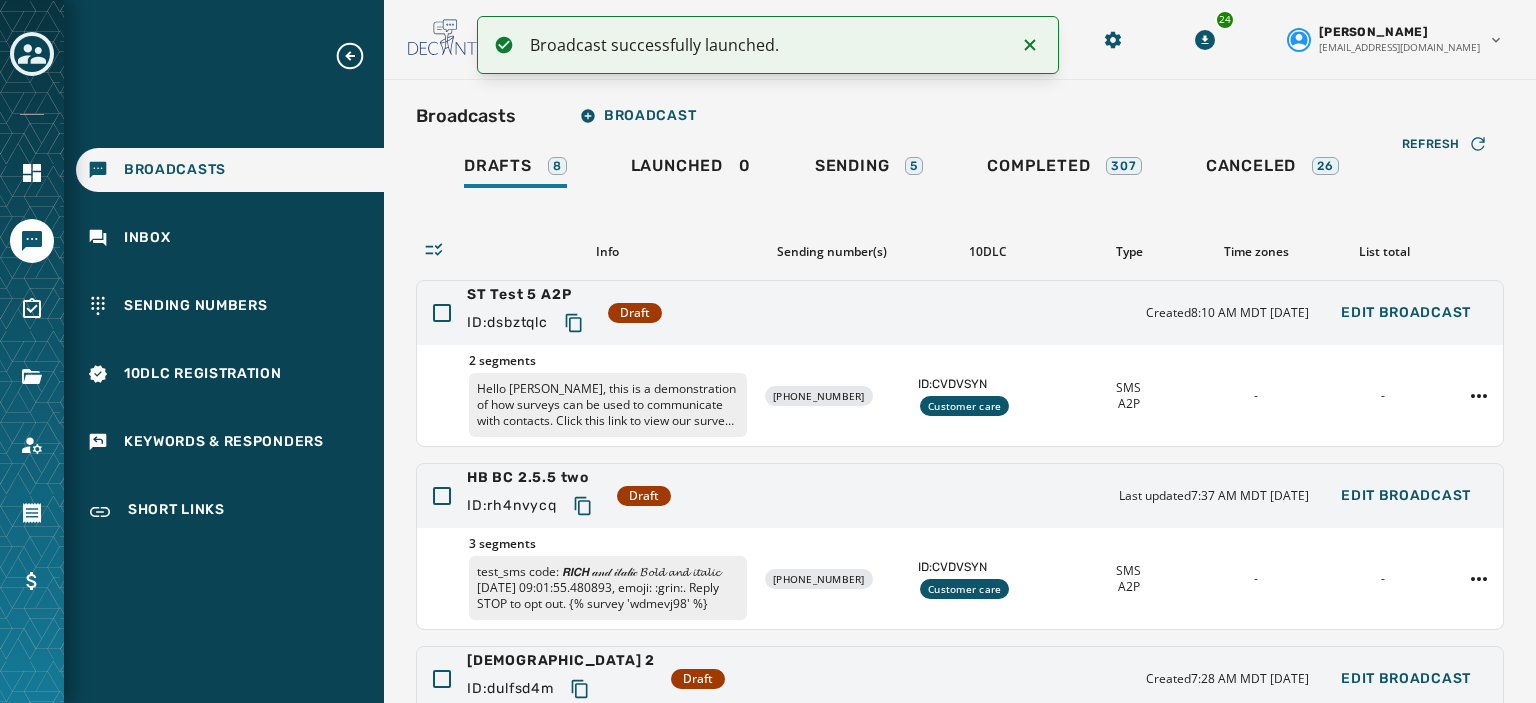 click 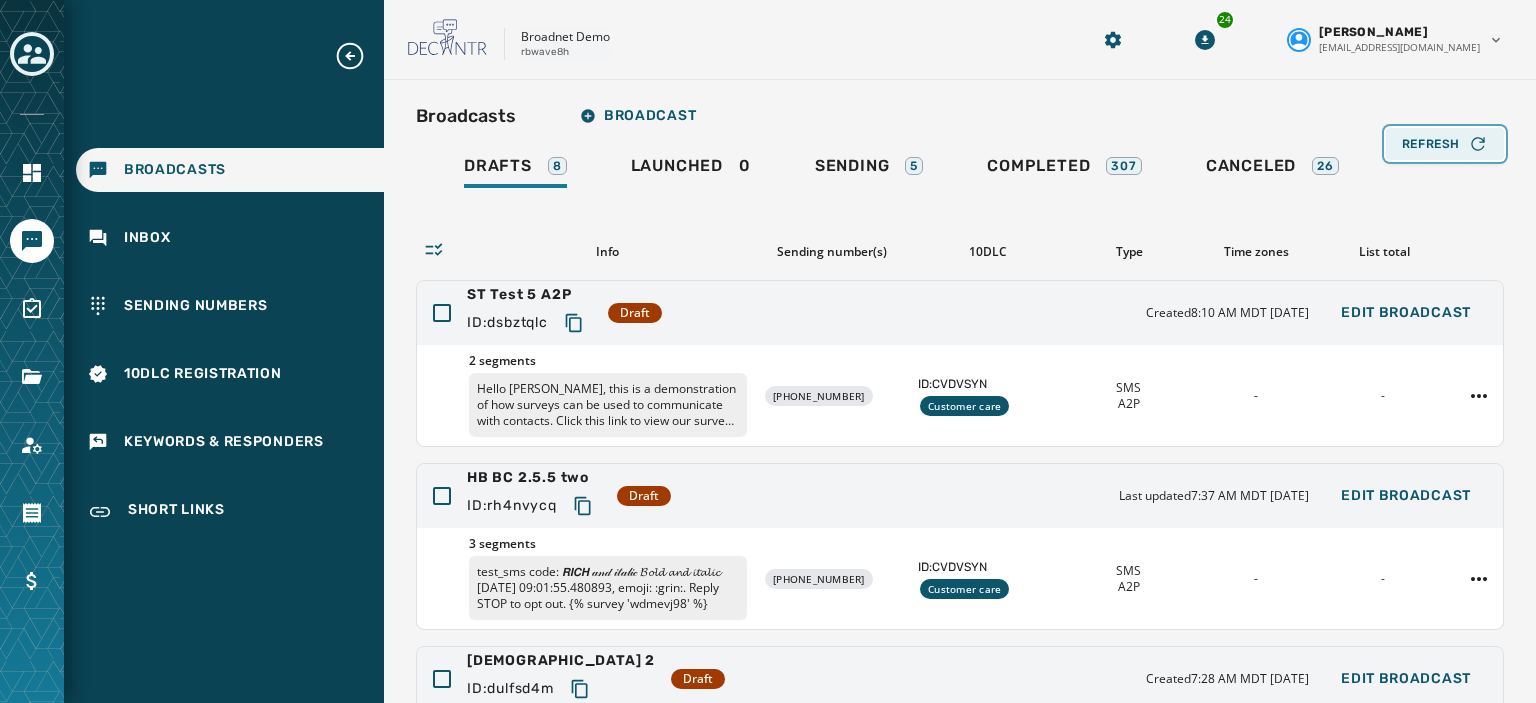 click on "Refresh" at bounding box center [1445, 144] 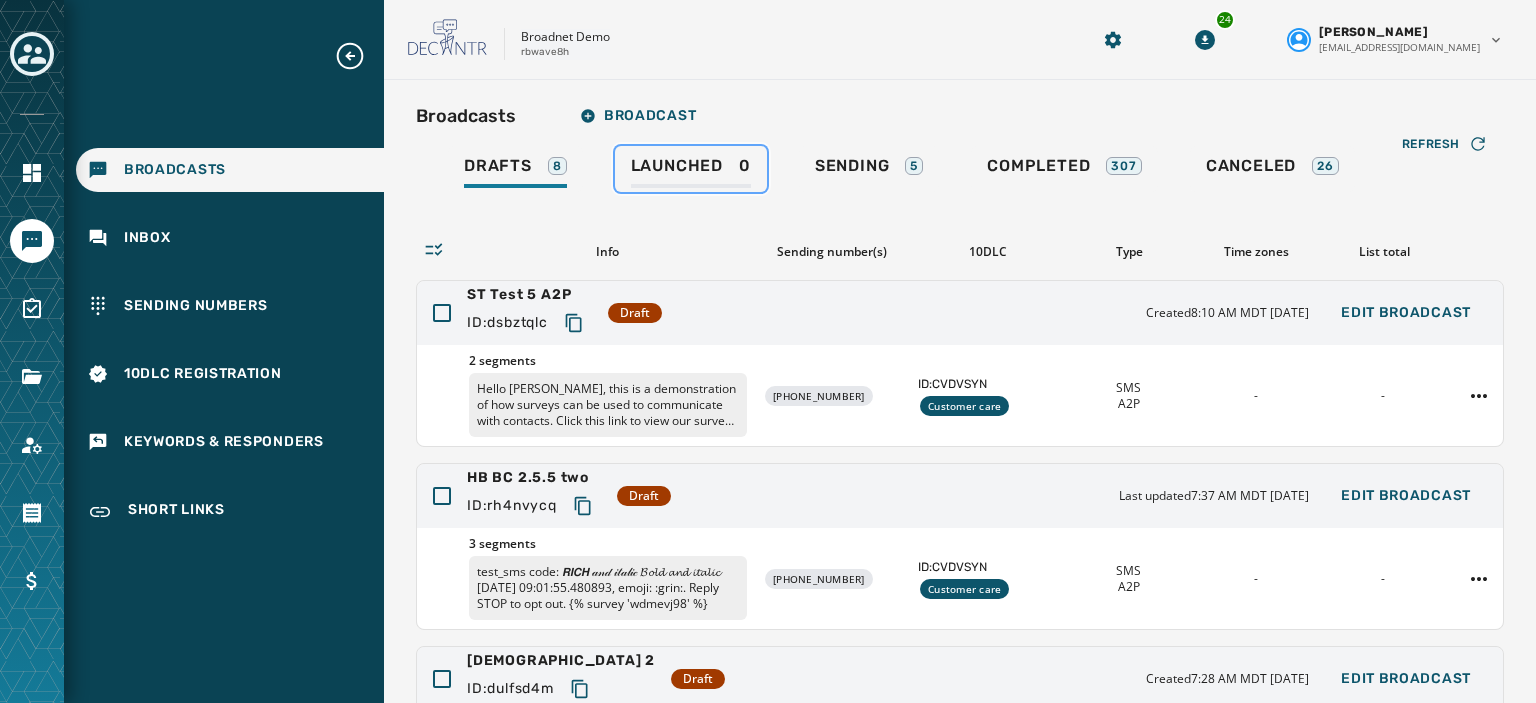 click on "Launched" at bounding box center (677, 166) 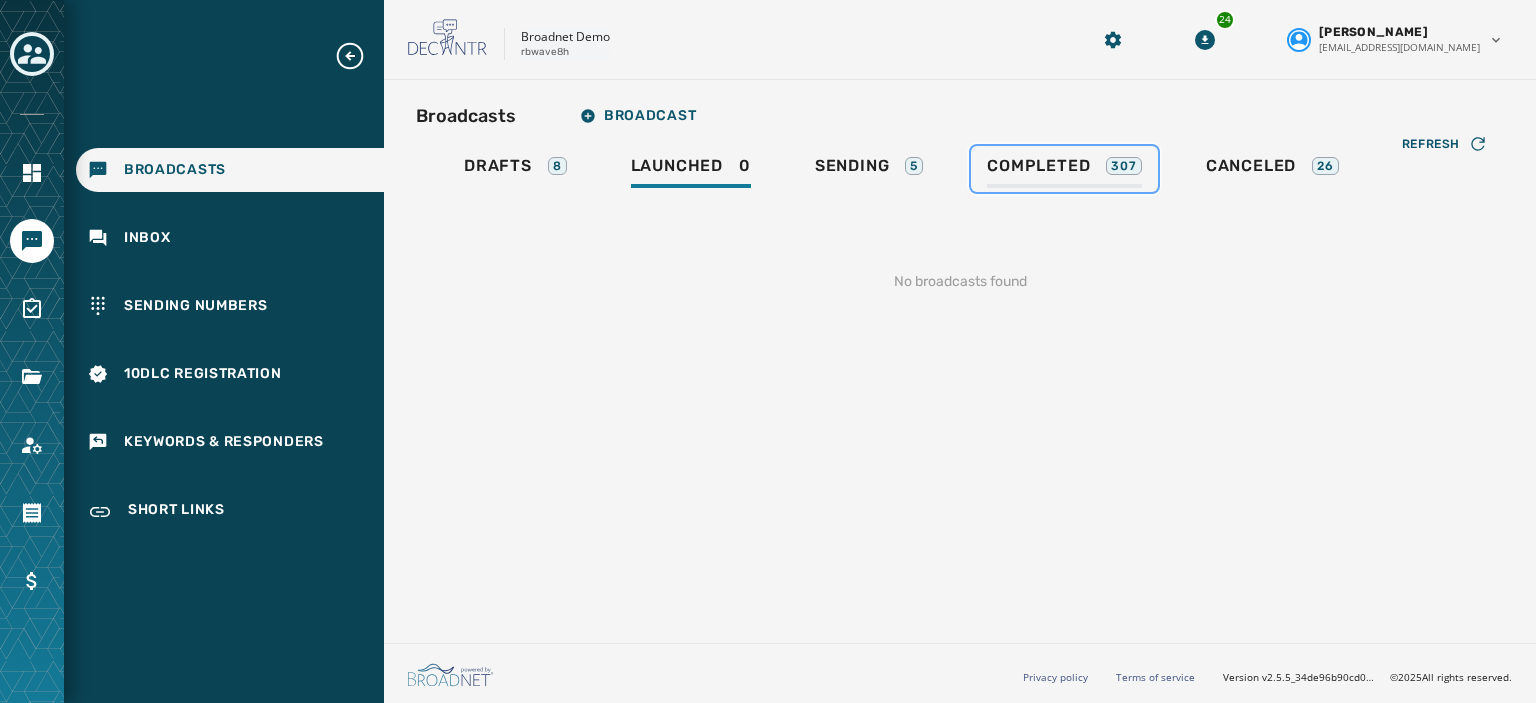 click on "Completed 307" at bounding box center (1064, 169) 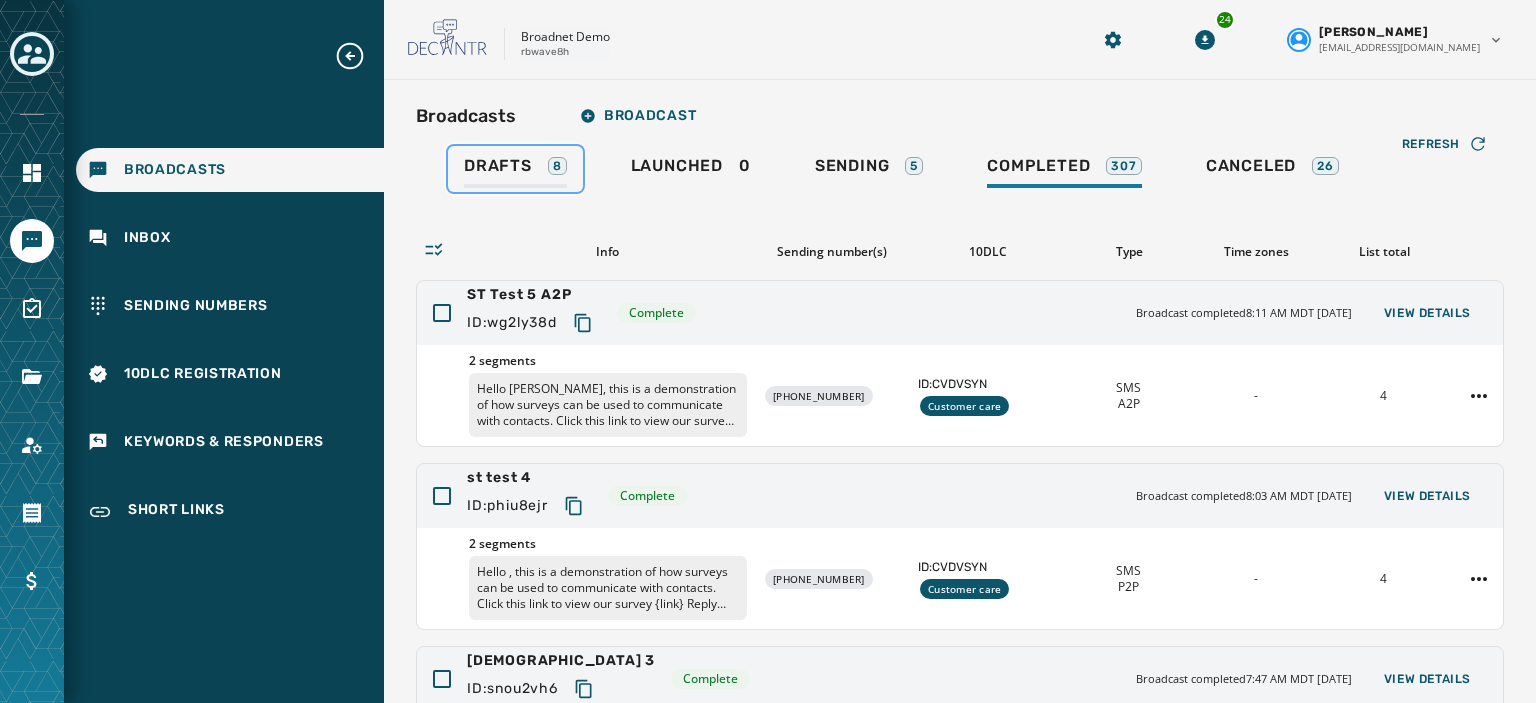 click on "Drafts" at bounding box center [498, 166] 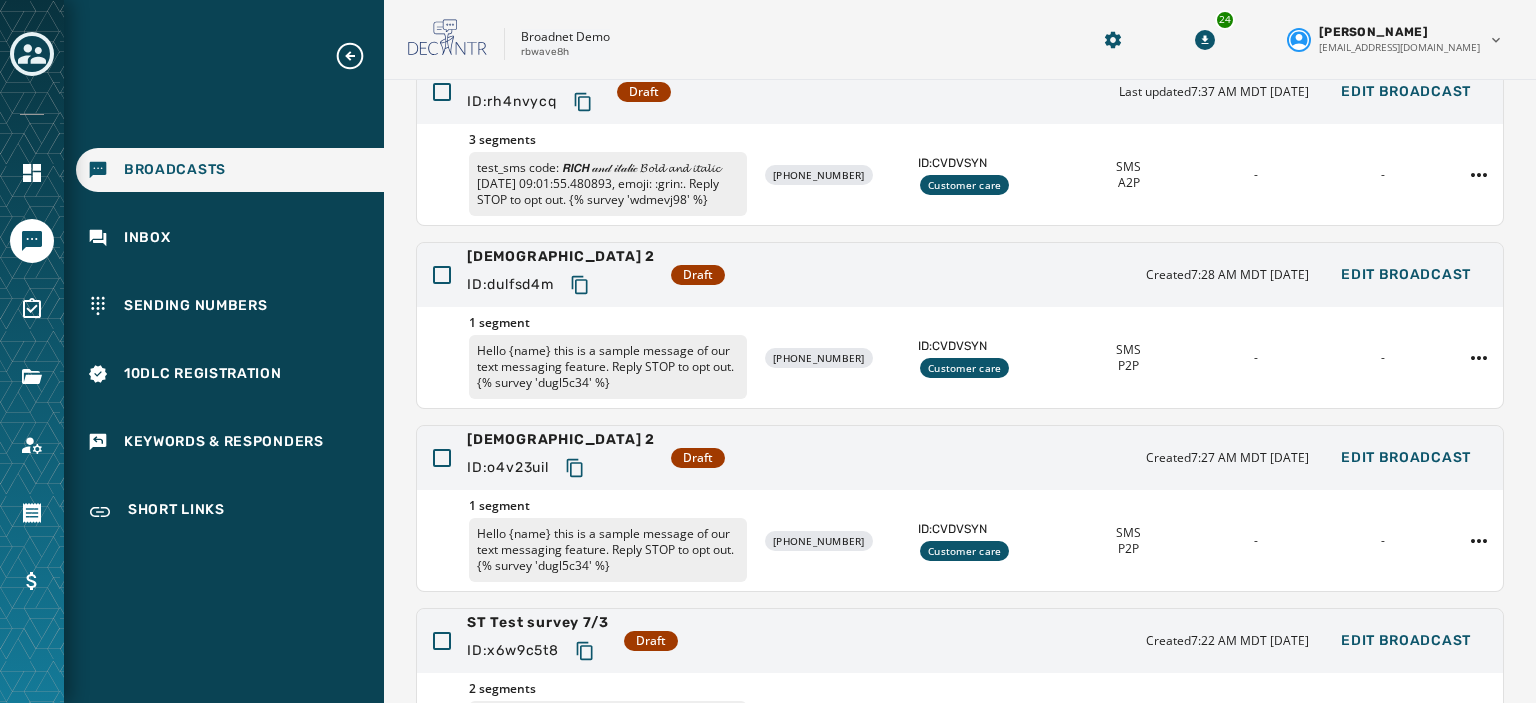 scroll, scrollTop: 0, scrollLeft: 0, axis: both 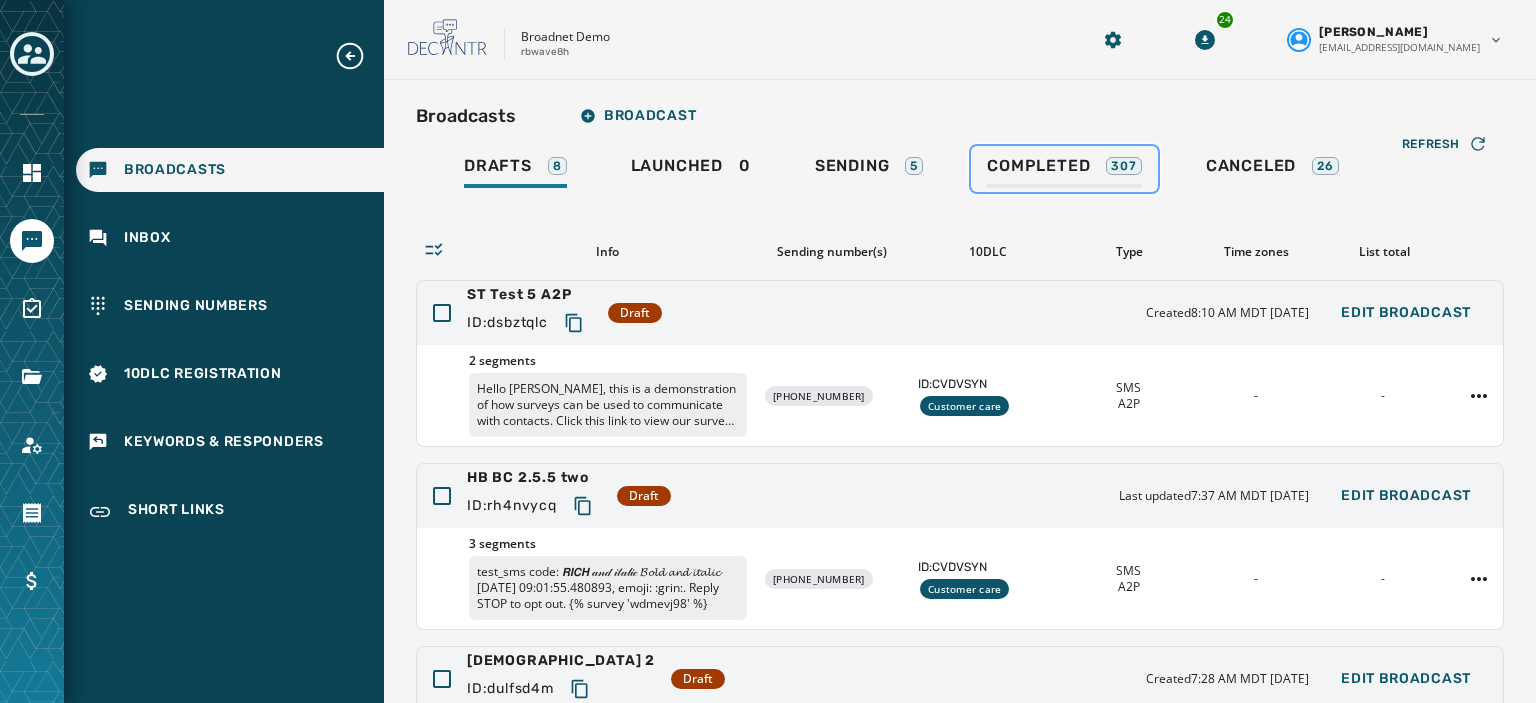 click on "Completed" at bounding box center (1038, 166) 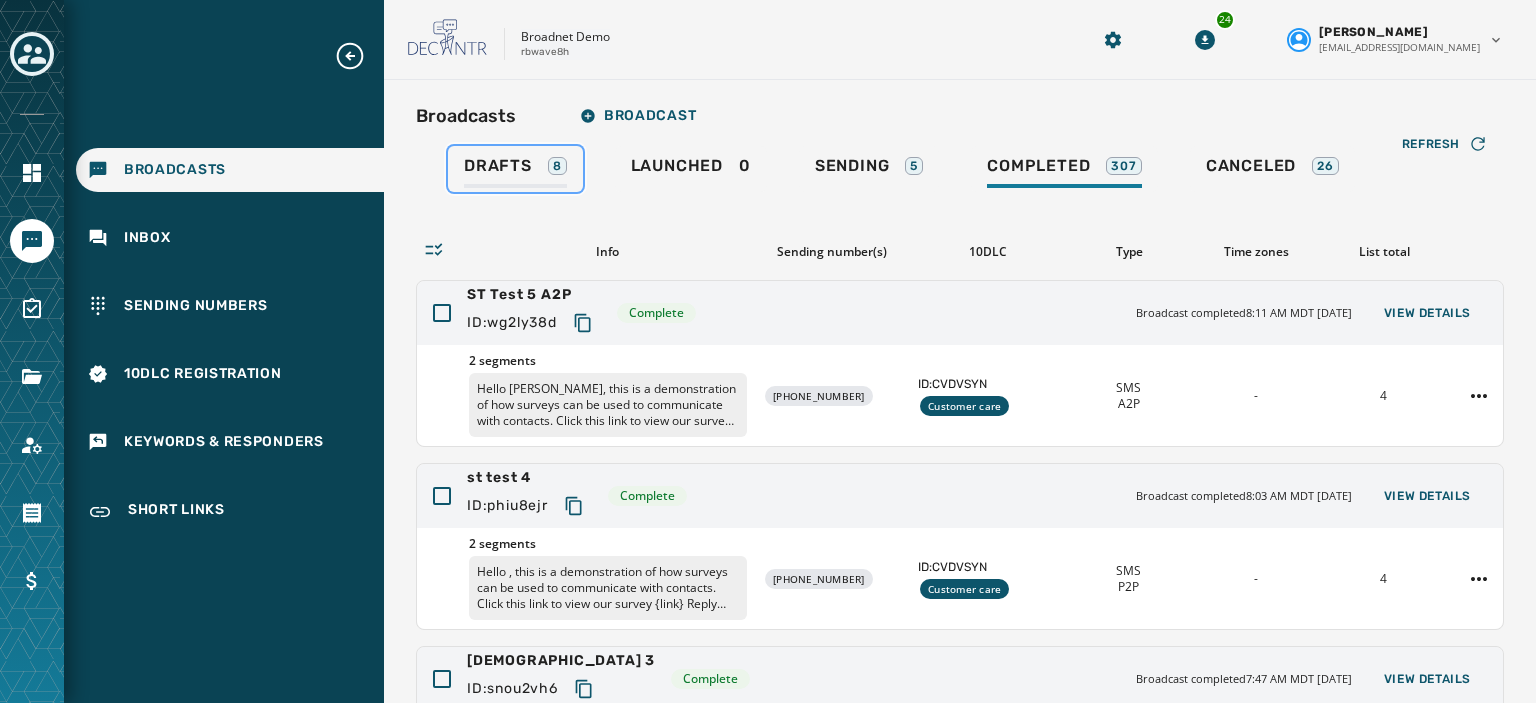 click on "Drafts" at bounding box center [498, 166] 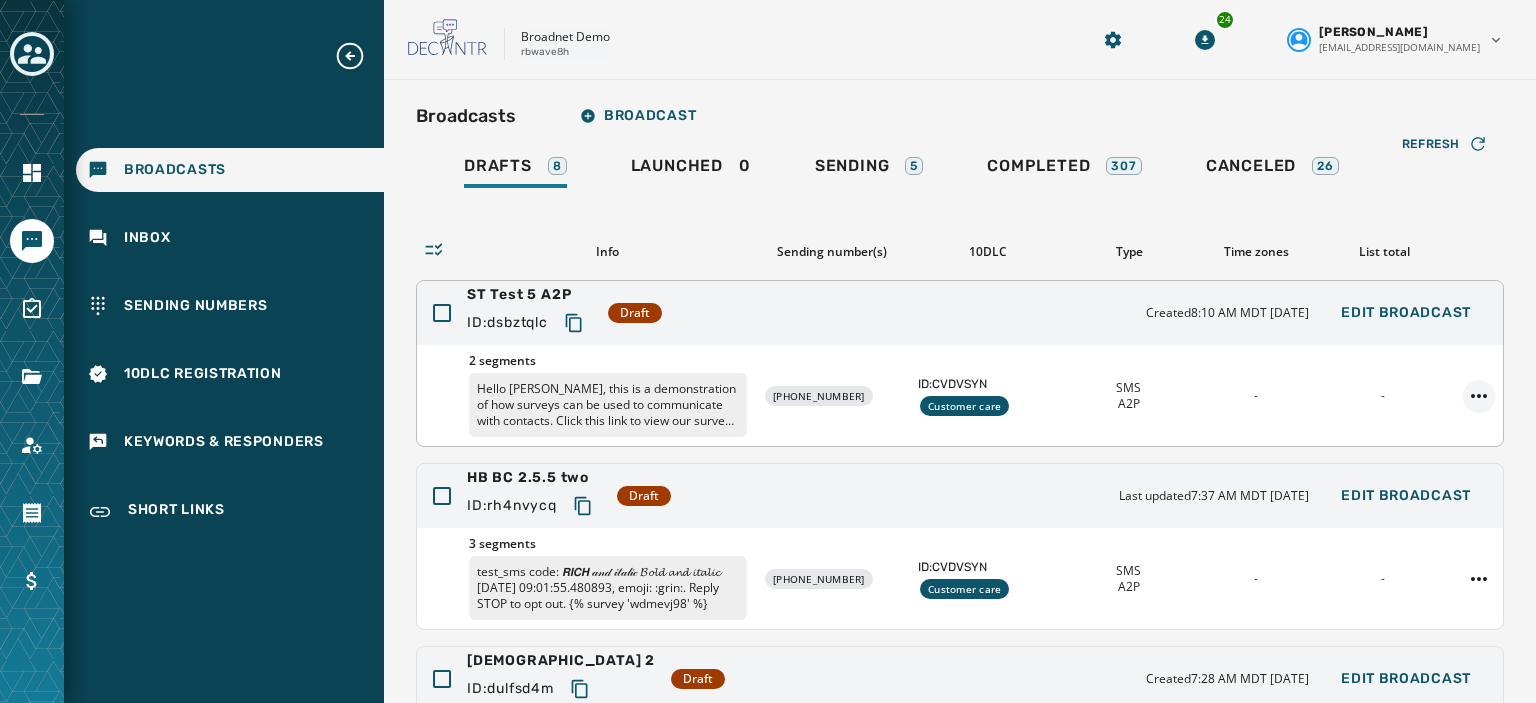 click on "Broadcasts      Inbox      Sending Numbers      10DLC Registration      Keywords & Responders      Short Links Skip To Main Content Broadnet Demo rbwave8h 24 [PERSON_NAME] [EMAIL_ADDRESS][DOMAIN_NAME] Broadcasts Broadcast Drafts 8 Launched 0 Sending 5 Completed 307 Canceled 26 Refresh Info Sending number(s) 10DLC Type Time zones List total ST Test 5 A2P ID:  dsbztqlc Draft Created  8:10 AM MDT [DATE] Edit Broadcast   2 segments Hello [PERSON_NAME], this is a demonstration of how surveys can be used to communicate with contacts. Click this link to view our survey {link} Reply STOP to opt out.
{% survey 'dugl5c34' %} [PHONE_NUMBER] ID:  CVDVSYN Customer care SMS A2P - - HB BC 2.5.5 two ID:  rh4nvycq Draft Last updated  7:37 AM MDT [DATE] Edit Broadcast   3 segments test_sms code: 𝙍𝙄𝘾𝙃 𝒶𝓃𝒹 𝒾𝓉𝒶𝓁𝒾𝒸 𝓑𝓸𝓵𝓭 𝓪𝓷𝓭 𝓲𝓽𝓪𝓵𝓲𝓬 [DATE] 09:01:55.480893, emoji: :grin:. Reply STOP to opt out.
{% survey 'wdmevj98' %} ID:  -" at bounding box center [768, 351] 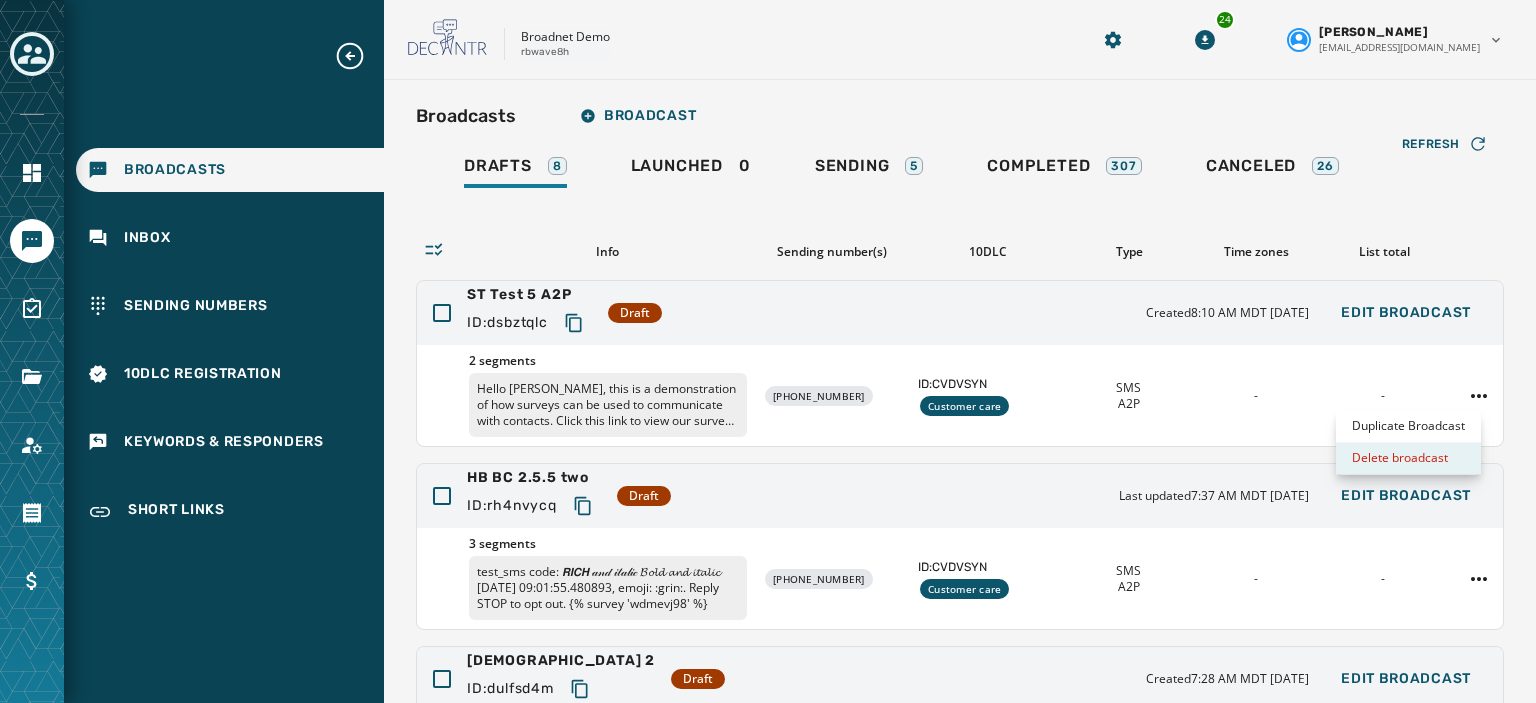 click on "Delete broadcast" at bounding box center [1408, 458] 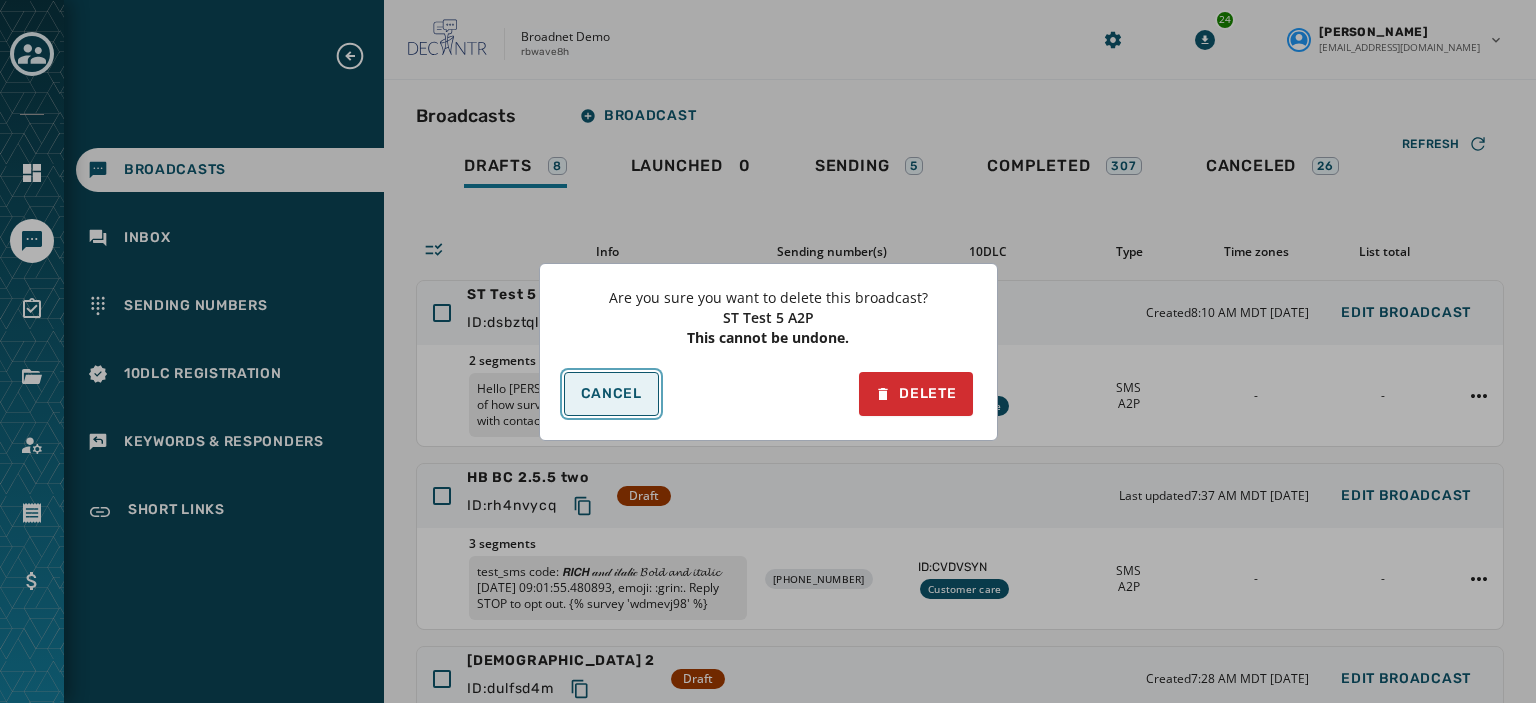 click on "Cancel" at bounding box center [611, 394] 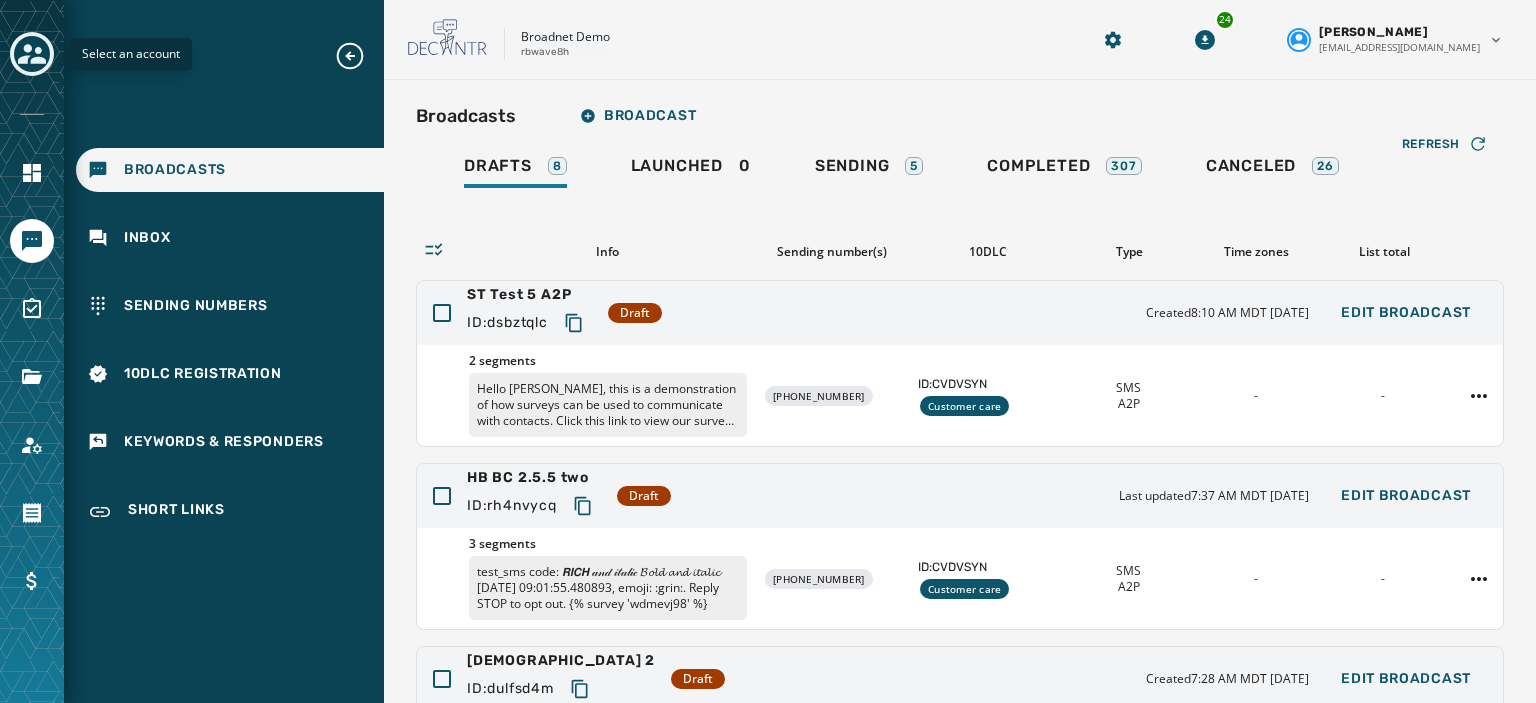 click 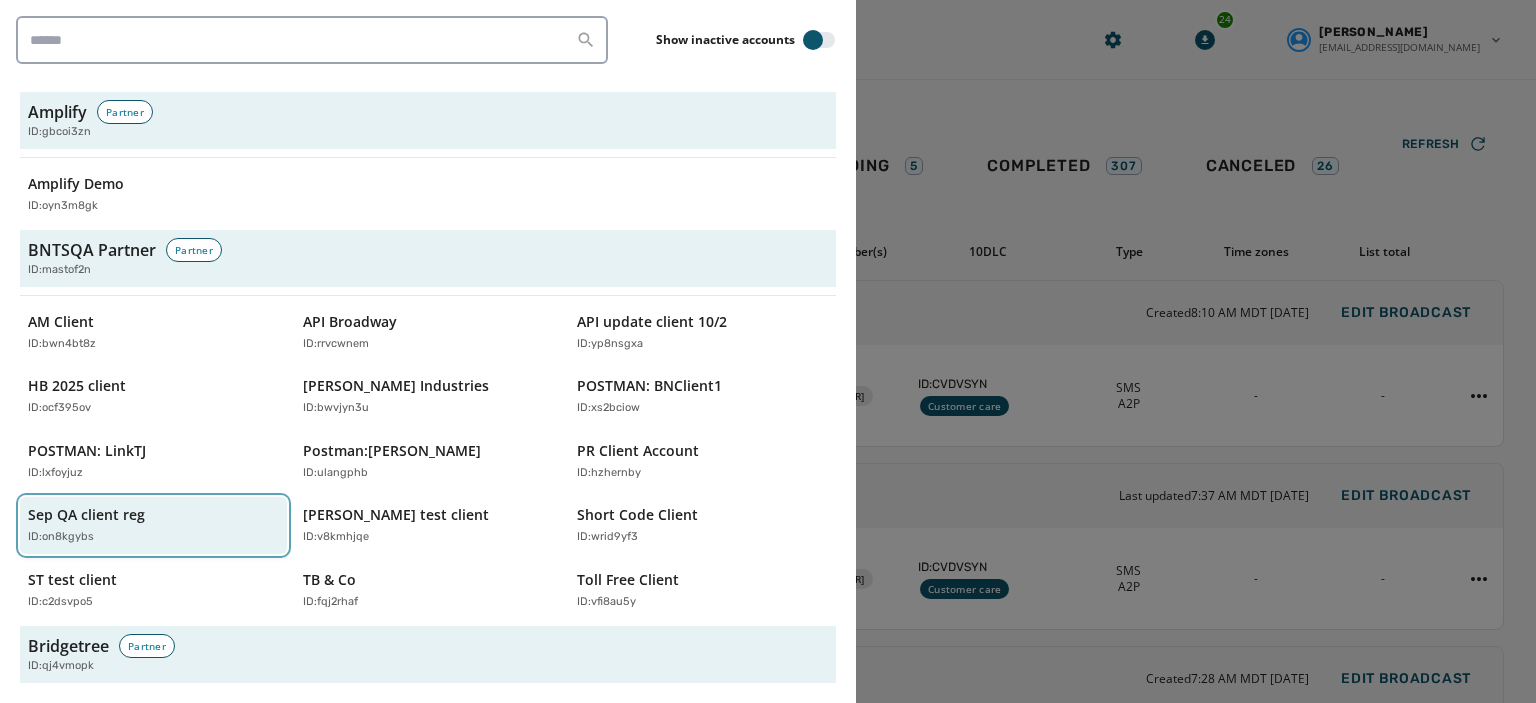 click on "Sep QA client reg ID:  on8kgybs" at bounding box center (143, 525) 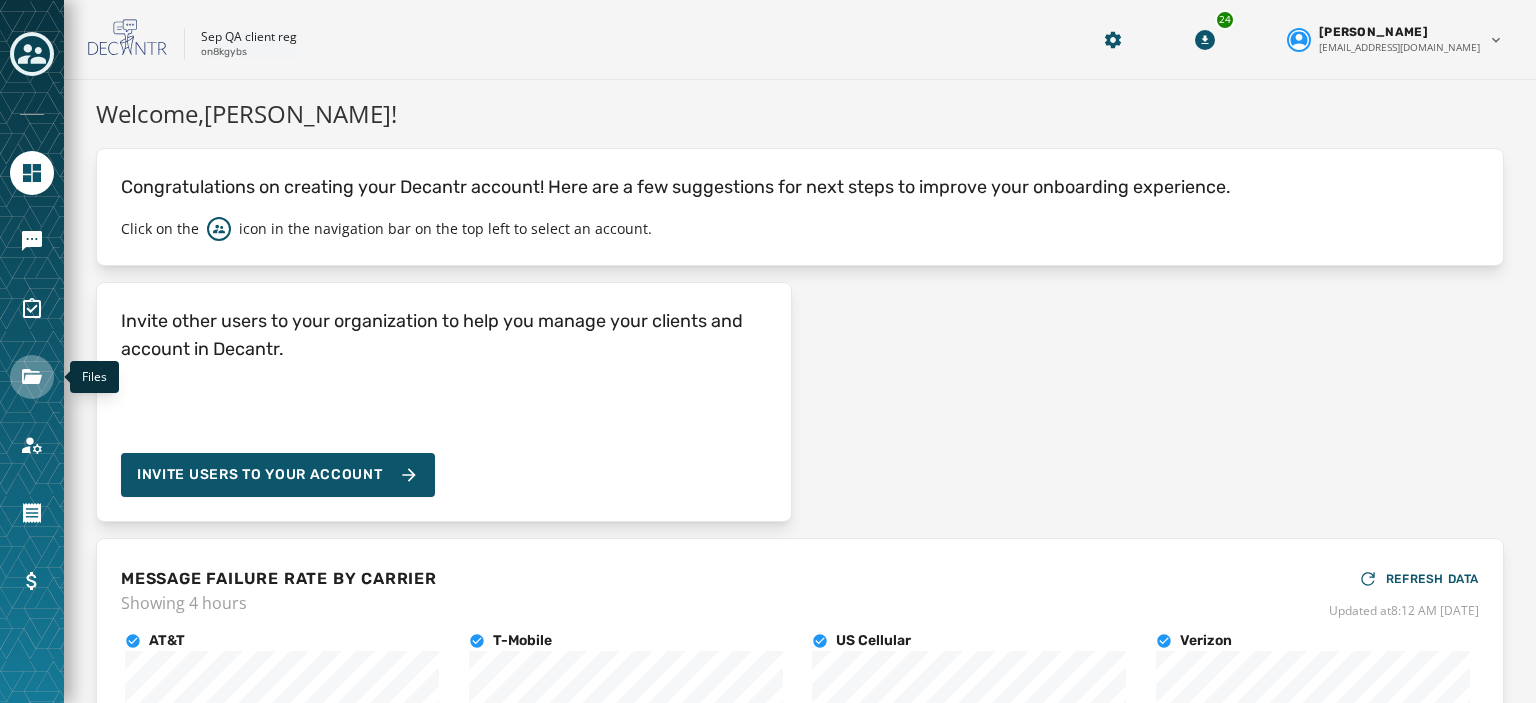 click at bounding box center (32, 377) 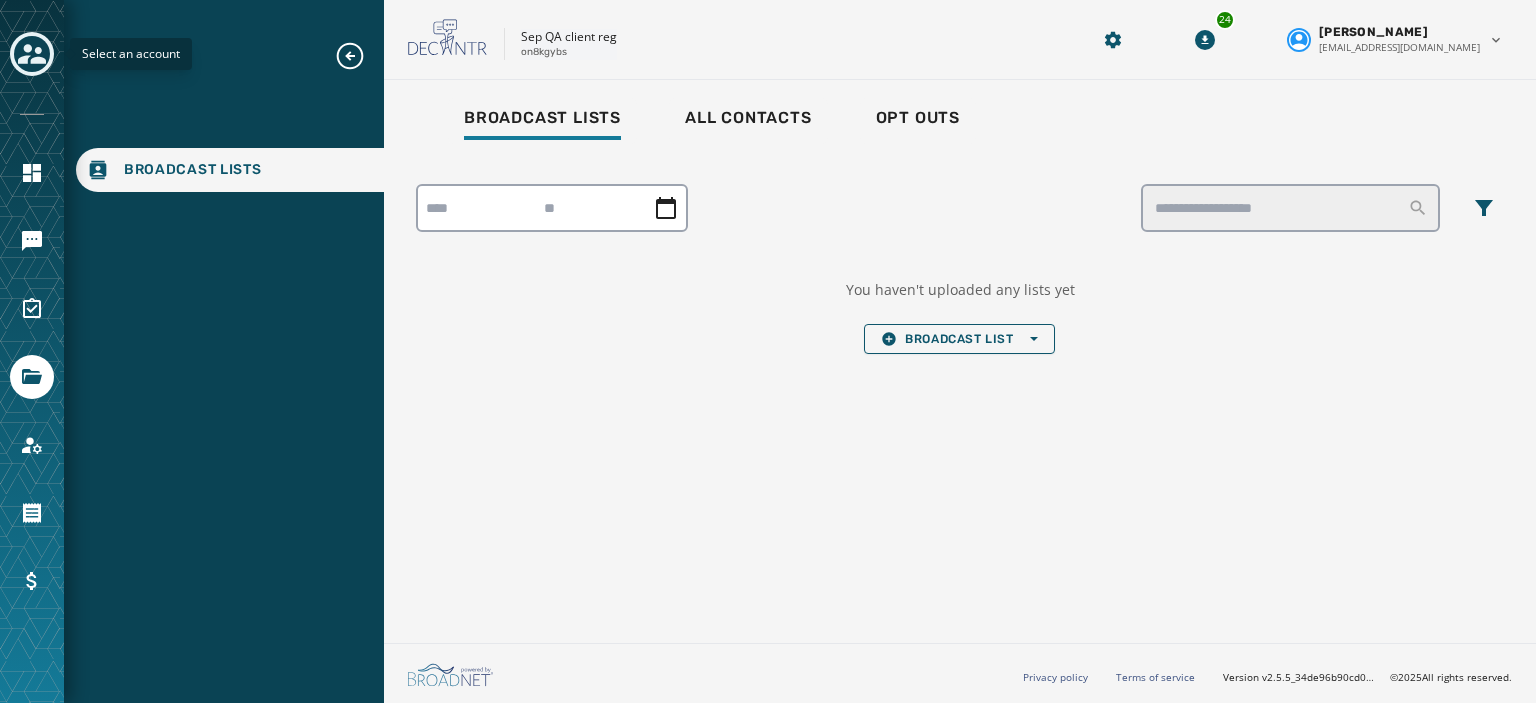 click 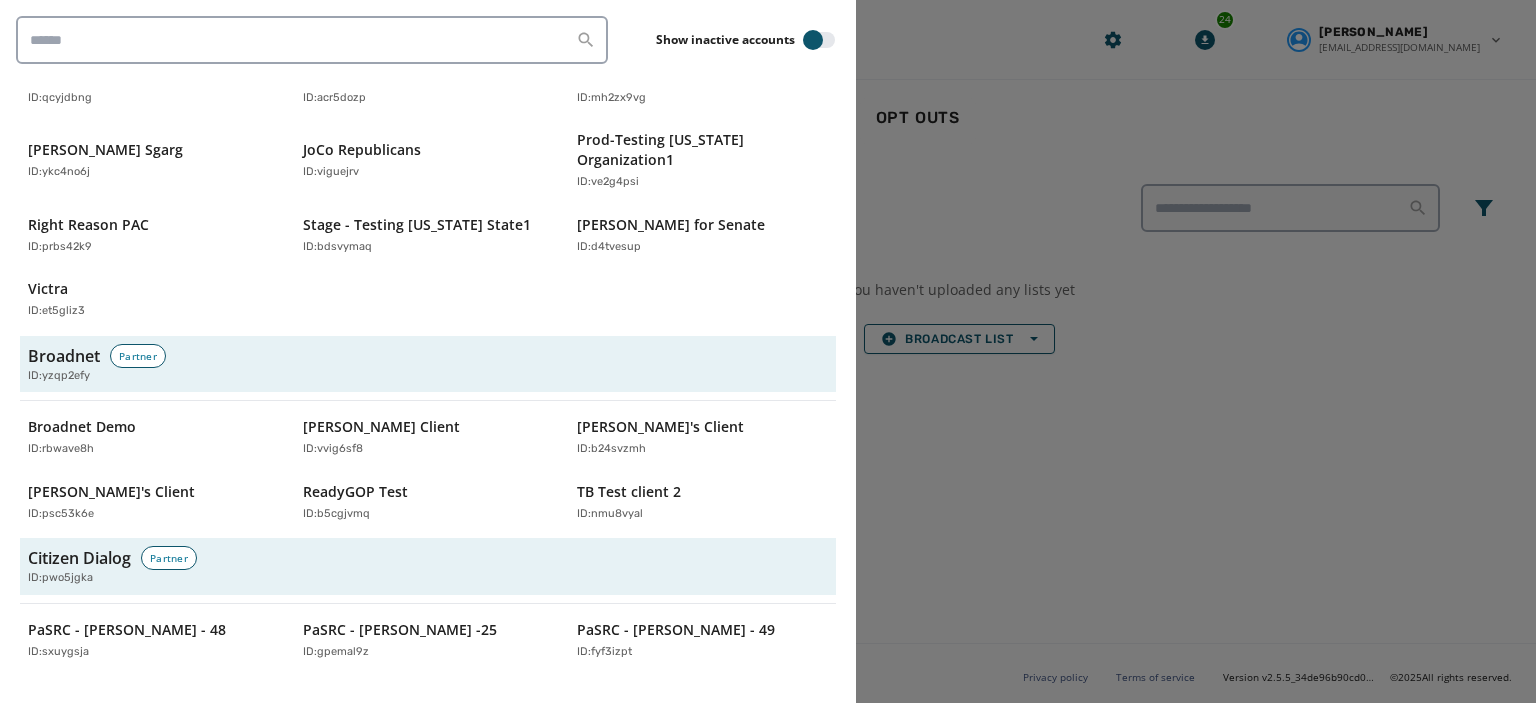 scroll, scrollTop: 692, scrollLeft: 0, axis: vertical 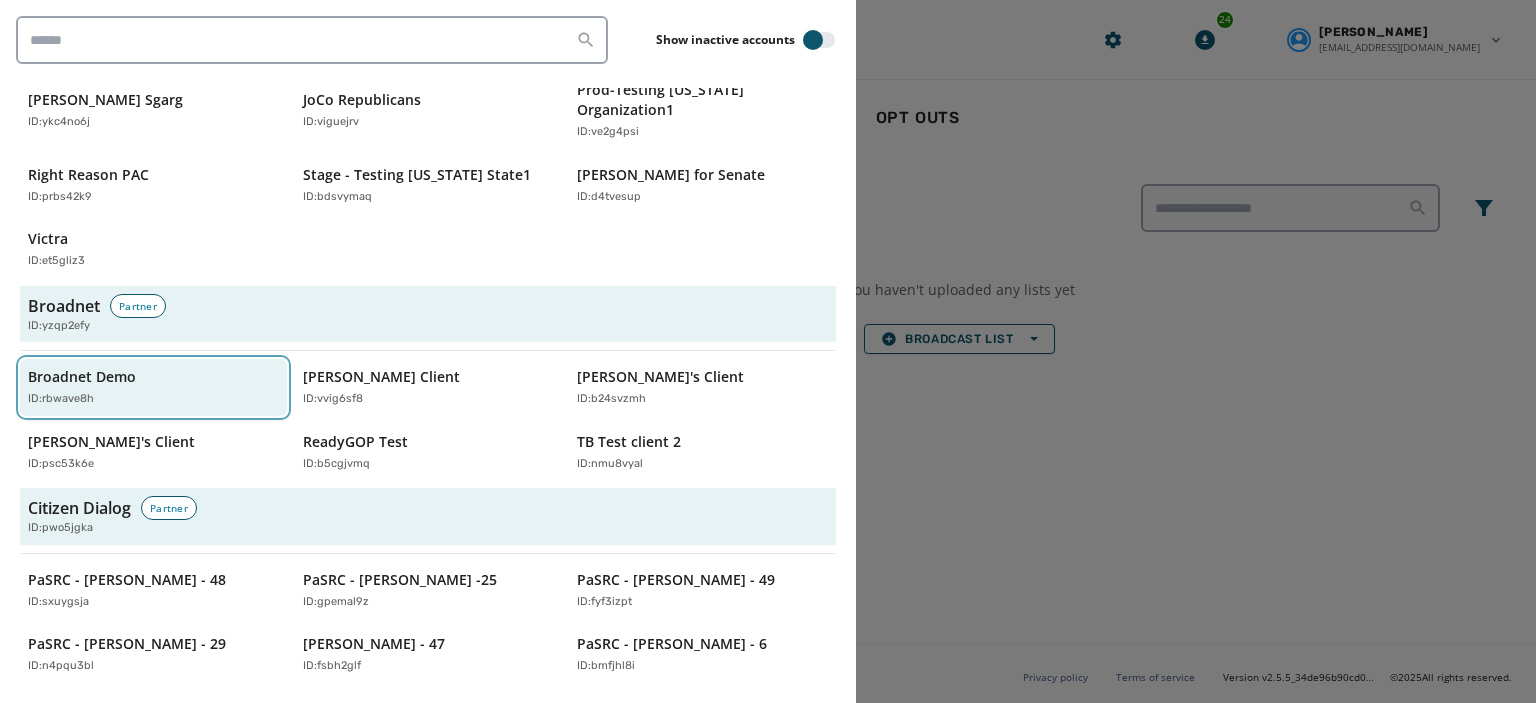 click on "Broadnet Demo" at bounding box center [82, 377] 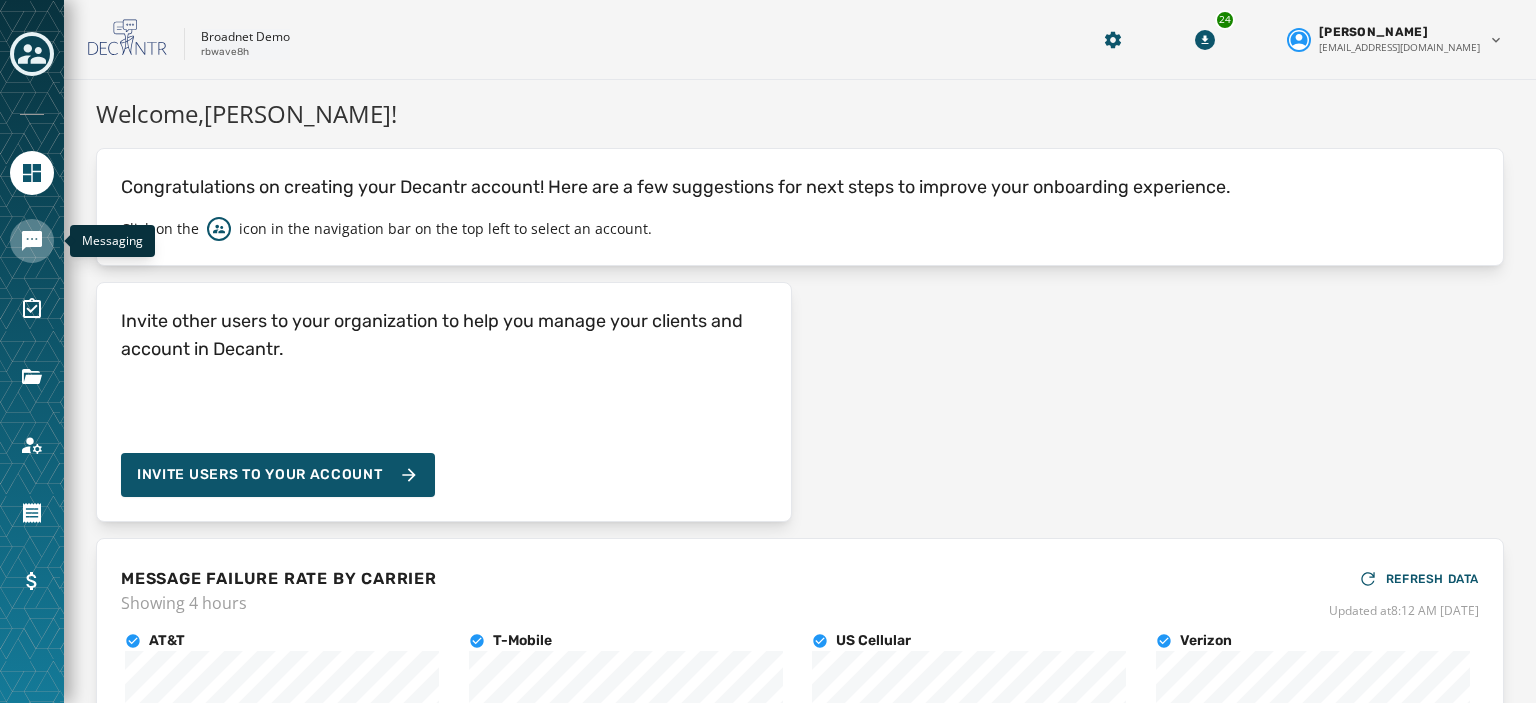click 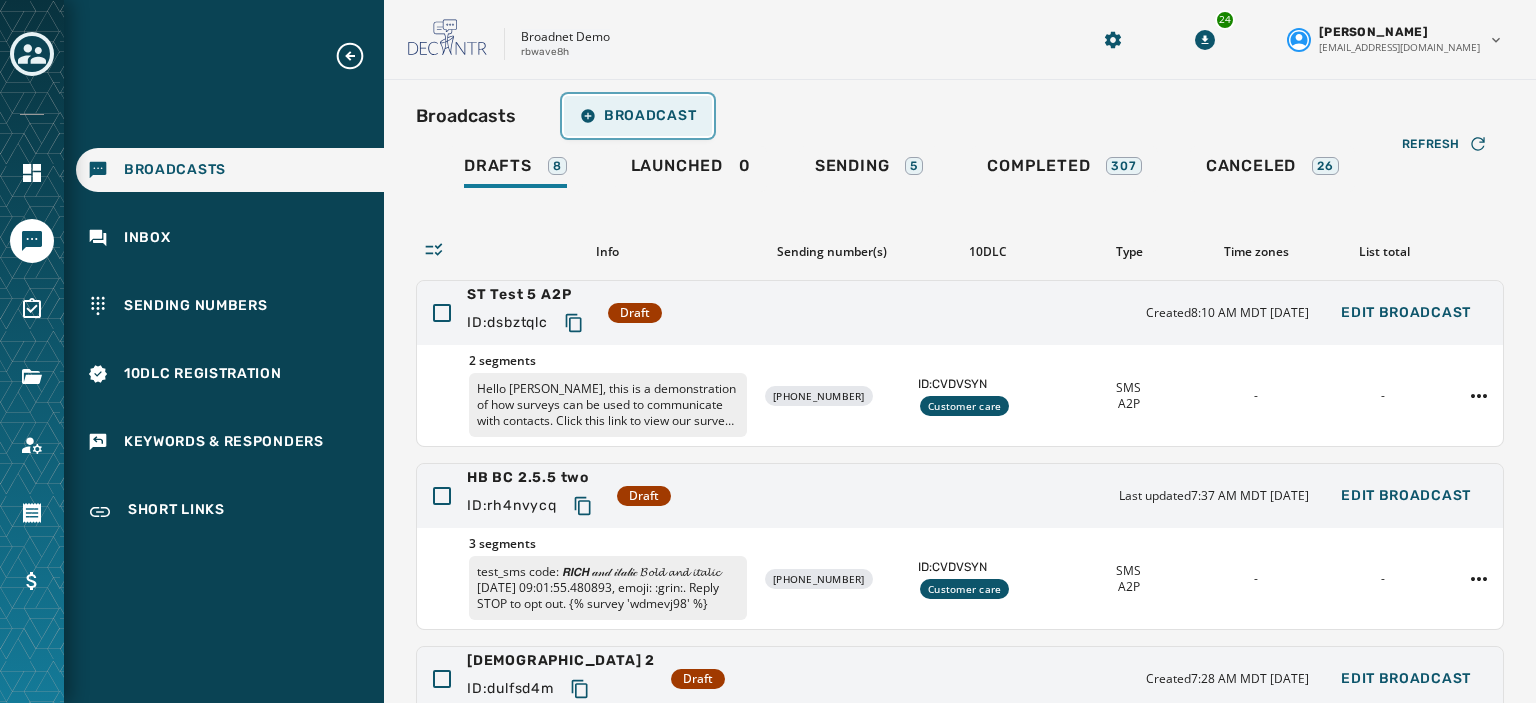 click on "Broadcast" at bounding box center [638, 116] 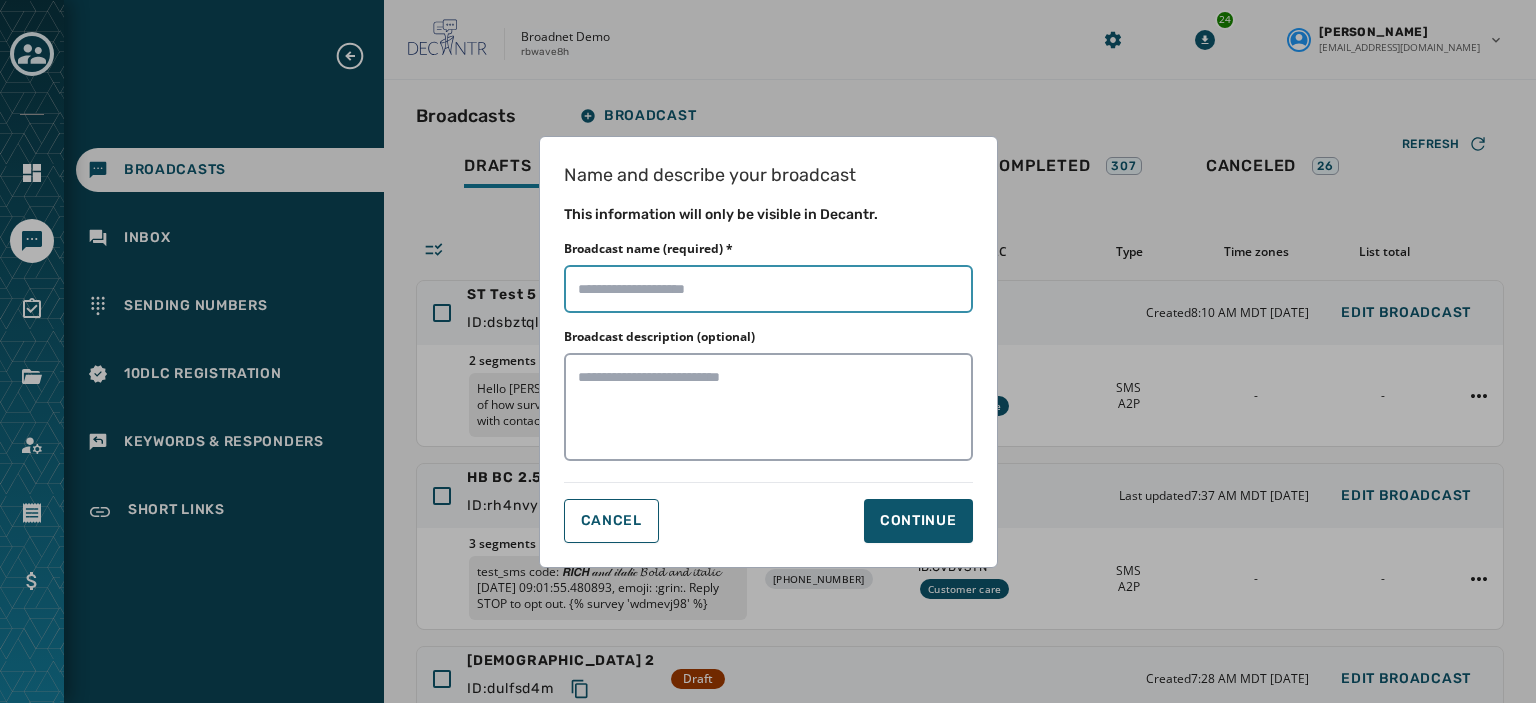 click on "Broadcast name (required) *" at bounding box center [768, 289] 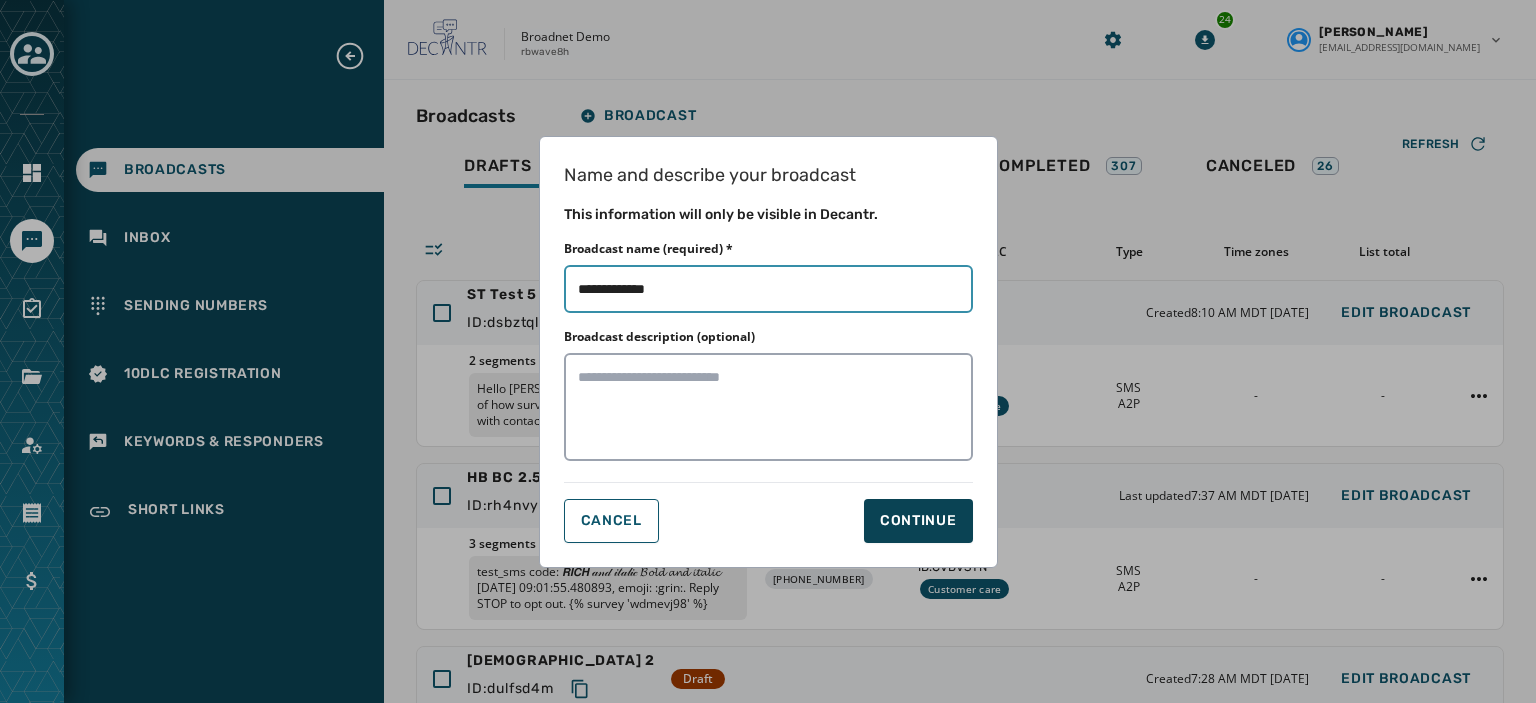 type on "**********" 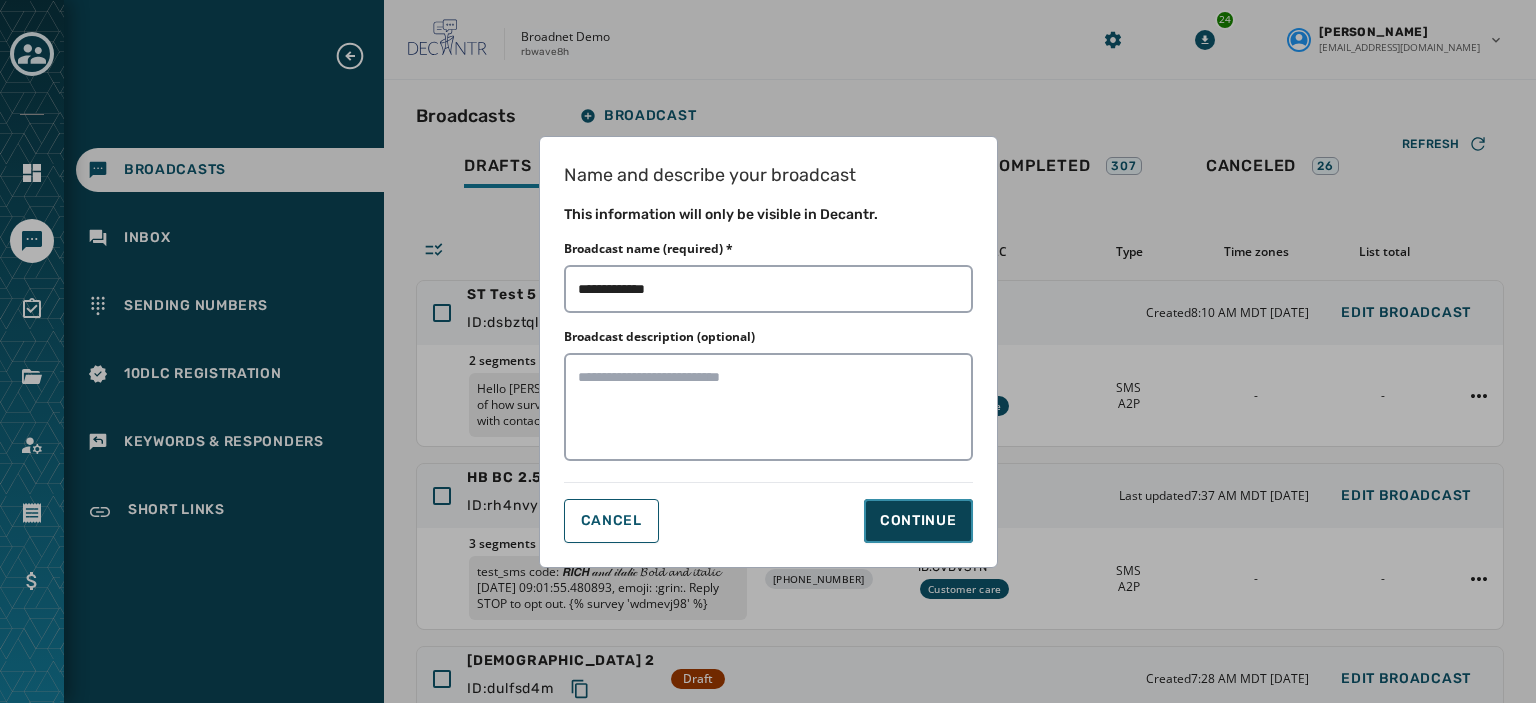 click on "Continue" at bounding box center (918, 521) 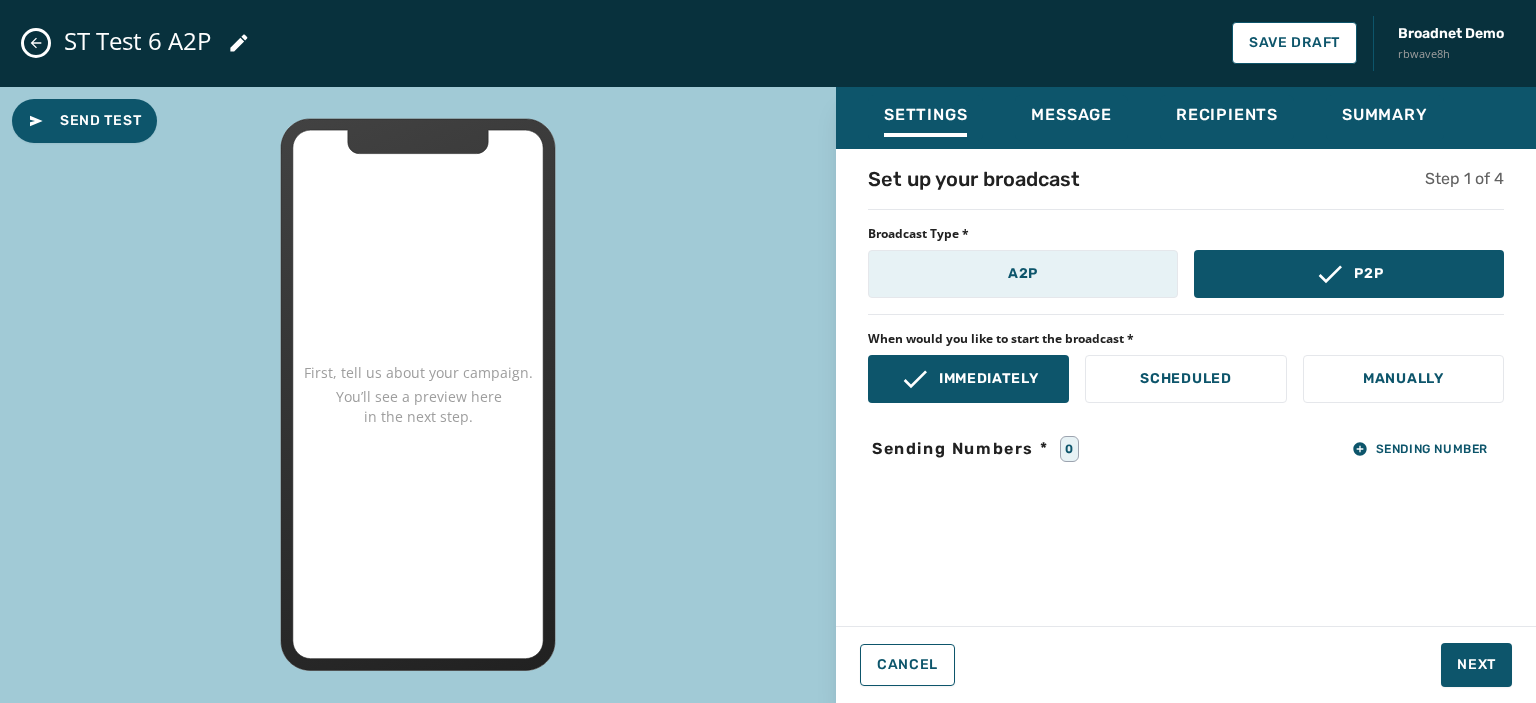 click on "A2P" at bounding box center (1023, 274) 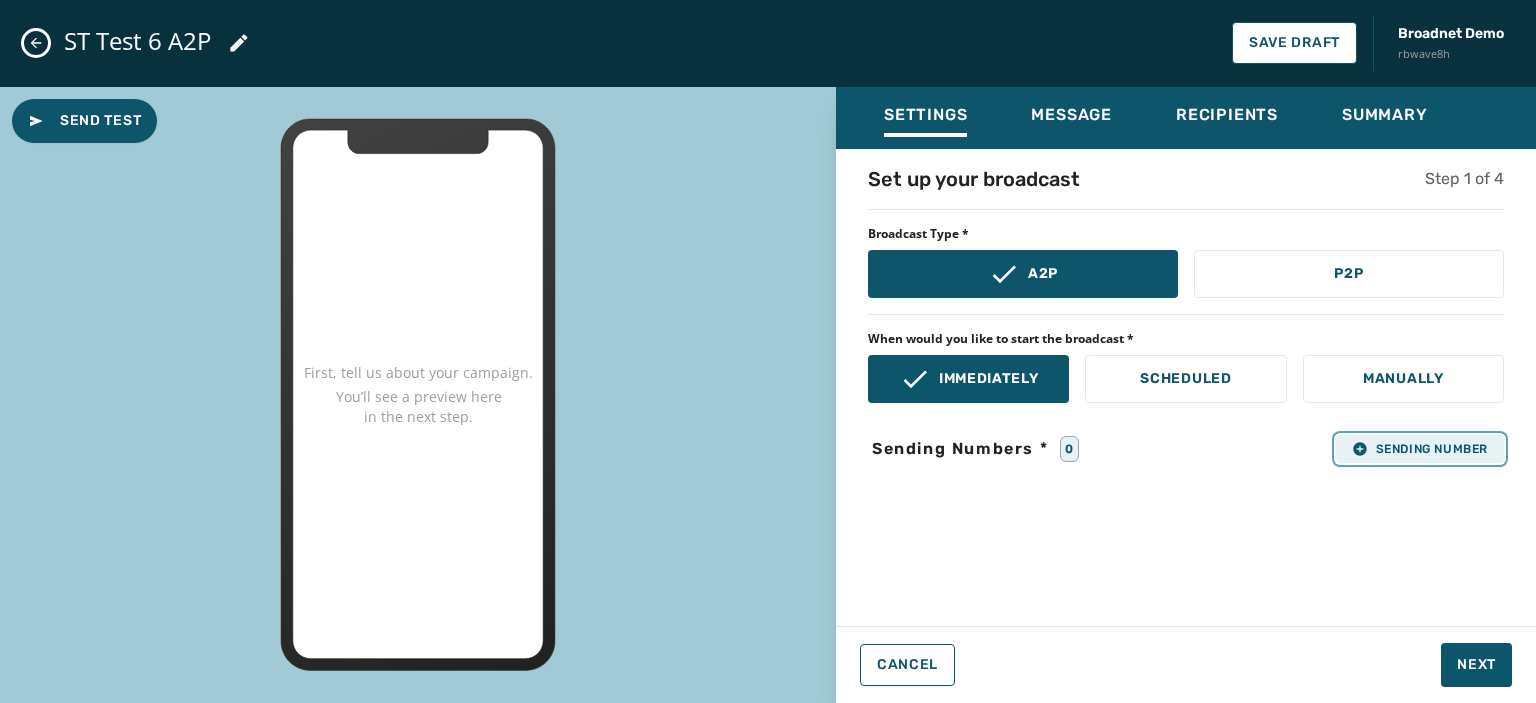 click on "Sending Number" at bounding box center (1420, 449) 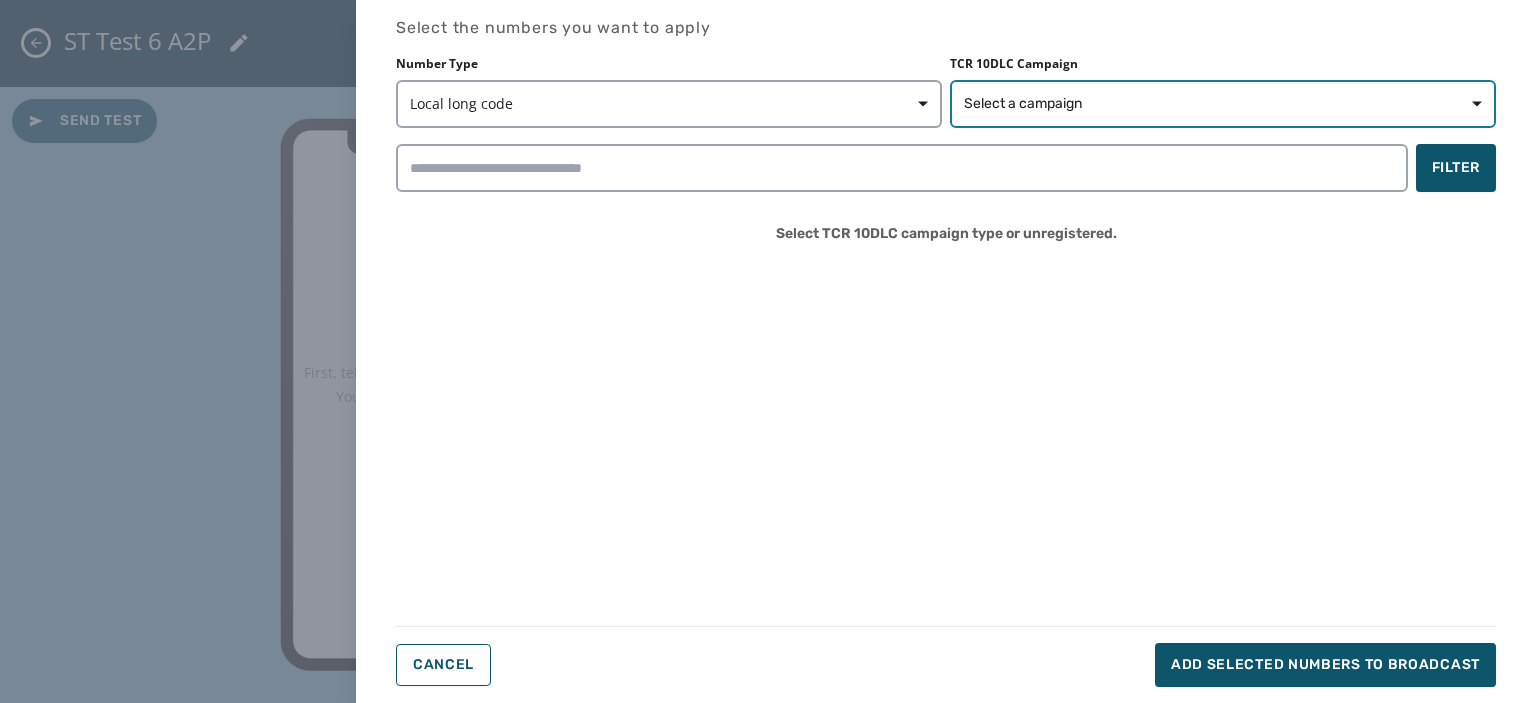 click on "Select a campaign" at bounding box center [1023, 104] 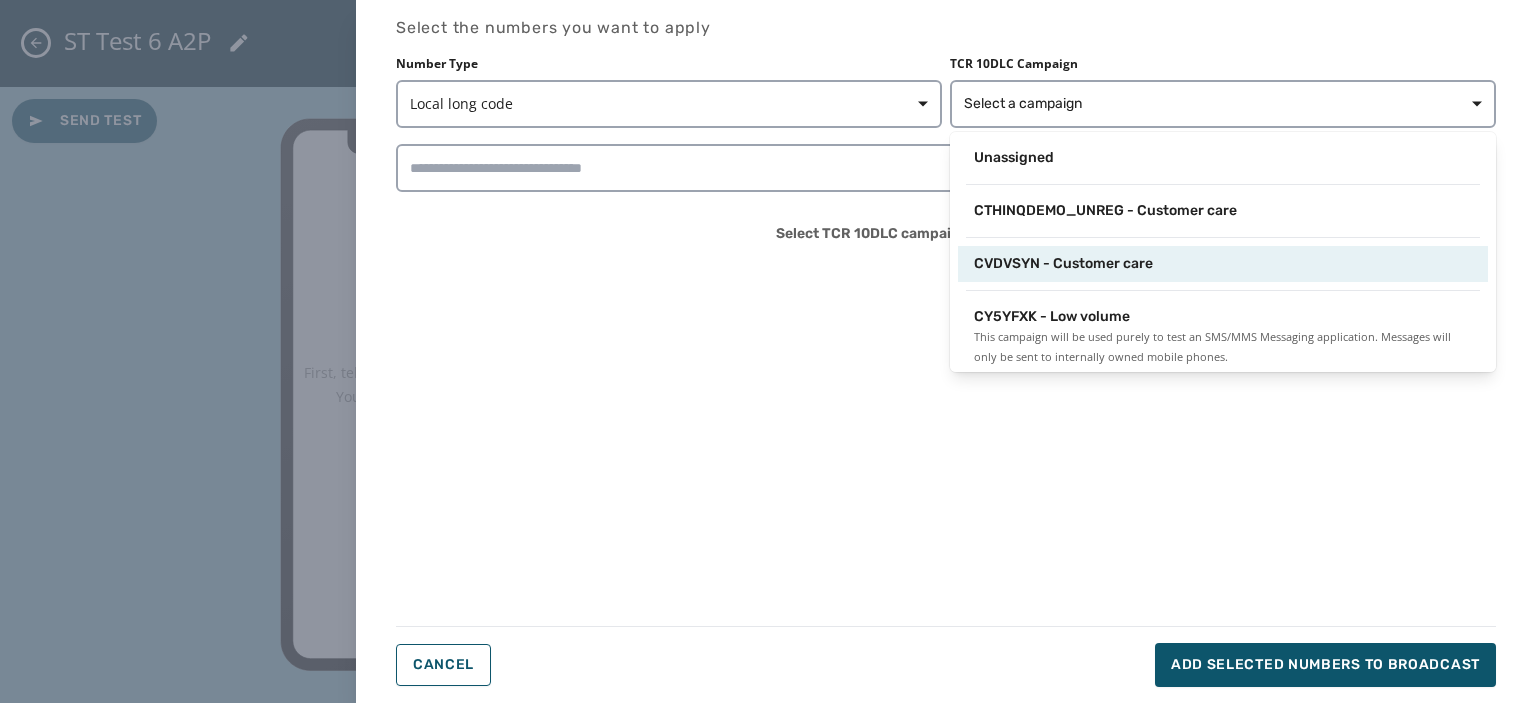 click on "CVDVSYN - Customer care" at bounding box center [1063, 264] 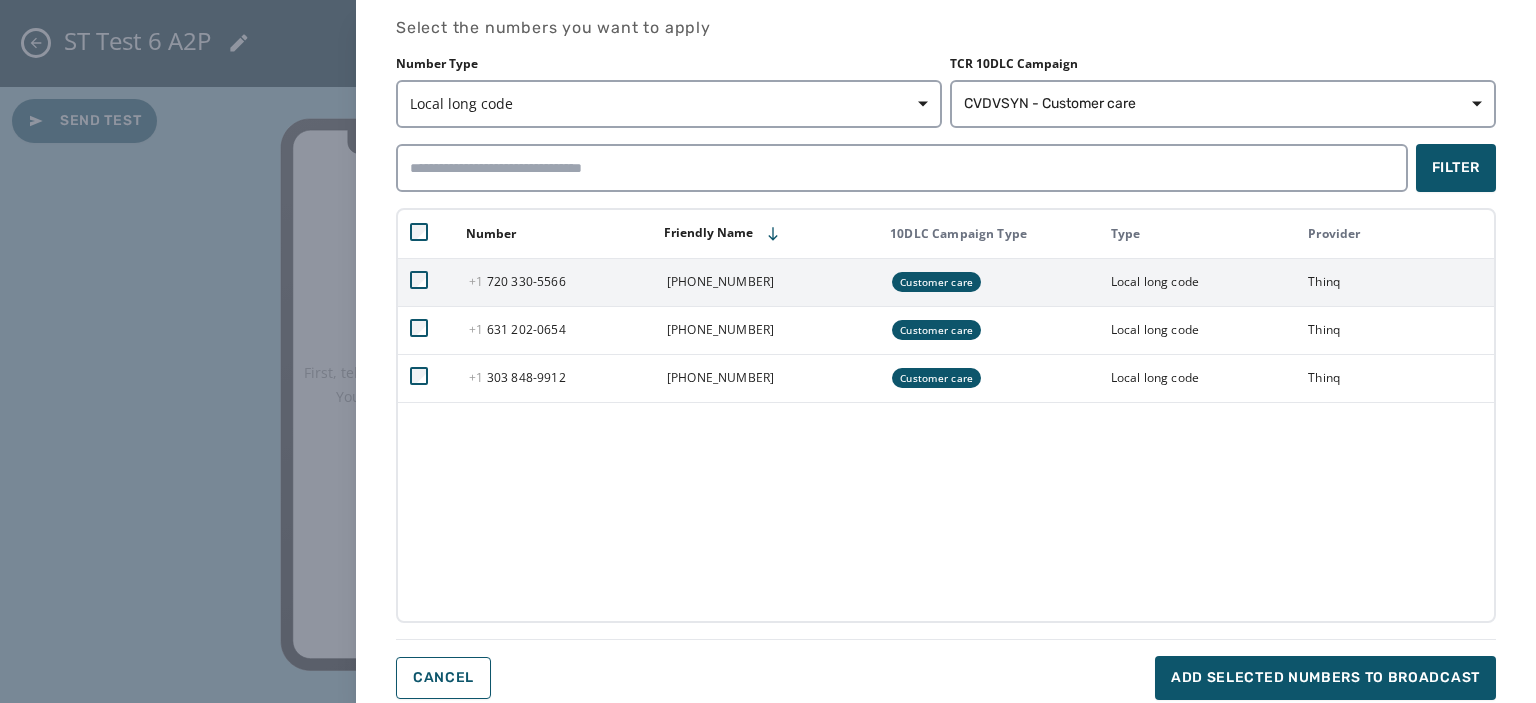 click at bounding box center [427, 282] 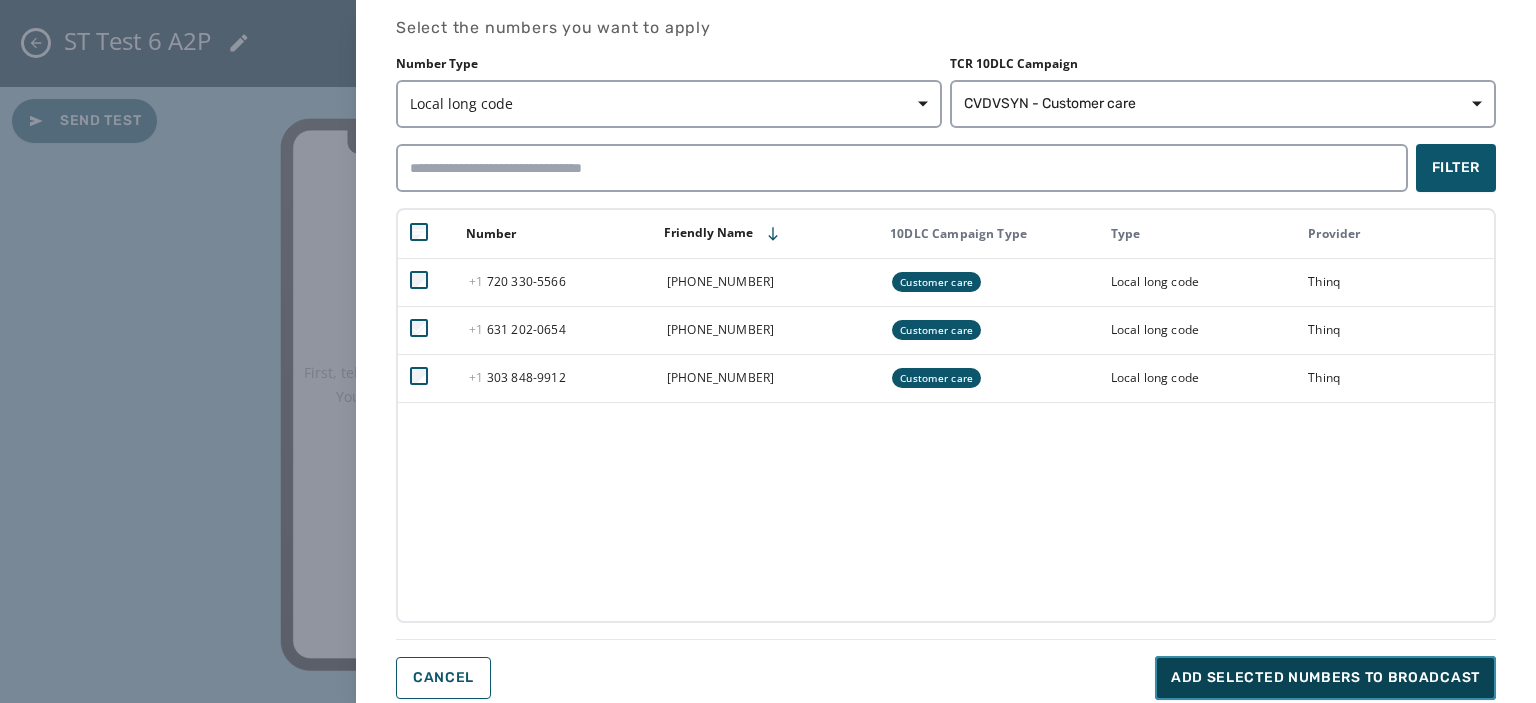 click on "Add selected numbers to broadcast" at bounding box center [1325, 678] 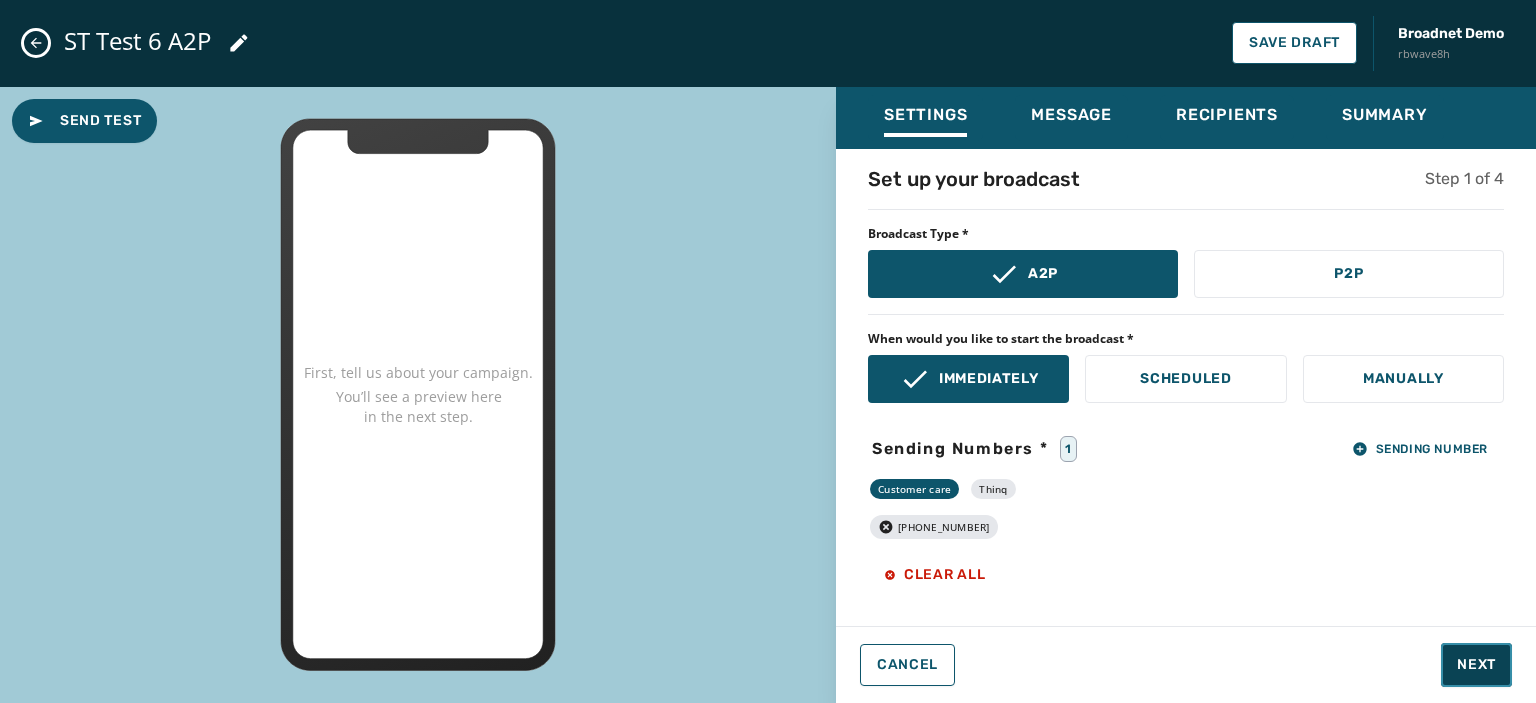 click on "Next" at bounding box center [1476, 665] 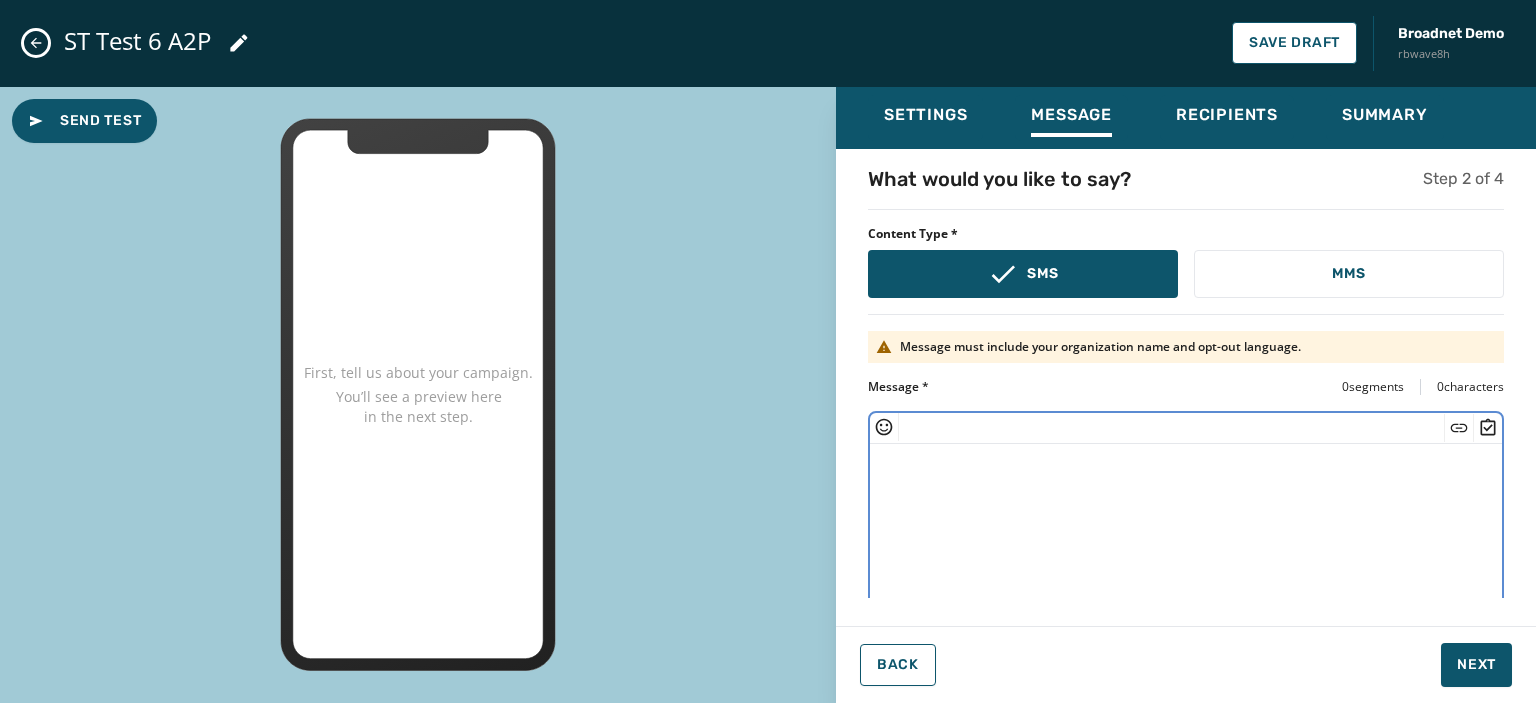 click at bounding box center (1186, 526) 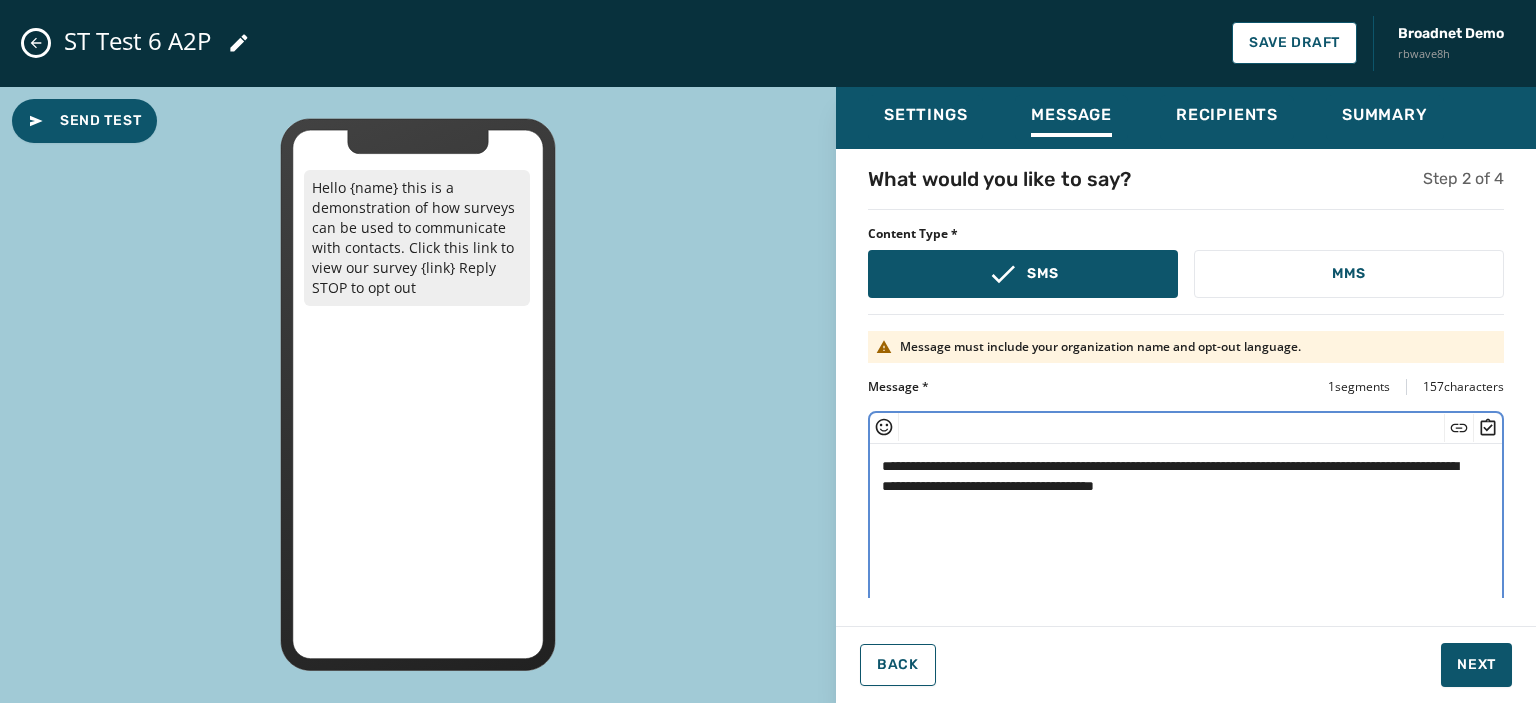click on "**********" at bounding box center [1179, 526] 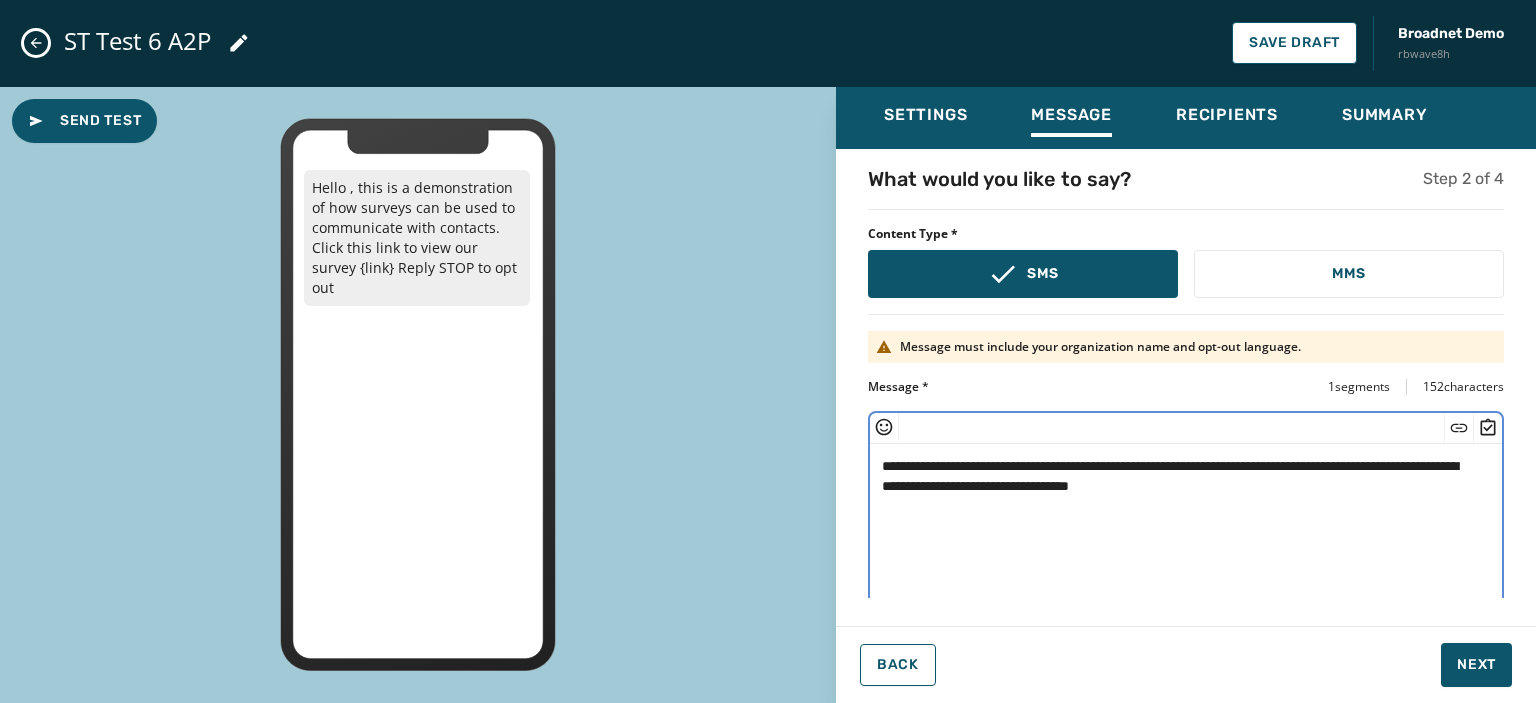 click on "**********" at bounding box center (1179, 526) 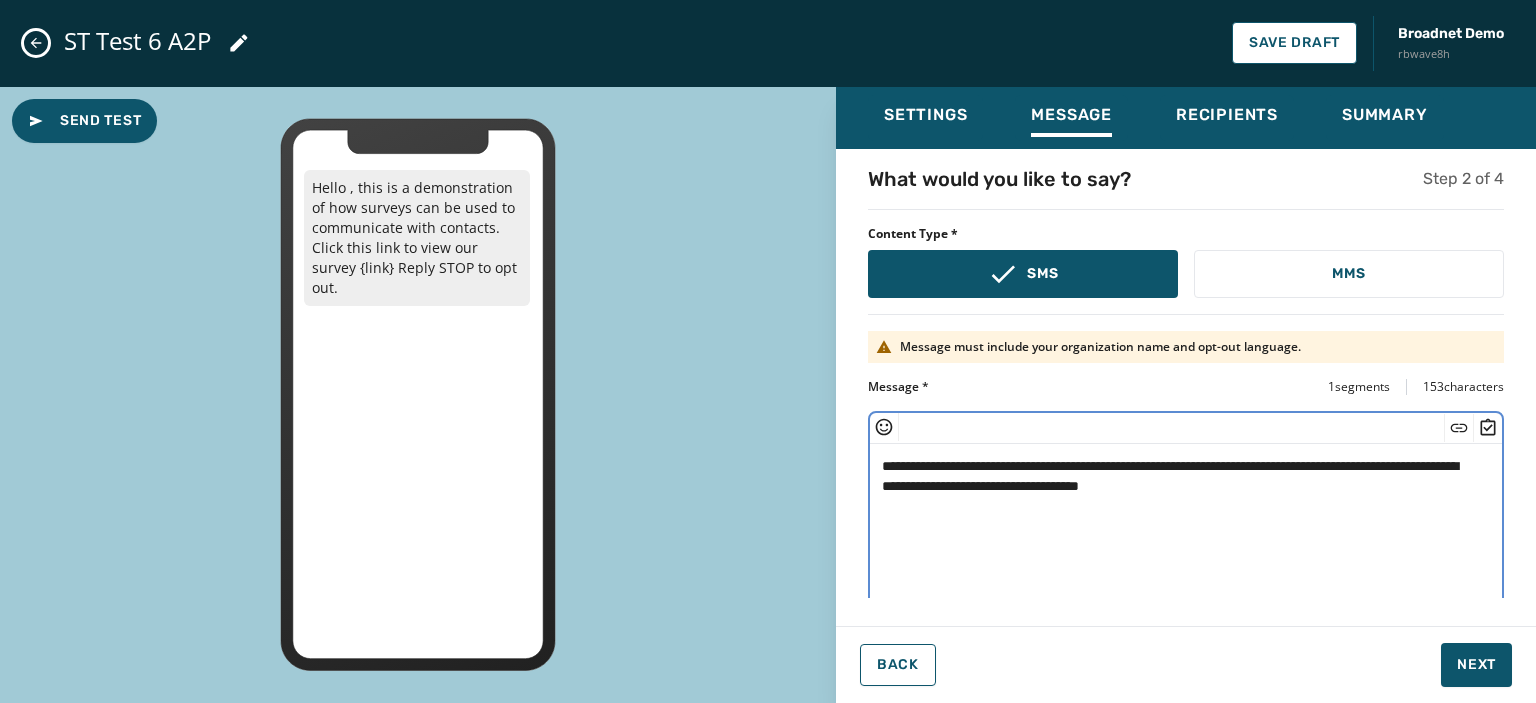 click 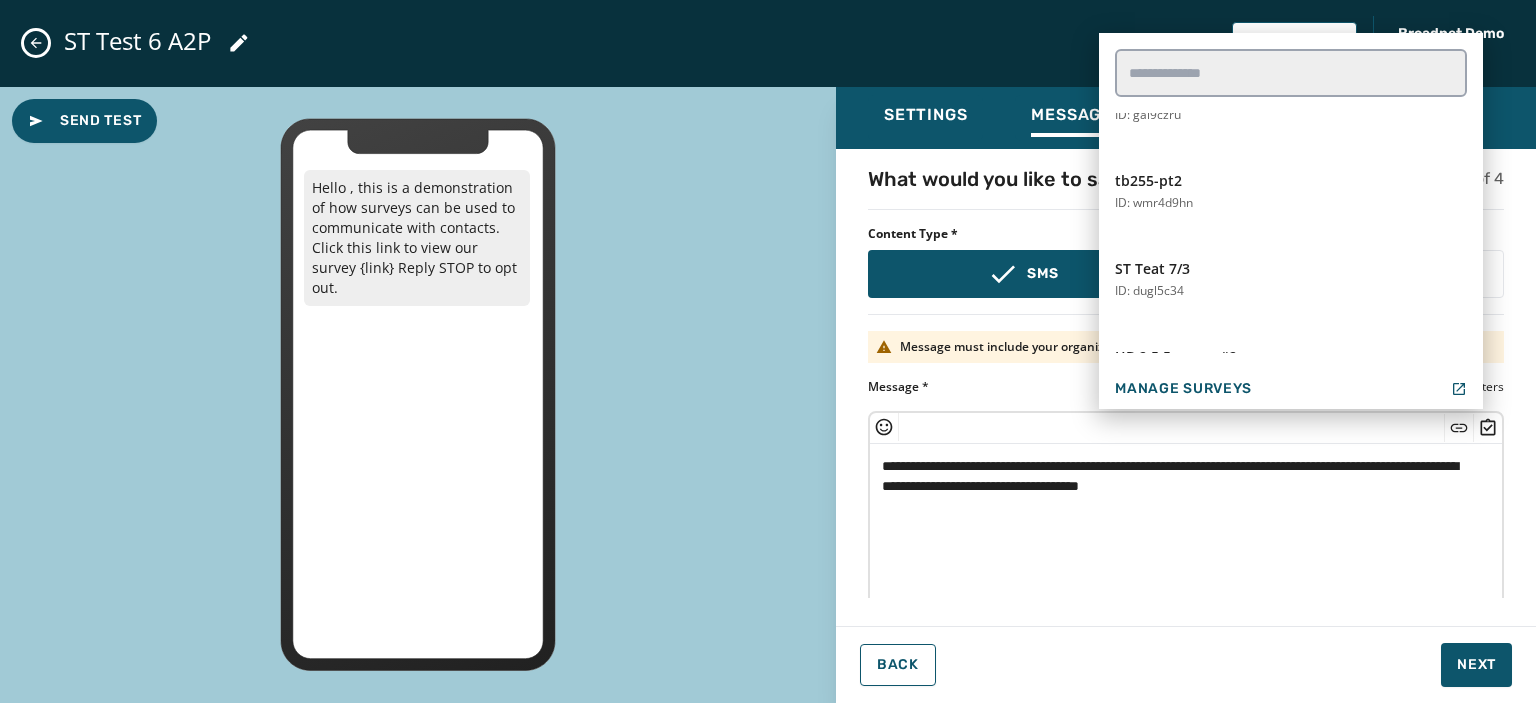 scroll, scrollTop: 1328, scrollLeft: 0, axis: vertical 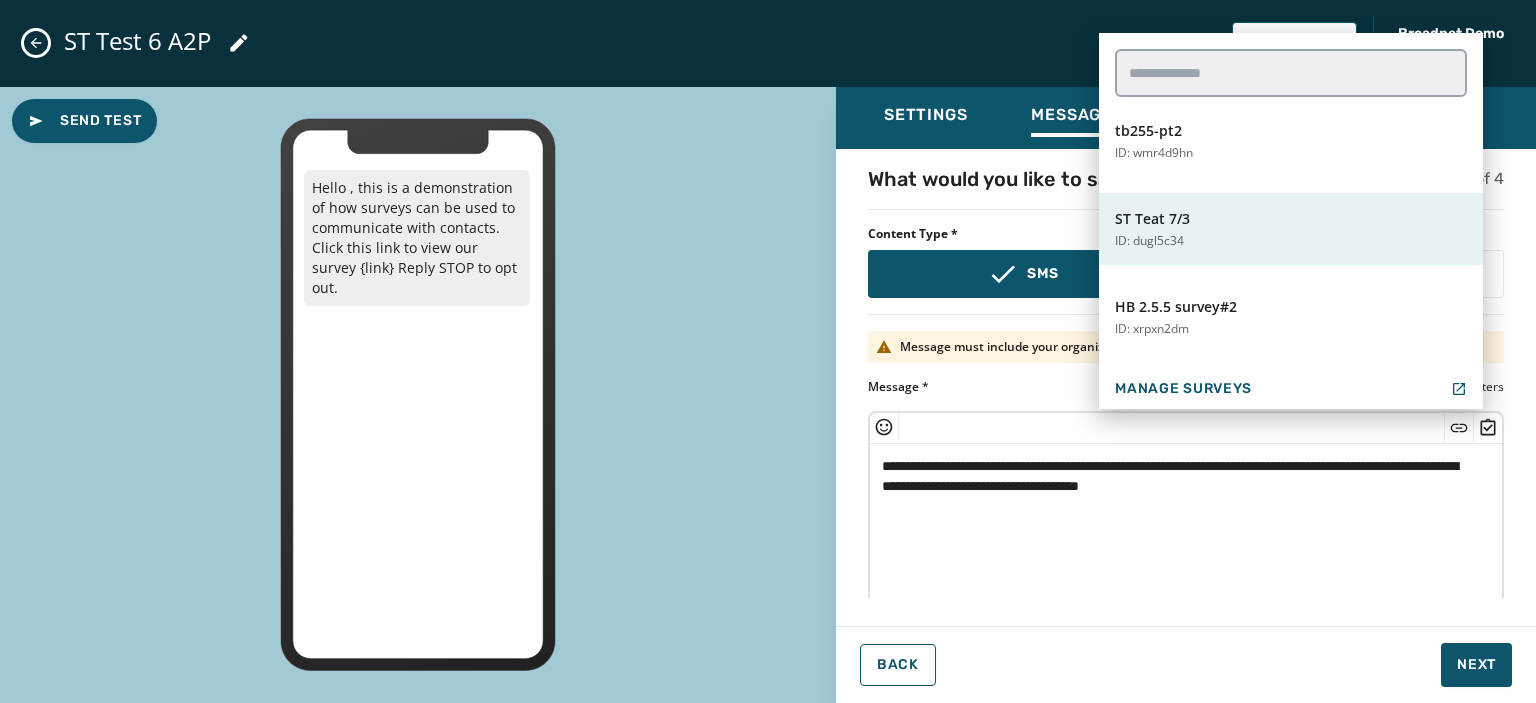 click on "ST Teat 7/3 ID: dugl5c34" at bounding box center [1291, 229] 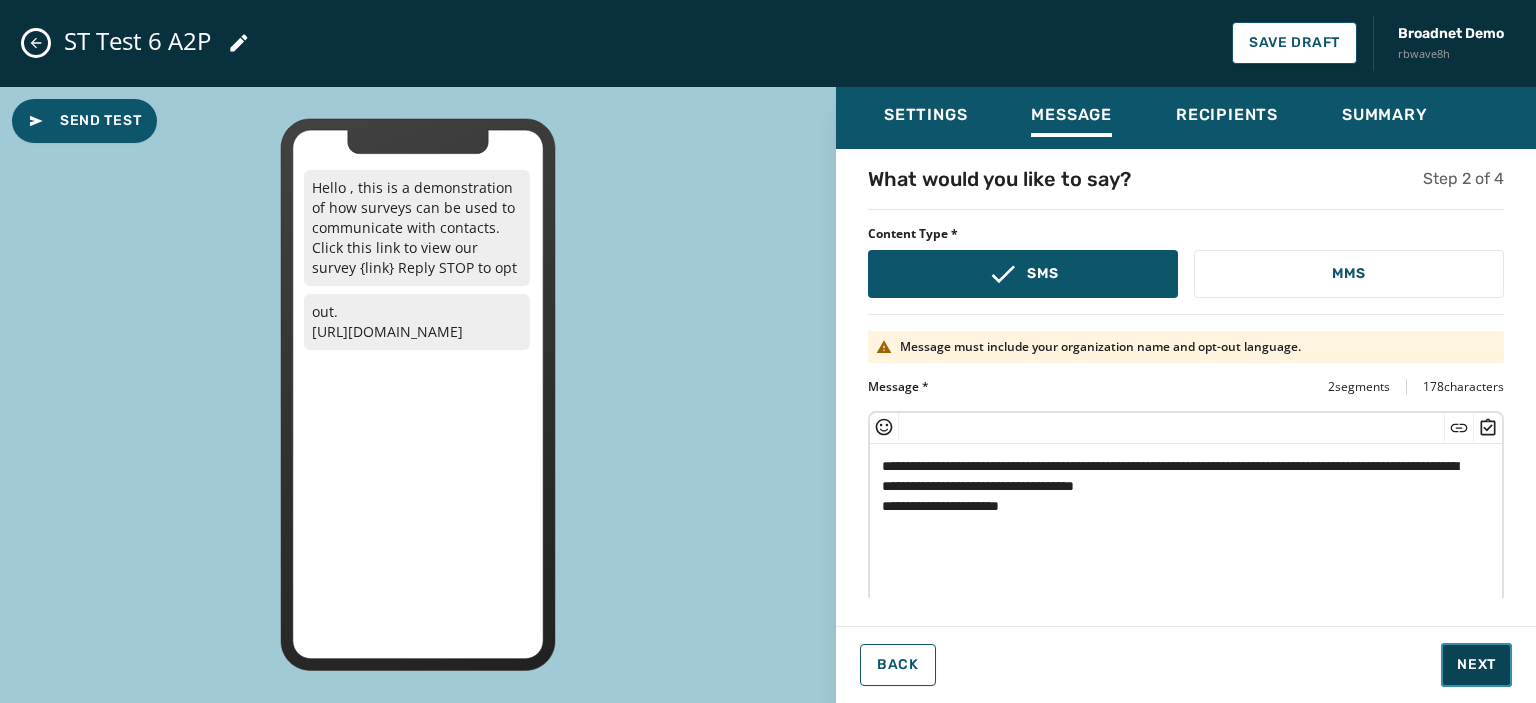 click on "Next" at bounding box center (1476, 665) 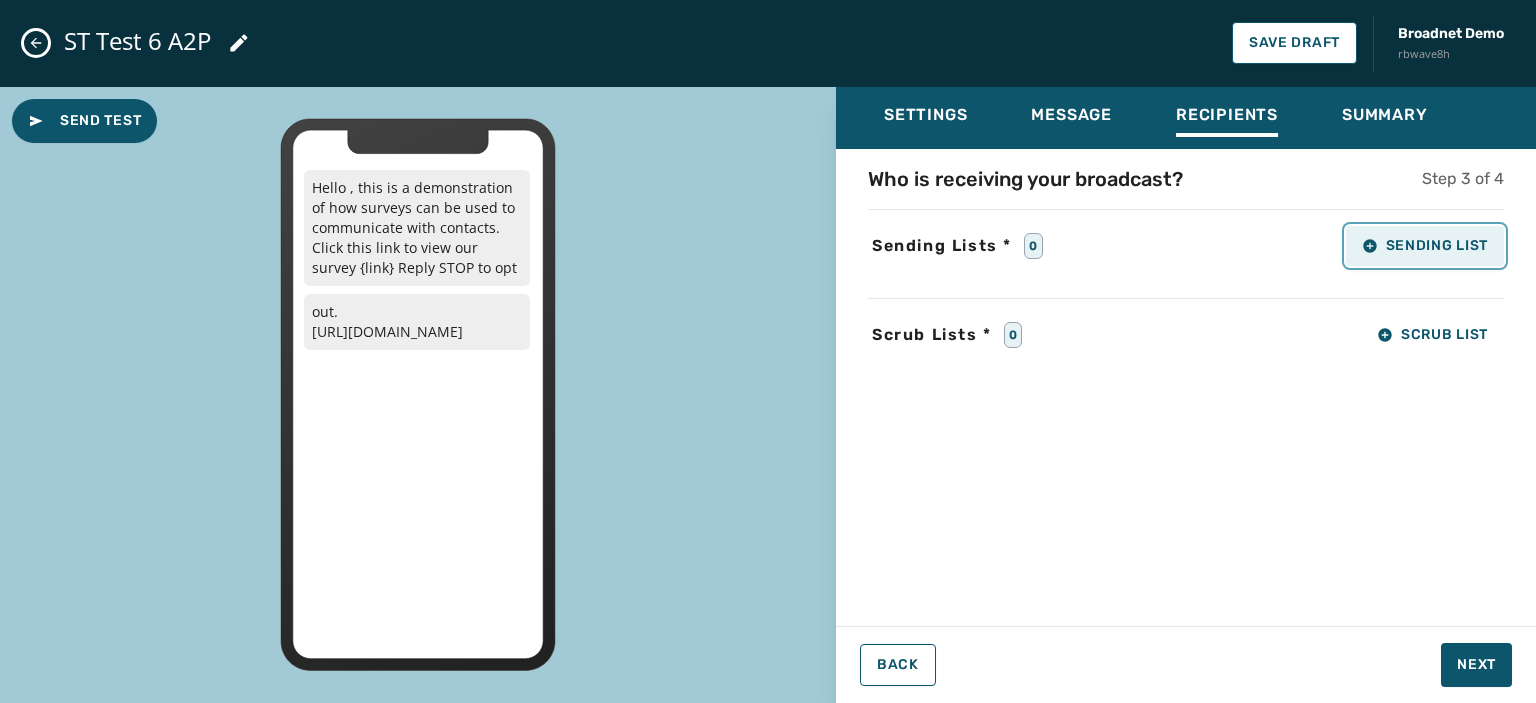 click on "Sending List" at bounding box center (1425, 246) 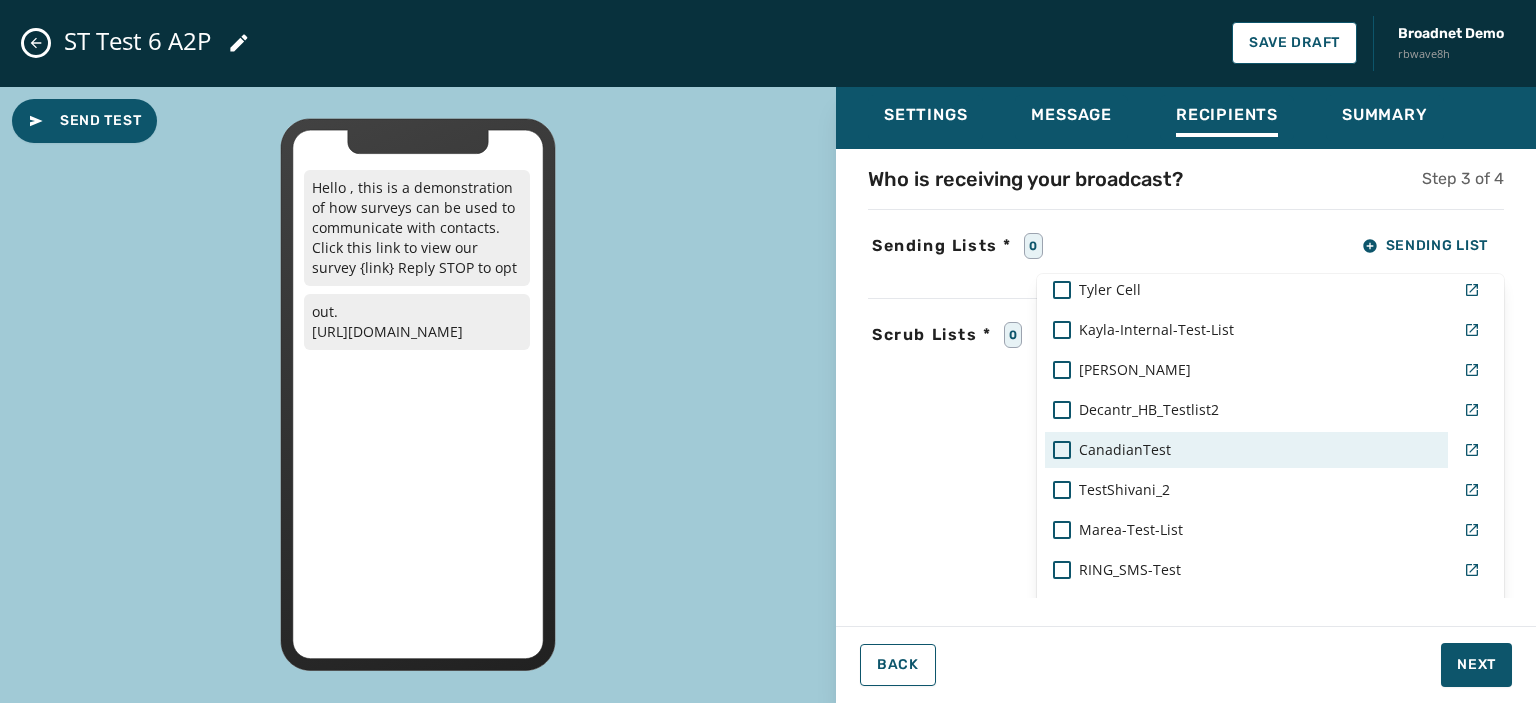 scroll, scrollTop: 972, scrollLeft: 0, axis: vertical 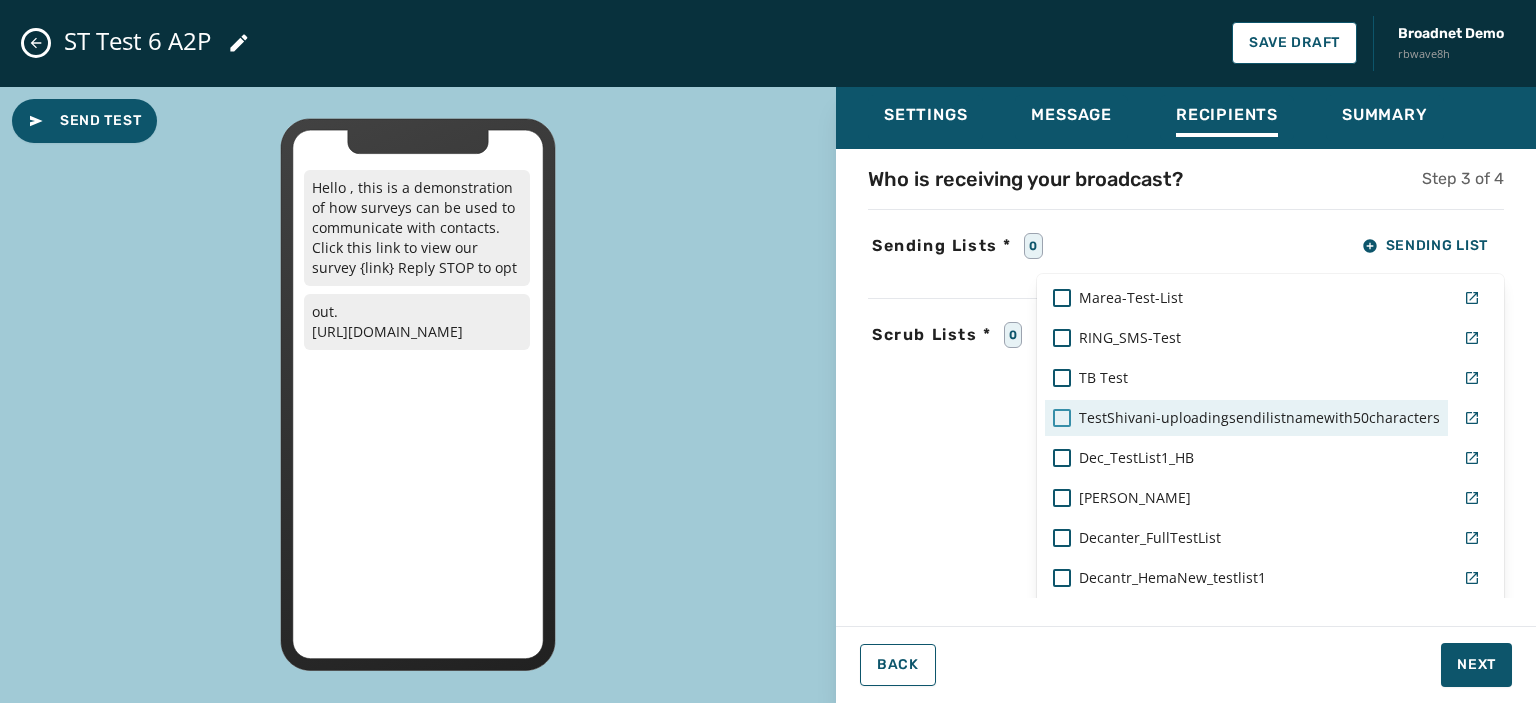 click at bounding box center (1062, 418) 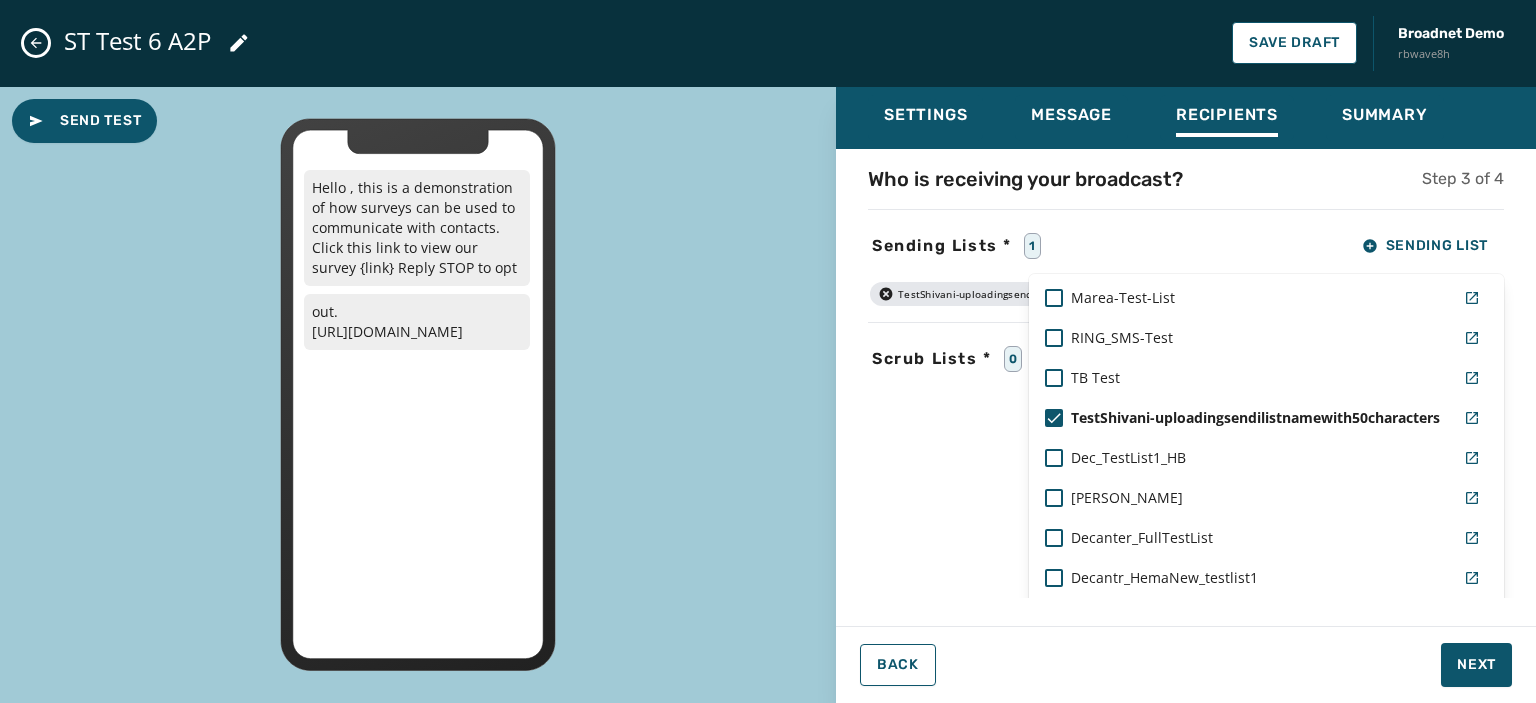 click on "Settings Message Recipients Summary Who is receiving your broadcast? Step 3 of 4 Sending Lists * 1 Sending List Real Live List [PERSON_NAME]-mobile test1_phone-1 [PERSON_NAME]'s Personal List [PERSON_NAME]-mobile AlexaTestList [PERSON_NAME]'s Opt Out List Kayla-SMS-Test-List BC_DW-List Blank List TMobile-Phone-List decantr-ops-team Working-America-[PERSON_NAME]-Demo mycell Decantr_testlist1 test1_phone-1 [PERSON_NAME] [PERSON_NAME]-Internal-Test-List [PERSON_NAME] Test Decantr_HB_Testlist2 CanadianTest TestShivani_2 Marea-Test-List RING_SMS-Test TB Test TestShivani-uploadingsendilistnamewith50characters Dec_TestList1_HB [PERSON_NAME] Decanter_FullTestList Decantr_HemaNew_testlist1 [PERSON_NAME] list Northern-[US_STATE]-Test-List AdvantageDemo2 AL-Test Brittany-Test Manage Send Lists TestShivani-uploadingsendilistnamewith50characters Scrub Lists * 0 Scrub List Back Next" at bounding box center [1186, 387] 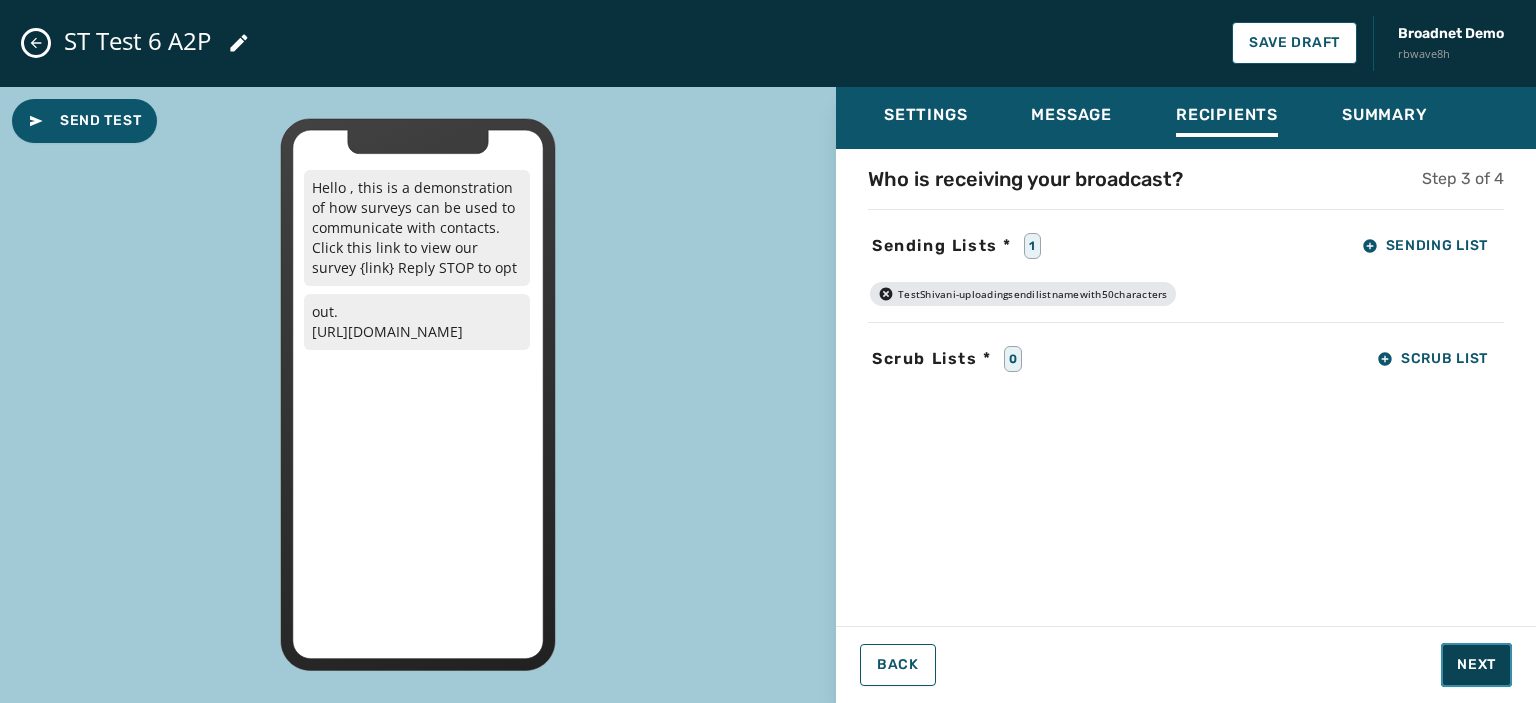 click on "Next" at bounding box center (1476, 665) 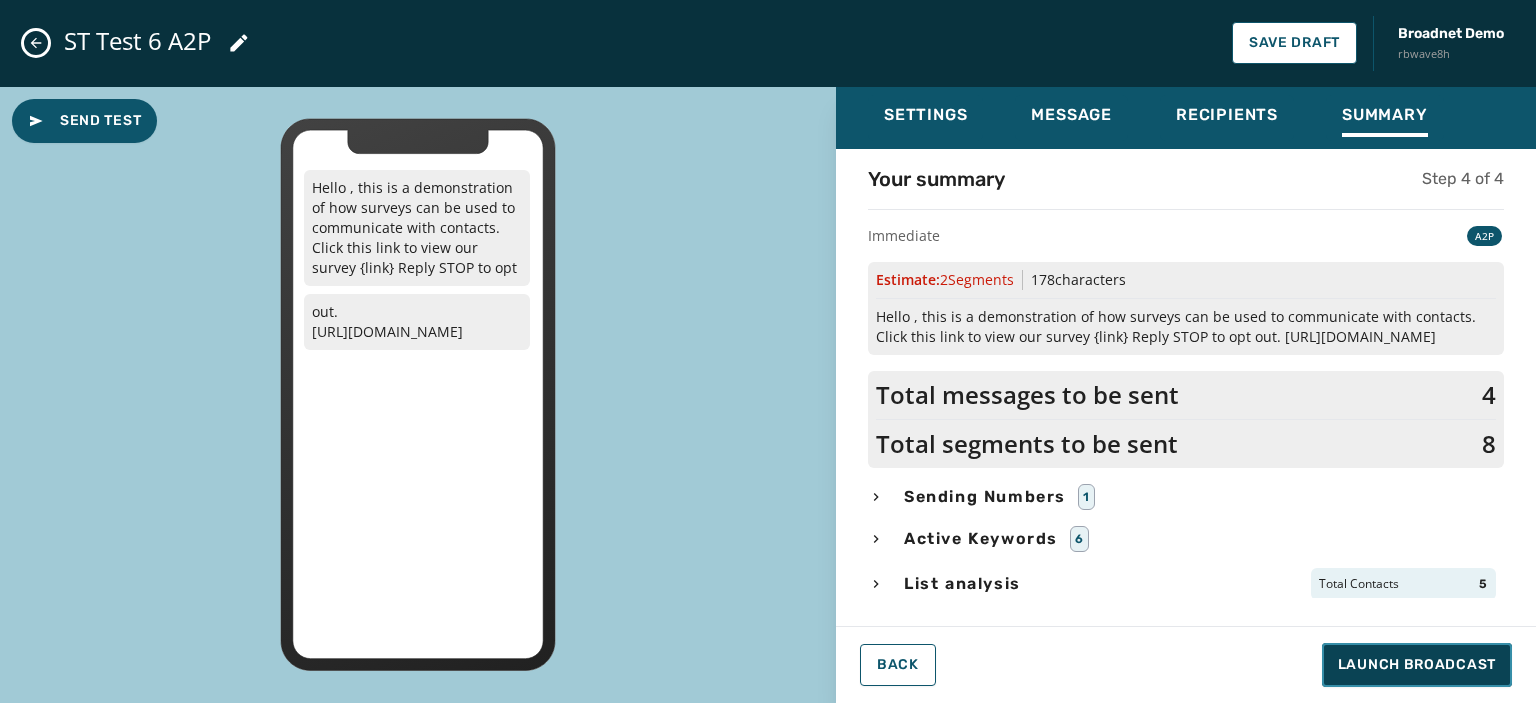 click on "Launch Broadcast" at bounding box center [1417, 665] 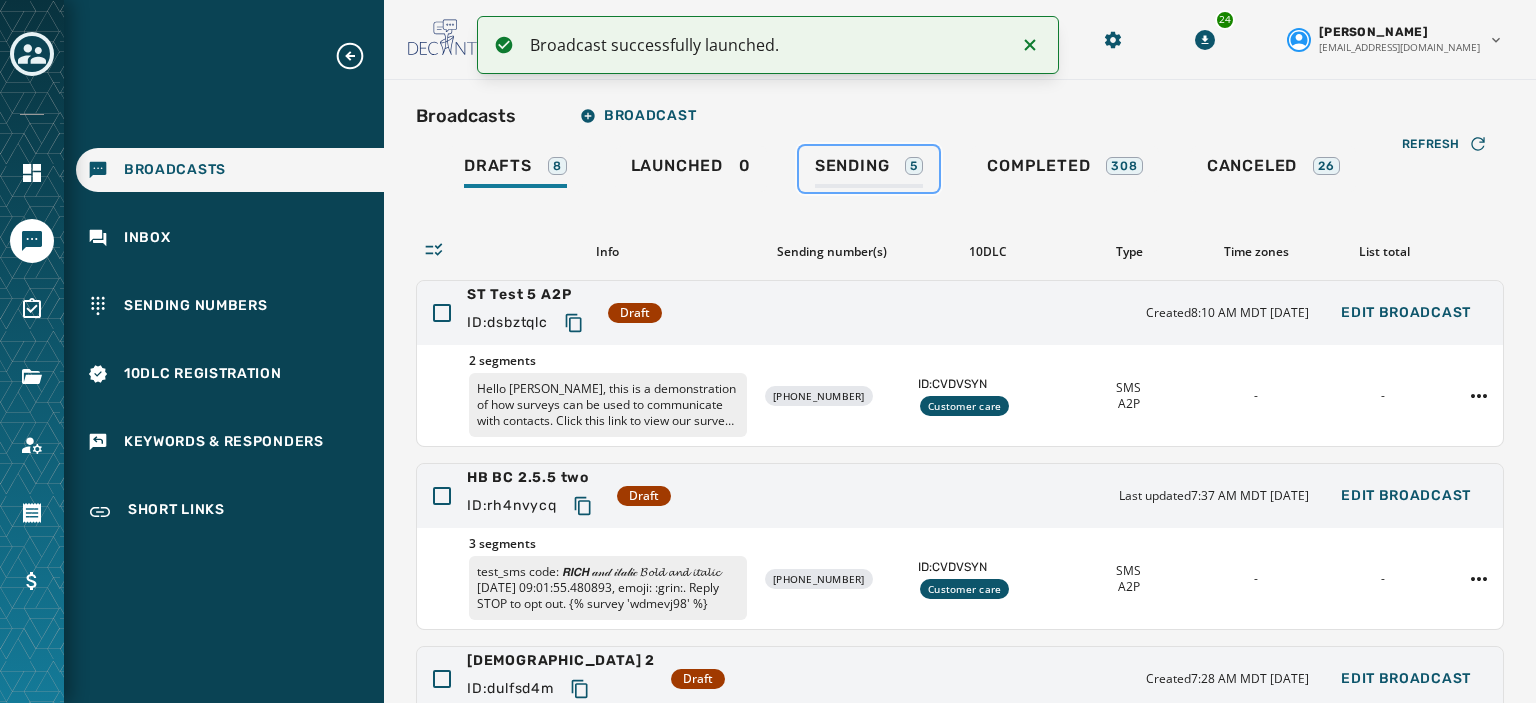click on "Sending" at bounding box center (852, 166) 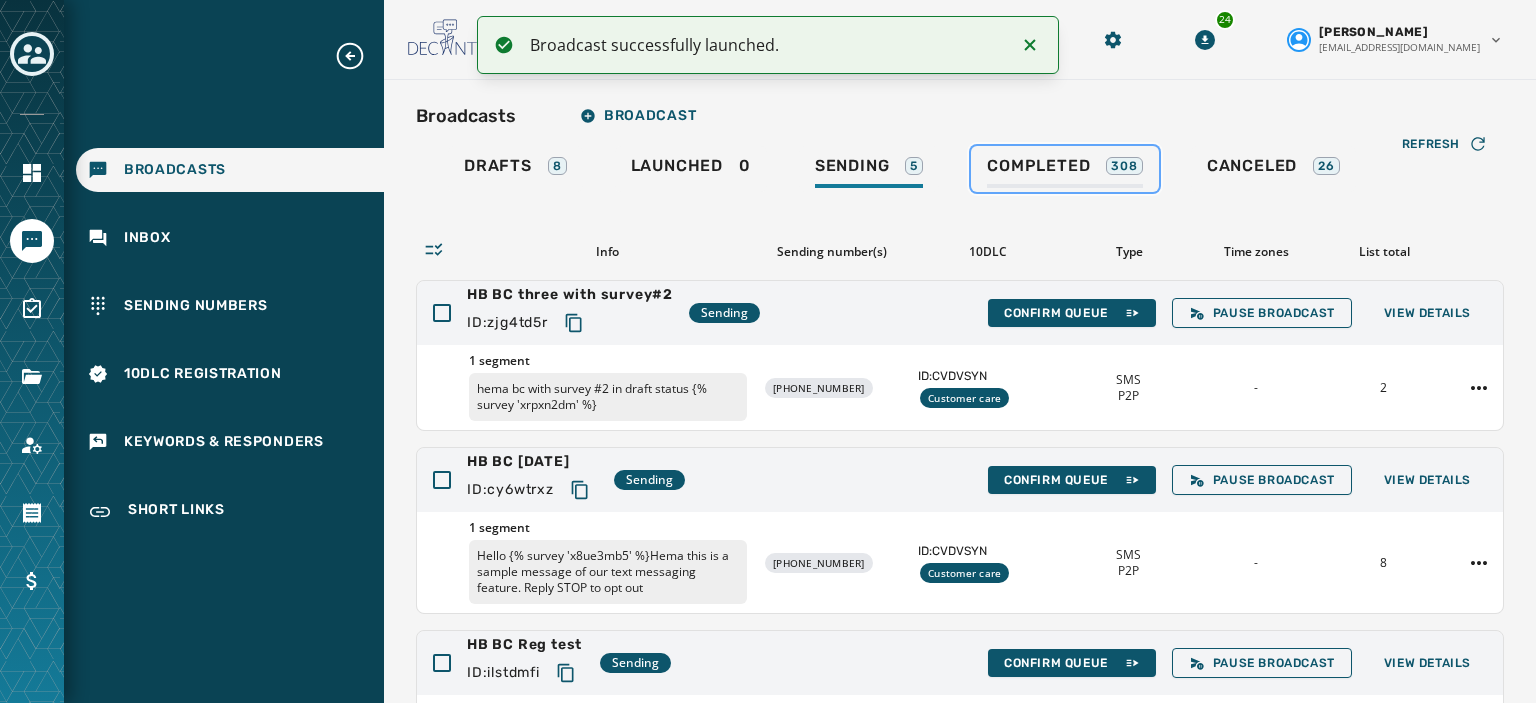 click on "Completed" at bounding box center [1038, 166] 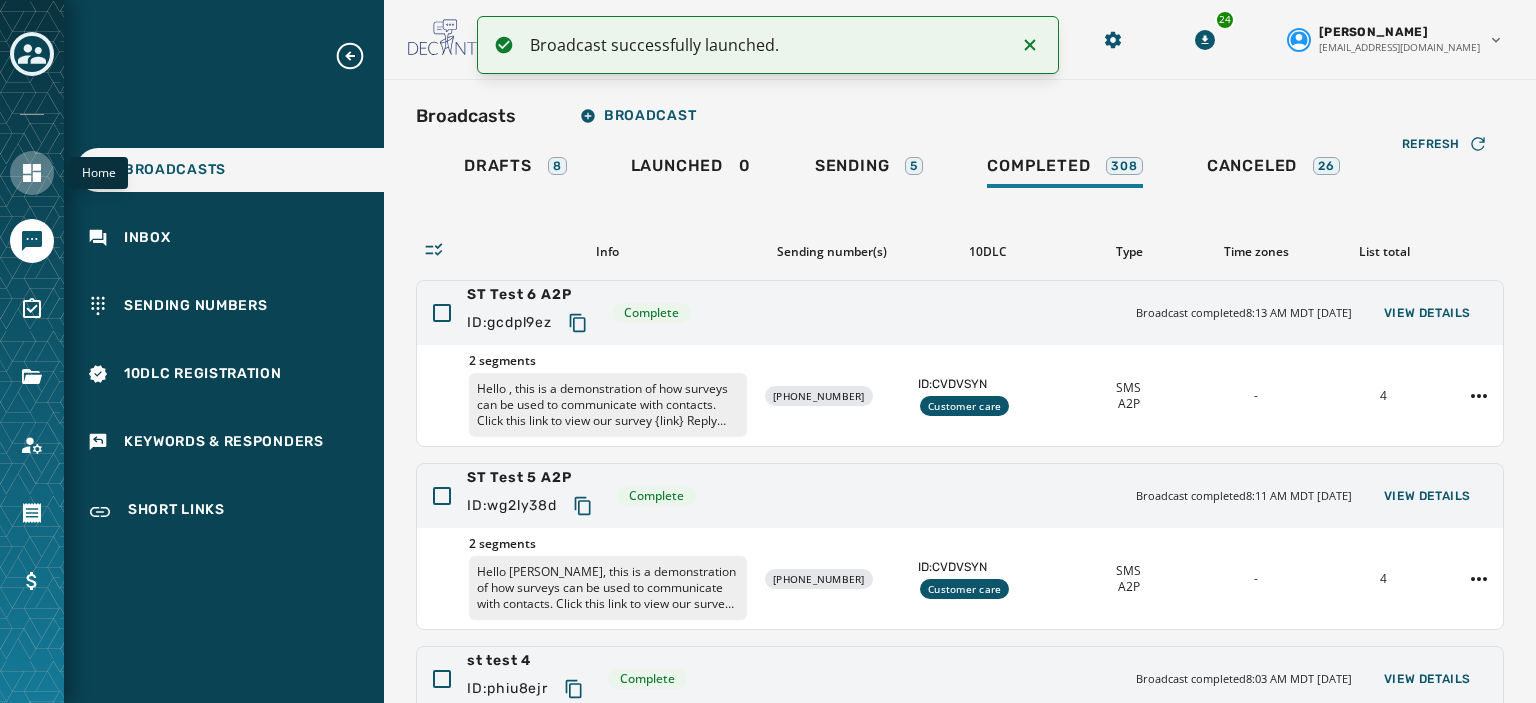 click 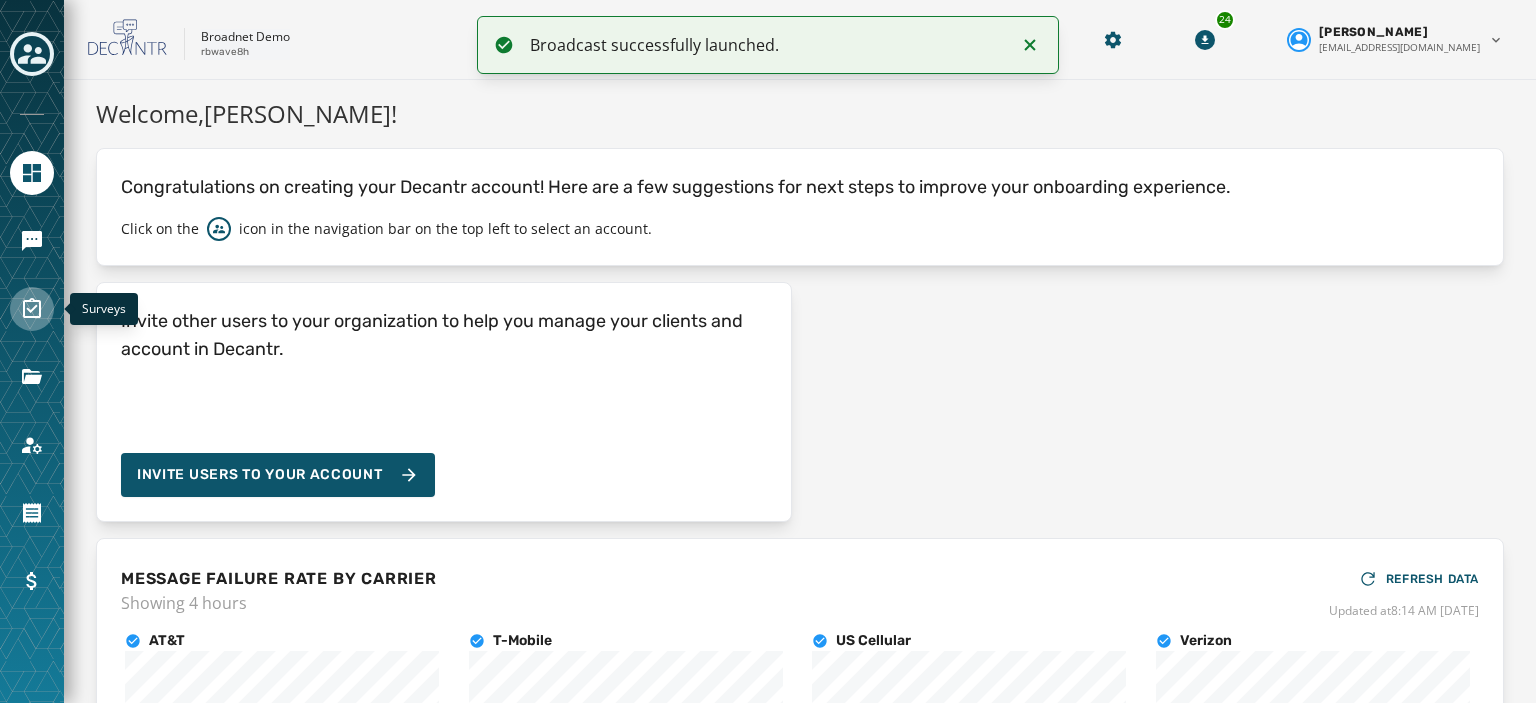 click 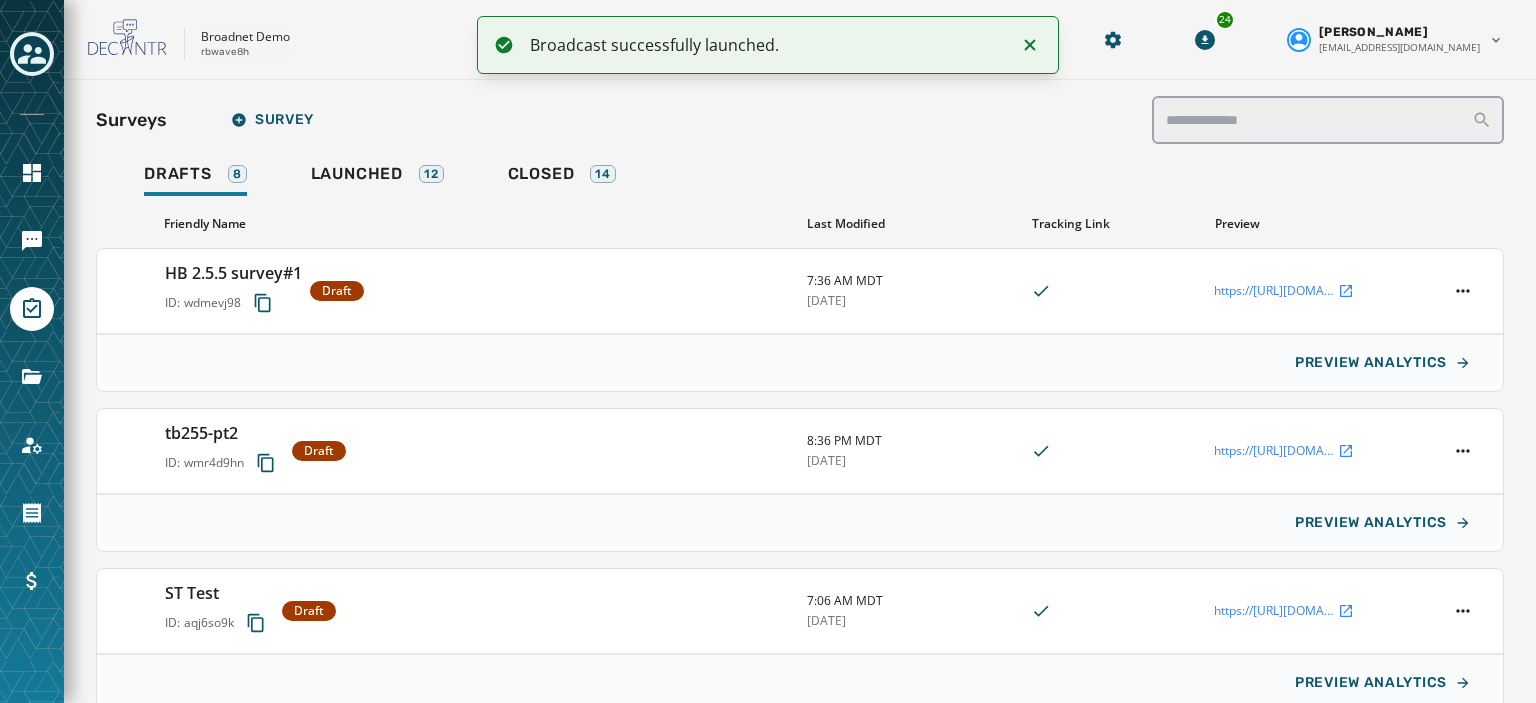 scroll, scrollTop: 0, scrollLeft: 0, axis: both 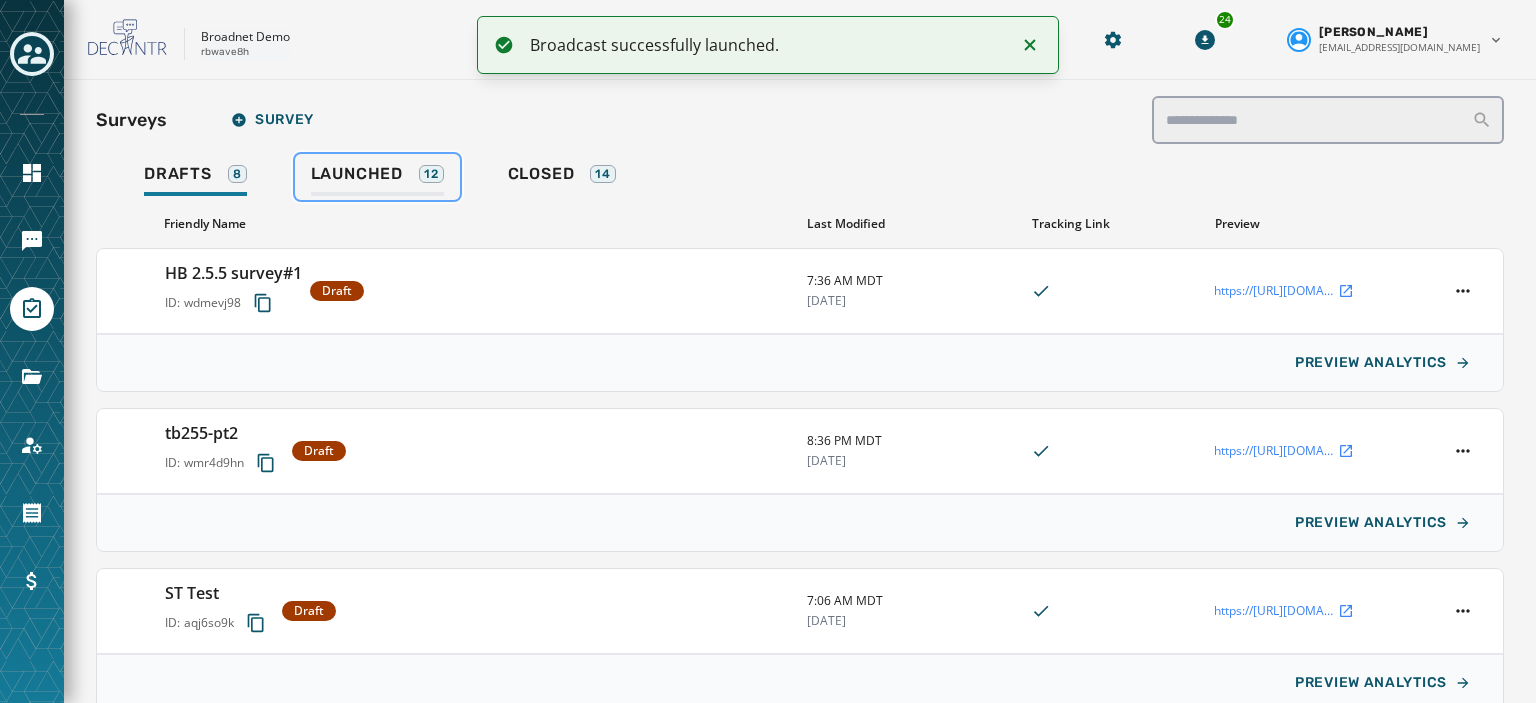 click on "Launched 12" at bounding box center [377, 177] 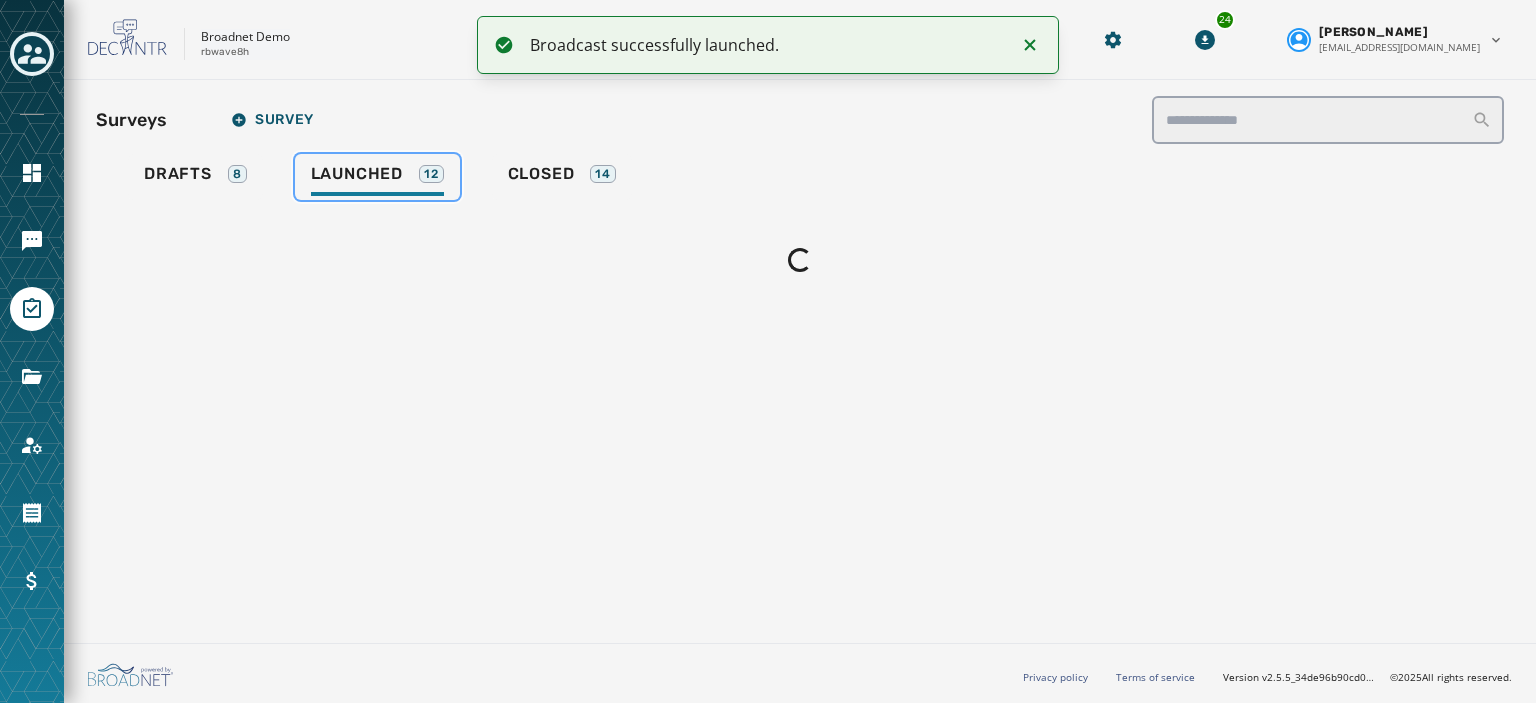 scroll, scrollTop: 0, scrollLeft: 0, axis: both 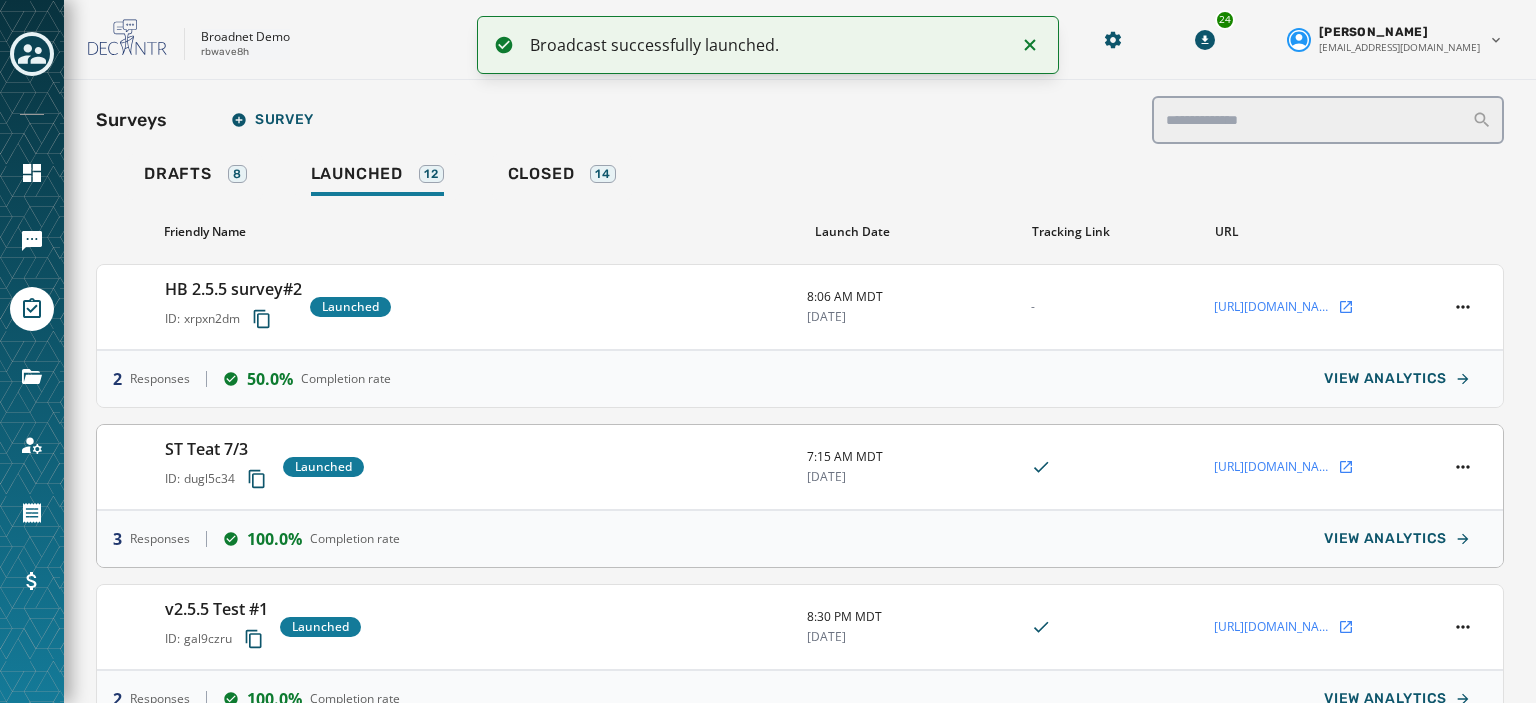 click on "ST Teat 7/3" at bounding box center (220, 449) 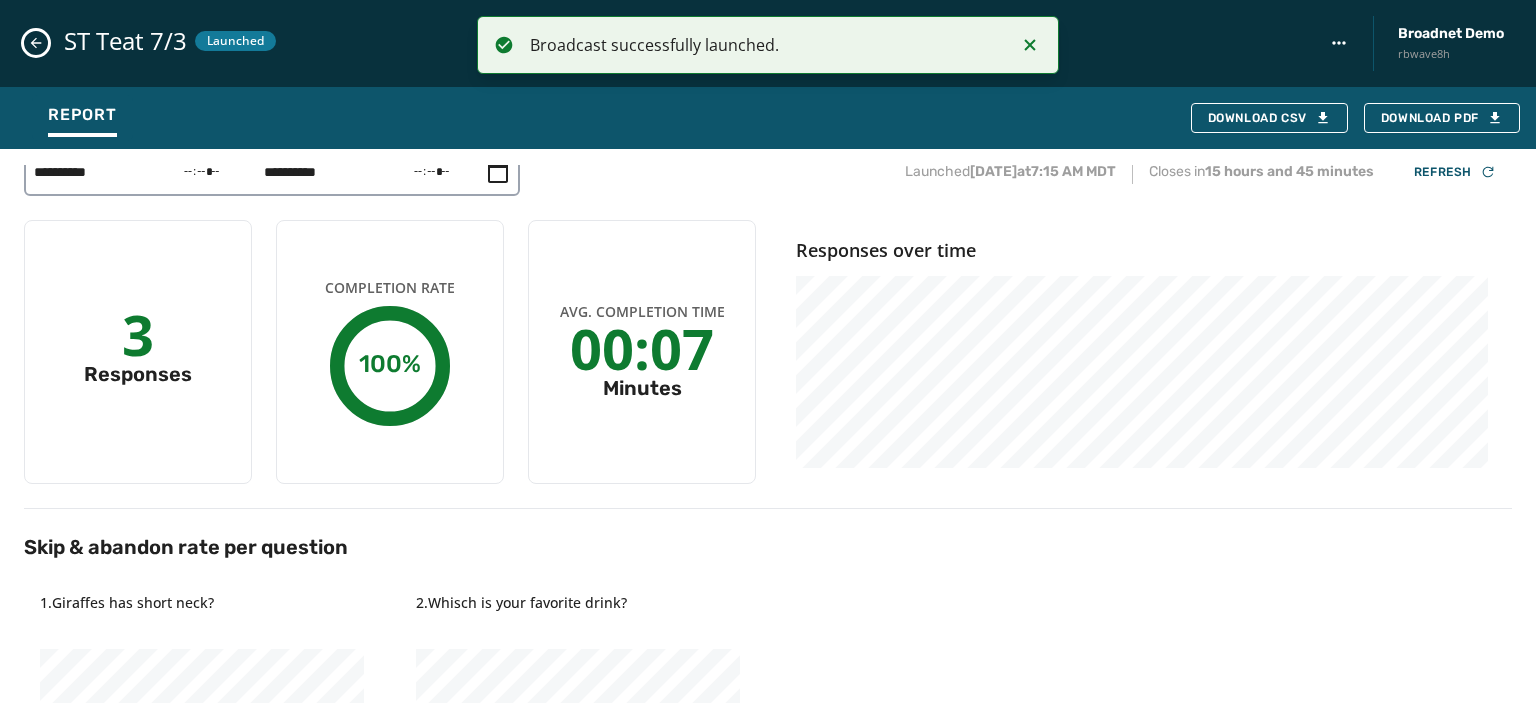 scroll, scrollTop: 0, scrollLeft: 0, axis: both 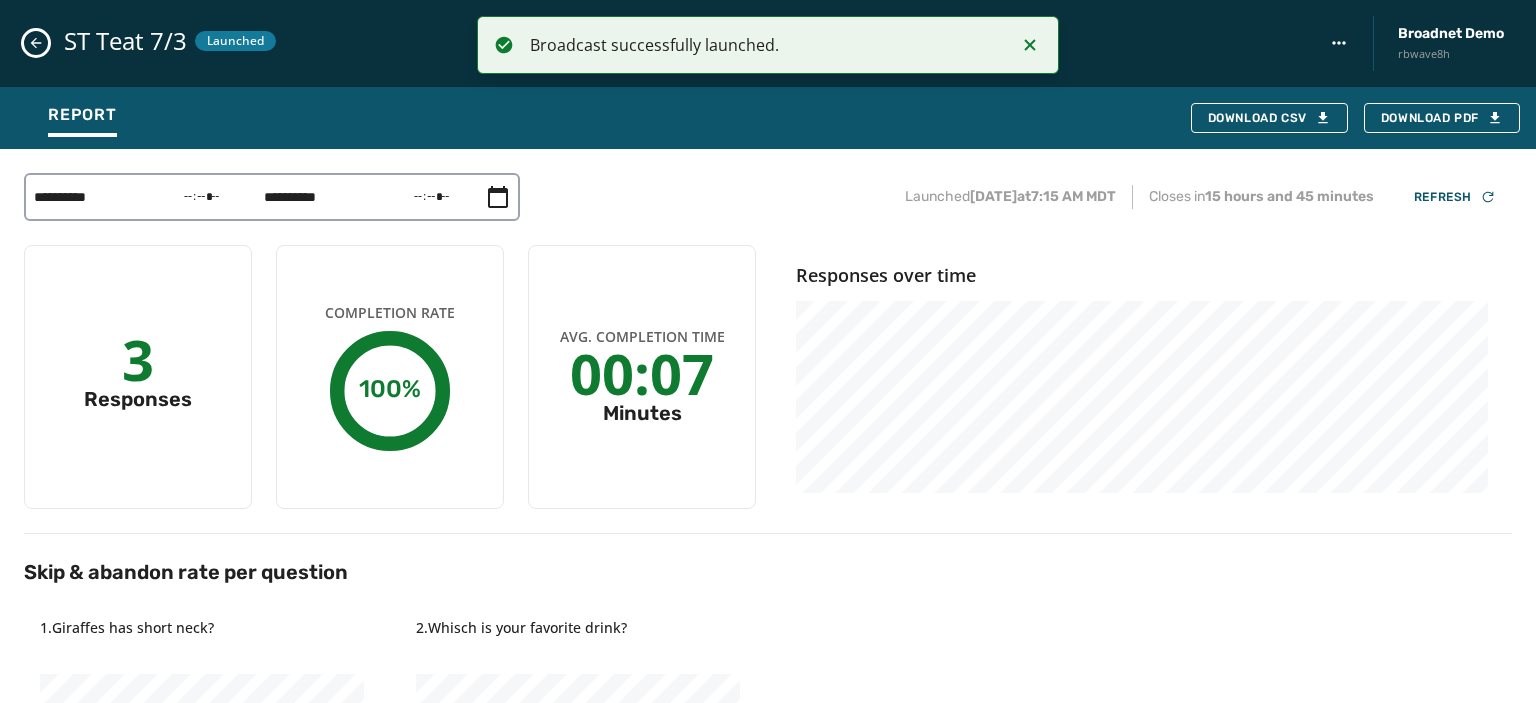 click at bounding box center (36, 43) 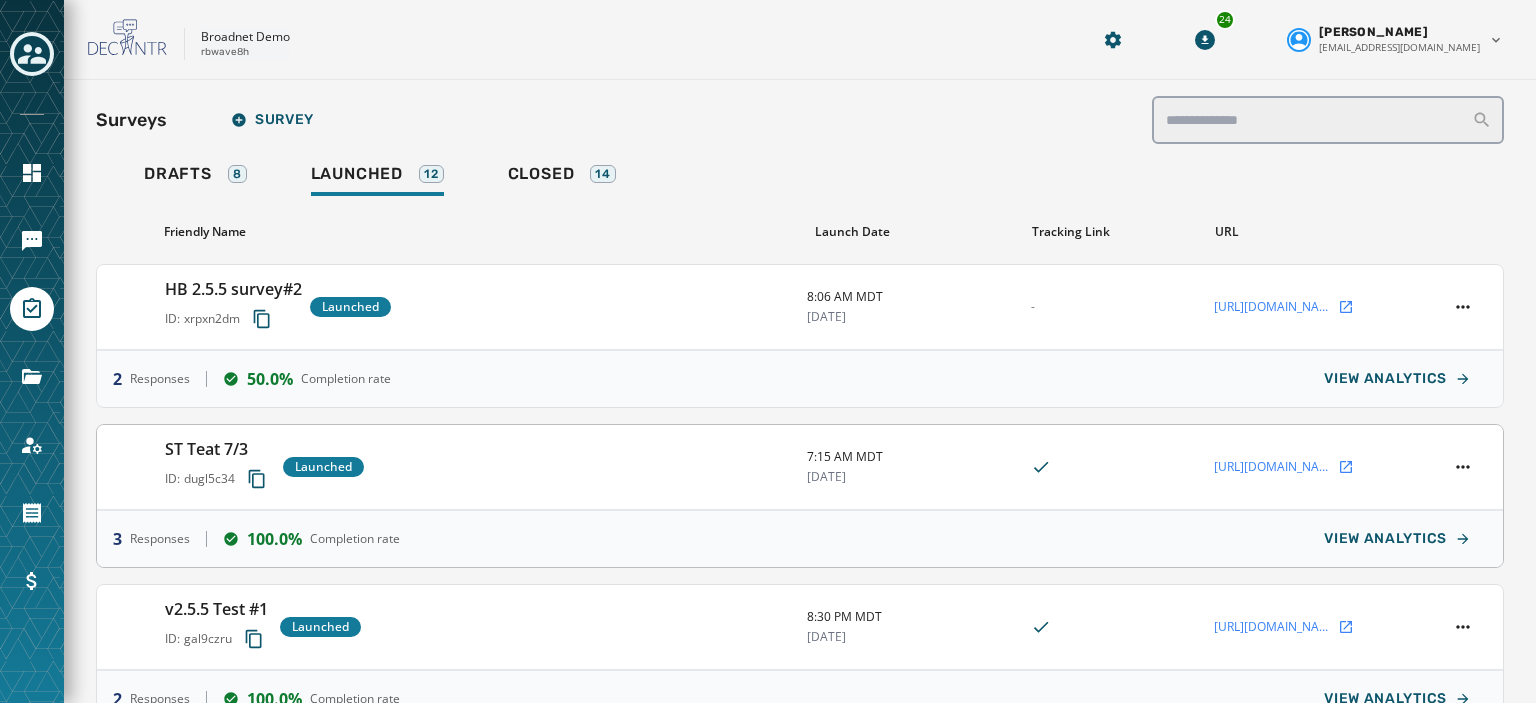 click 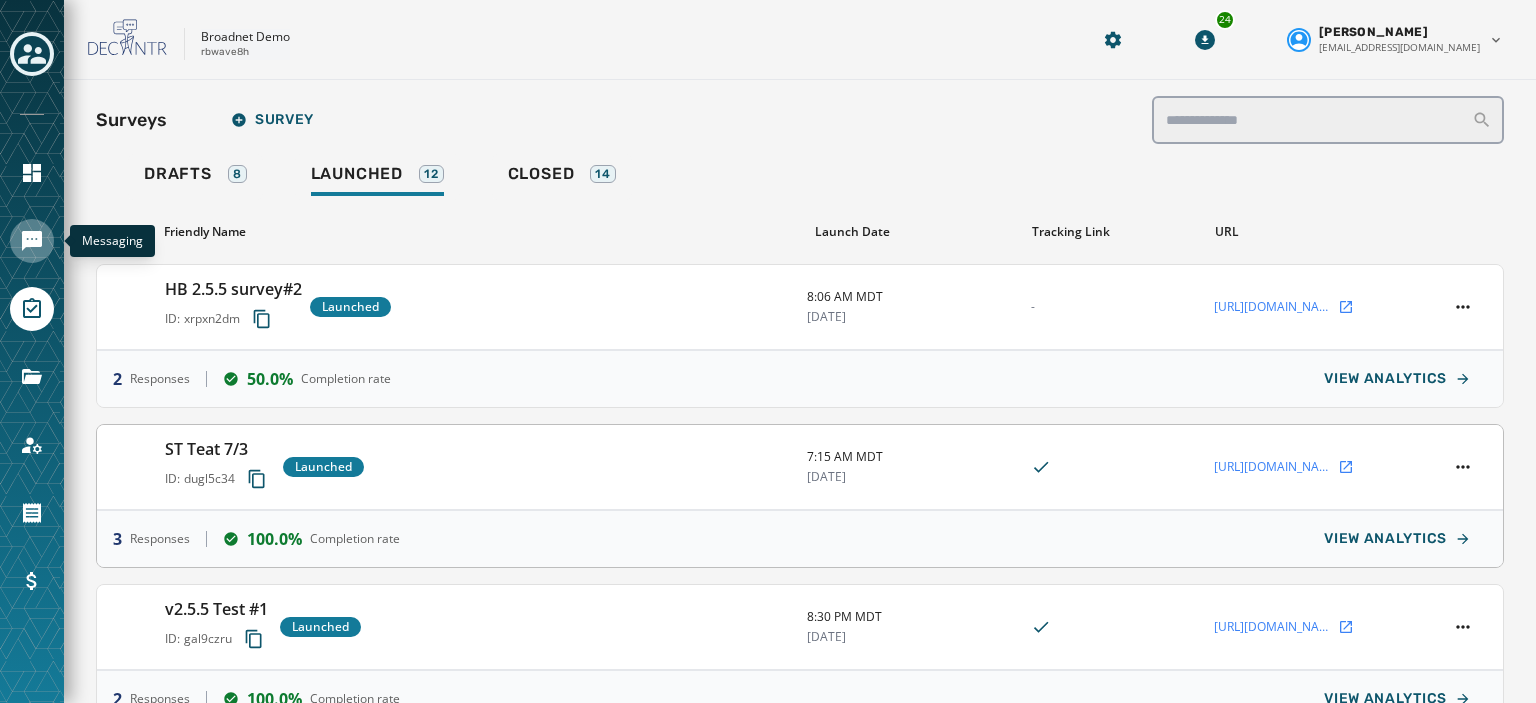 click 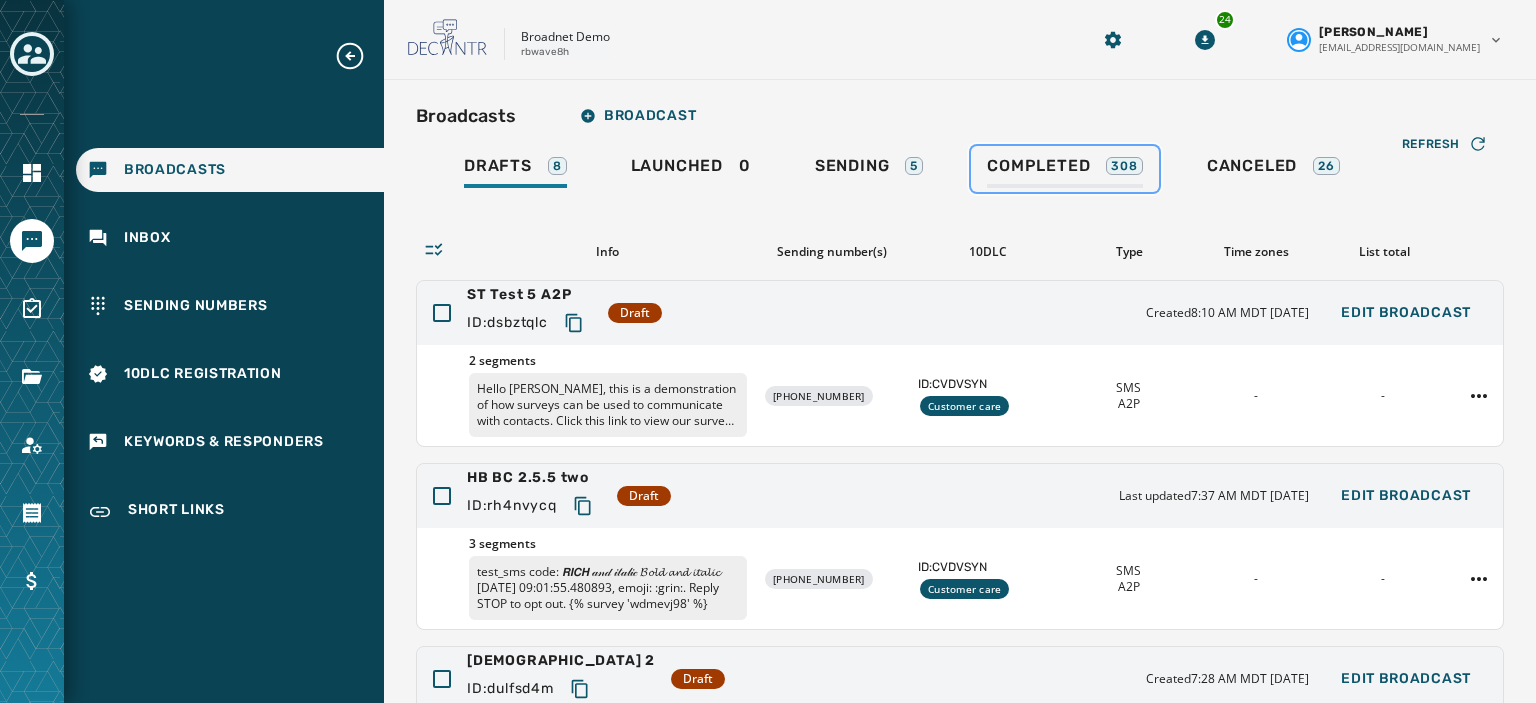 click on "Completed" at bounding box center [1038, 166] 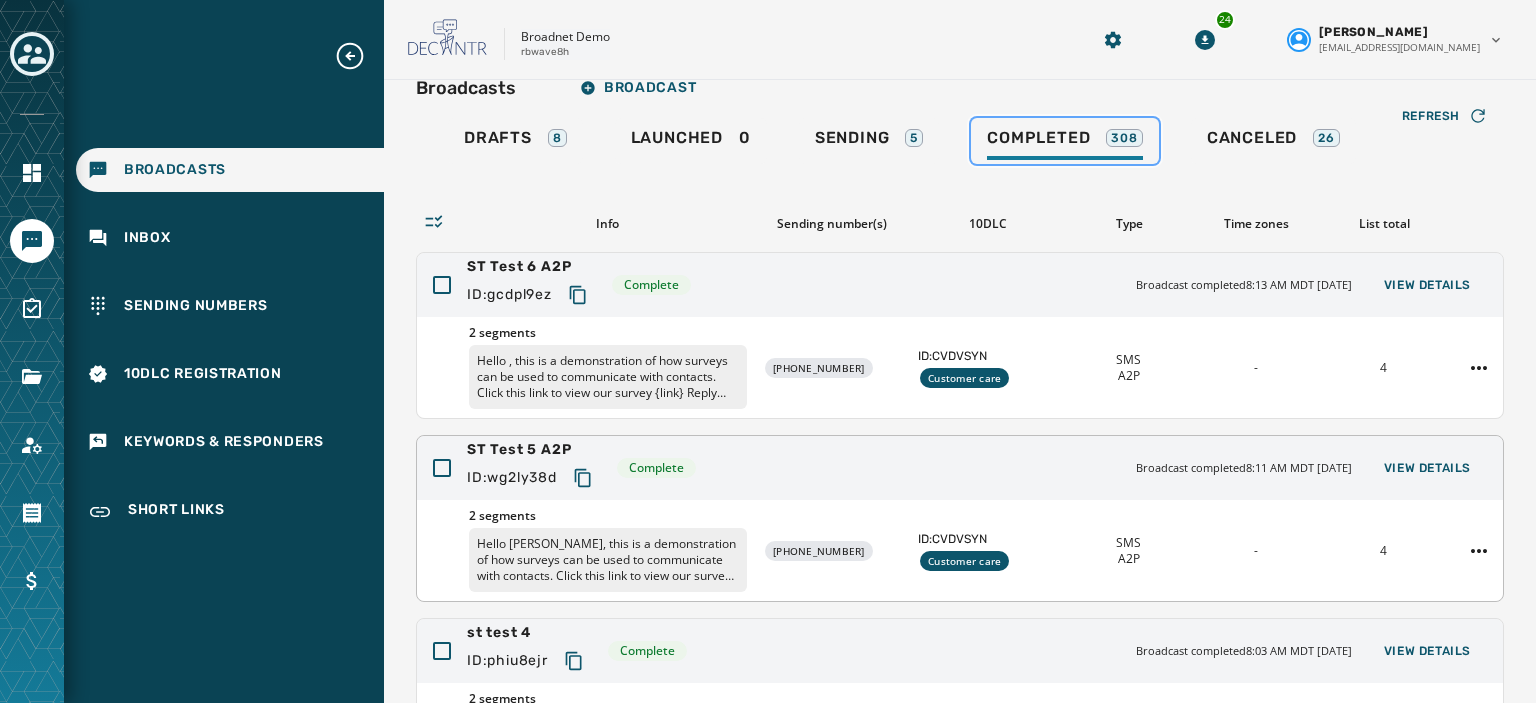 scroll, scrollTop: 268, scrollLeft: 0, axis: vertical 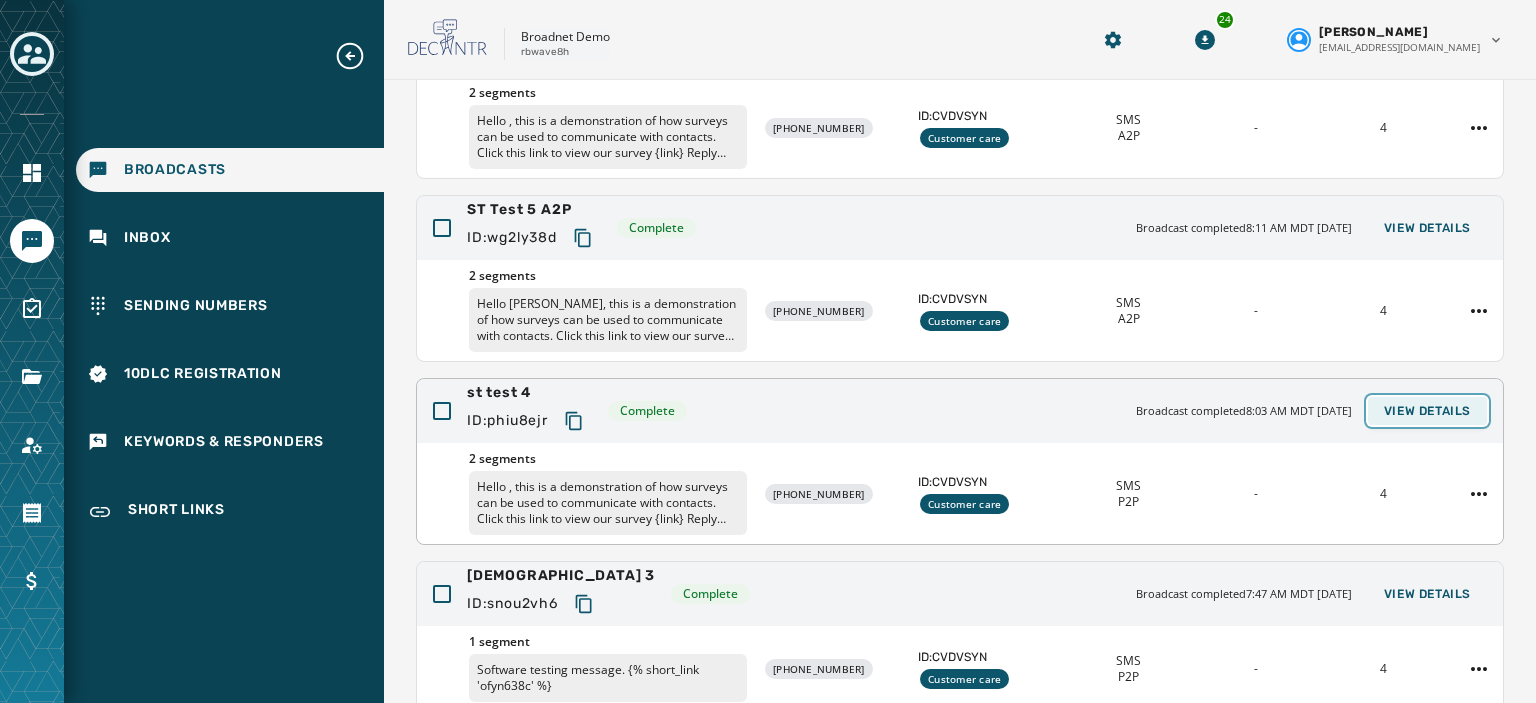 click on "View Details" at bounding box center [1427, 411] 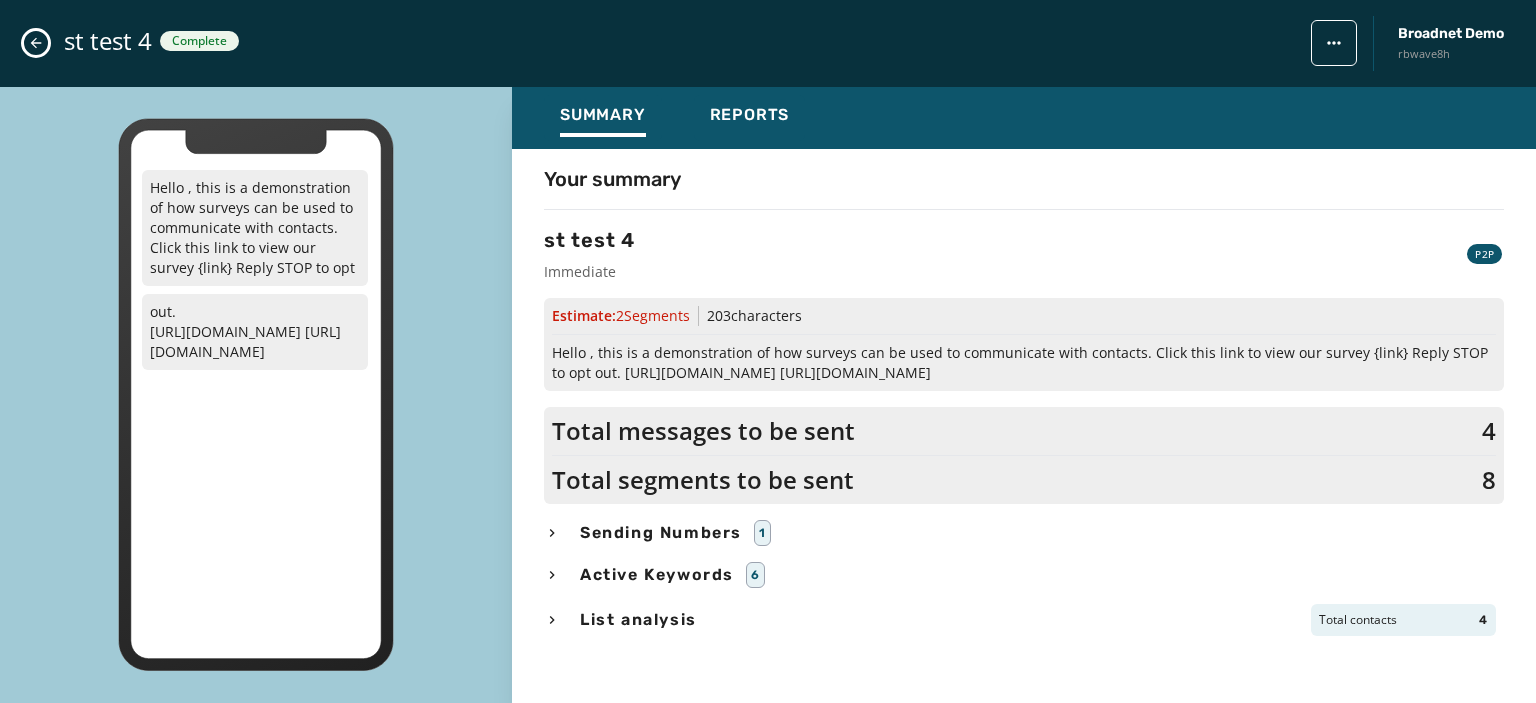 click 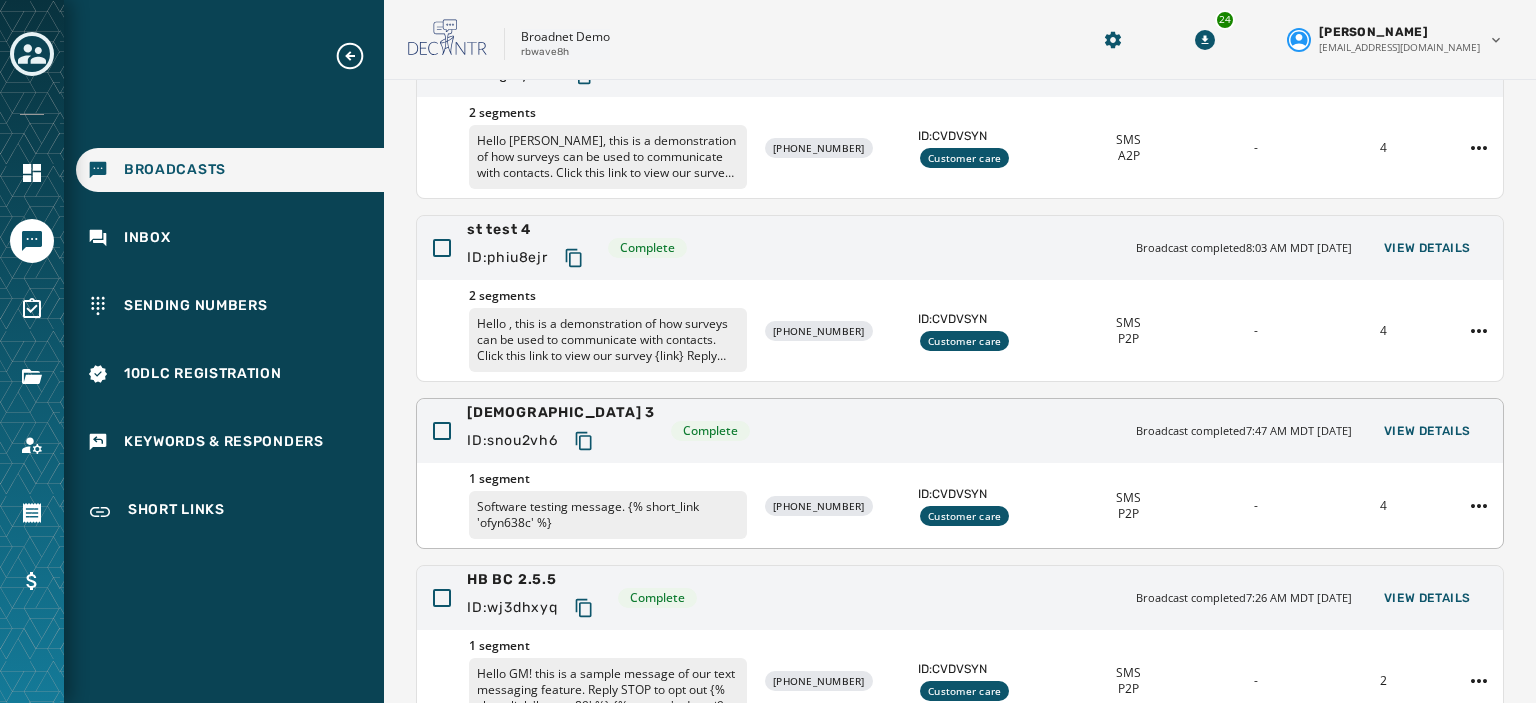 scroll, scrollTop: 204, scrollLeft: 0, axis: vertical 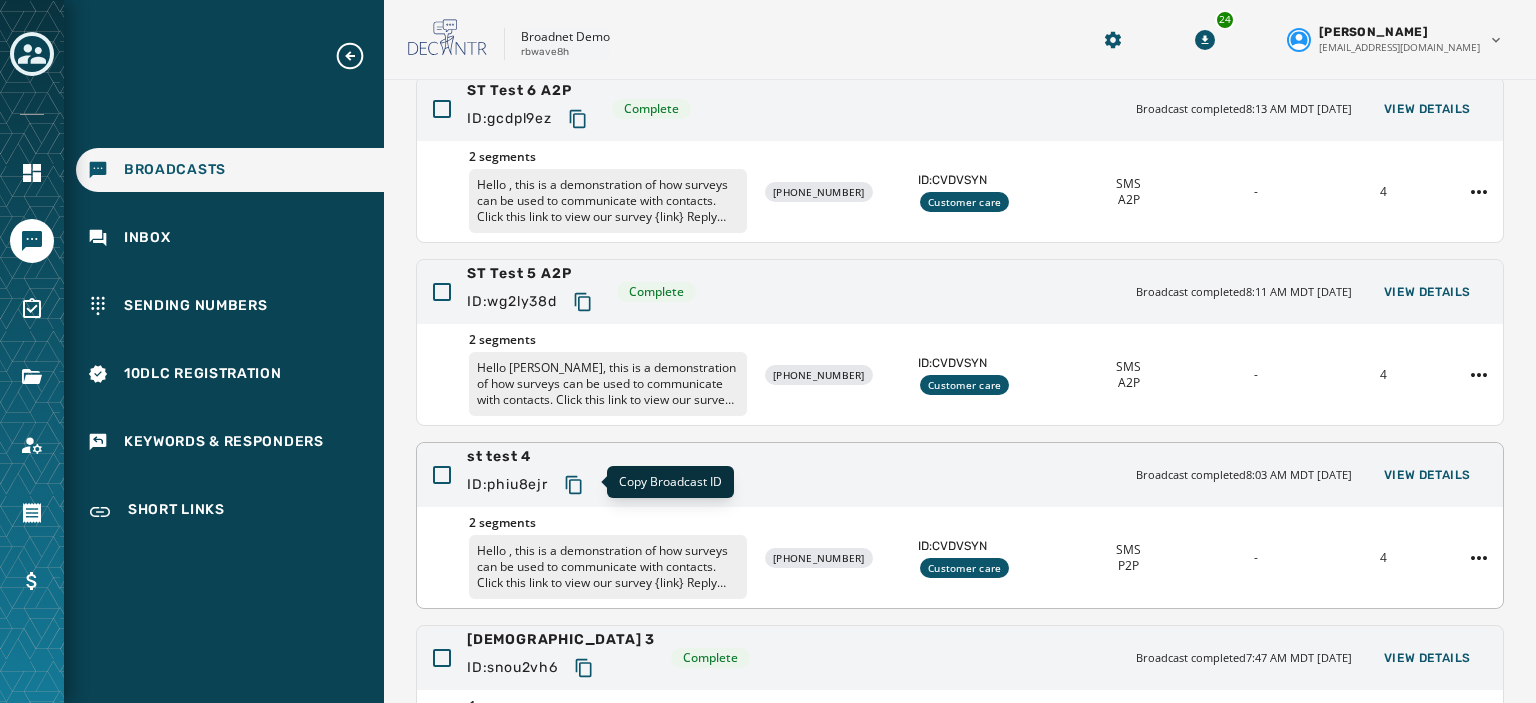 click 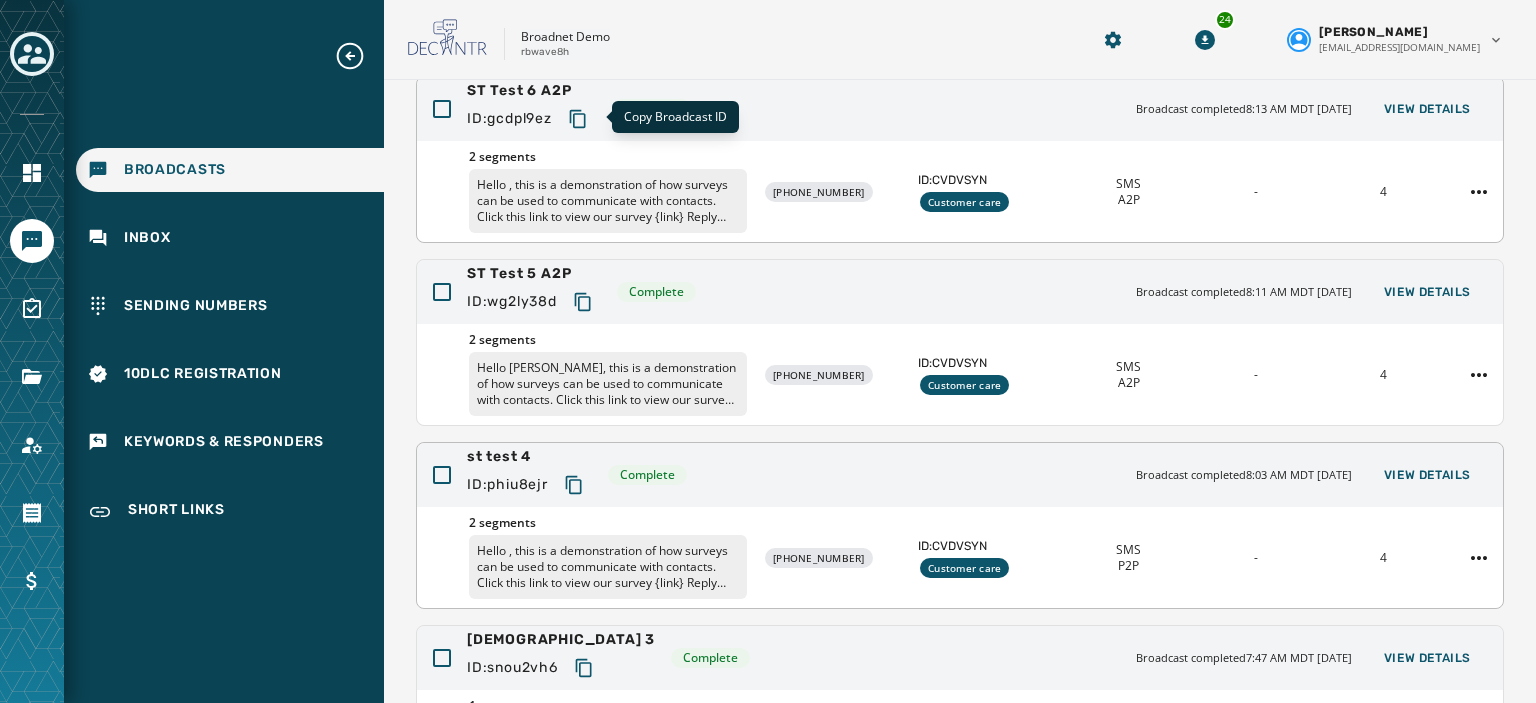 click 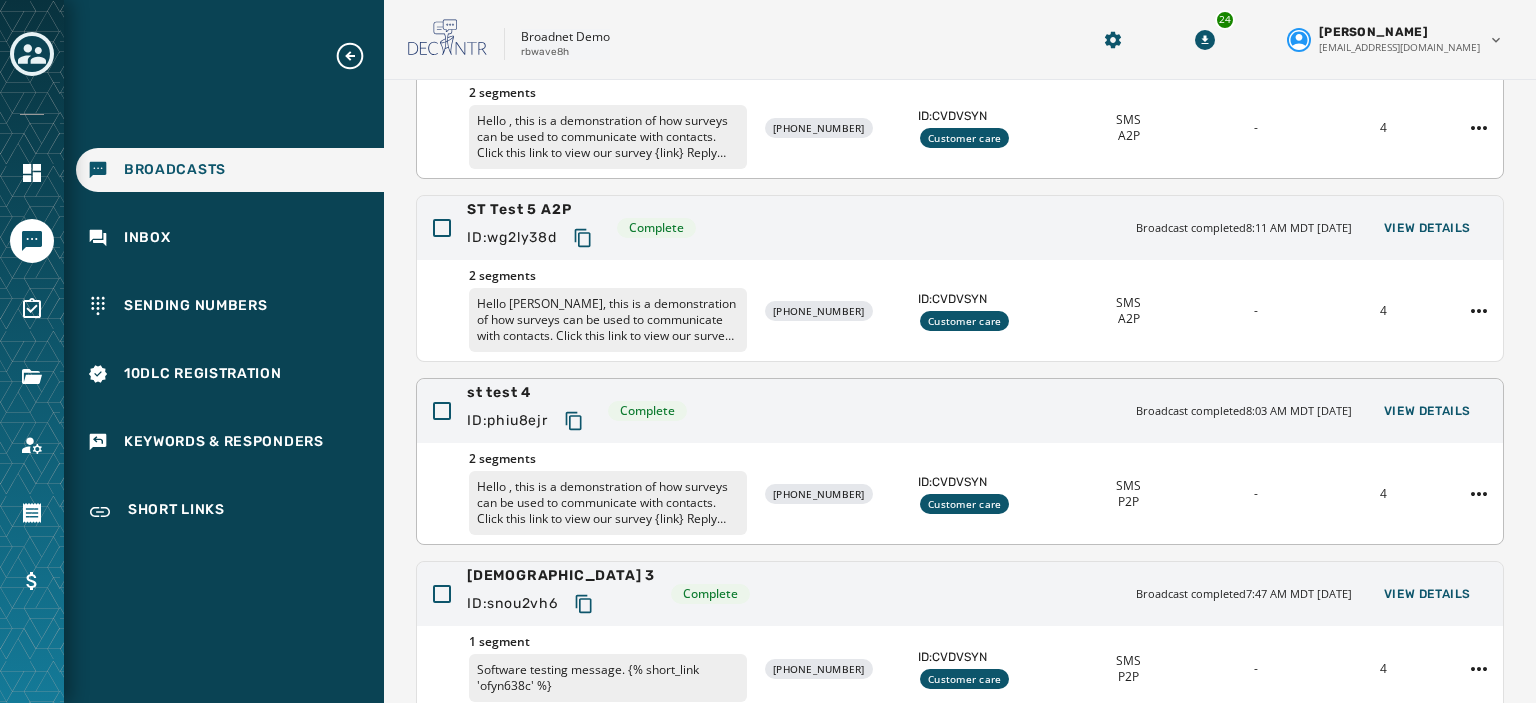 scroll, scrollTop: 270, scrollLeft: 0, axis: vertical 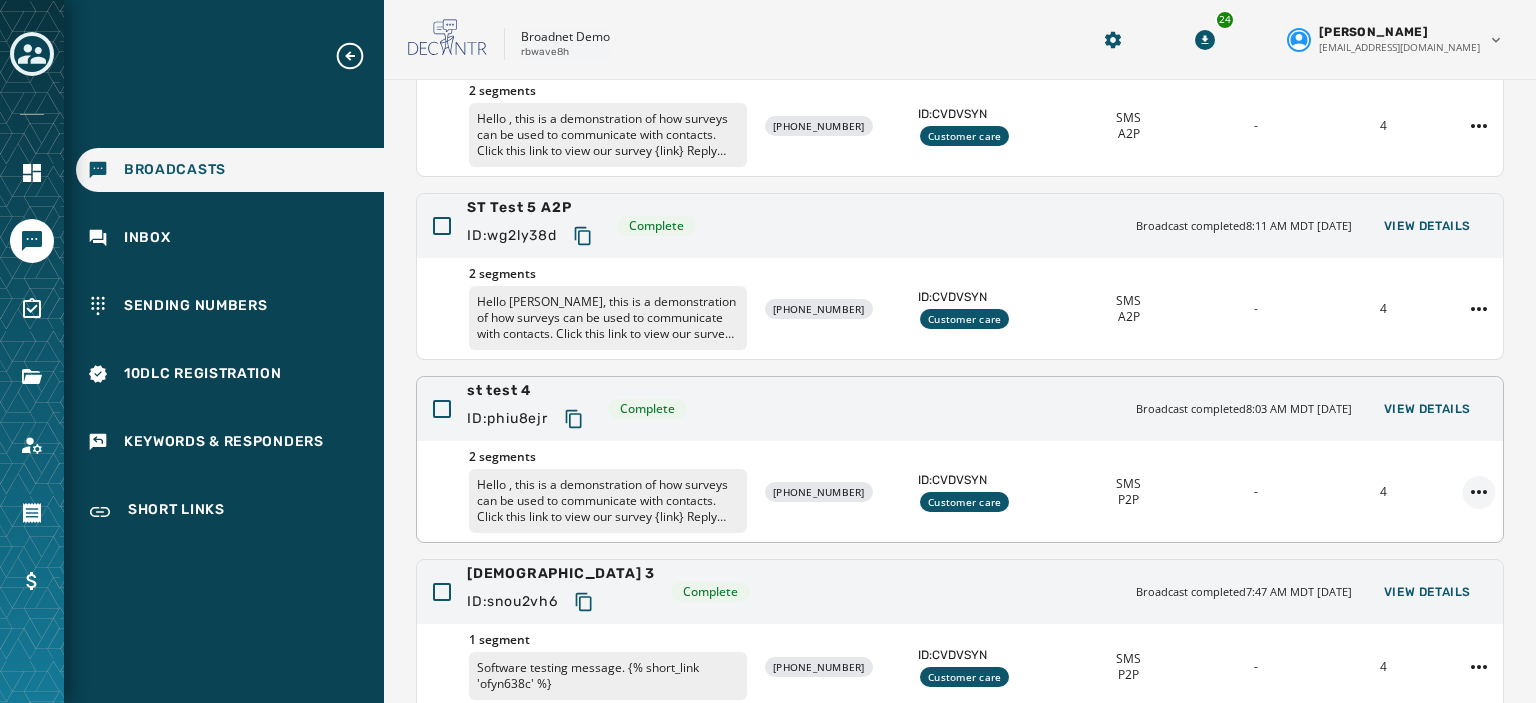 click on "Broadcasts      Inbox      Sending Numbers      10DLC Registration      Keywords & Responders      Short Links Skip To Main Content Broadnet Demo rbwave8h 24 [PERSON_NAME] [EMAIL_ADDRESS][DOMAIN_NAME] Broadcasts Broadcast Drafts 8 Launched 0 Sending 5 Completed 308 Canceled 26 Refresh Info Sending number(s) 10DLC Type Time zones List total ST Test 6 A2P ID:  gcdpl9ez Complete Broadcast completed  8:13 AM MDT [DATE] View Details   2 segments Hello , this is a demonstration of how surveys can be used to communicate with contacts. Click this link to view our survey {link} Reply STOP to opt out.
{% survey 'dugl5c34' %} [PHONE_NUMBER] ID:  CVDVSYN Customer care SMS A2P - 4 ST Test 5 A2P ID:  wg2ly38d Complete Broadcast completed  8:11 AM MDT [DATE] View Details   2 segments Hello [PERSON_NAME], this is a demonstration of how surveys can be used to communicate with contacts. Click this link to view our survey {link} Reply STOP to opt out.
{% survey 'dugl5c34' %} [PHONE_NUMBER] ID:  SMS" at bounding box center [768, 351] 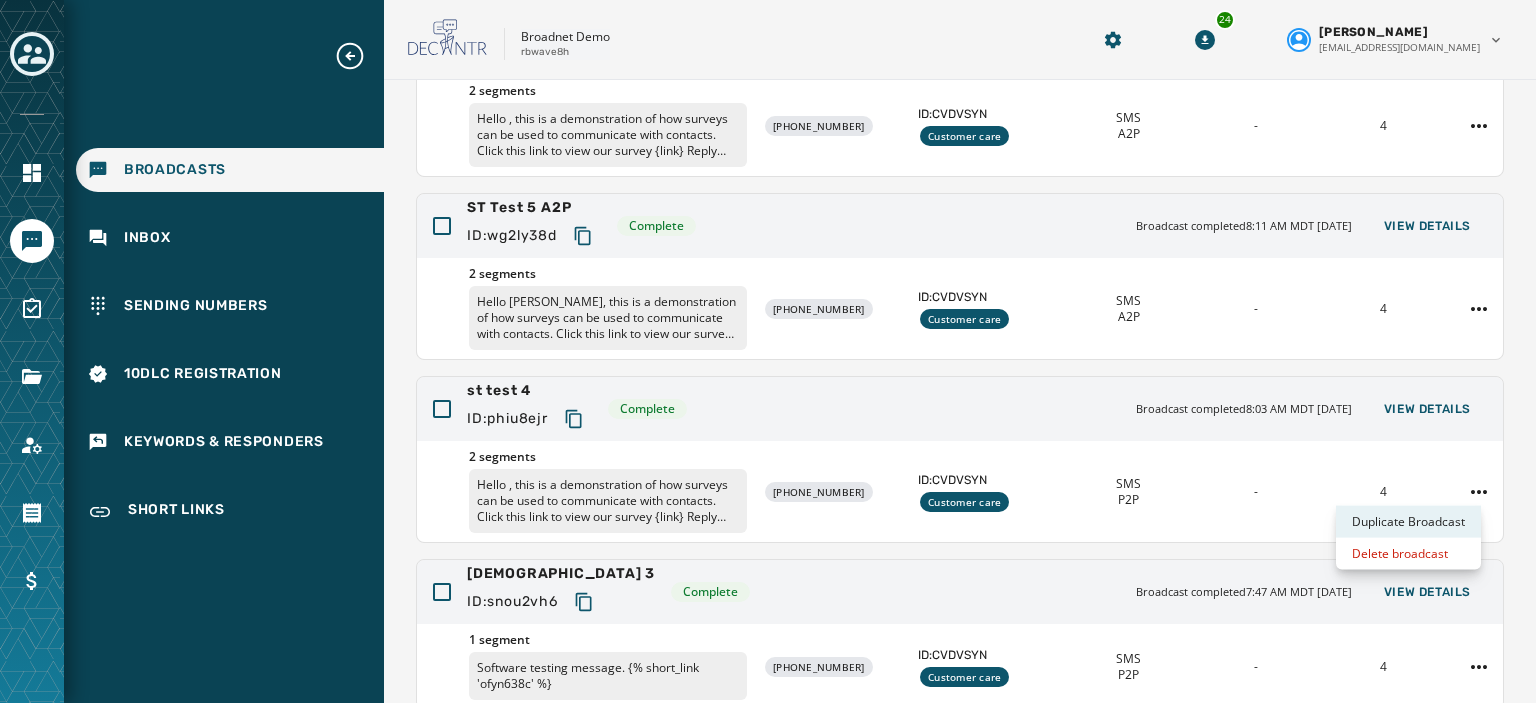 click on "Duplicate Broadcast" at bounding box center [1408, 522] 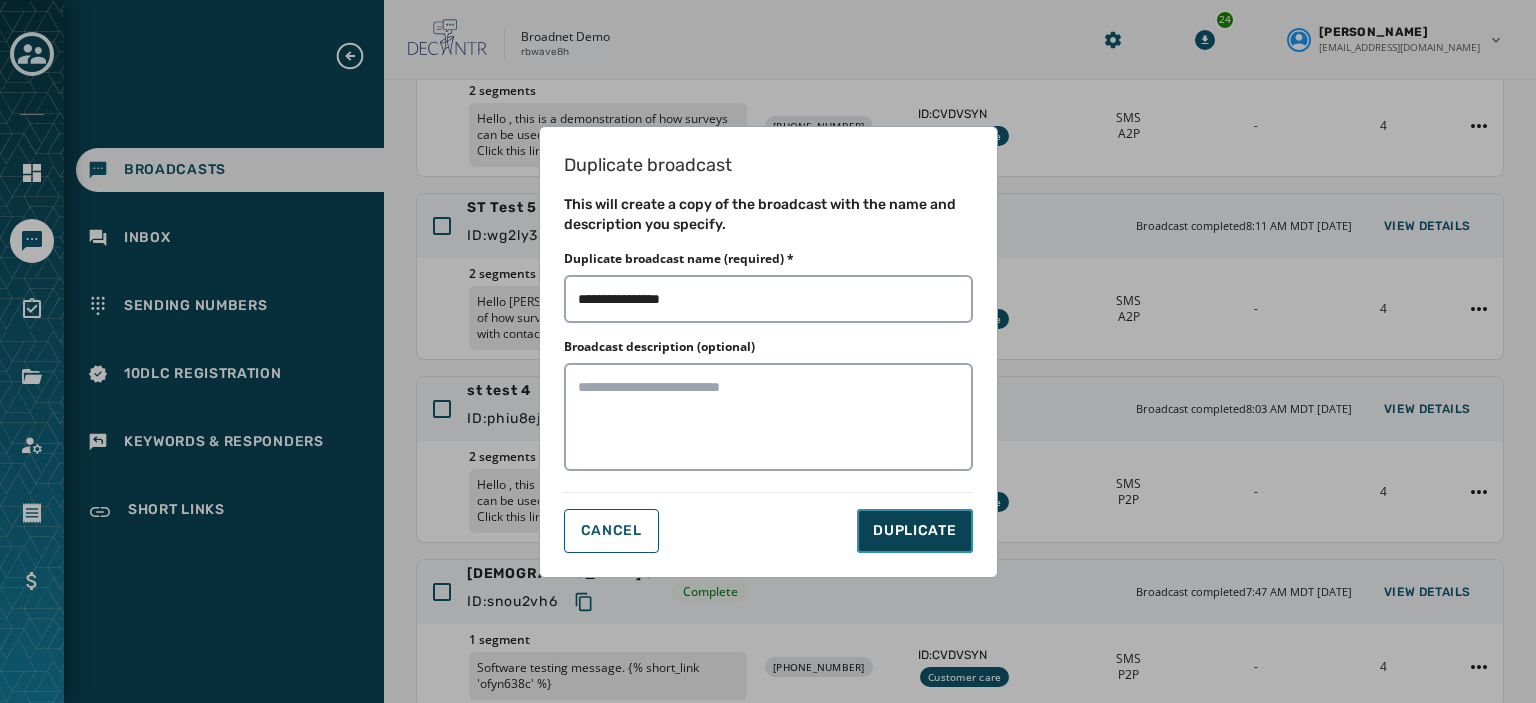 click on "DUPLICATE" at bounding box center [914, 531] 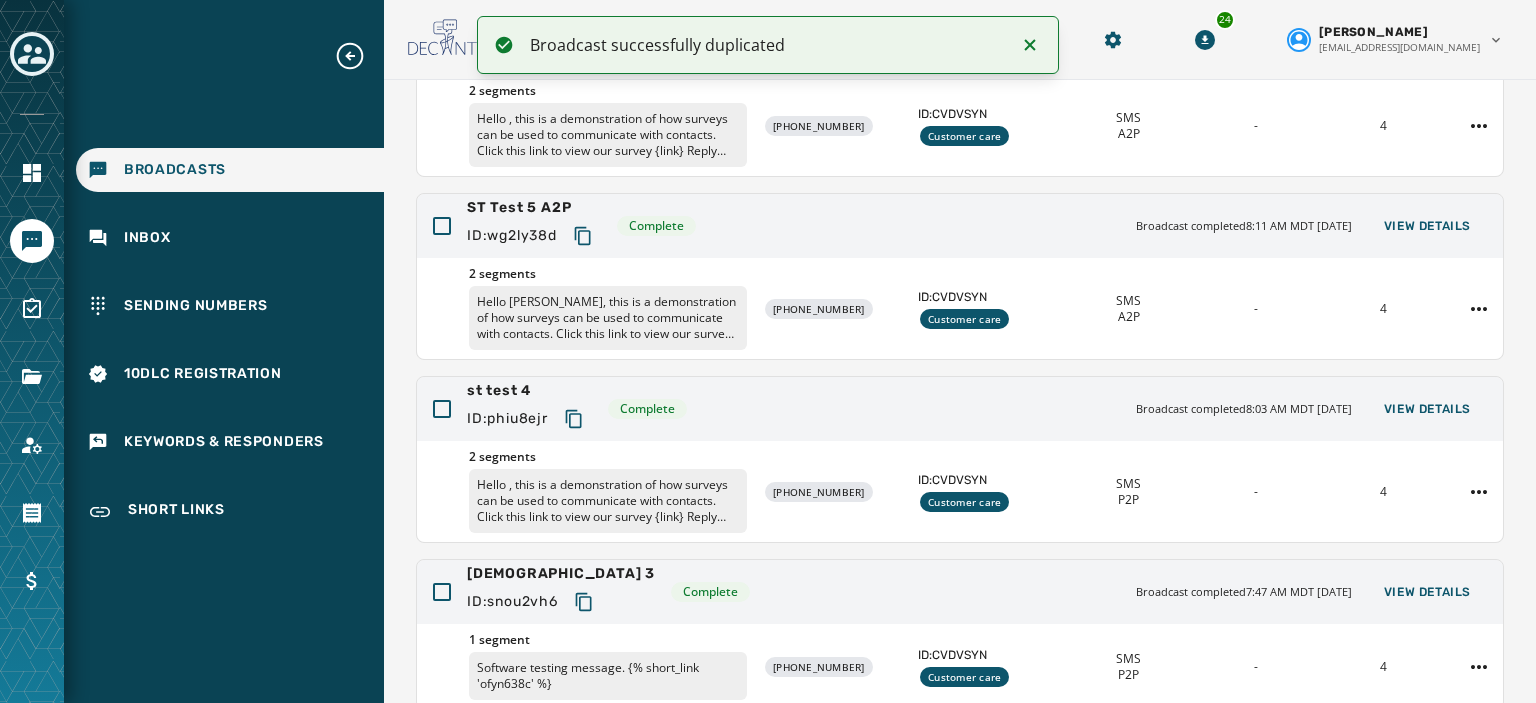 scroll, scrollTop: 0, scrollLeft: 0, axis: both 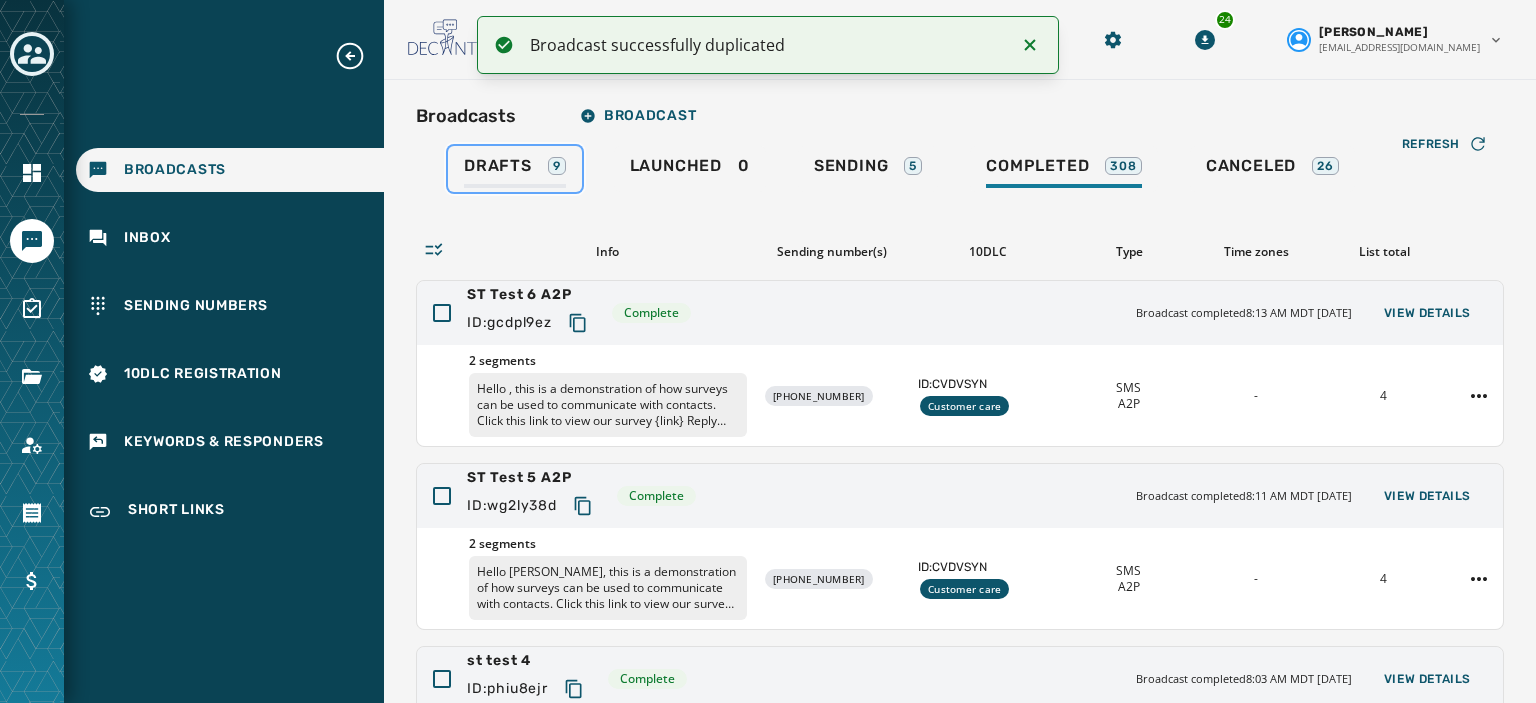 click on "Drafts" at bounding box center (498, 166) 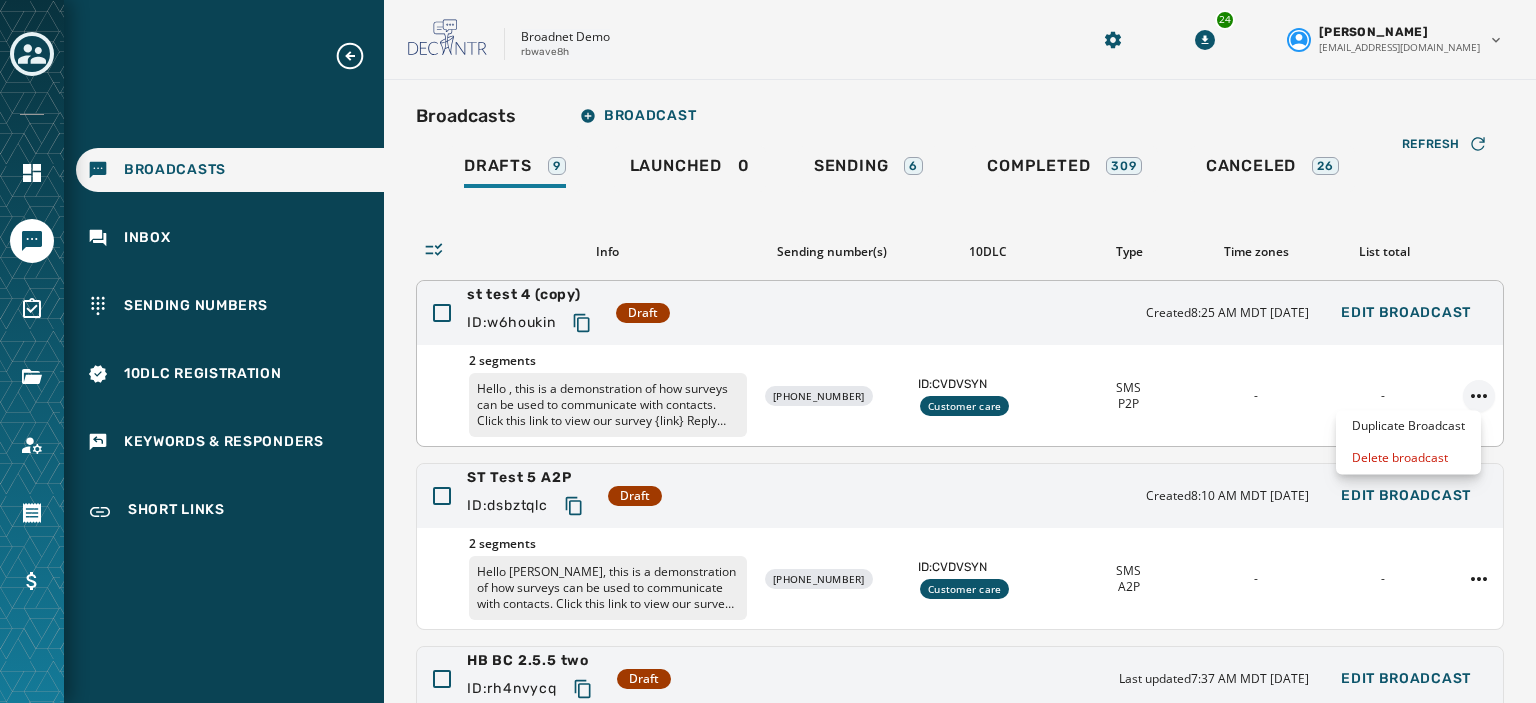 click on "Broadcasts      Inbox      Sending Numbers      10DLC Registration      Keywords & Responders      Short Links Skip To Main Content Broadnet Demo rbwave8h 24 [PERSON_NAME] [EMAIL_ADDRESS][DOMAIN_NAME] Broadcasts Broadcast Drafts 9 Launched 0 Sending 6 Completed 309 Canceled 26 Refresh Info Sending number(s) 10DLC Type Time zones List total st test 4 (copy) ID:  w6houkin Draft Created  8:25 AM MDT [DATE] Edit Broadcast   2 segments Hello , this is a demonstration of how surveys can be used to communicate with contacts. Click this link to view our survey {link} Reply STOP to opt out.
{% survey 'dugl5c34' %}
{% short_link 'mhp2fybi' %} [PHONE_NUMBER] ID:  CVDVSYN Customer care SMS P2P - - ST Test 5 A2P ID:  dsbztqlc Draft Created  8:10 AM MDT [DATE] Edit Broadcast   2 segments Hello [PERSON_NAME], this is a demonstration of how surveys can be used to communicate with contacts. Click this link to view our survey {link} Reply STOP to opt out.
{% survey 'dugl5c34' %} [PHONE_NUMBER] SMS" at bounding box center (768, 351) 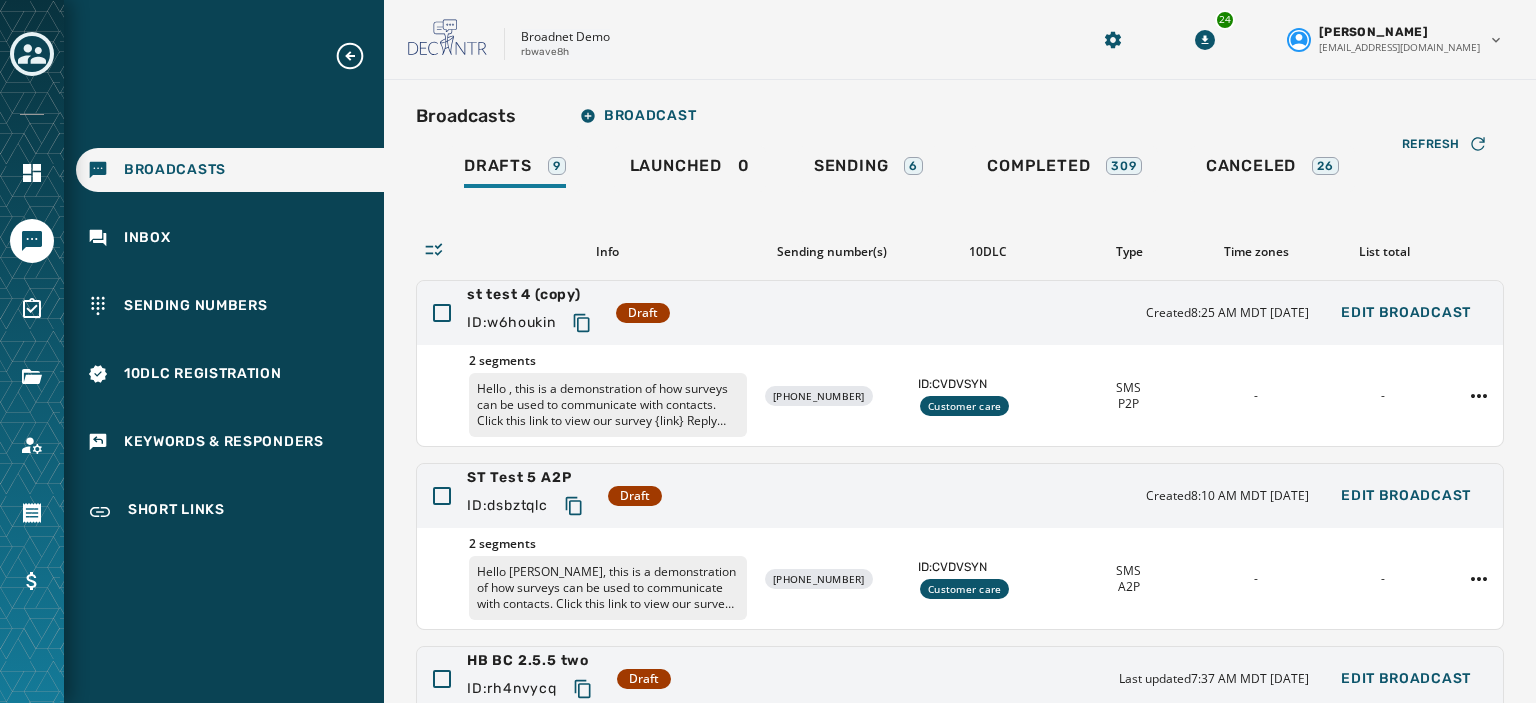 click on "Broadcasts      Inbox      Sending Numbers      10DLC Registration      Keywords & Responders      Short Links Skip To Main Content Broadnet Demo rbwave8h 24 [PERSON_NAME] [EMAIL_ADDRESS][DOMAIN_NAME] Broadcasts Broadcast Drafts 9 Launched 0 Sending 6 Completed 309 Canceled 26 Refresh Info Sending number(s) 10DLC Type Time zones List total st test 4 (copy) ID:  w6houkin Draft Created  8:25 AM MDT [DATE] Edit Broadcast   2 segments Hello , this is a demonstration of how surveys can be used to communicate with contacts. Click this link to view our survey {link} Reply STOP to opt out.
{% survey 'dugl5c34' %}
{% short_link 'mhp2fybi' %} [PHONE_NUMBER] ID:  CVDVSYN Customer care SMS P2P - - ST Test 5 A2P ID:  dsbztqlc Draft Created  8:10 AM MDT [DATE] Edit Broadcast   2 segments Hello [PERSON_NAME], this is a demonstration of how surveys can be used to communicate with contacts. Click this link to view our survey {link} Reply STOP to opt out.
{% survey 'dugl5c34' %} [PHONE_NUMBER] SMS" at bounding box center (768, 351) 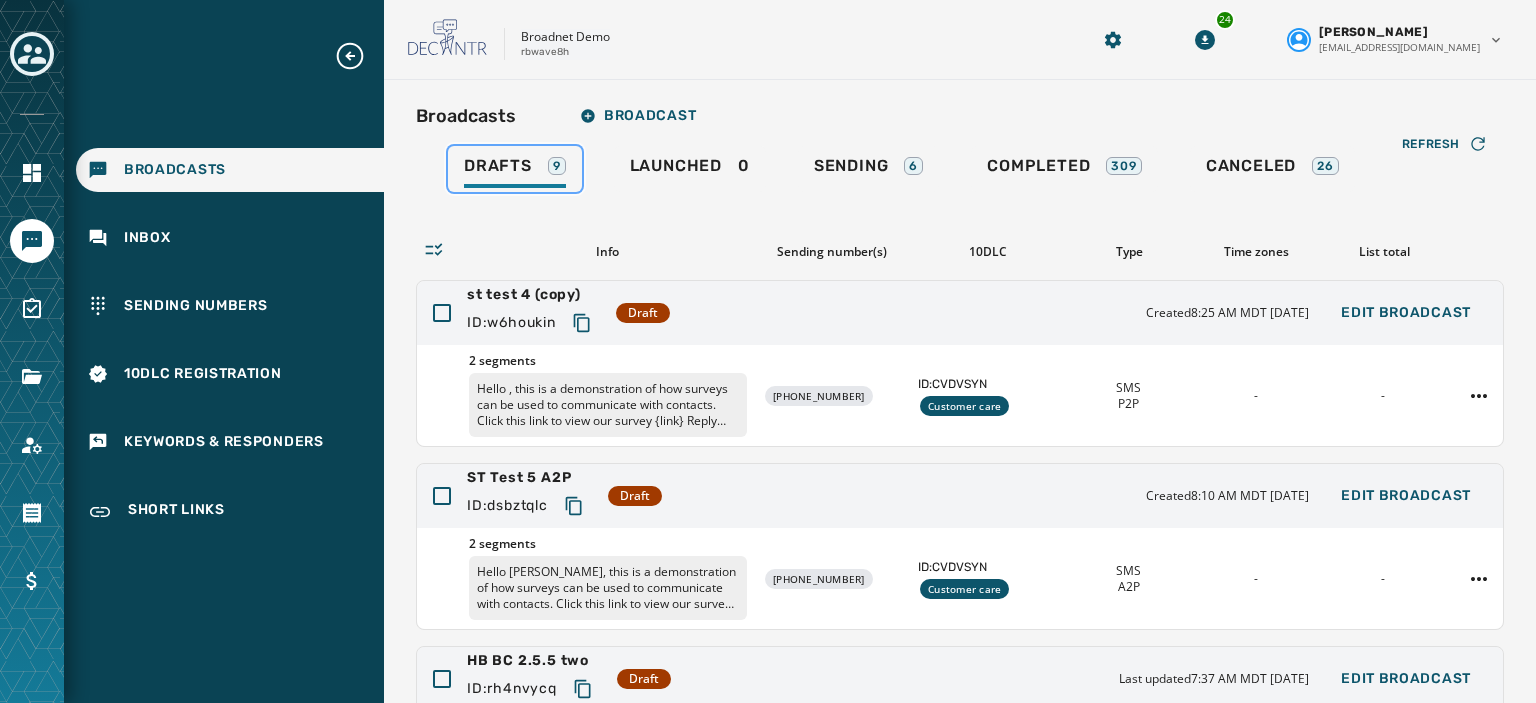 click on "Drafts" at bounding box center [498, 166] 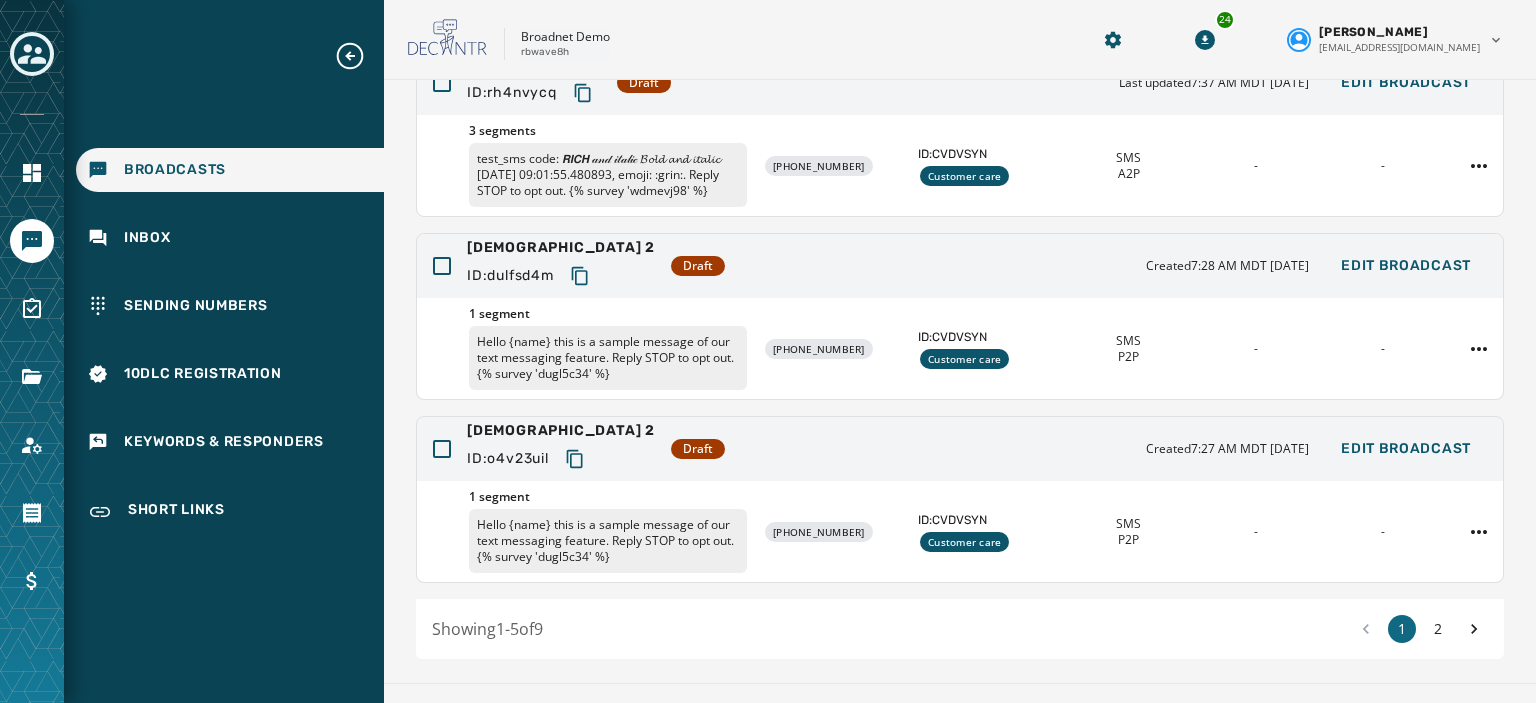 scroll, scrollTop: 632, scrollLeft: 0, axis: vertical 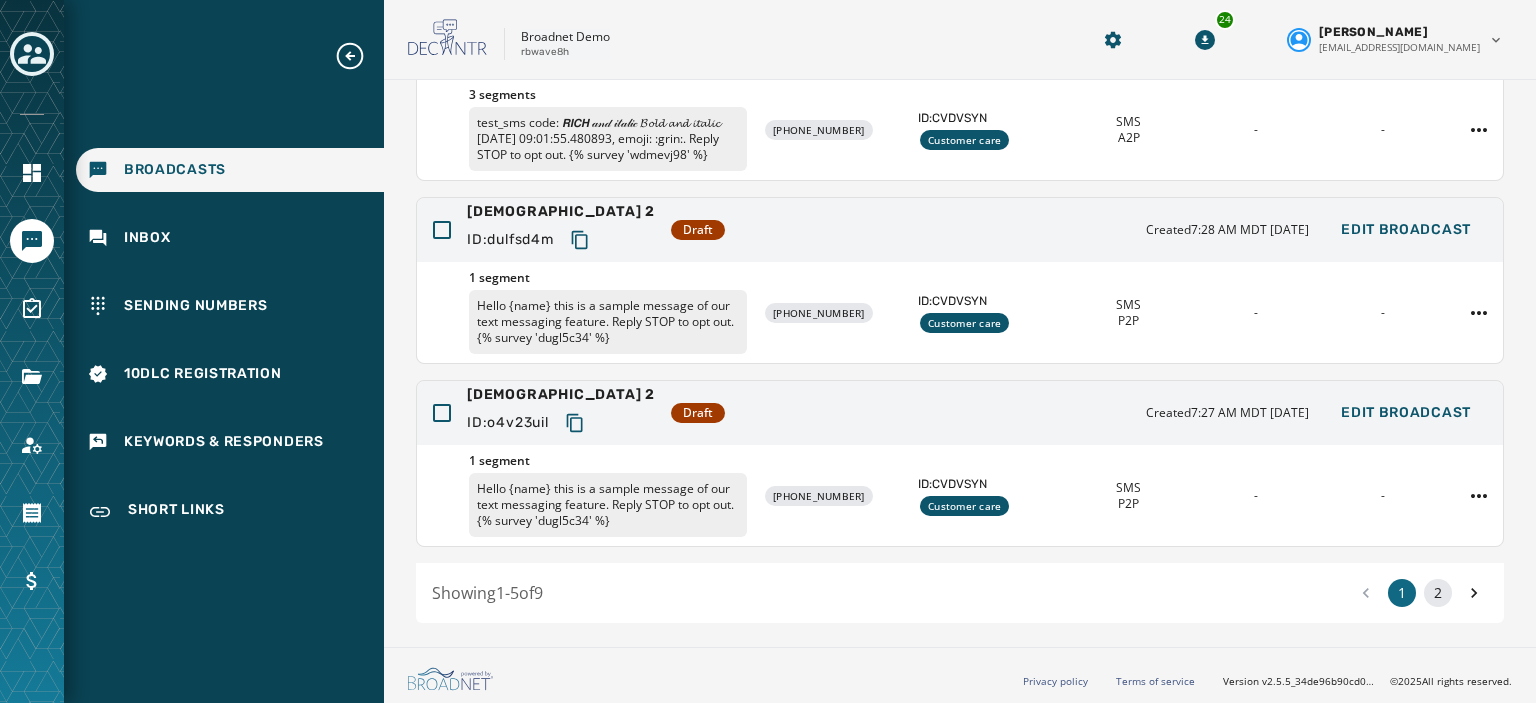 click on "2" at bounding box center [1438, 593] 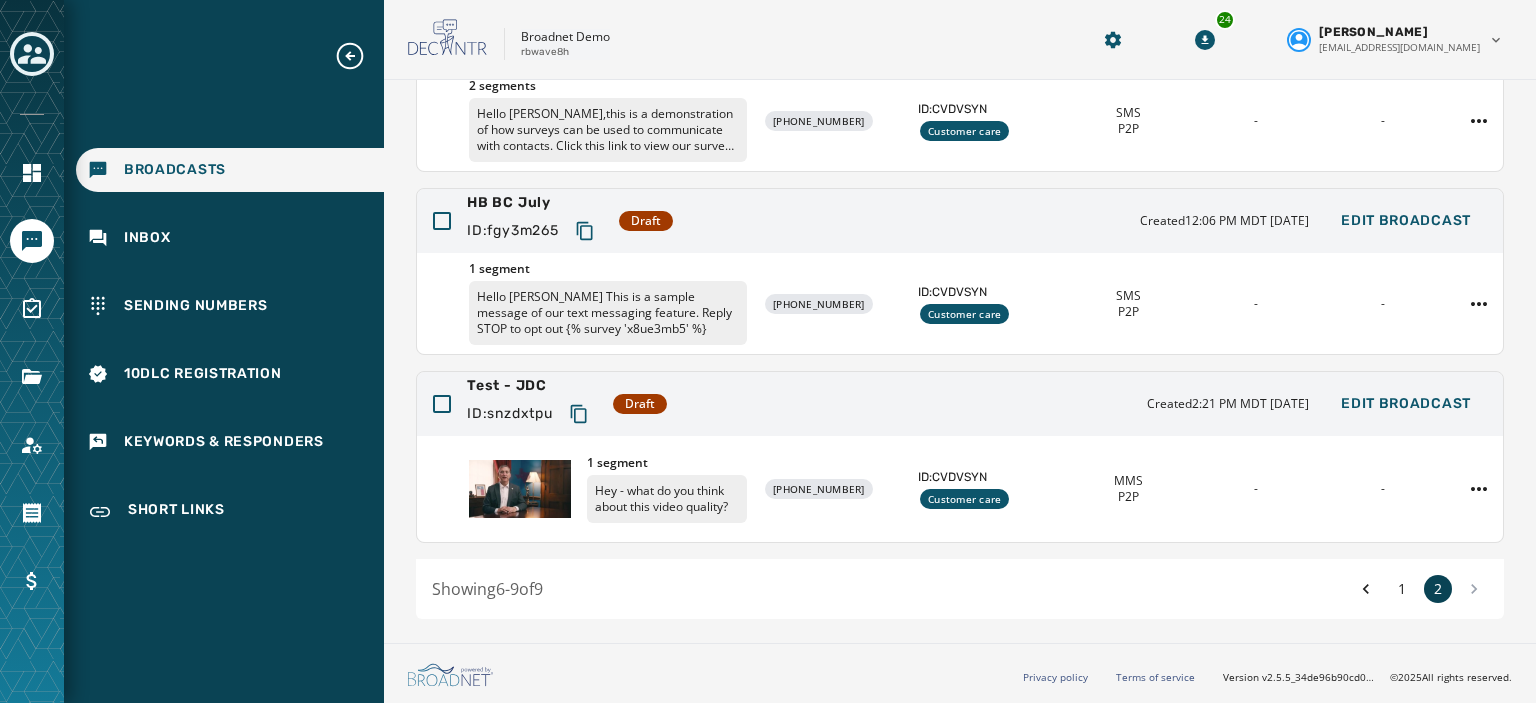 scroll, scrollTop: 455, scrollLeft: 0, axis: vertical 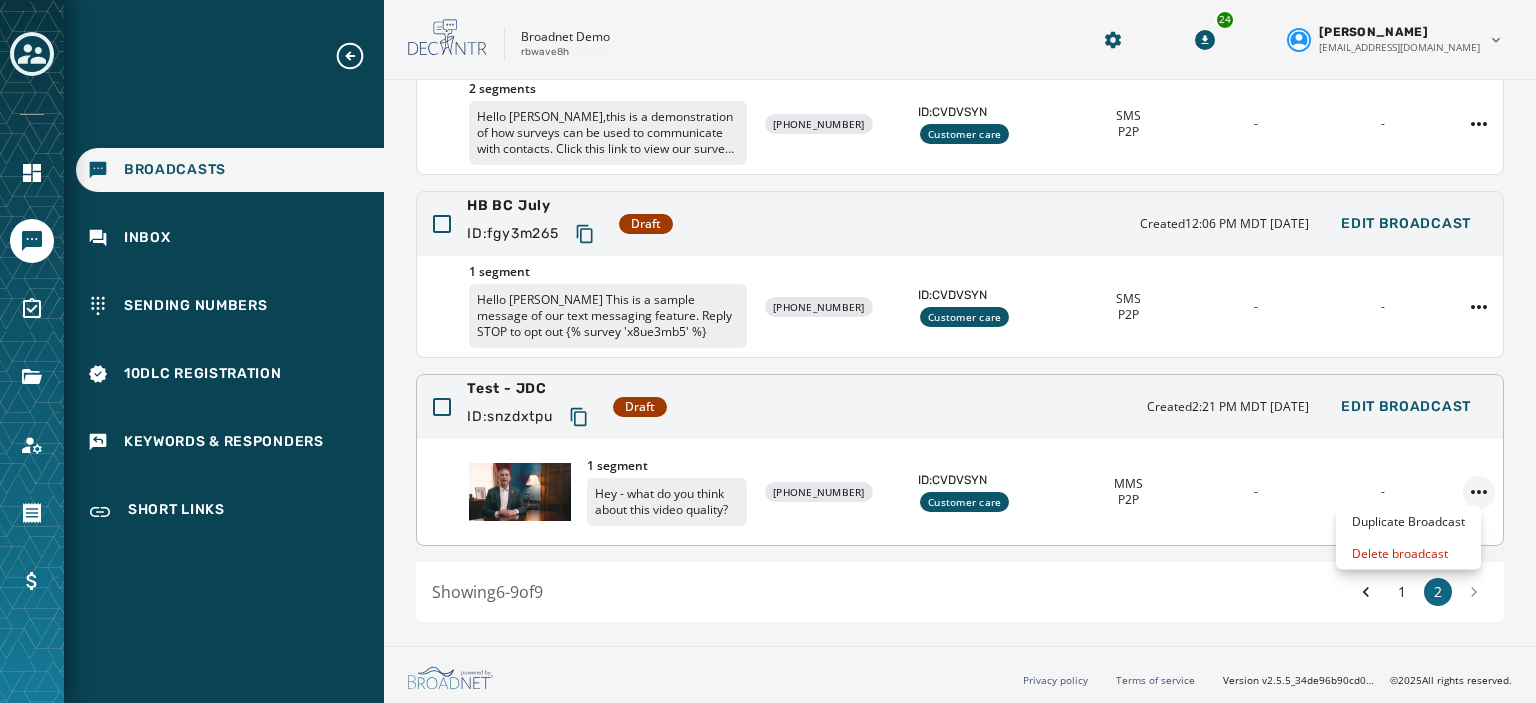 click on "Broadcasts      Inbox      Sending Numbers      10DLC Registration      Keywords & Responders      Short Links Skip To Main Content Broadnet Demo rbwave8h 24 [PERSON_NAME] [EMAIL_ADDRESS][DOMAIN_NAME] Broadcasts Broadcast Drafts 9 Launched 0 Sending 6 Completed 309 Canceled 26 Refresh Info Sending number(s) 10DLC Type Time zones List total ST Test survey 7/3 ID:  x6w9c5t8 Draft Created  7:22 AM MDT [DATE] Edit Broadcast   2 segments Hello [PERSON_NAME],this is a demonstration of how surveys can be used to communicate with contacts. Click this link to view our survey {link} Reply STOP to opt out.
{% survey 'dugl5c34' %}
{% short_link 'pbvxrimt' %} [PHONE_NUMBER] ID:  CVDVSYN Customer care SMS P2P - - ST Test survey 7/3 ID:  hnakujcx Draft Created  7:21 AM MDT [DATE] Edit Broadcast   2 segments [PHONE_NUMBER] ID:  CVDVSYN Customer care SMS P2P - - HB BC July ID:  fgy3m265 Draft Created  12:06 PM MDT [DATE] Edit Broadcast   1 segment [PHONE_NUMBER] ID:  CVDVSYN Customer care" at bounding box center (768, 351) 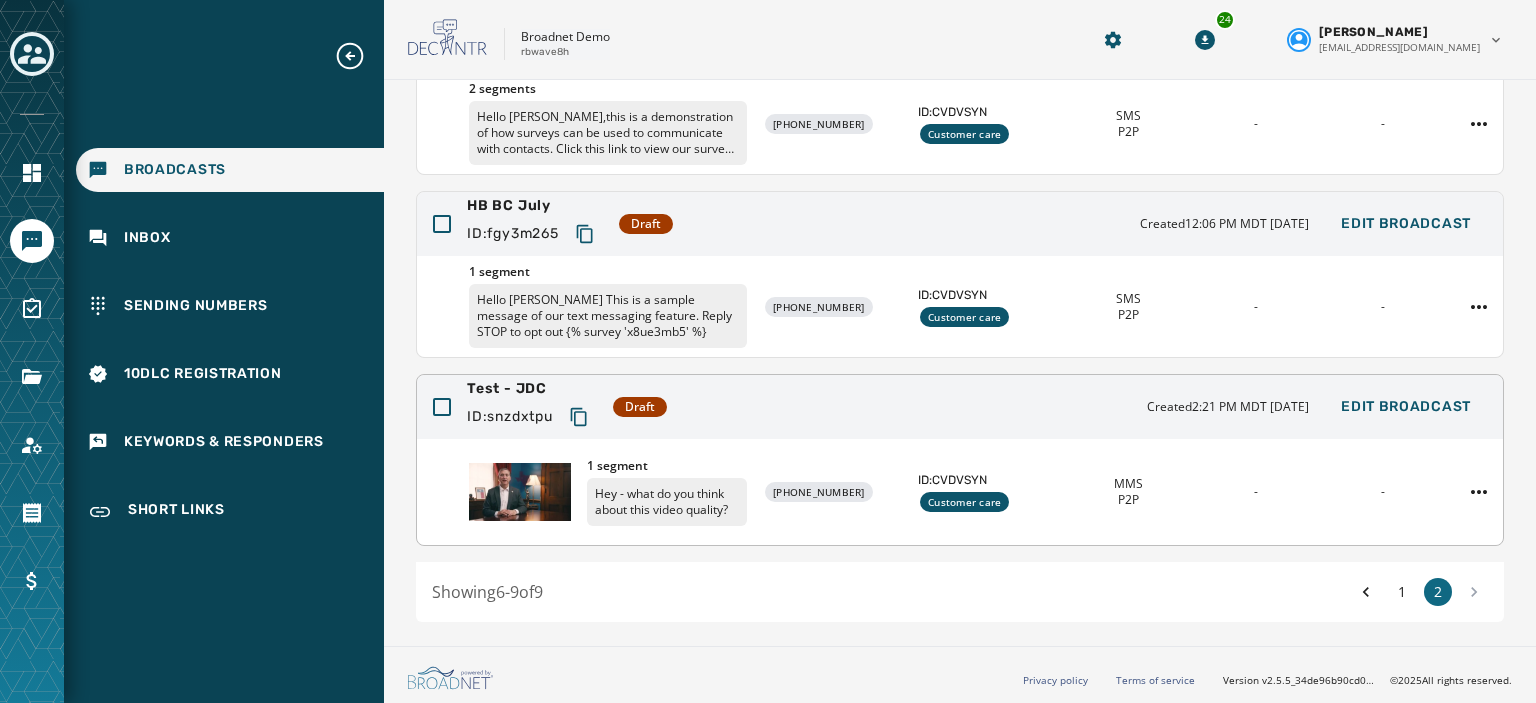 drag, startPoint x: 925, startPoint y: 638, endPoint x: 623, endPoint y: 398, distance: 385.75122 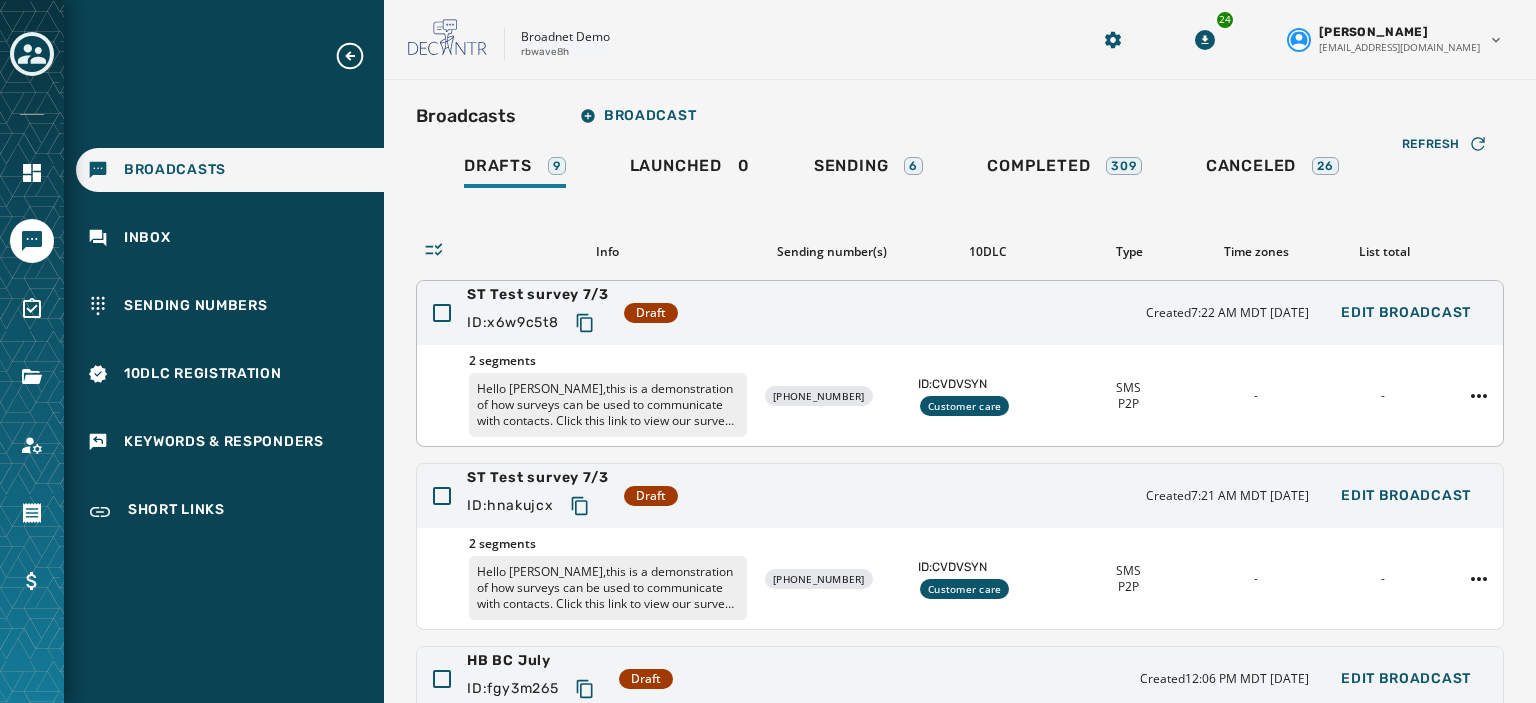 scroll, scrollTop: 455, scrollLeft: 0, axis: vertical 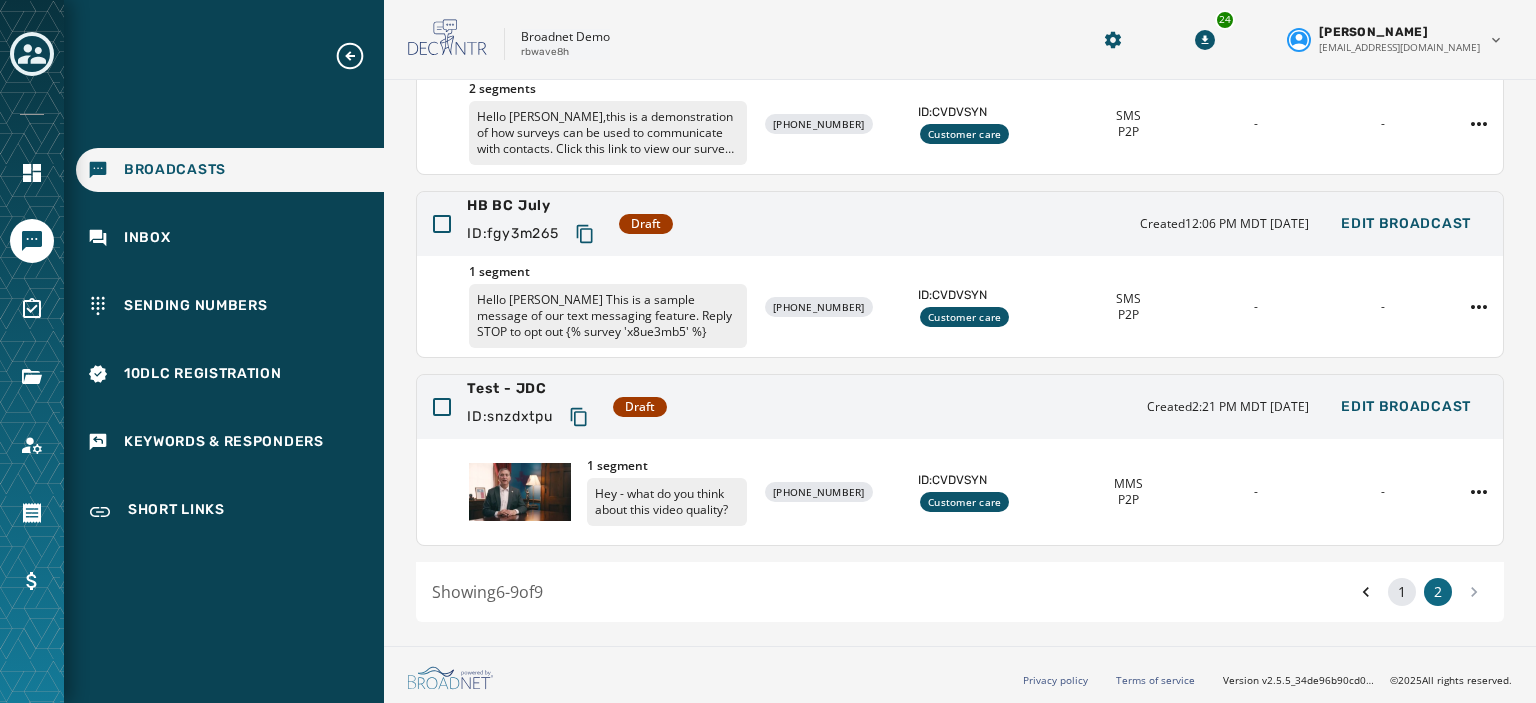 click on "1" at bounding box center (1402, 592) 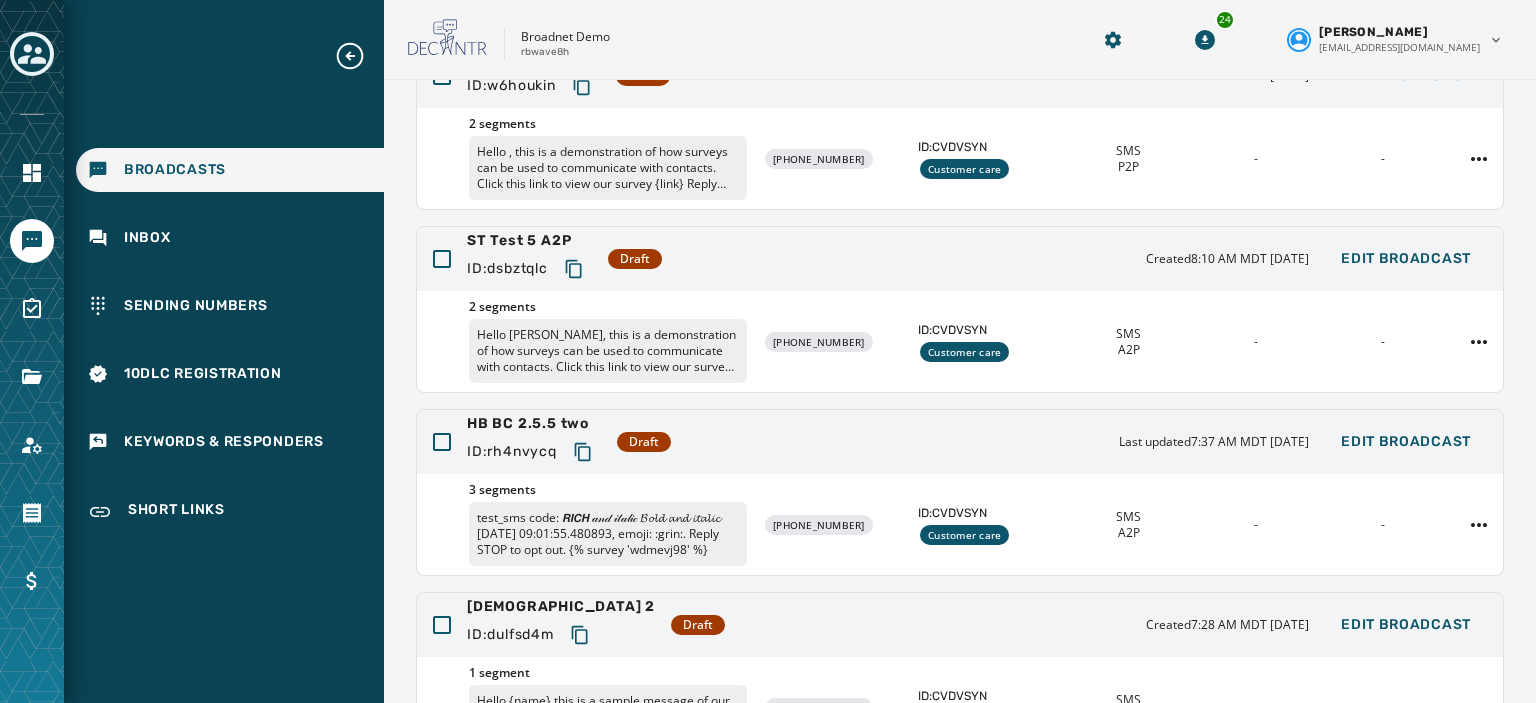scroll, scrollTop: 0, scrollLeft: 0, axis: both 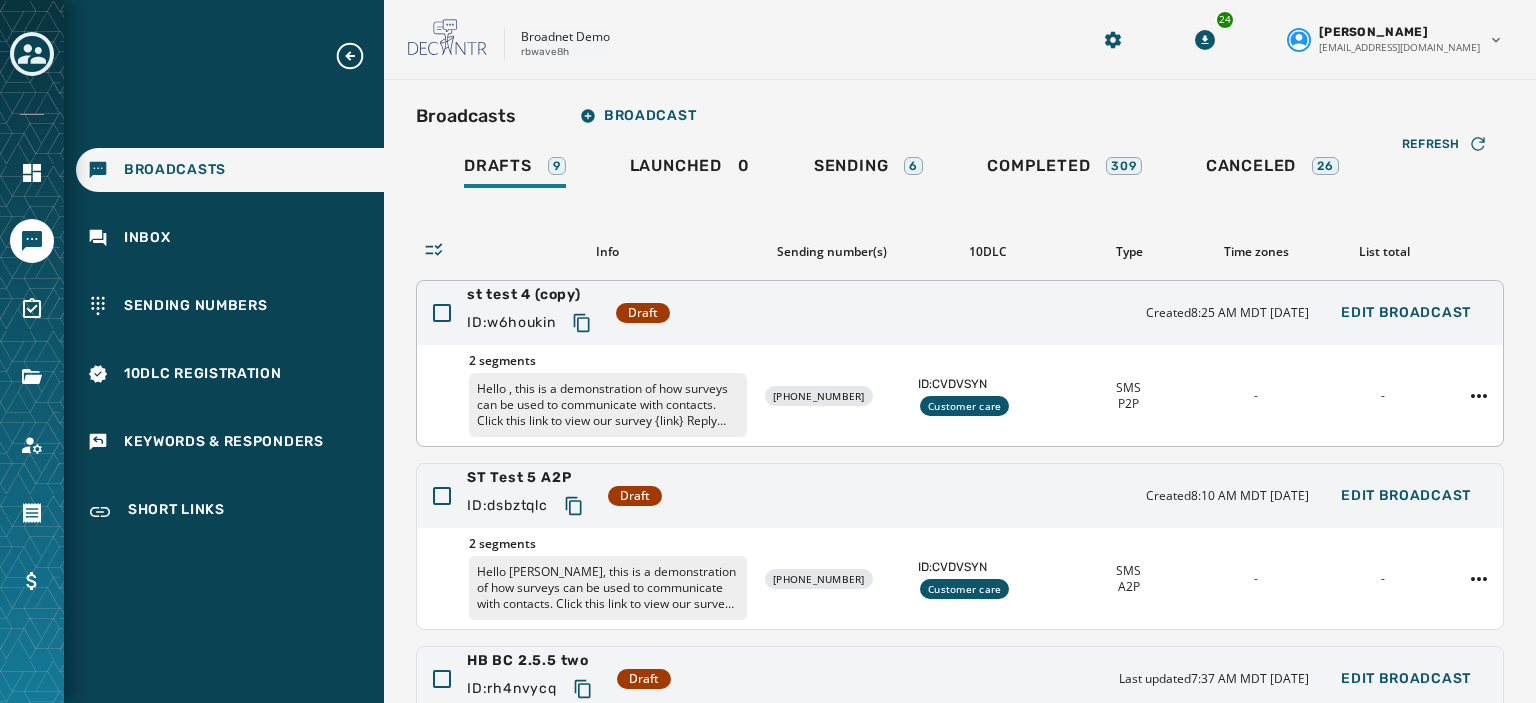 click on "st test 4 (copy)" at bounding box center [533, 295] 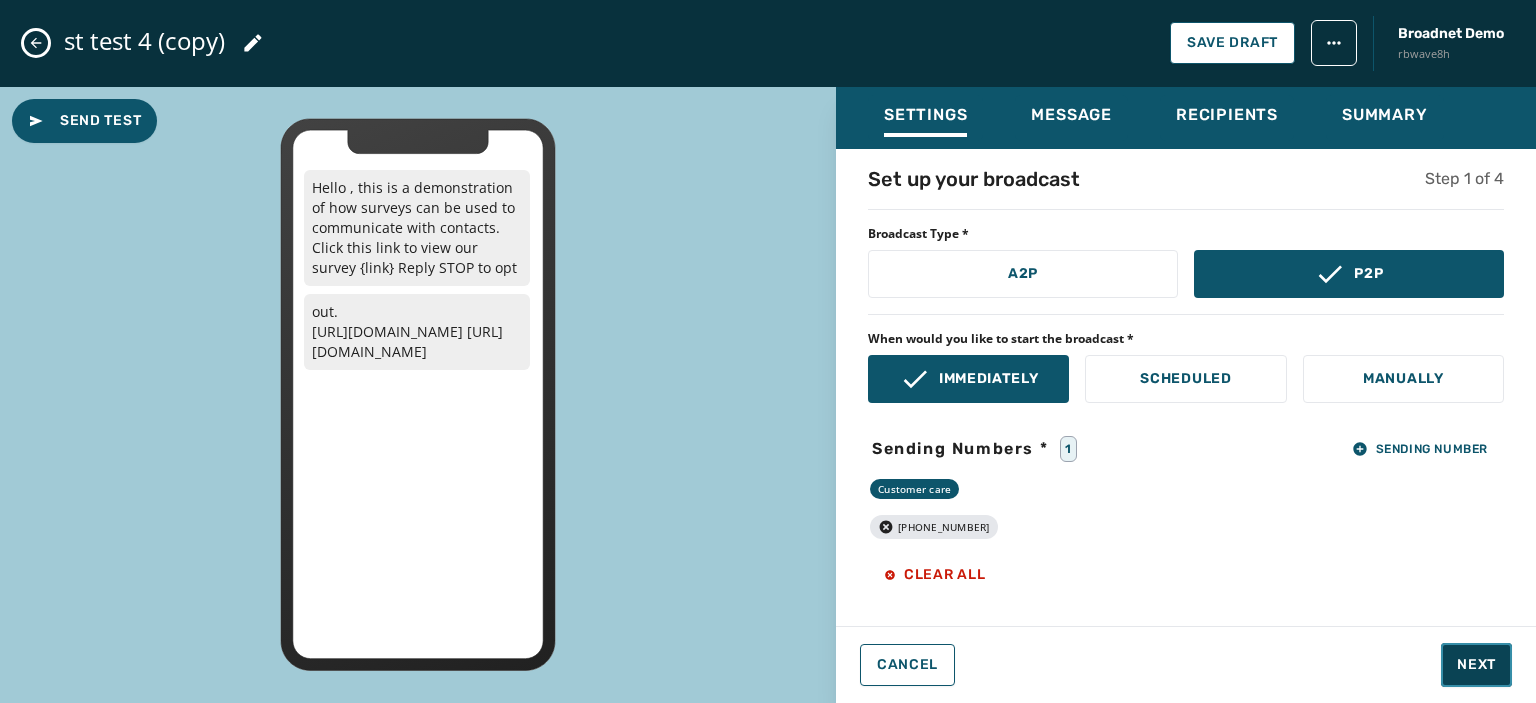 click on "Next" at bounding box center [1476, 665] 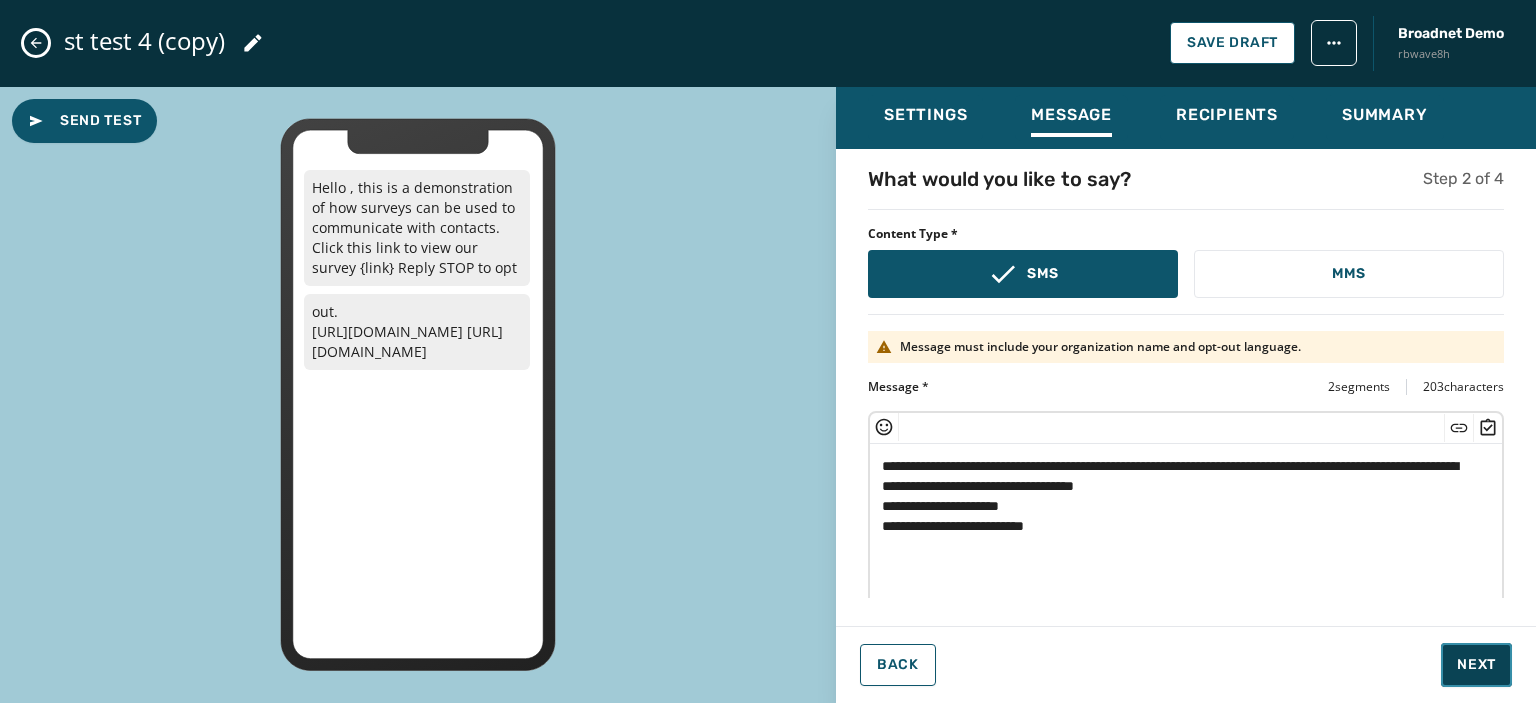 click on "Next" at bounding box center (1476, 665) 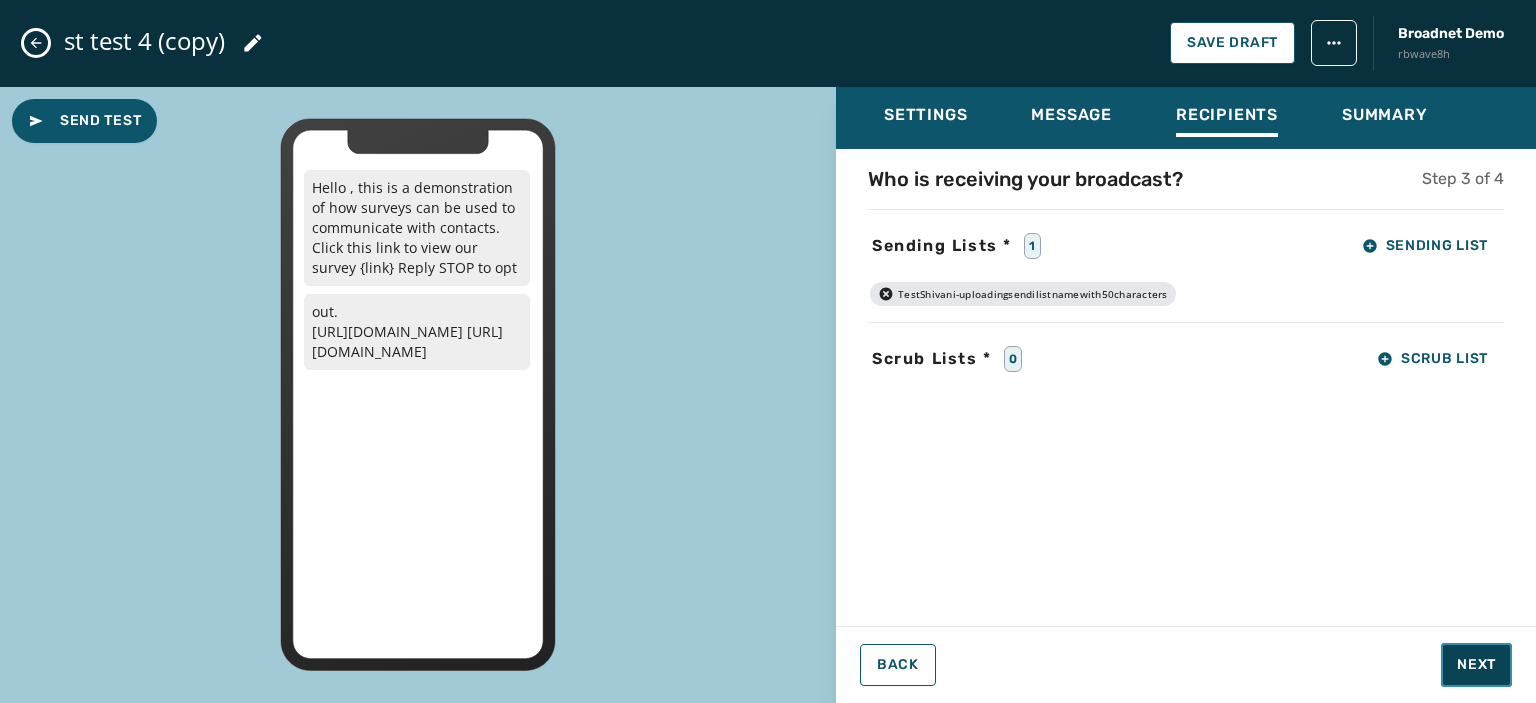 click on "Next" at bounding box center (1476, 665) 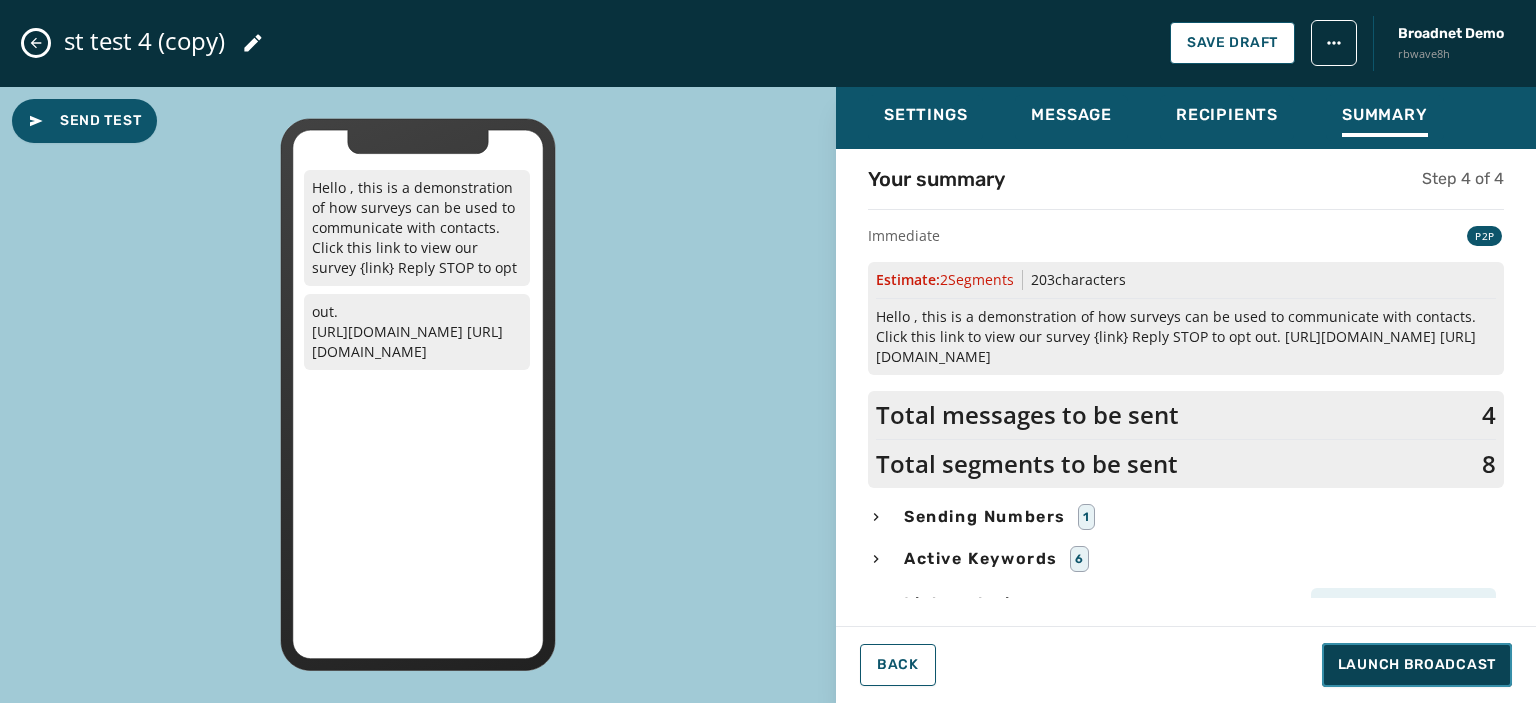 click on "Launch Broadcast" at bounding box center [1417, 665] 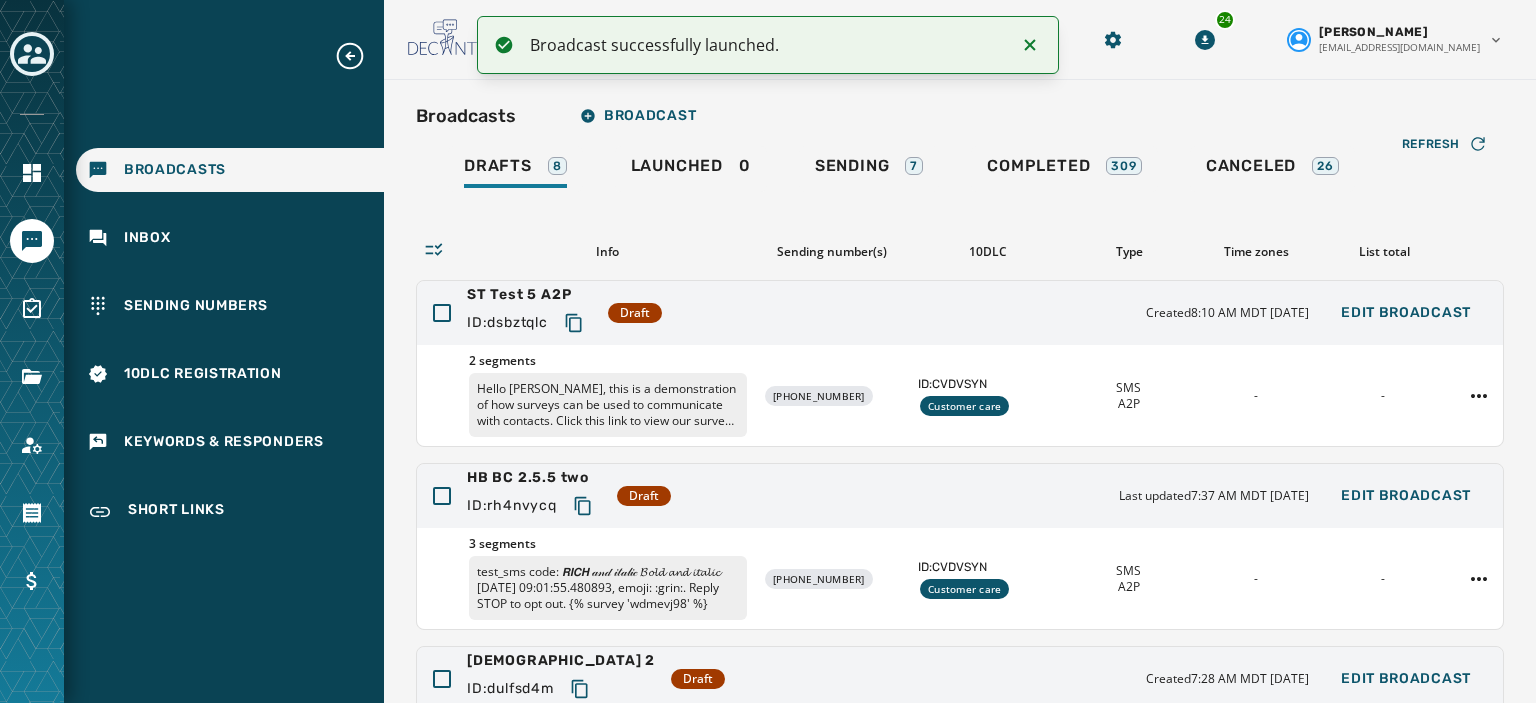 click 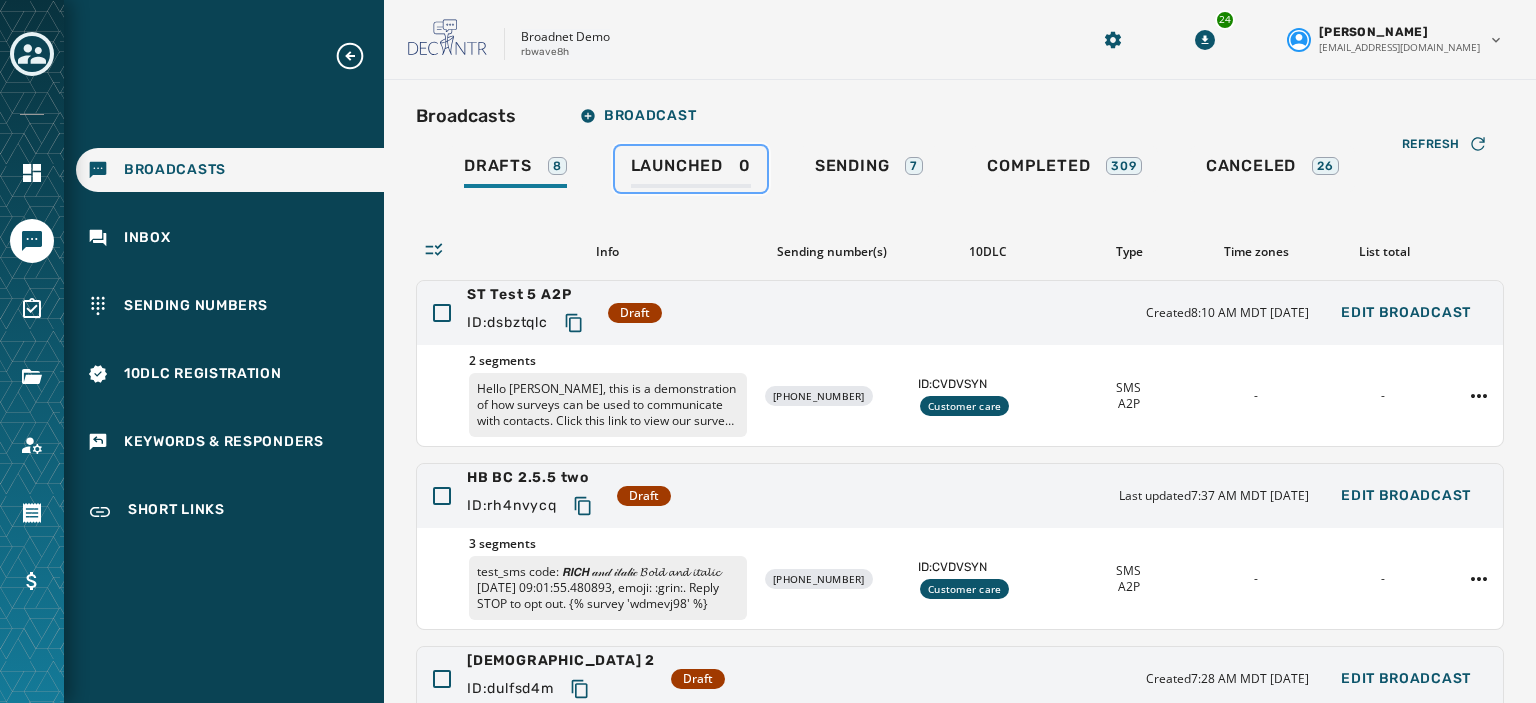 click on "Launched" at bounding box center (677, 166) 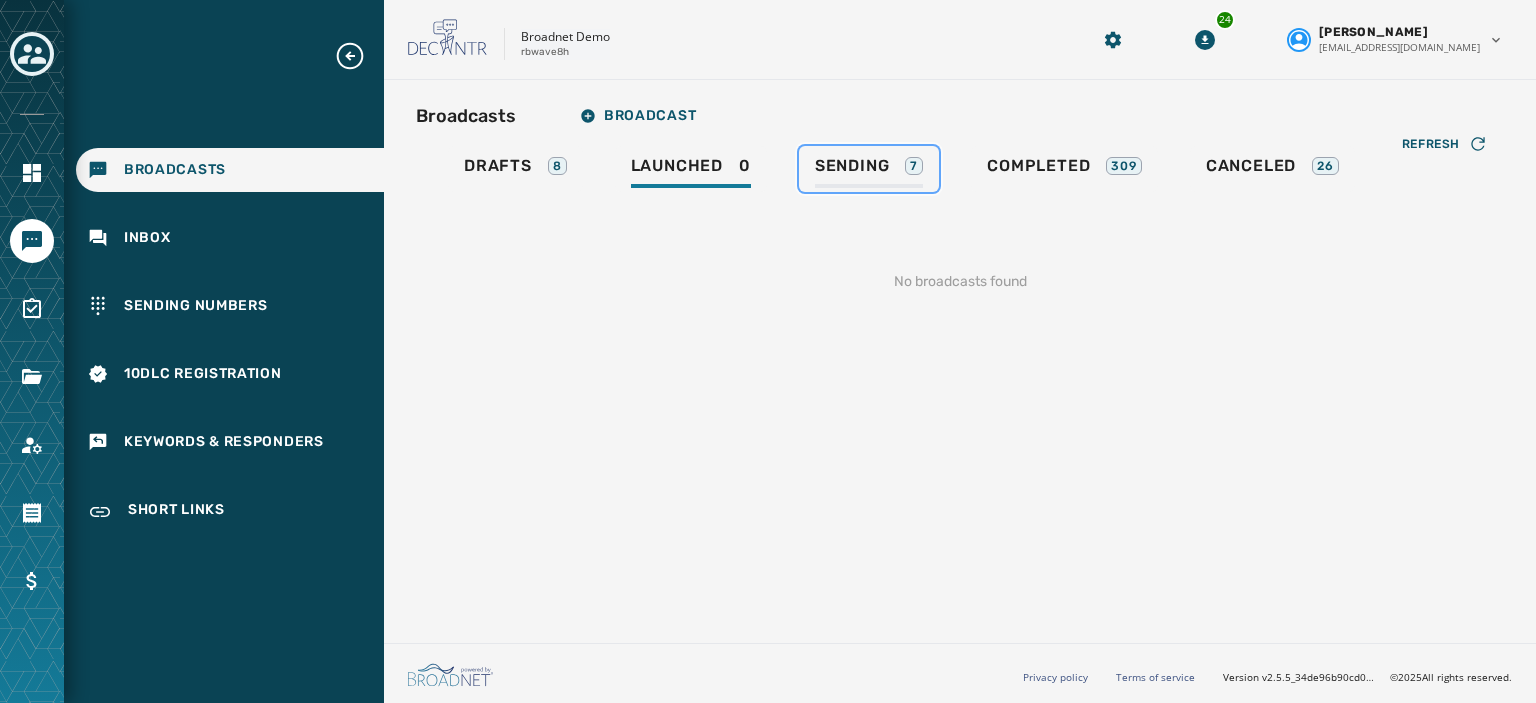 click on "Sending" at bounding box center [852, 166] 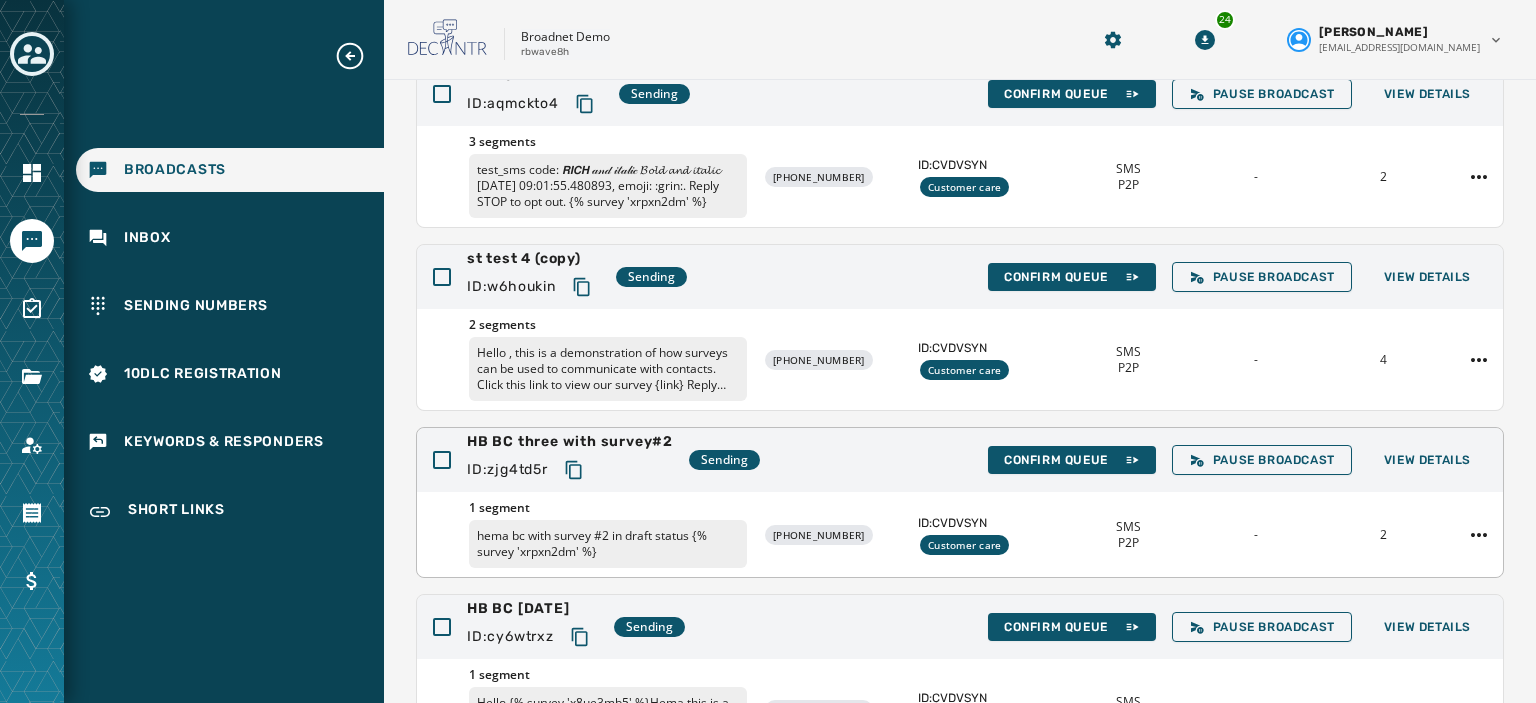 scroll, scrollTop: 220, scrollLeft: 0, axis: vertical 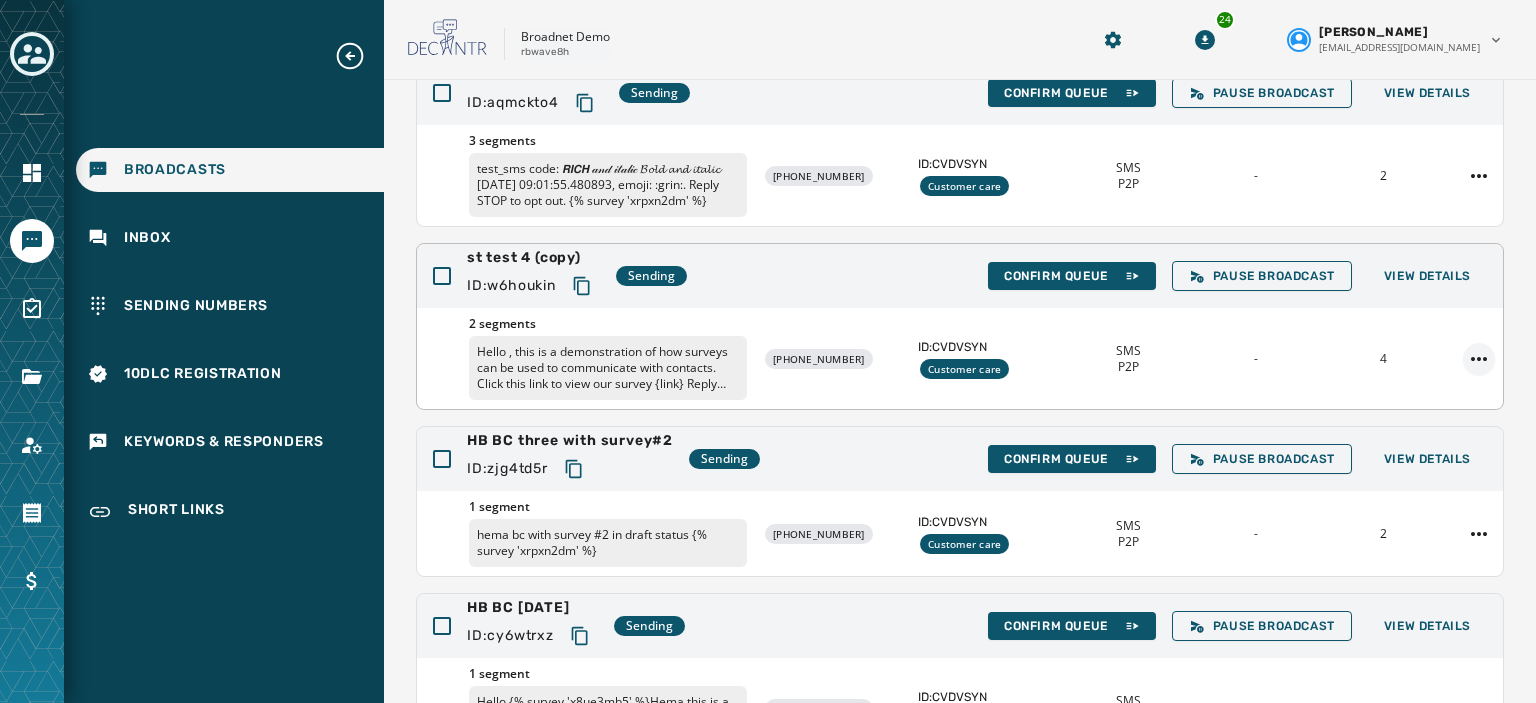 click on "Broadcasts      Inbox      Sending Numbers      10DLC Registration      Keywords & Responders      Short Links Skip To Main Content Broadnet Demo rbwave8h 24 [PERSON_NAME] [EMAIL_ADDRESS][DOMAIN_NAME] Broadcasts Broadcast Drafts 8 Launched 0 Sending 7 Completed 309 Canceled 26 Refresh Info Sending number(s) 10DLC Type Time zones List total HB BC A2P ID:  aqmckto4 Sending Confirm Queue Pause Broadcast View Details   3 segments test_sms code: 𝙍𝙄𝘾𝙃 𝒶𝓃𝒹 𝒾𝓉𝒶𝓁𝒾𝒸 𝓑𝓸𝓵𝓭 𝓪𝓷𝓭 𝓲𝓽𝓪𝓵𝓲𝓬 [DATE] 09:01:55.480893, emoji: :grin:. Reply STOP to opt out.
{% survey 'xrpxn2dm' %} [PHONE_NUMBER] ID:  CVDVSYN Customer care SMS P2P - 2 st test 4 (copy) ID:  w6houkin Sending Confirm Queue Pause Broadcast View Details   2 segments [PHONE_NUMBER] ID:  CVDVSYN Customer care SMS P2P - 4 HB BC three with survey#2 ID:  zjg4td5r Sending Confirm Queue Pause Broadcast View Details   1 segment [PHONE_NUMBER] ID:  CVDVSYN Customer care SMS" at bounding box center [768, 351] 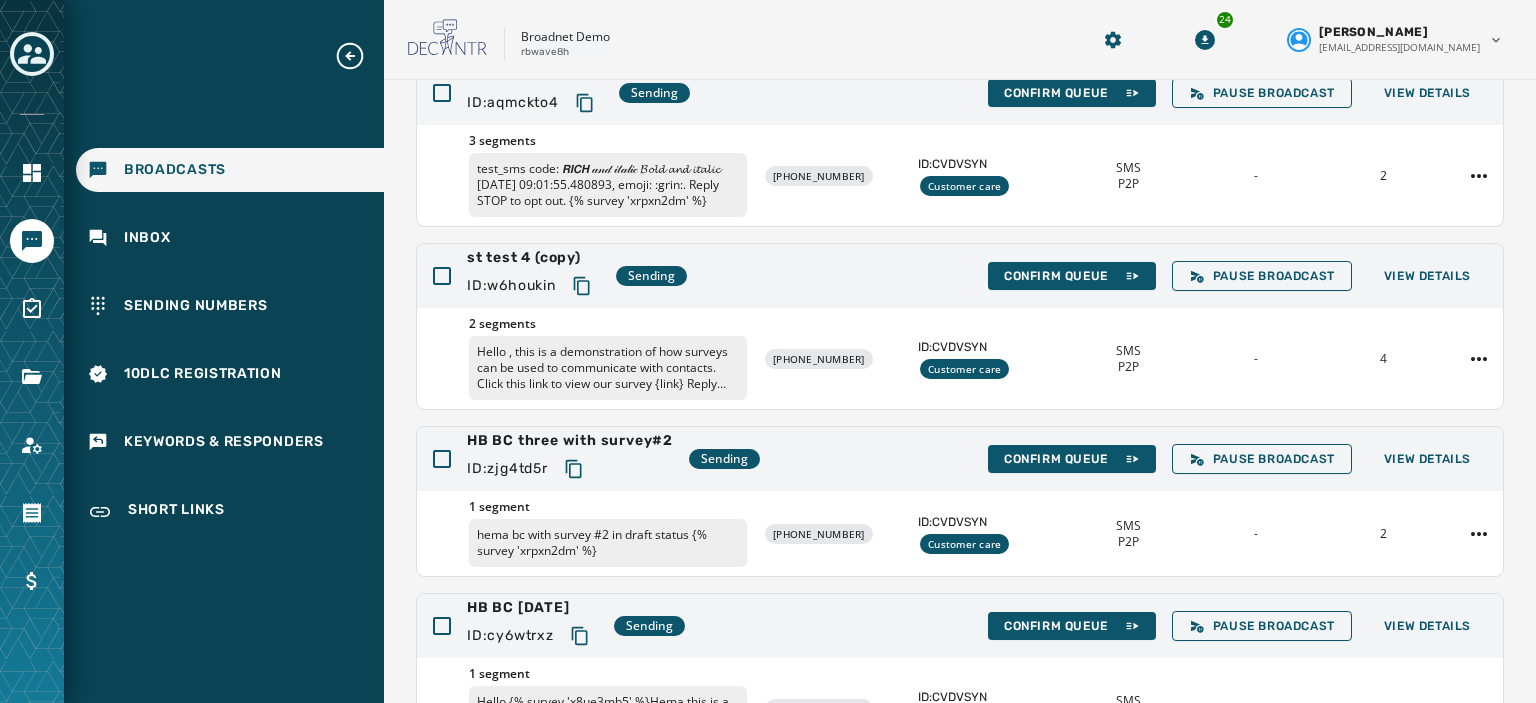 click on "Broadcasts      Inbox      Sending Numbers      10DLC Registration      Keywords & Responders      Short Links Skip To Main Content Broadnet Demo rbwave8h 24 [PERSON_NAME] [EMAIL_ADDRESS][DOMAIN_NAME] Broadcasts Broadcast Drafts 8 Launched 0 Sending 7 Completed 309 Canceled 26 Refresh Info Sending number(s) 10DLC Type Time zones List total HB BC A2P ID:  aqmckto4 Sending Confirm Queue Pause Broadcast View Details   3 segments test_sms code: 𝙍𝙄𝘾𝙃 𝒶𝓃𝒹 𝒾𝓉𝒶𝓁𝒾𝒸 𝓑𝓸𝓵𝓭 𝓪𝓷𝓭 𝓲𝓽𝓪𝓵𝓲𝓬 [DATE] 09:01:55.480893, emoji: :grin:. Reply STOP to opt out.
{% survey 'xrpxn2dm' %} [PHONE_NUMBER] ID:  CVDVSYN Customer care SMS P2P - 2 st test 4 (copy) ID:  w6houkin Sending Confirm Queue Pause Broadcast View Details   2 segments [PHONE_NUMBER] ID:  CVDVSYN Customer care SMS P2P - 4 HB BC three with survey#2 ID:  zjg4td5r Sending Confirm Queue Pause Broadcast View Details   1 segment [PHONE_NUMBER] ID:  CVDVSYN Customer care SMS" at bounding box center [768, 351] 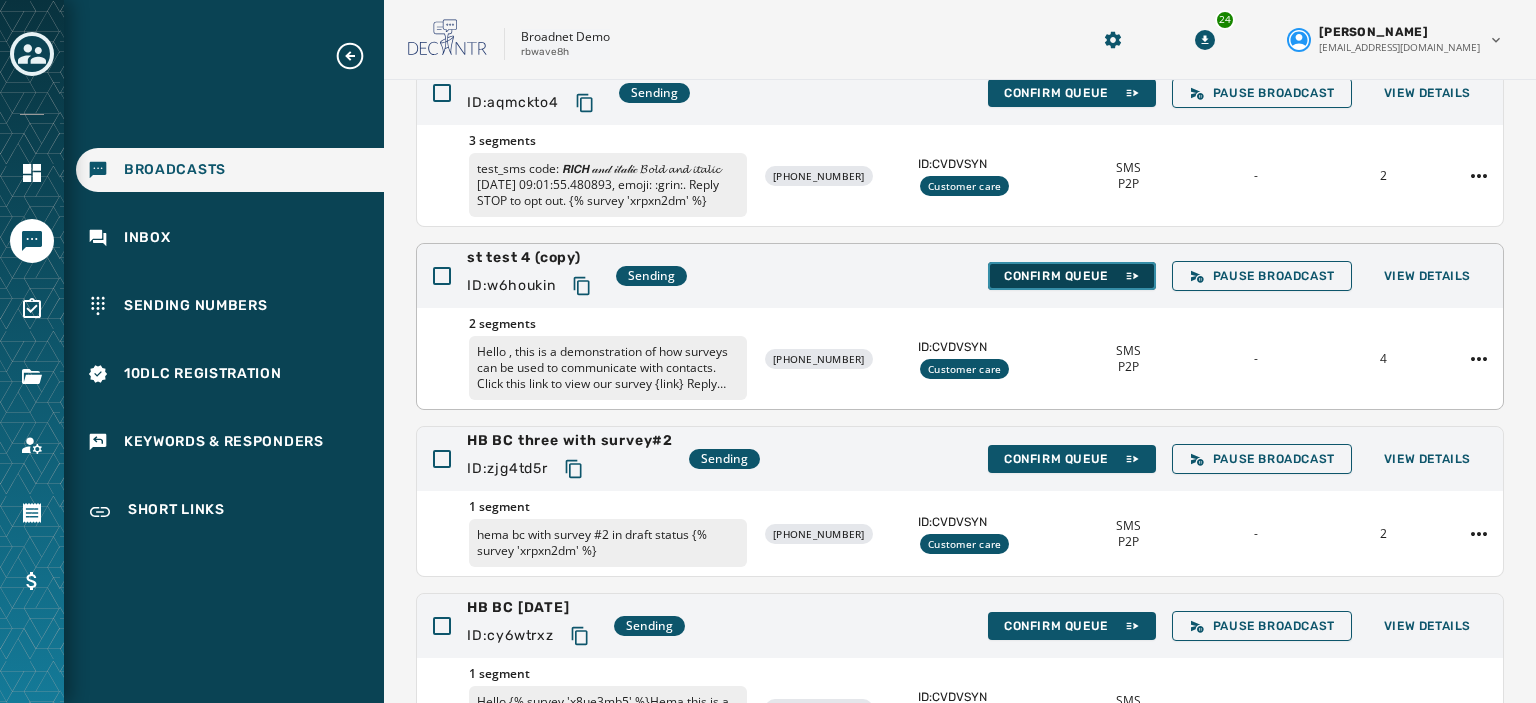click on "Confirm Queue" at bounding box center [1072, 276] 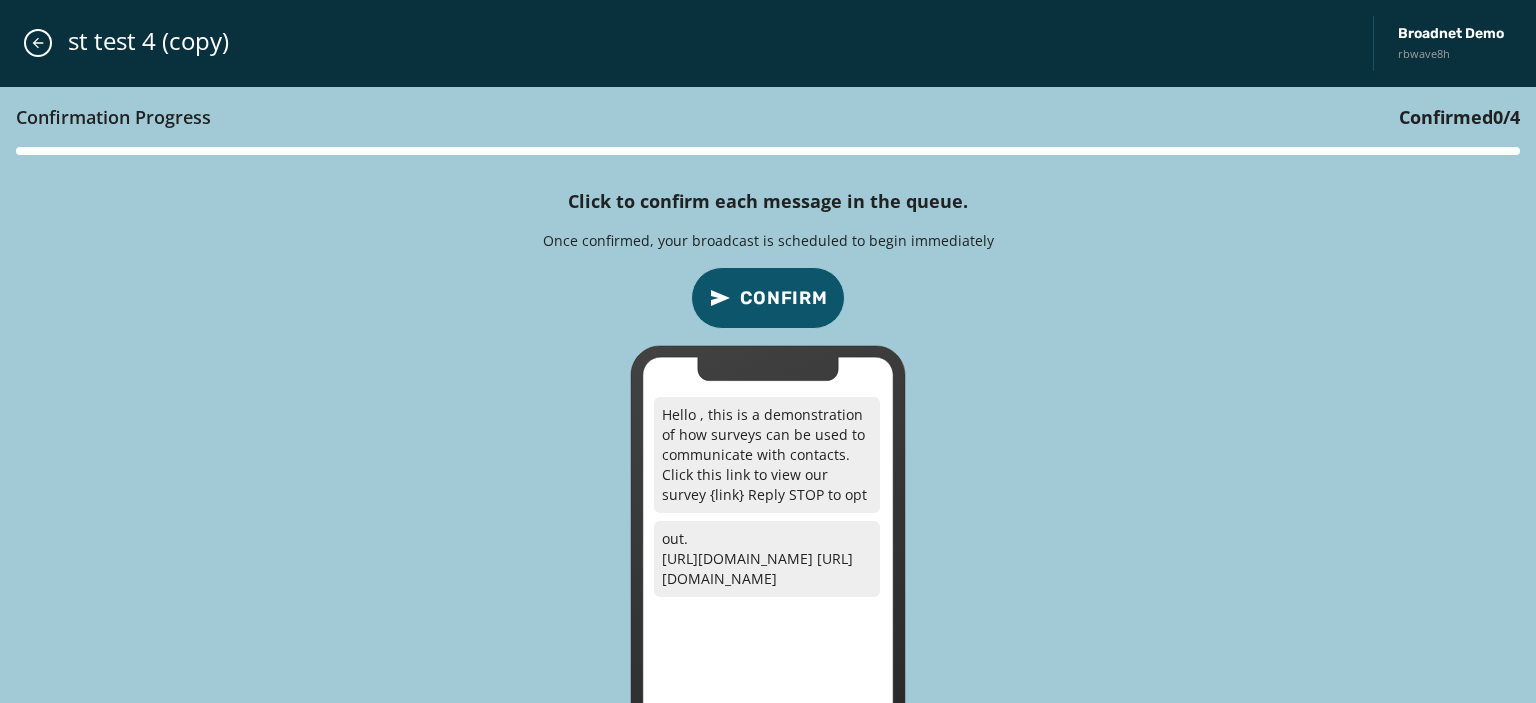click on "Confirm" at bounding box center [768, 298] 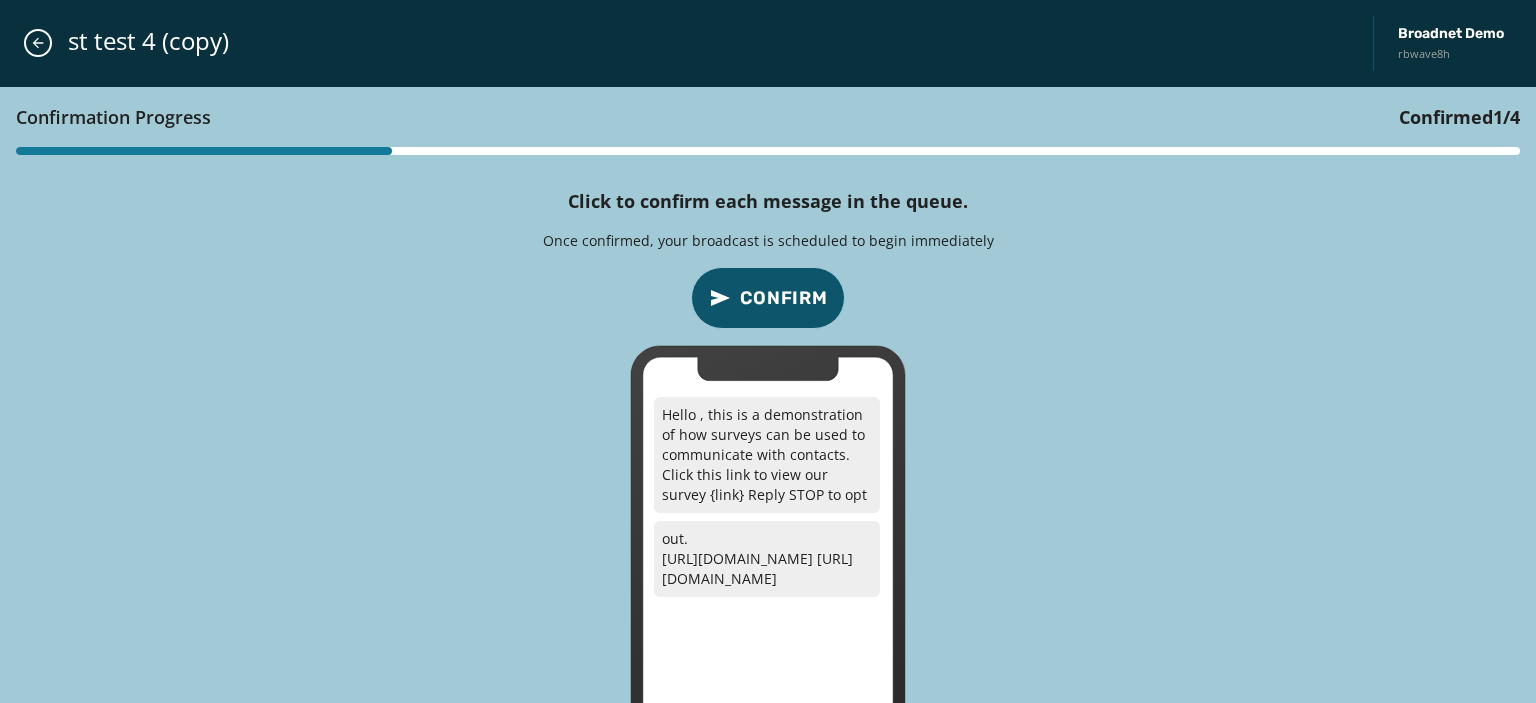 click on "Confirm" at bounding box center (784, 298) 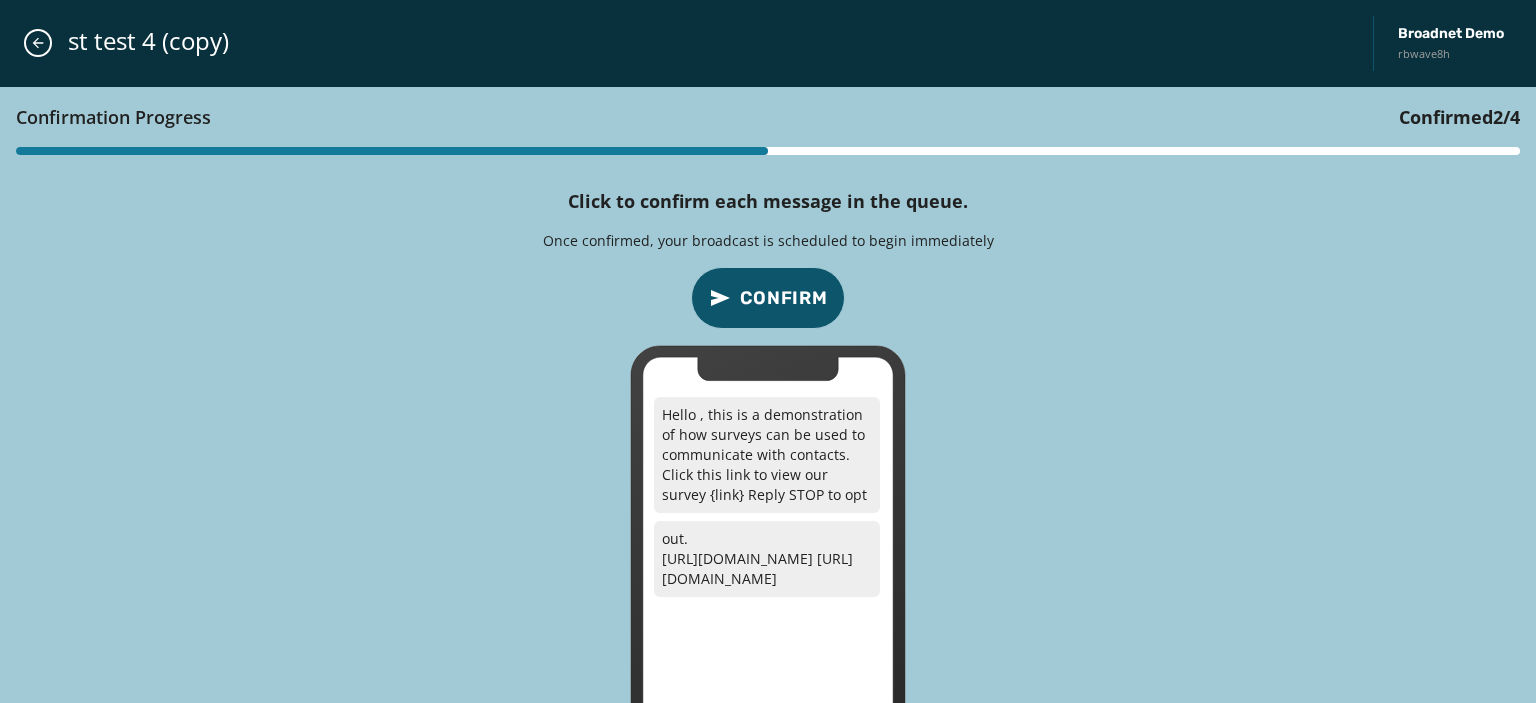 click on "Confirm" at bounding box center [784, 298] 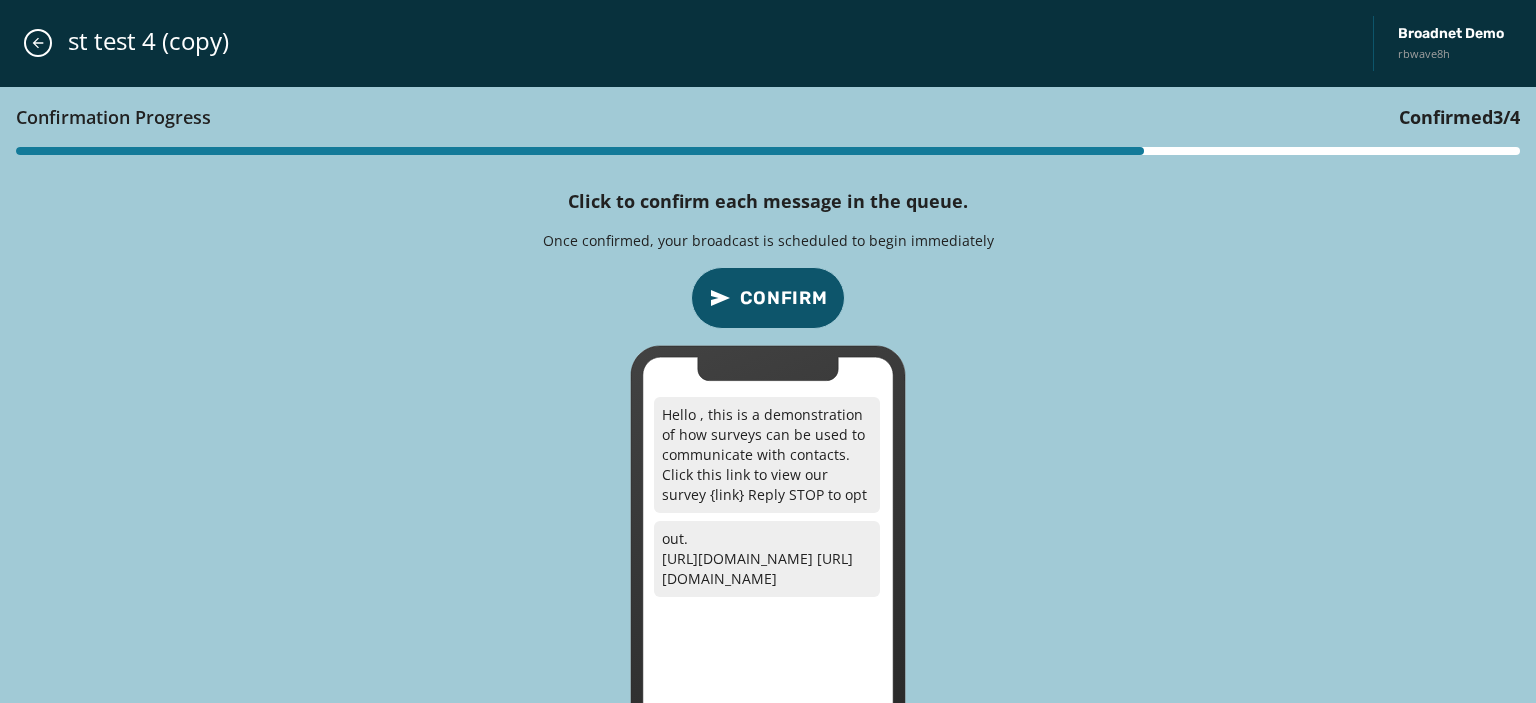 click on "Confirm" at bounding box center (784, 298) 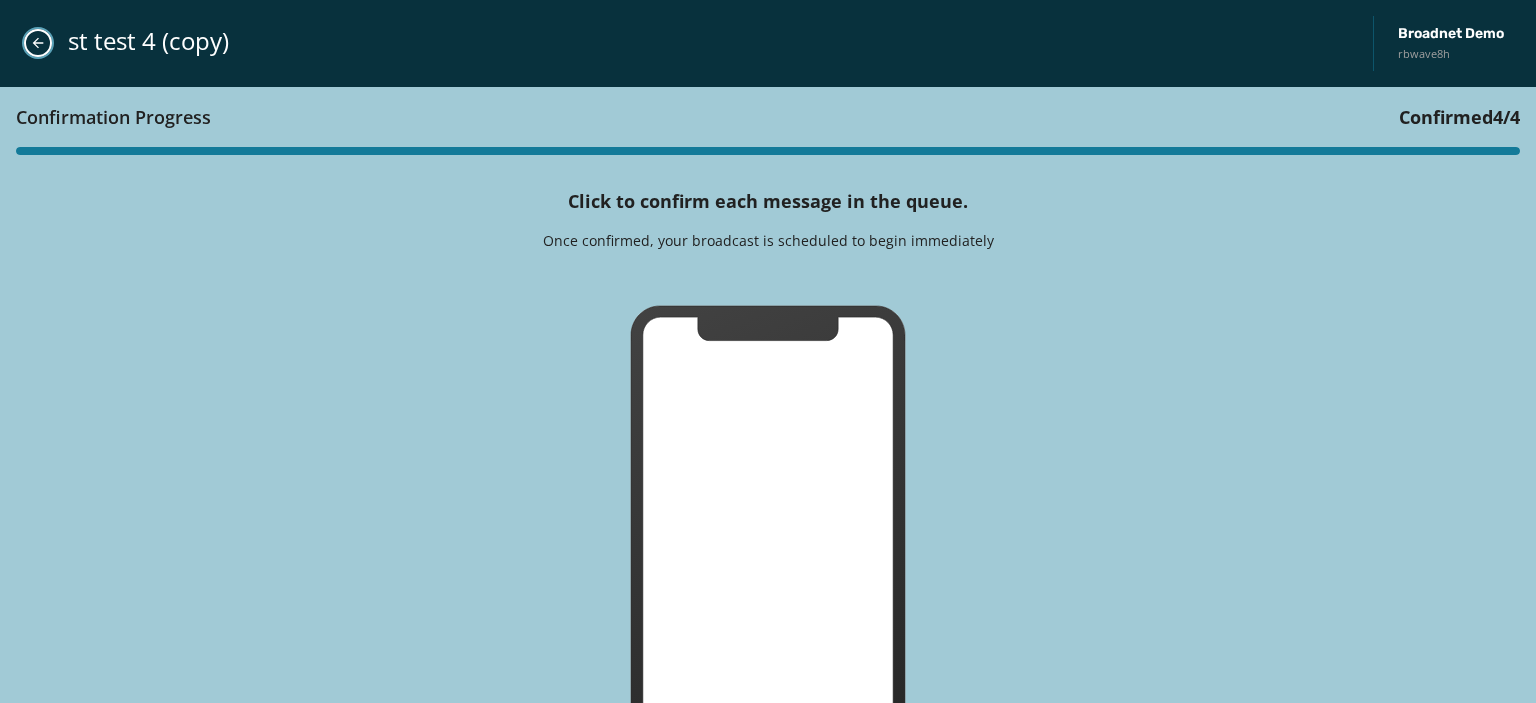 click 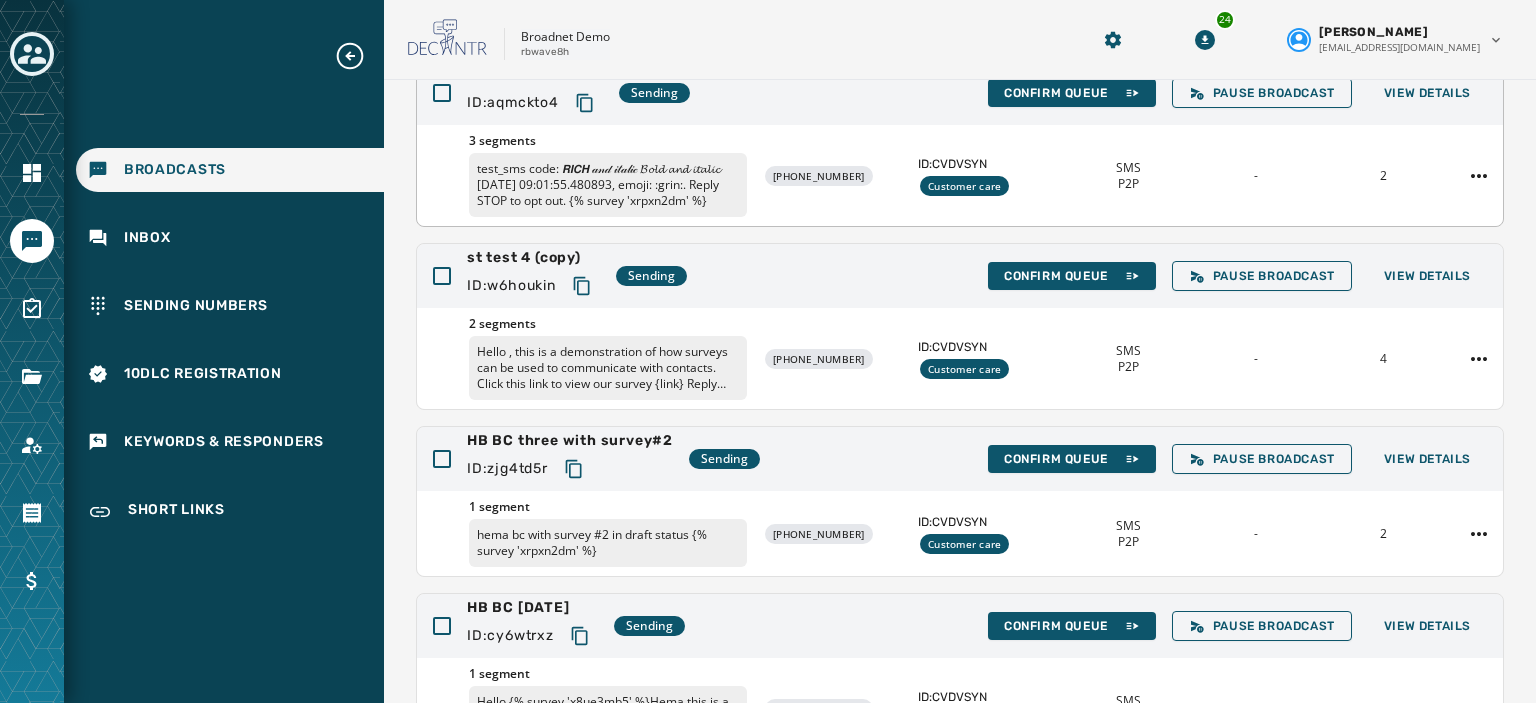scroll, scrollTop: 0, scrollLeft: 0, axis: both 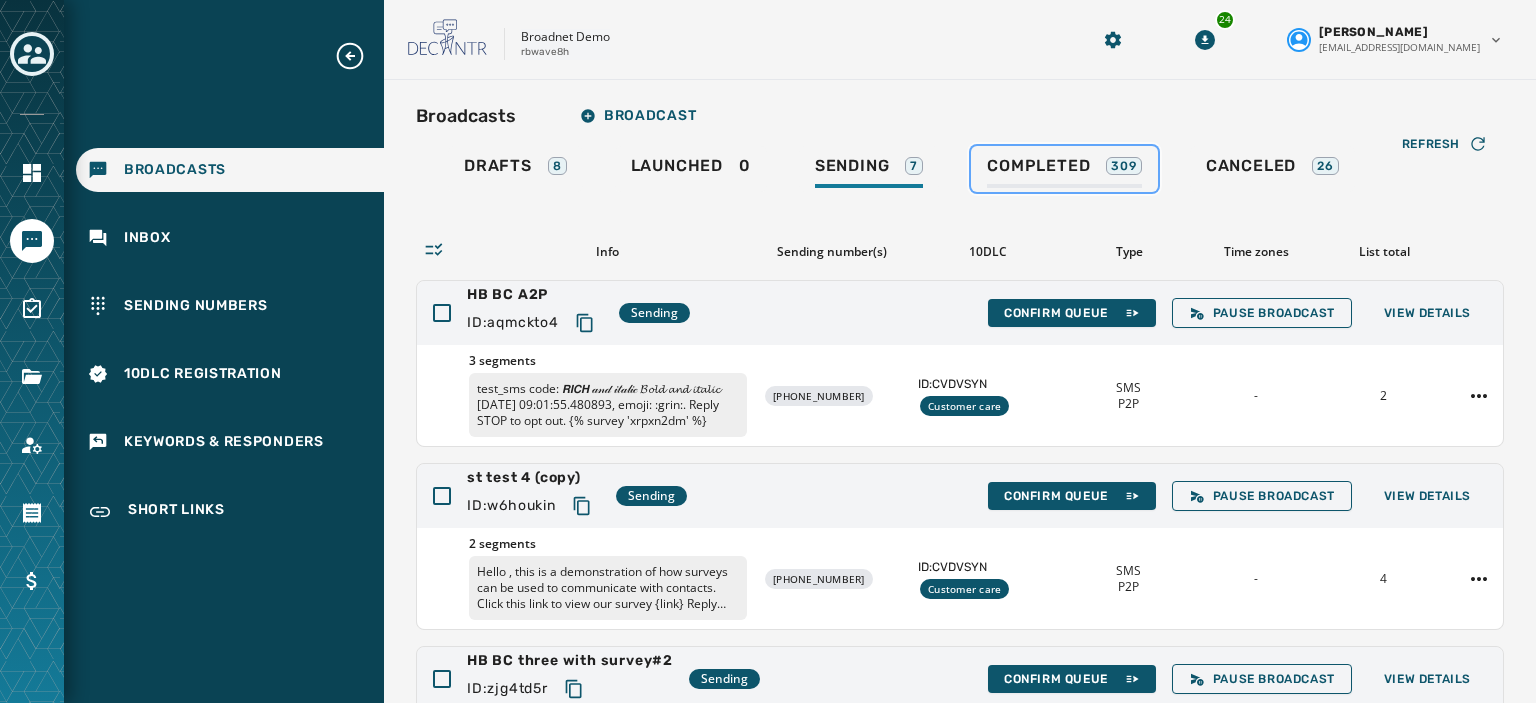 click on "Completed" at bounding box center [1038, 166] 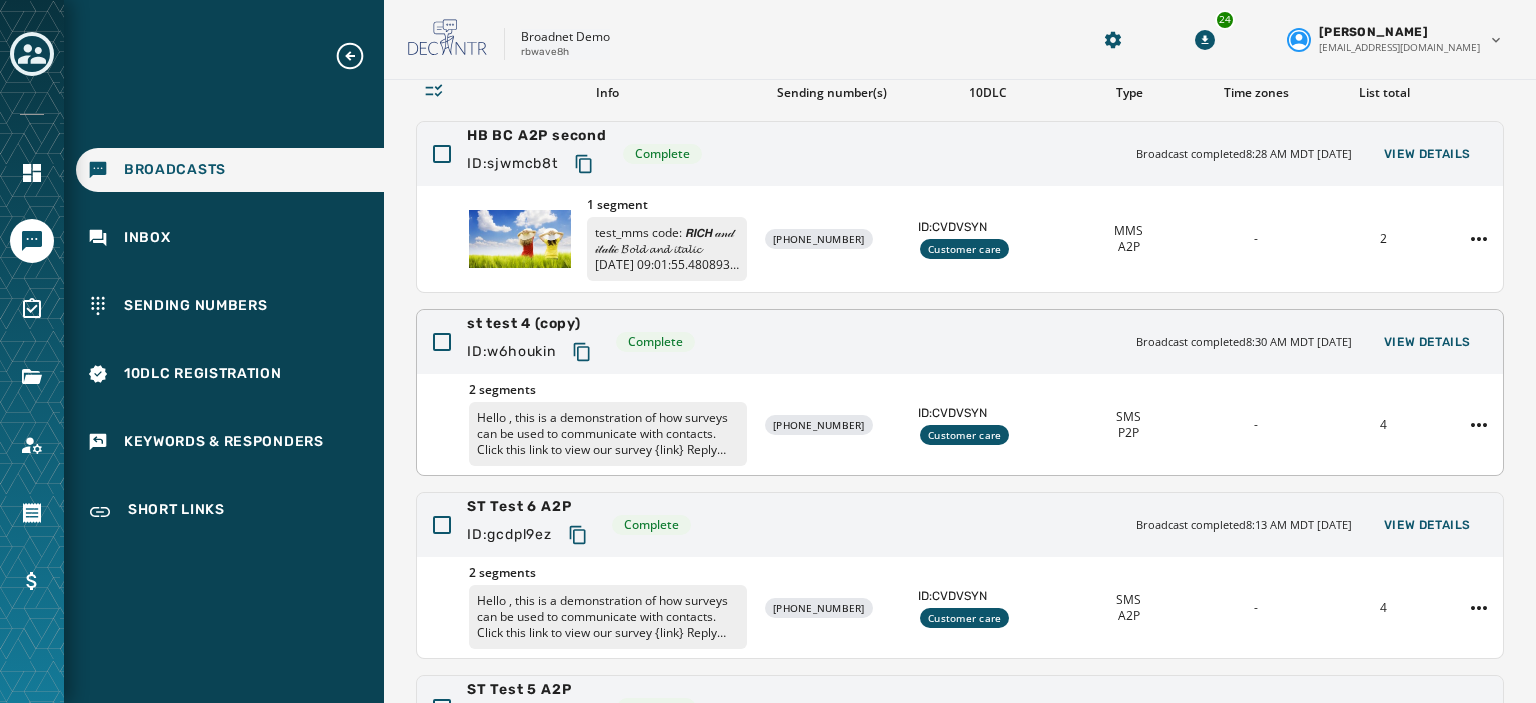 scroll, scrollTop: 160, scrollLeft: 0, axis: vertical 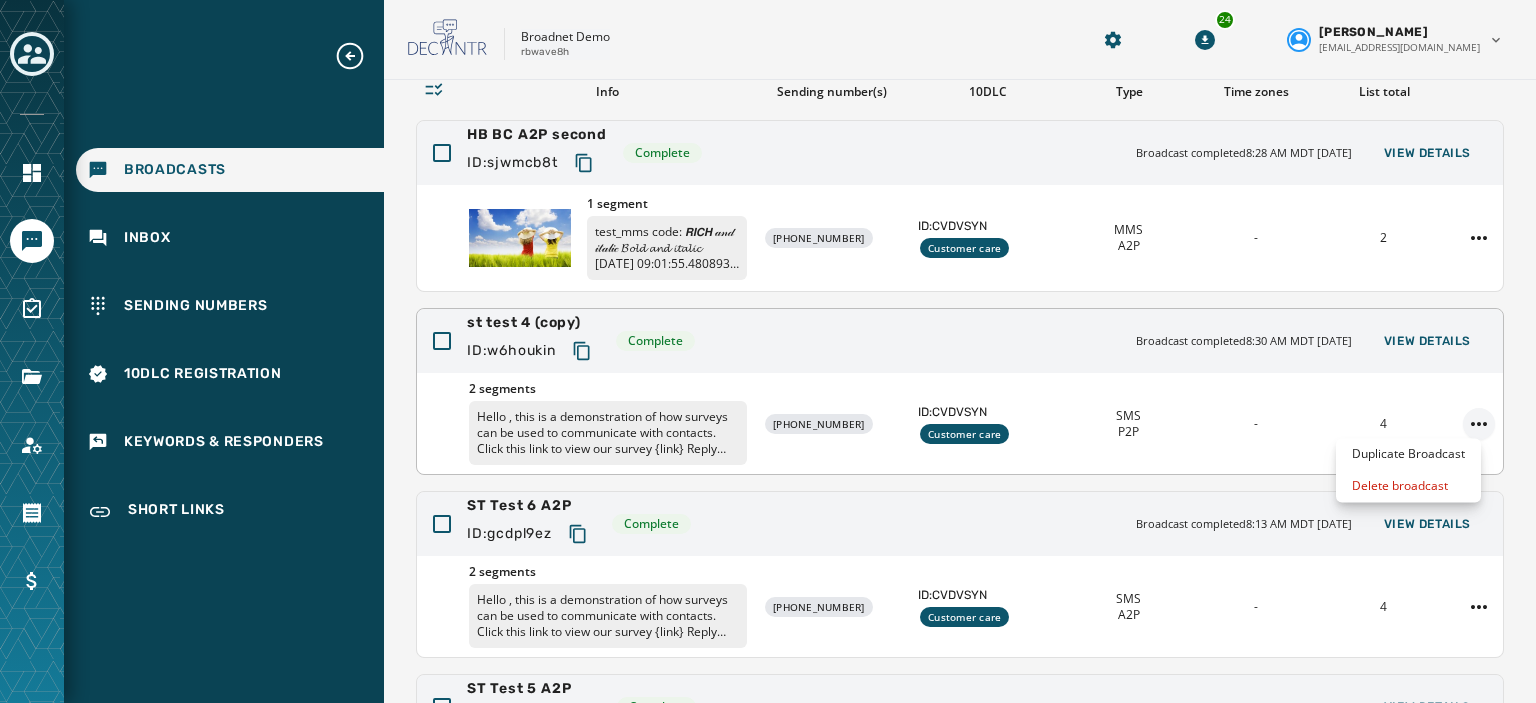 click on "Broadcasts      Inbox      Sending Numbers      10DLC Registration      Keywords & Responders      Short Links Skip To Main Content Broadnet Demo rbwave8h 24 [PERSON_NAME] [EMAIL_ADDRESS][DOMAIN_NAME] Broadcasts Broadcast Drafts 8 Launched 0 Sending 6 Completed 310 Canceled 26 Refresh Info Sending number(s) 10DLC Type Time zones List total HB BC A2P second ID:  sjwmcb8t Complete Broadcast completed  8:28 AM MDT [DATE] View Details   1 segment test_mms code: 𝙍𝙄𝘾𝙃 𝒶𝓃𝒹 𝒾𝓉𝒶𝓁𝒾𝒸 𝓑𝓸𝓵𝓭 𝓪𝓷𝓭 𝓲𝓽𝓪𝓵𝓲𝓬 [DATE] 09:01:55.480893, emoji: :grin:. Reply STOP to opt out.
{% survey 'xrpxn2dm' %} [PHONE_NUMBER] ID:  CVDVSYN Customer care MMS A2P - 2 st test 4 (copy) ID:  w6houkin Complete Broadcast completed  8:30 AM MDT [DATE] View Details   2 segments [PHONE_NUMBER] ID:  CVDVSYN Customer care SMS P2P - 4 ST Test 6 A2P ID:  gcdpl9ez Complete Broadcast completed  8:13 AM MDT [DATE] View Details   2 segments" at bounding box center (768, 351) 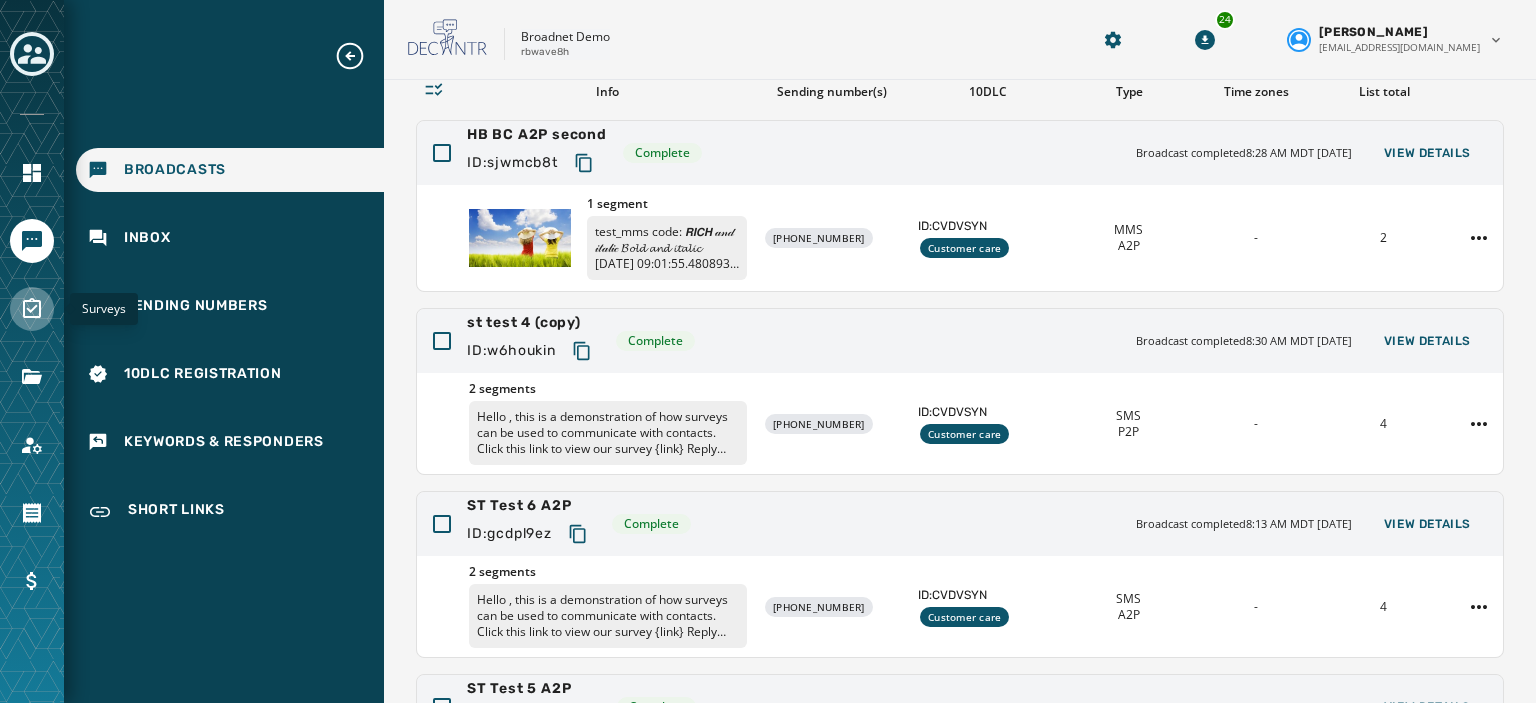 click on "Surveys      Broadcasts      Inbox      Sending Numbers      10DLC Registration      Keywords & Responders      Short Links Skip To Main Content Broadnet Demo rbwave8h 24 [PERSON_NAME] [EMAIL_ADDRESS][DOMAIN_NAME] Broadcasts Broadcast Drafts 8 Launched 0 Sending 6 Completed 310 Canceled 26 Refresh Info Sending number(s) 10DLC Type Time zones List total HB BC A2P second ID:  sjwmcb8t Complete Broadcast completed  8:28 AM MDT [DATE] View Details   1 segment test_mms code: 𝙍𝙄𝘾𝙃 𝒶𝓃𝒹 𝒾𝓉𝒶𝓁𝒾𝒸 𝓑𝓸𝓵𝓭 𝓪𝓷𝓭 𝓲𝓽𝓪𝓵𝓲𝓬 [DATE] 09:01:55.480893, emoji: :grin:. Reply STOP to opt out.
{% survey 'xrpxn2dm' %} [PHONE_NUMBER] ID:  CVDVSYN Customer care MMS A2P - 2 st test 4 (copy) ID:  w6houkin Complete Broadcast completed  8:30 AM MDT [DATE] View Details   2 segments [PHONE_NUMBER] ID:  CVDVSYN Customer care SMS P2P - 4 ST Test 6 A2P ID:  gcdpl9ez Complete Broadcast completed  8:13 AM MDT [DATE] View Details   SMS" at bounding box center [768, 351] 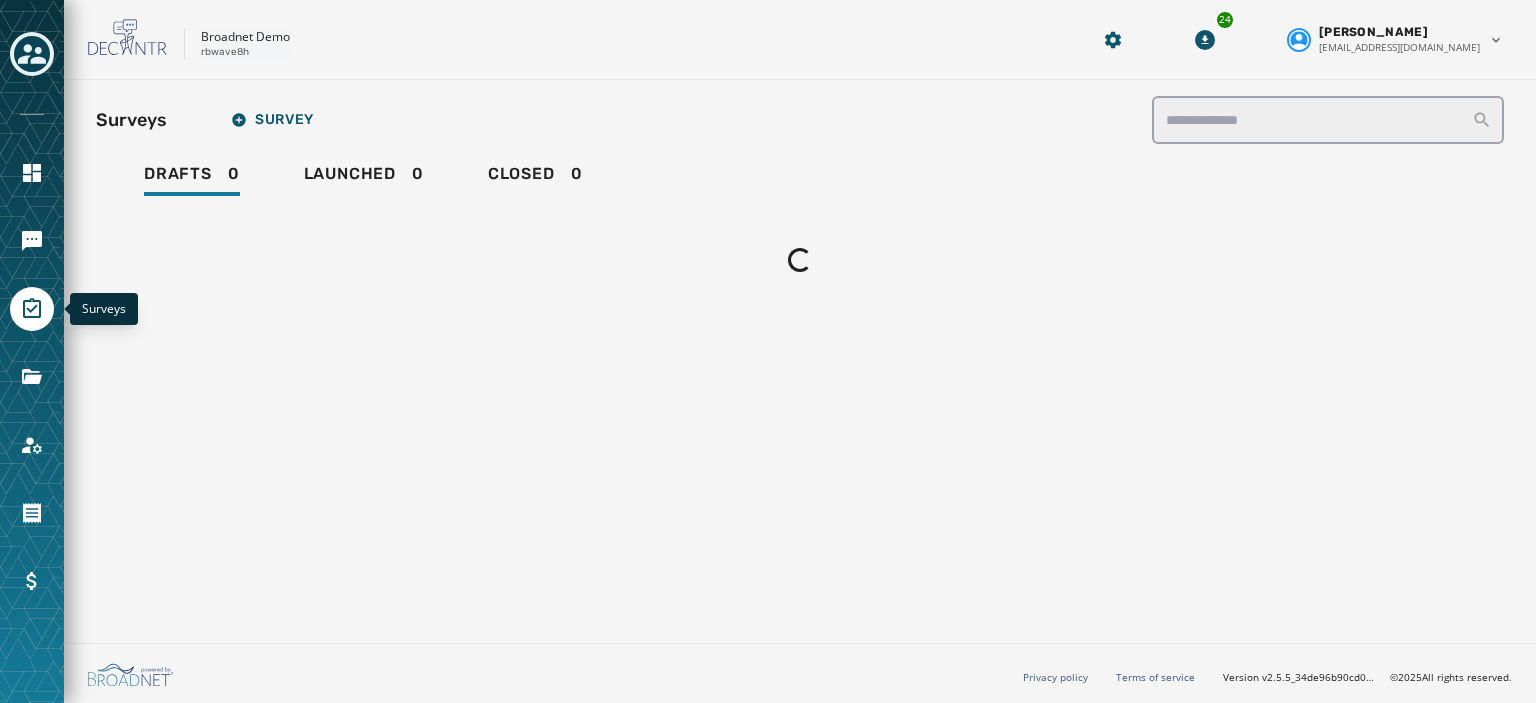scroll, scrollTop: 0, scrollLeft: 0, axis: both 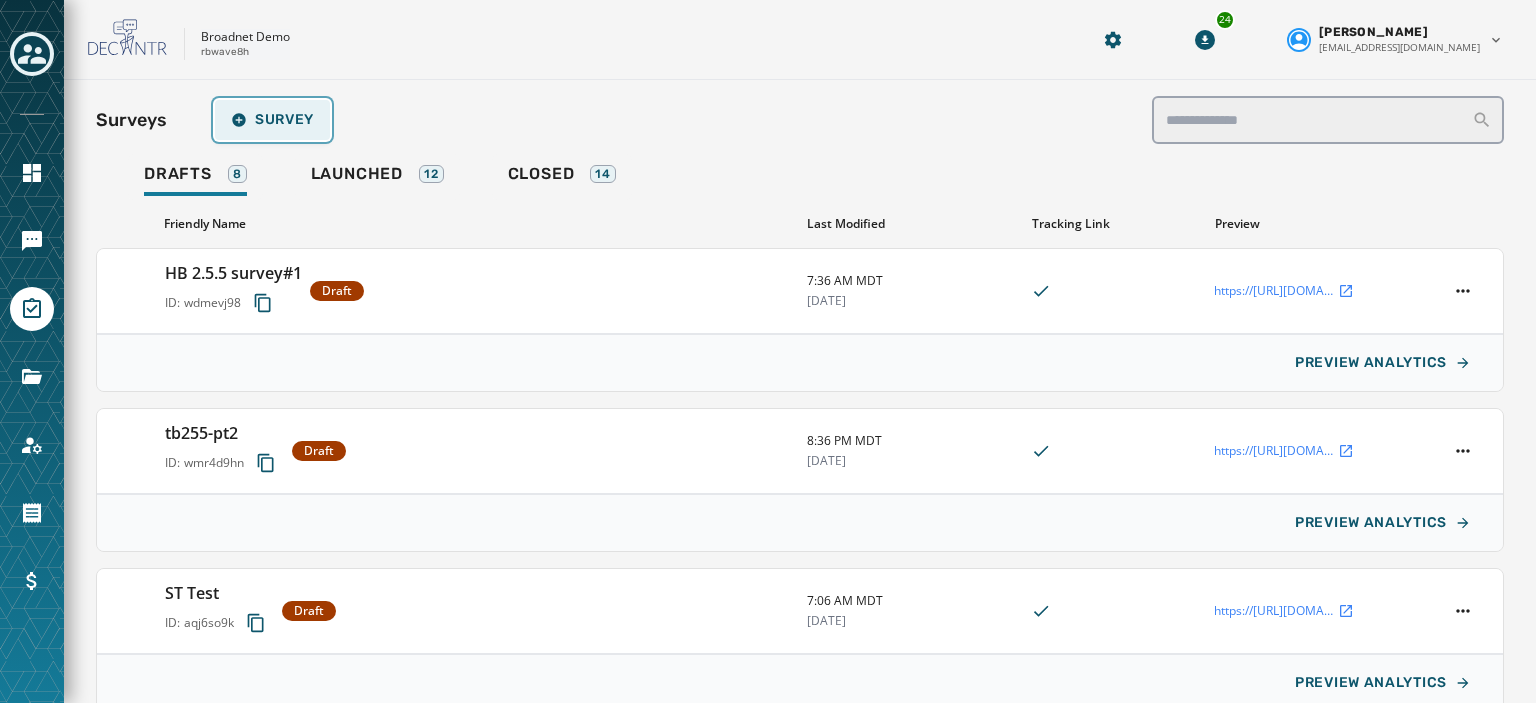 click on "Survey" at bounding box center [272, 120] 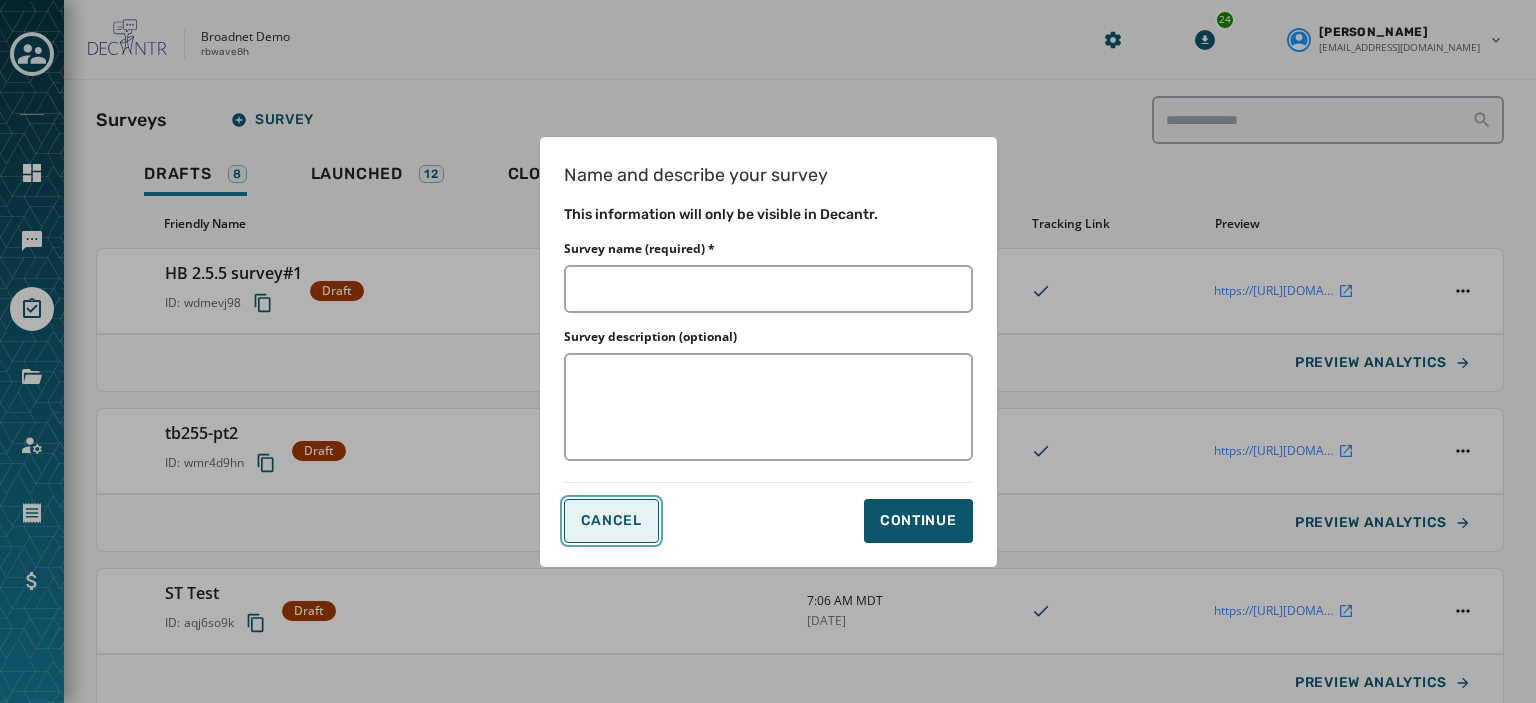 click on "Cancel" at bounding box center [611, 521] 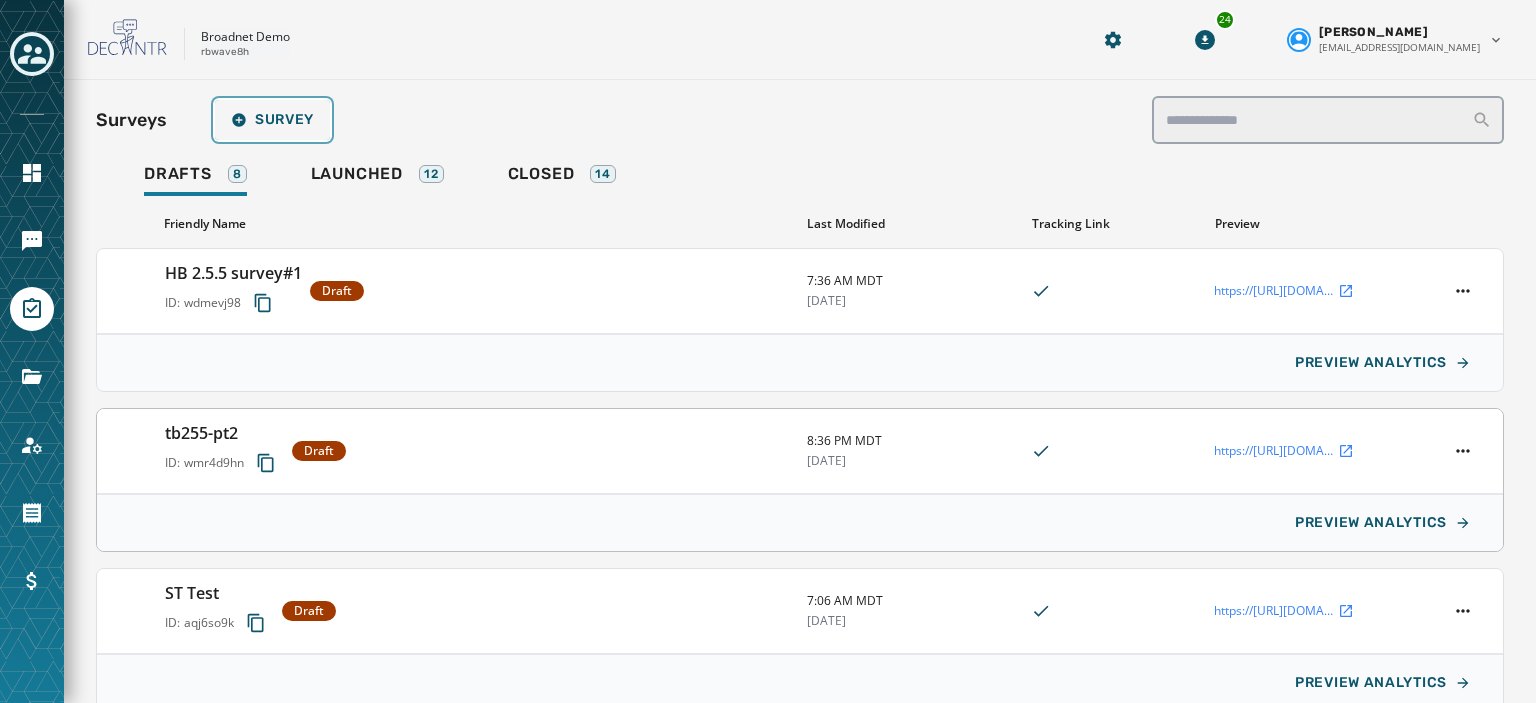 scroll, scrollTop: 244, scrollLeft: 0, axis: vertical 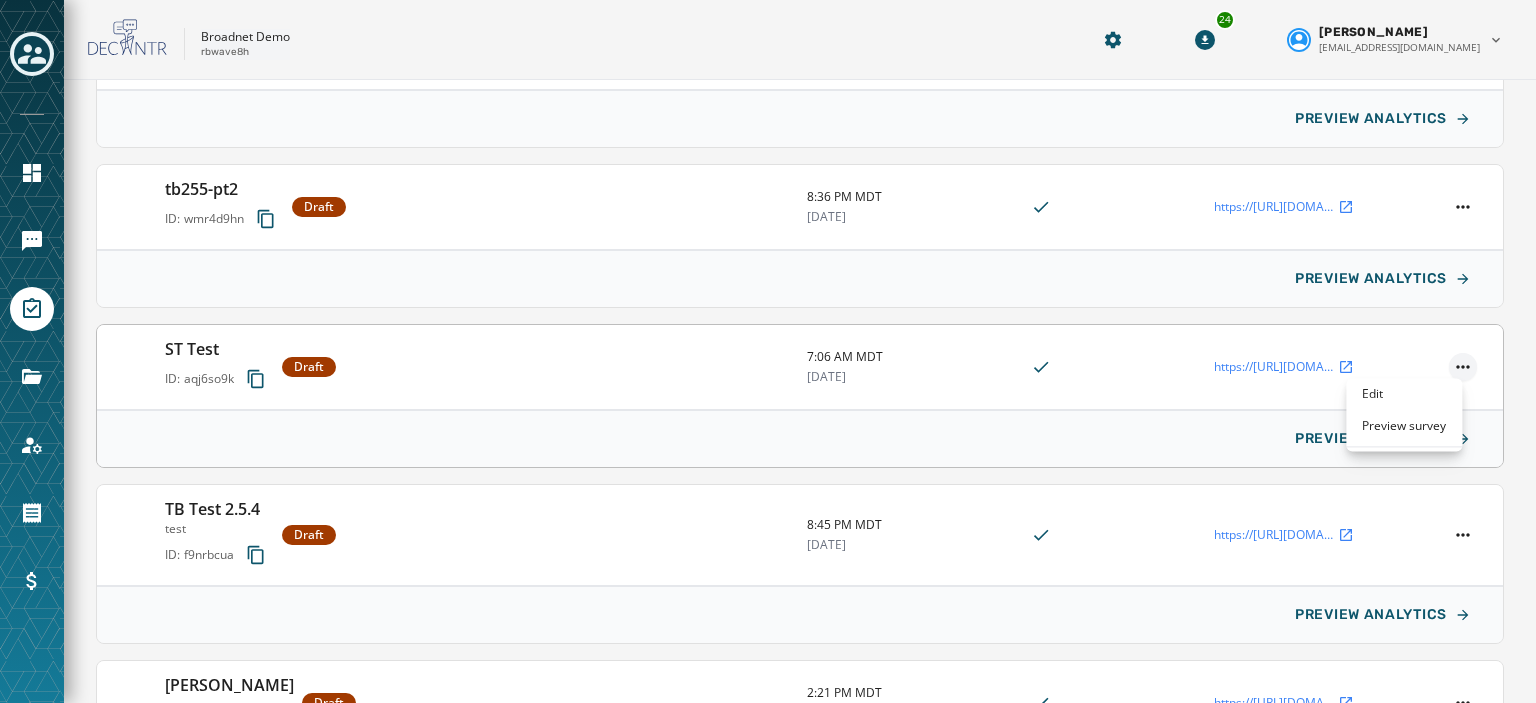 click on "Skip To Main Content Broadnet Demo rbwave8h 24 [PERSON_NAME] [EMAIL_ADDRESS][DOMAIN_NAME] Surveys Survey Drafts 8 Launched 12 Closed 14 Friendly Name Last Modified Tracking Link Preview HB 2.5.5 survey#1 ID:  wdmevj98 Draft 7:36 AM MDT [DATE] https://[URL][DOMAIN_NAME] PREVIEW ANALYTICS tb255-pt2 ID:  wmr4d9hn Draft 8:36 PM MDT [DATE] https://[URL][DOMAIN_NAME] PREVIEW ANALYTICS ST Test ID:  aqj6so9k Draft 7:06 AM MDT [DATE] https://[URL][DOMAIN_NAME] PREVIEW ANALYTICS TB Test 2.5.4 test ID:  f9nrbcua Draft 8:45 PM MDT [DATE] https://[URL][DOMAIN_NAME] PREVIEW ANALYTICS [PERSON_NAME] Test ID:  efexc34k Draft 2:21 PM MDT [DATE] https://[URL][DOMAIN_NAME] PREVIEW ANALYTICS Showing  1 - 5  of  8 1 2 New Survey Save Draft Launch Survey Broadnet Demo rbwave8h   Preview Survey   Survey settings Page  1  Add Component Submit   URL [DOMAIN_NAME]" at bounding box center (768, 351) 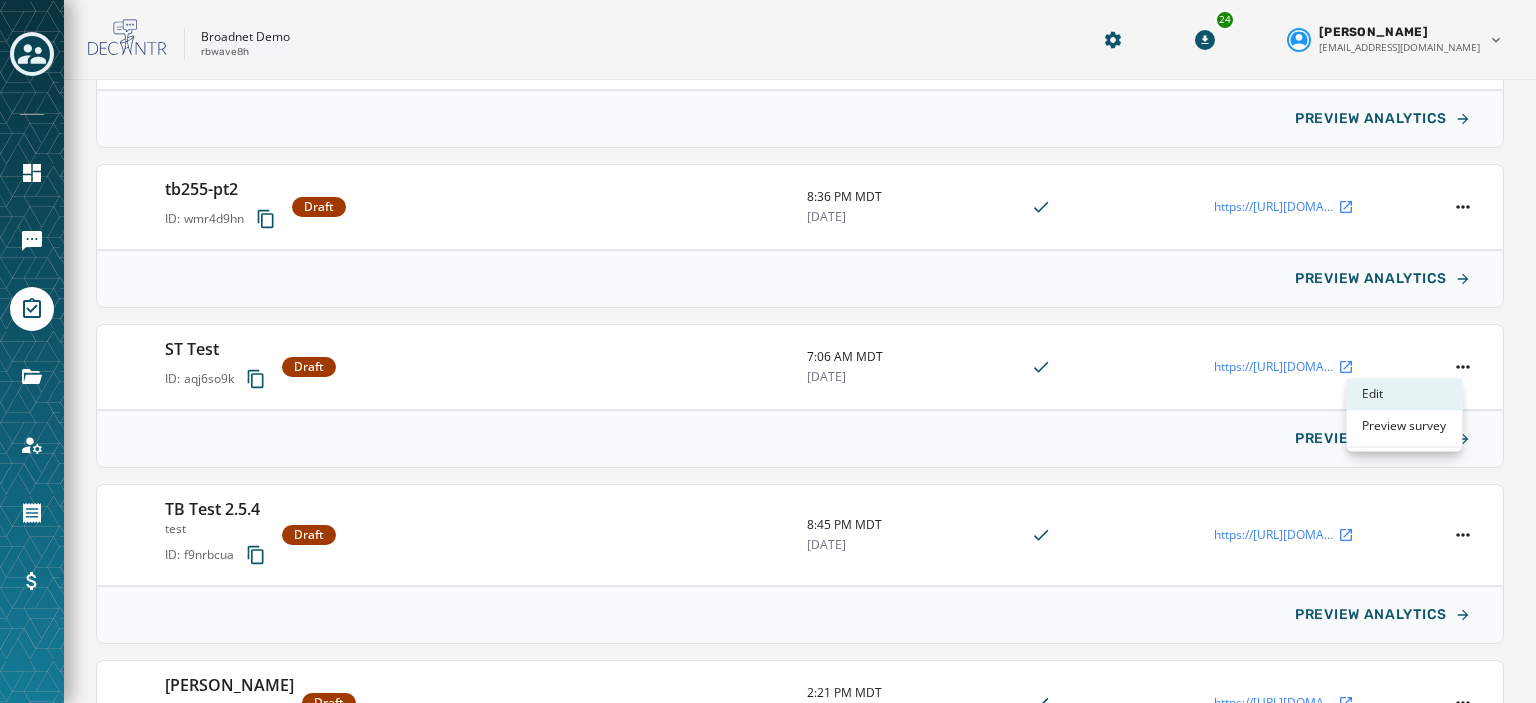 click on "Edit" at bounding box center (1404, 394) 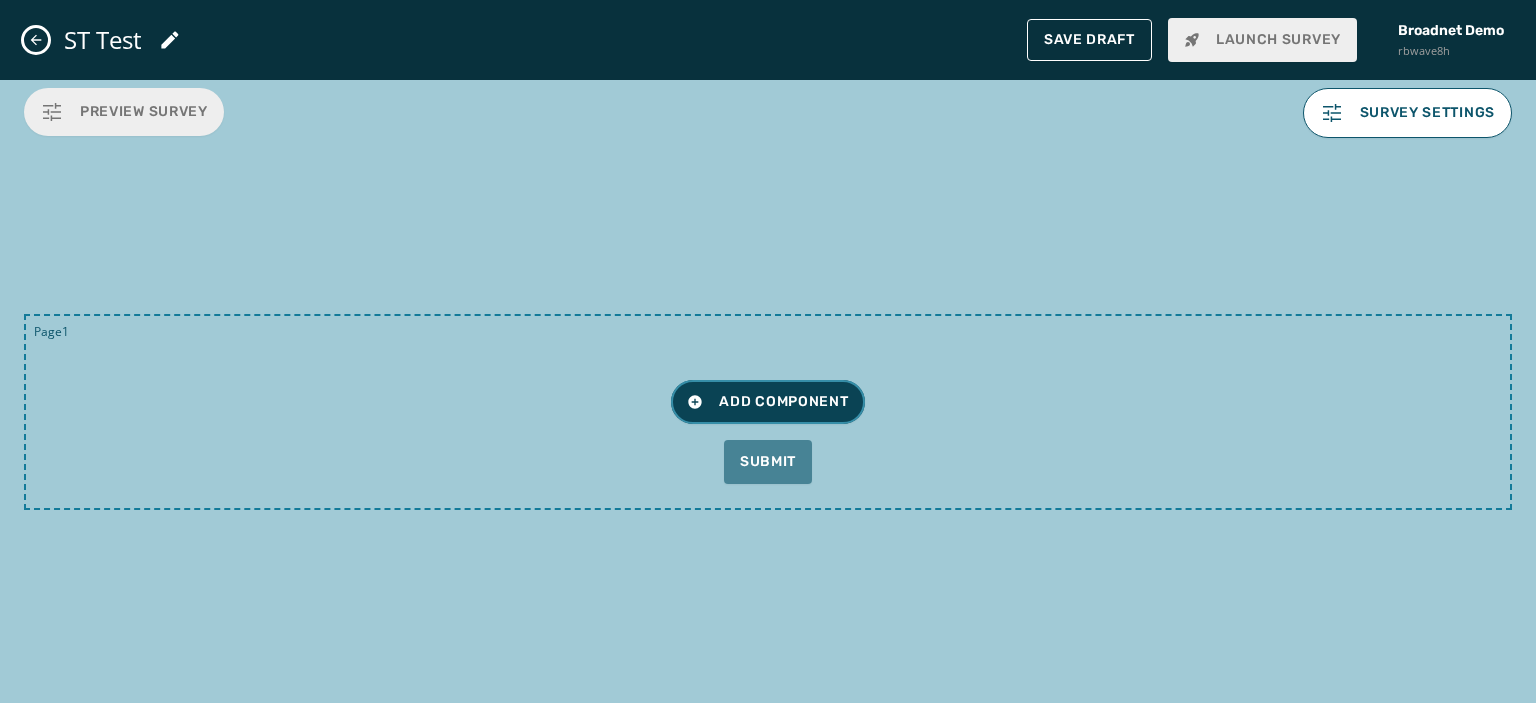 click on "Add Component" at bounding box center (767, 402) 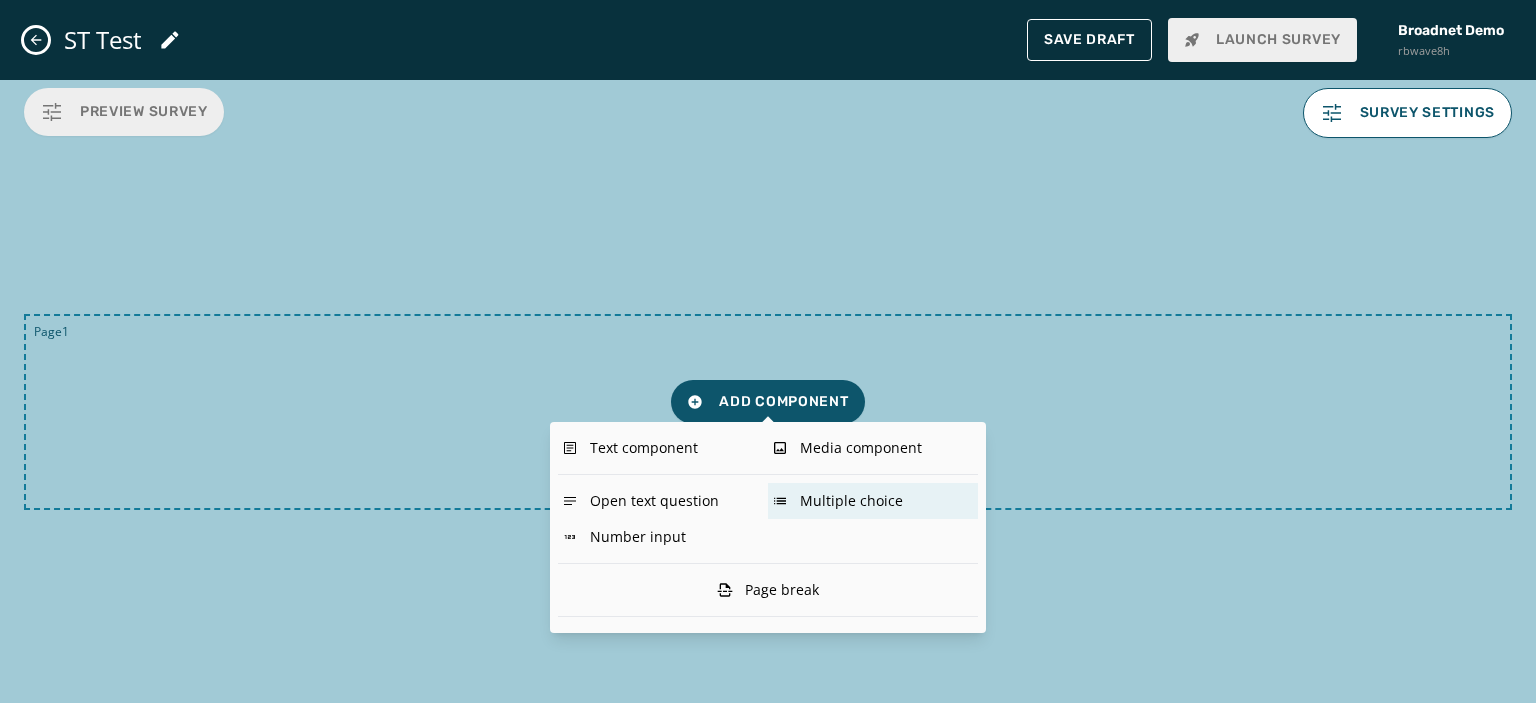 click on "Multiple choice" at bounding box center [873, 501] 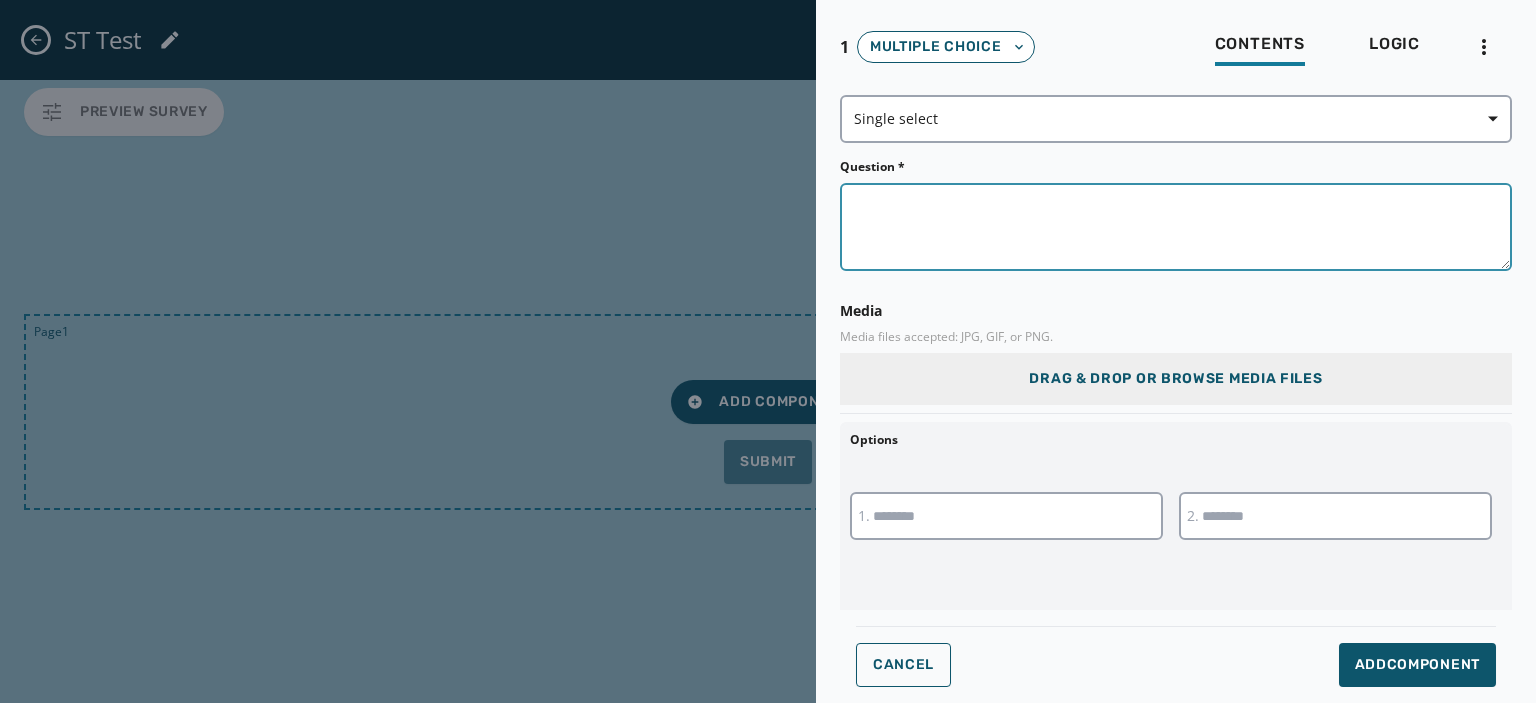 click on "Question *" at bounding box center [1176, 227] 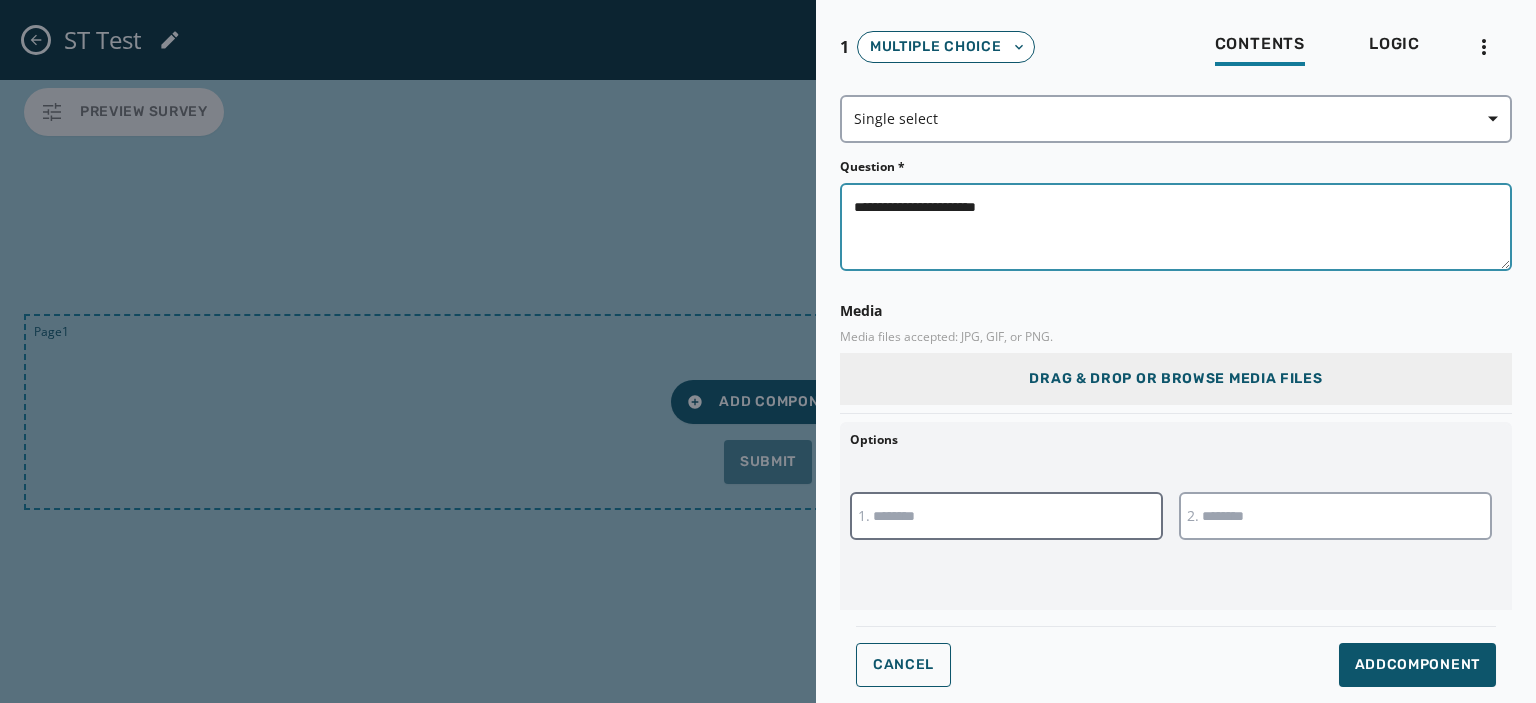 type on "**********" 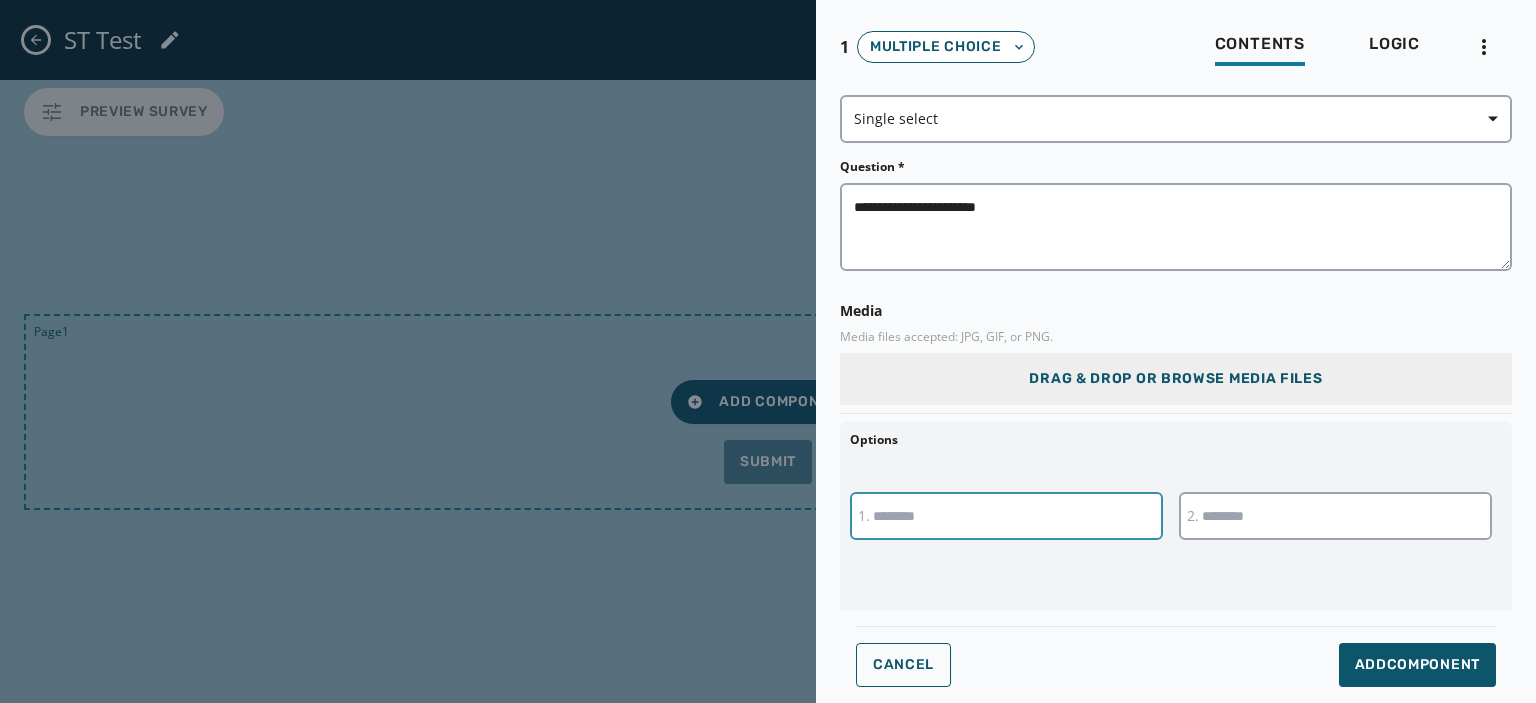 click at bounding box center [1006, 516] 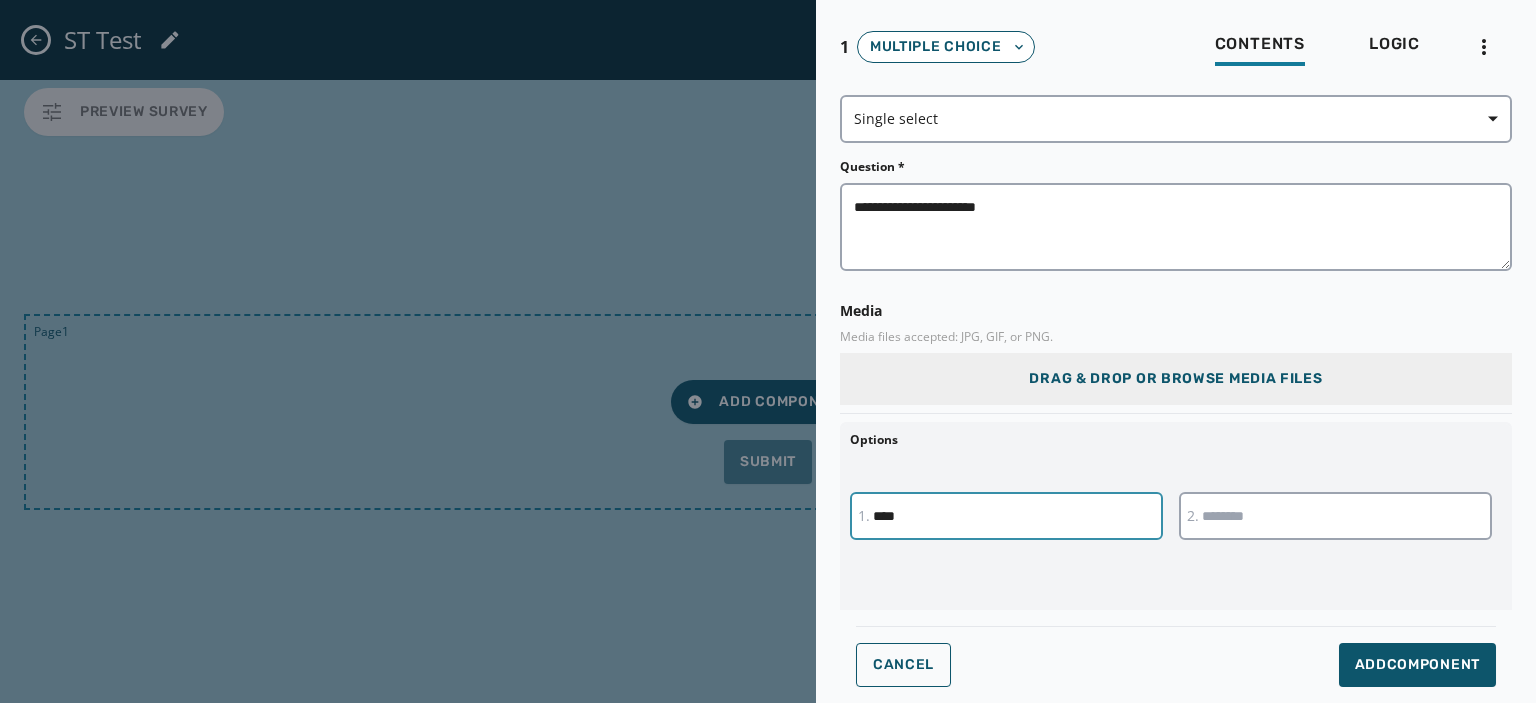 type on "***" 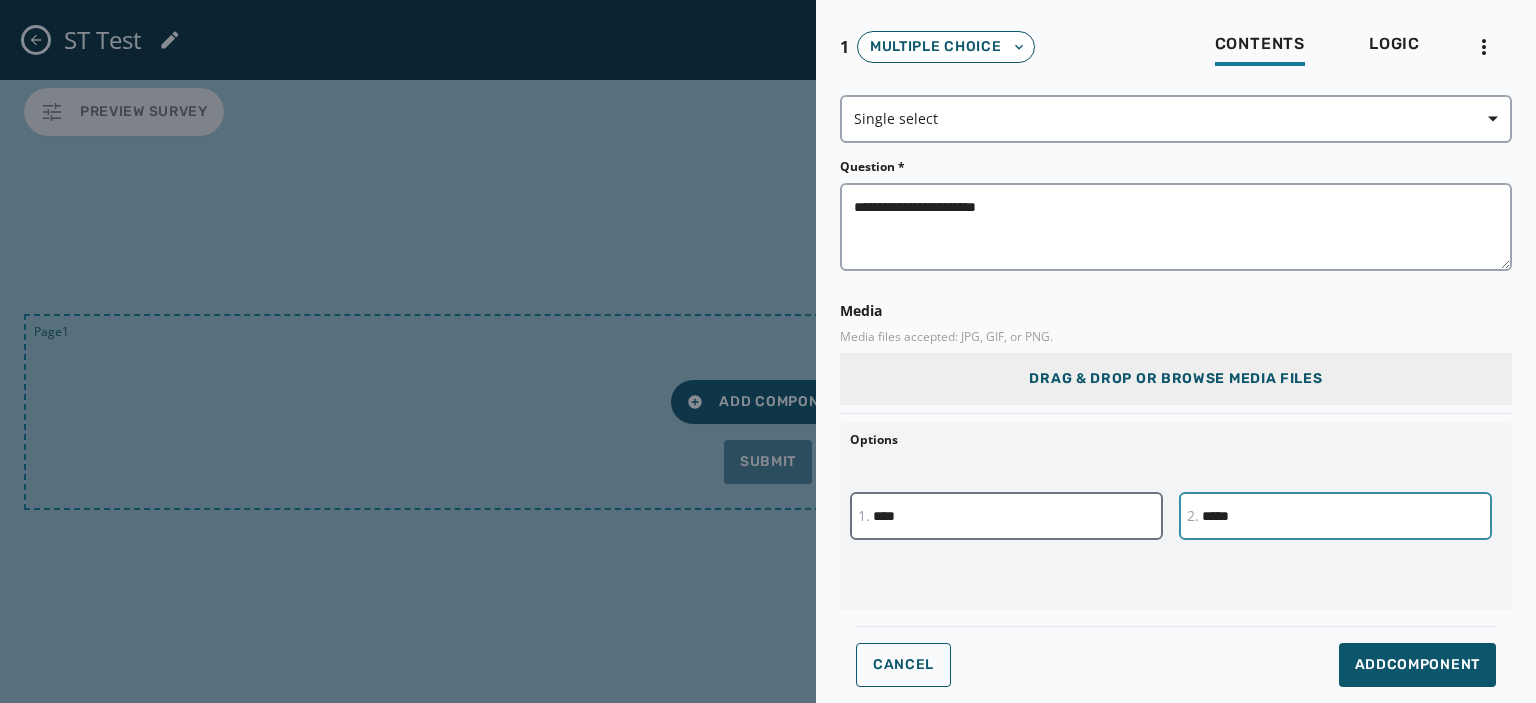 type on "*****" 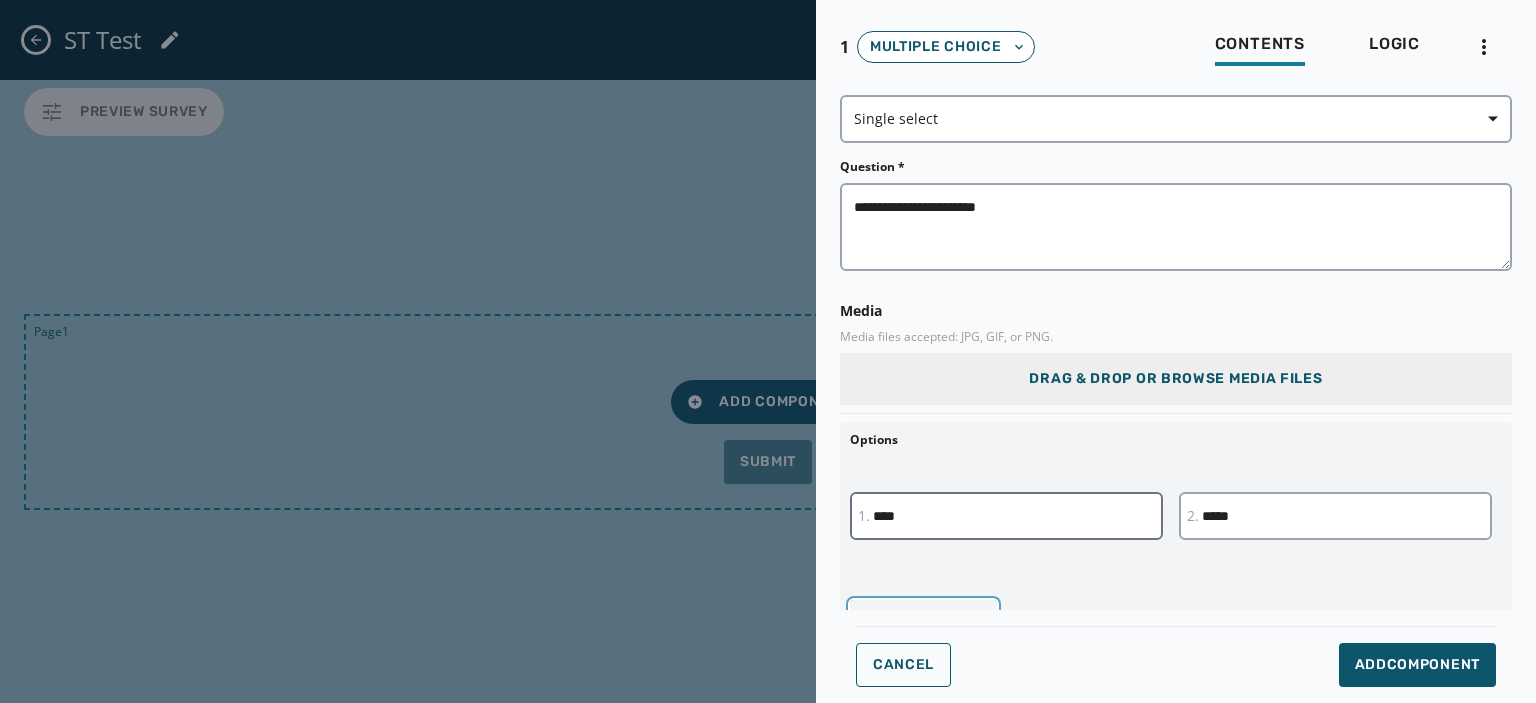 type 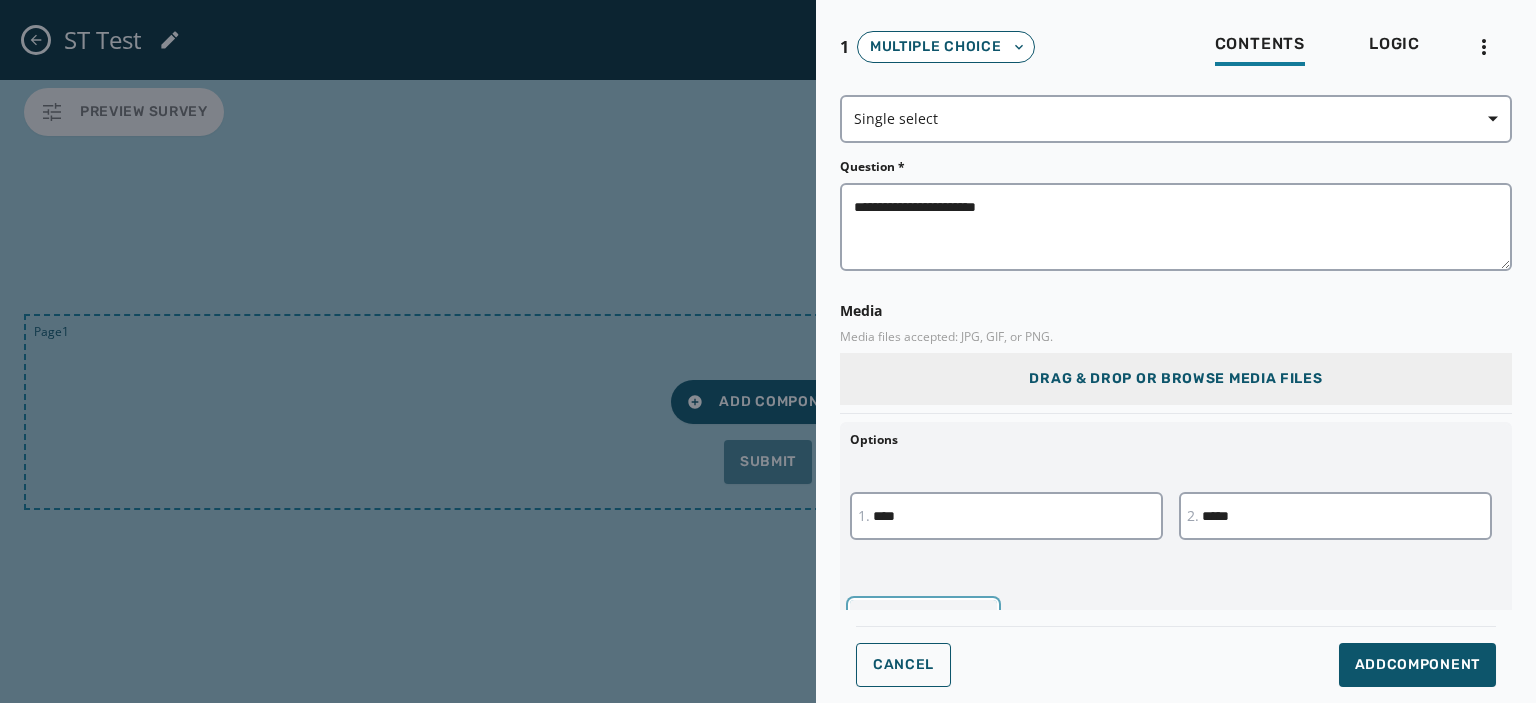 scroll, scrollTop: 161, scrollLeft: 0, axis: vertical 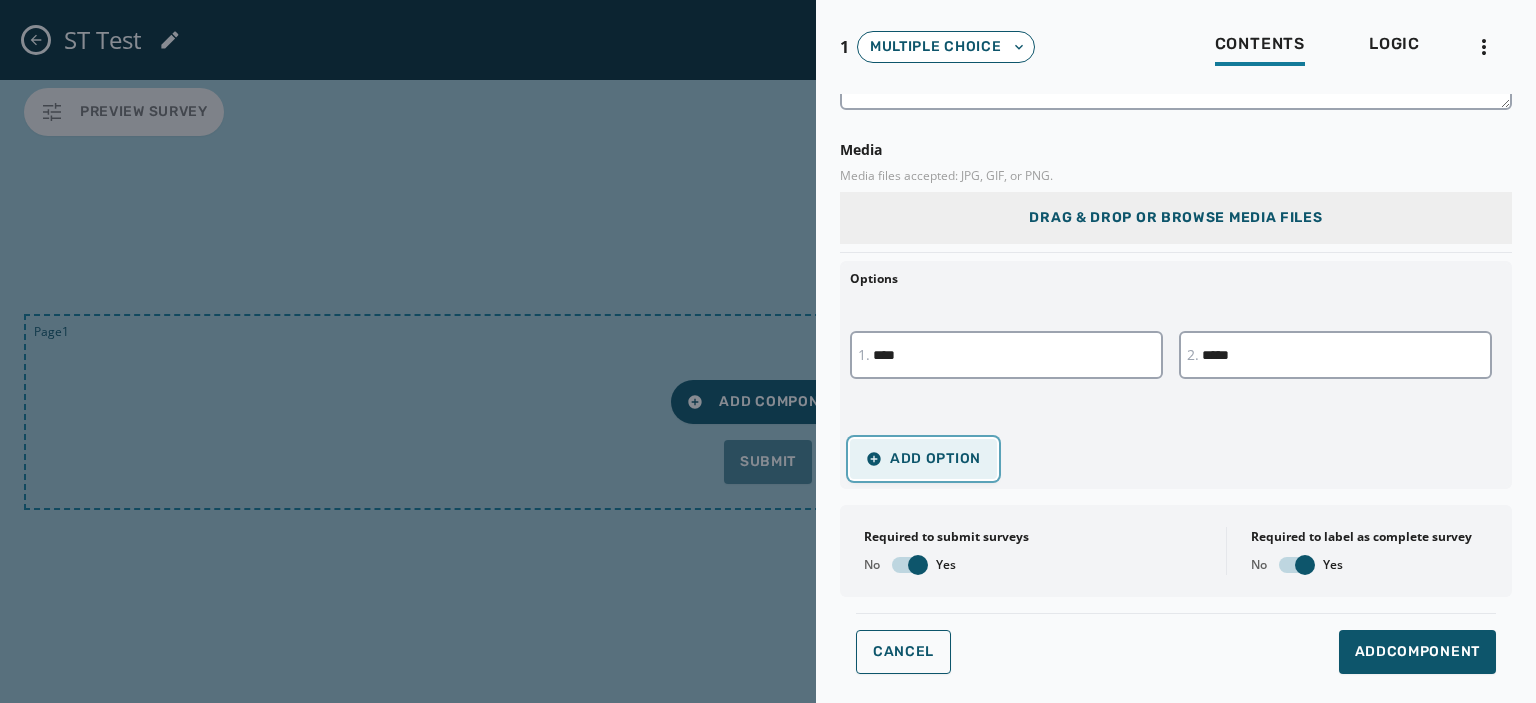 click on "Add Option" at bounding box center [923, 459] 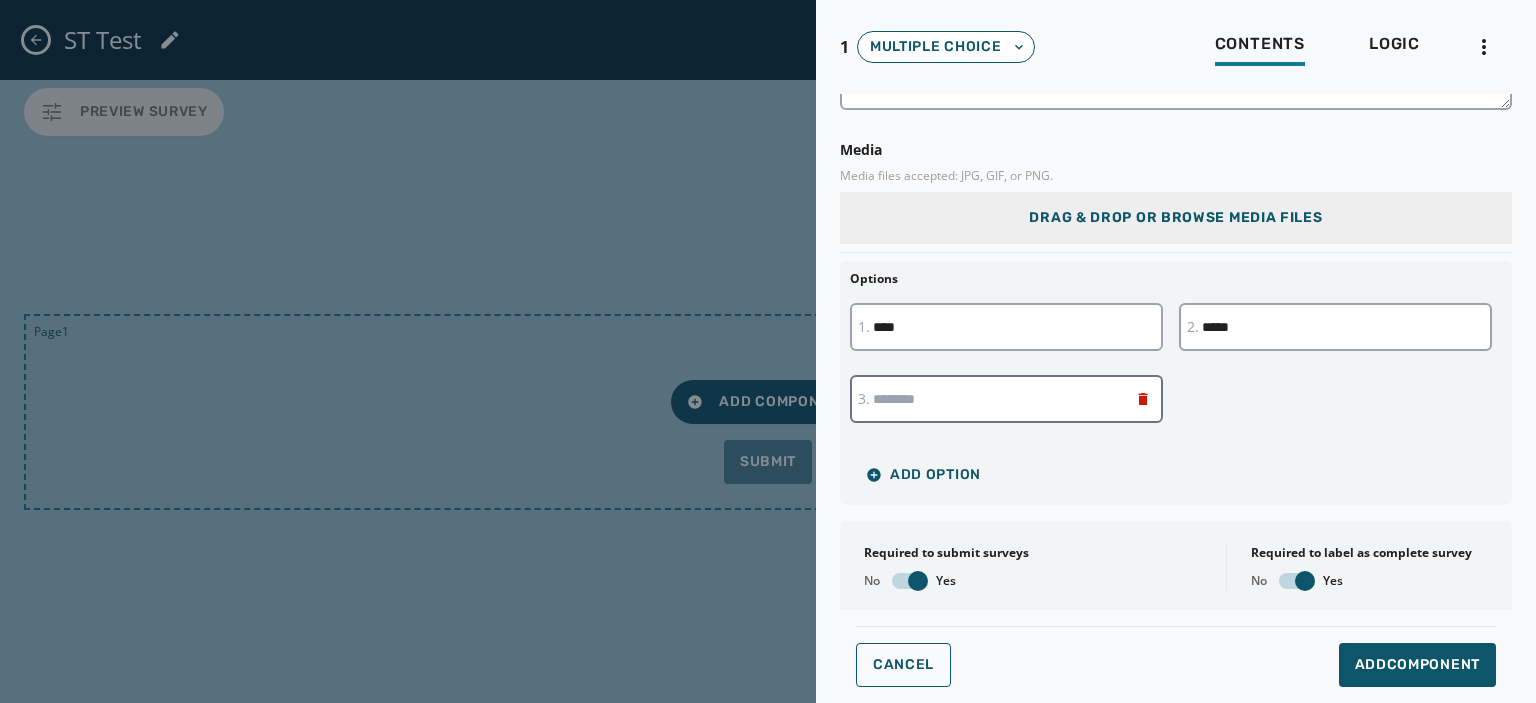 click at bounding box center [1006, 399] 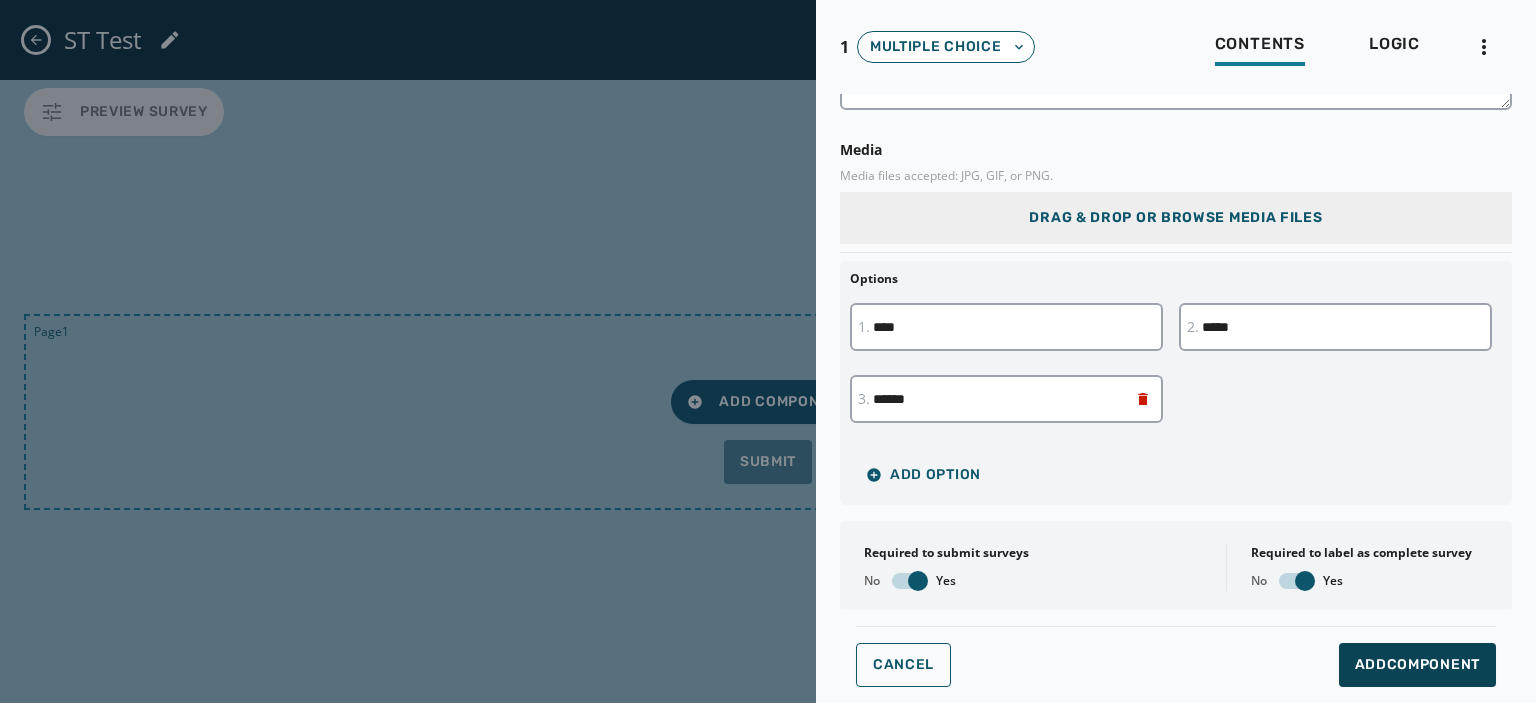 type on "******" 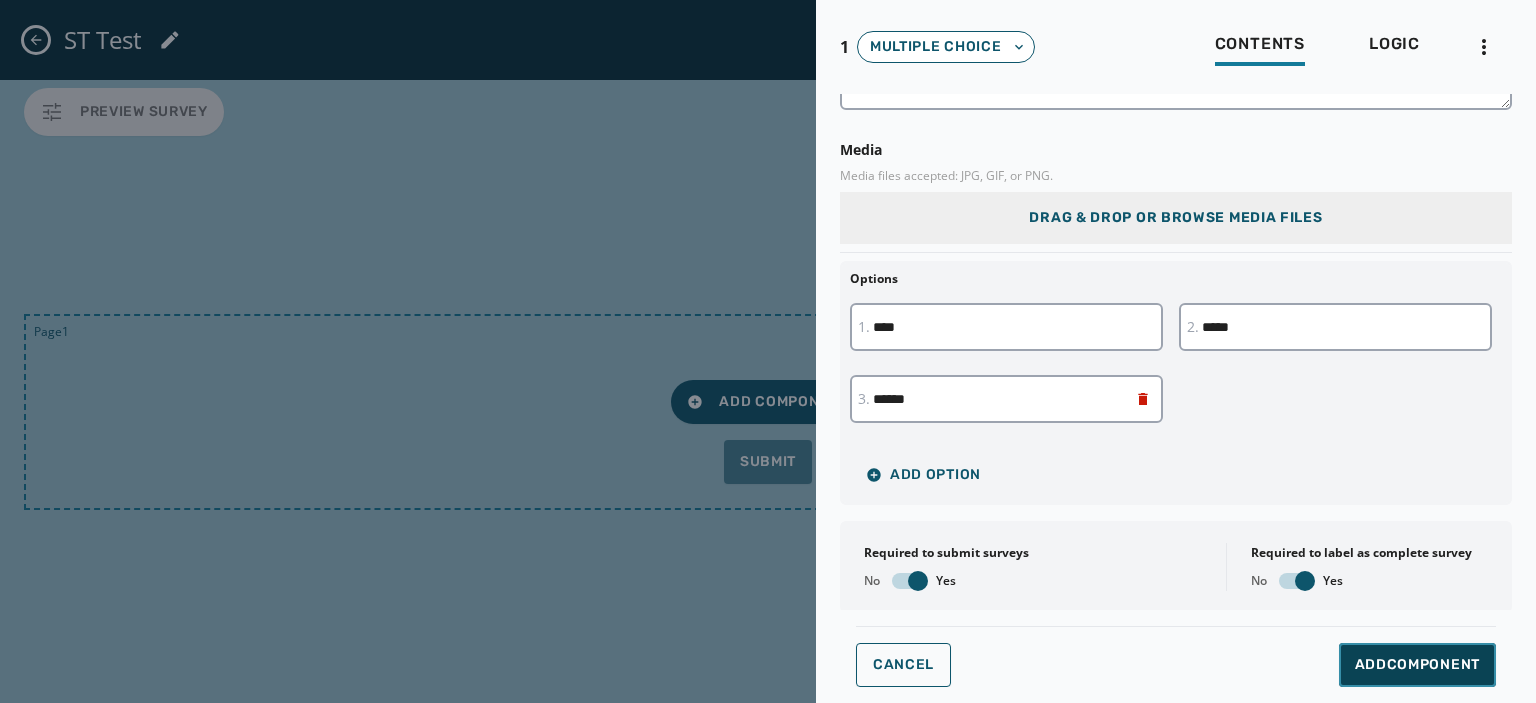 click on "Add  Component" at bounding box center (1417, 665) 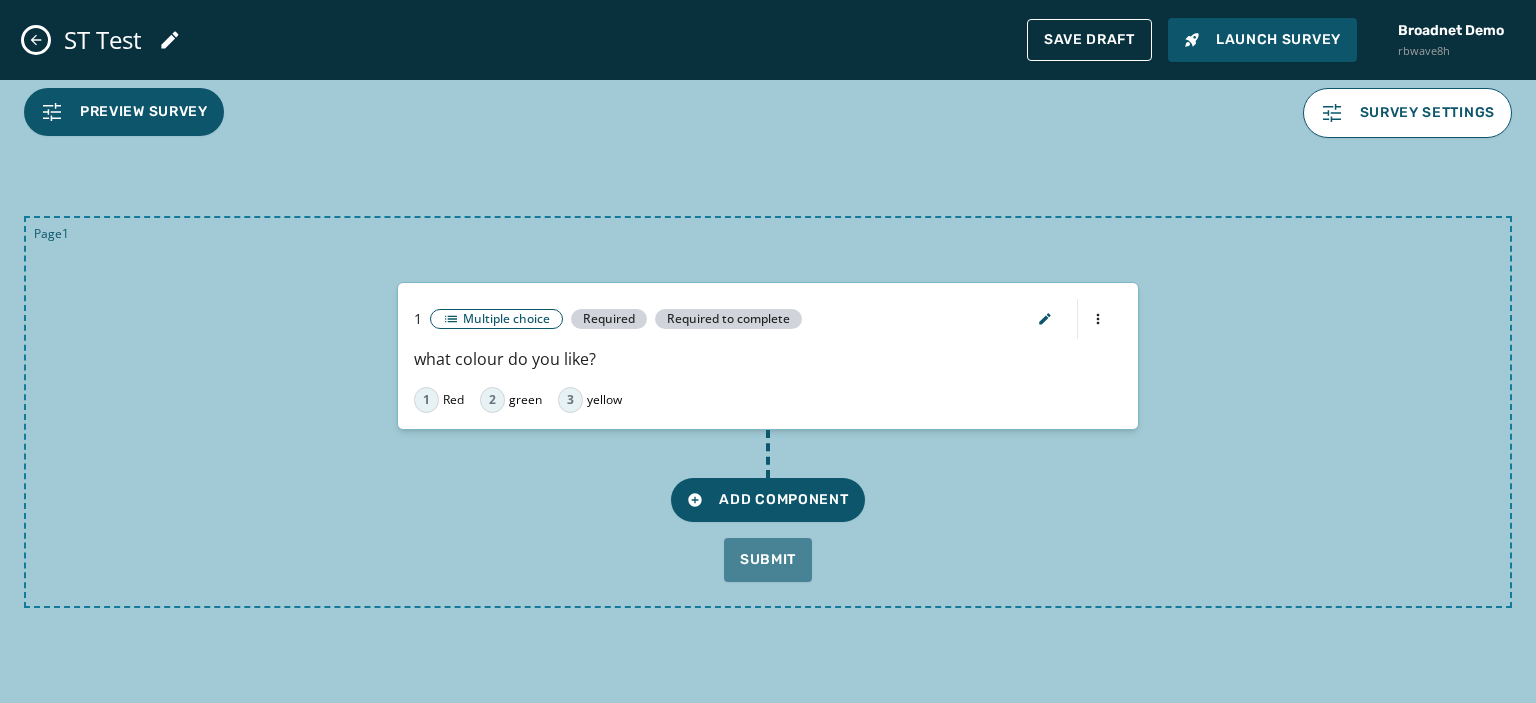 scroll, scrollTop: 0, scrollLeft: 0, axis: both 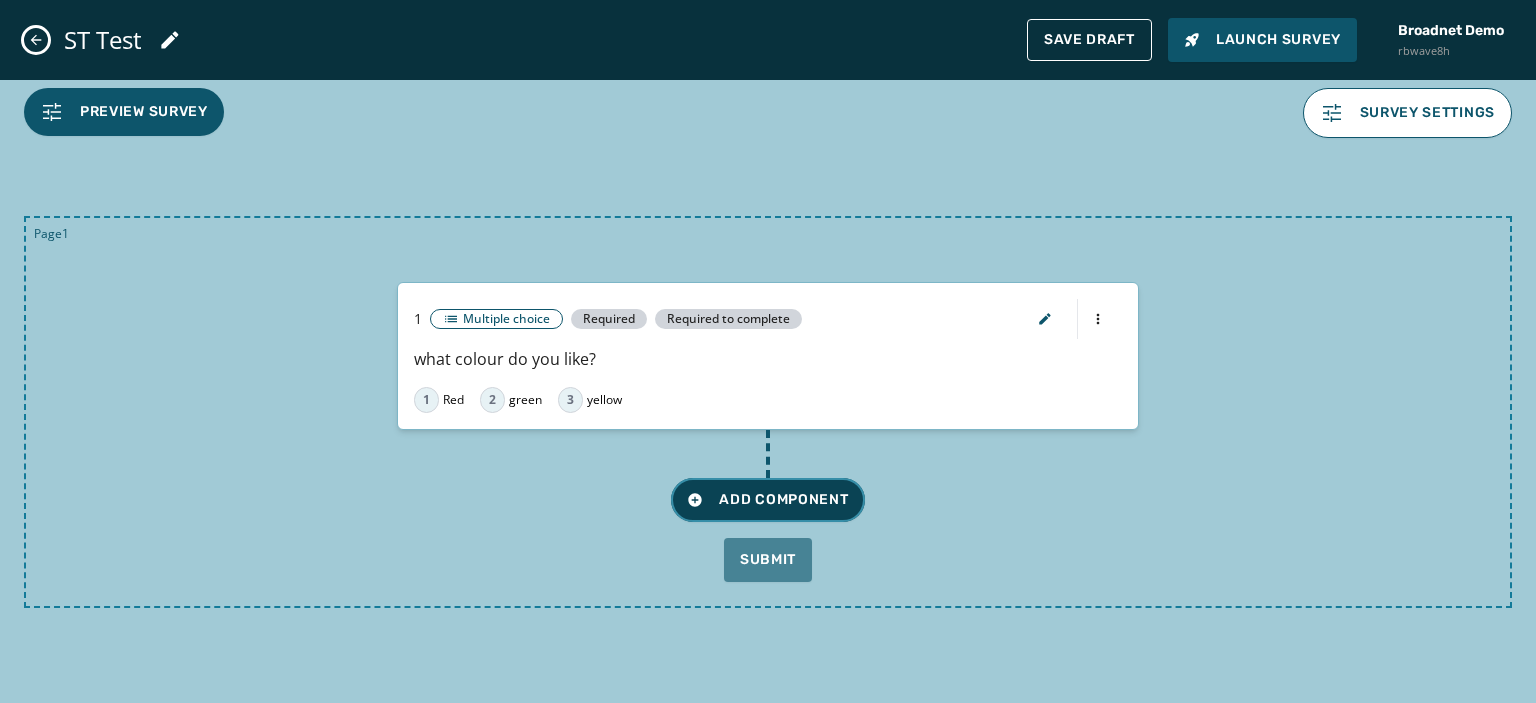 click on "Add Component" at bounding box center [767, 500] 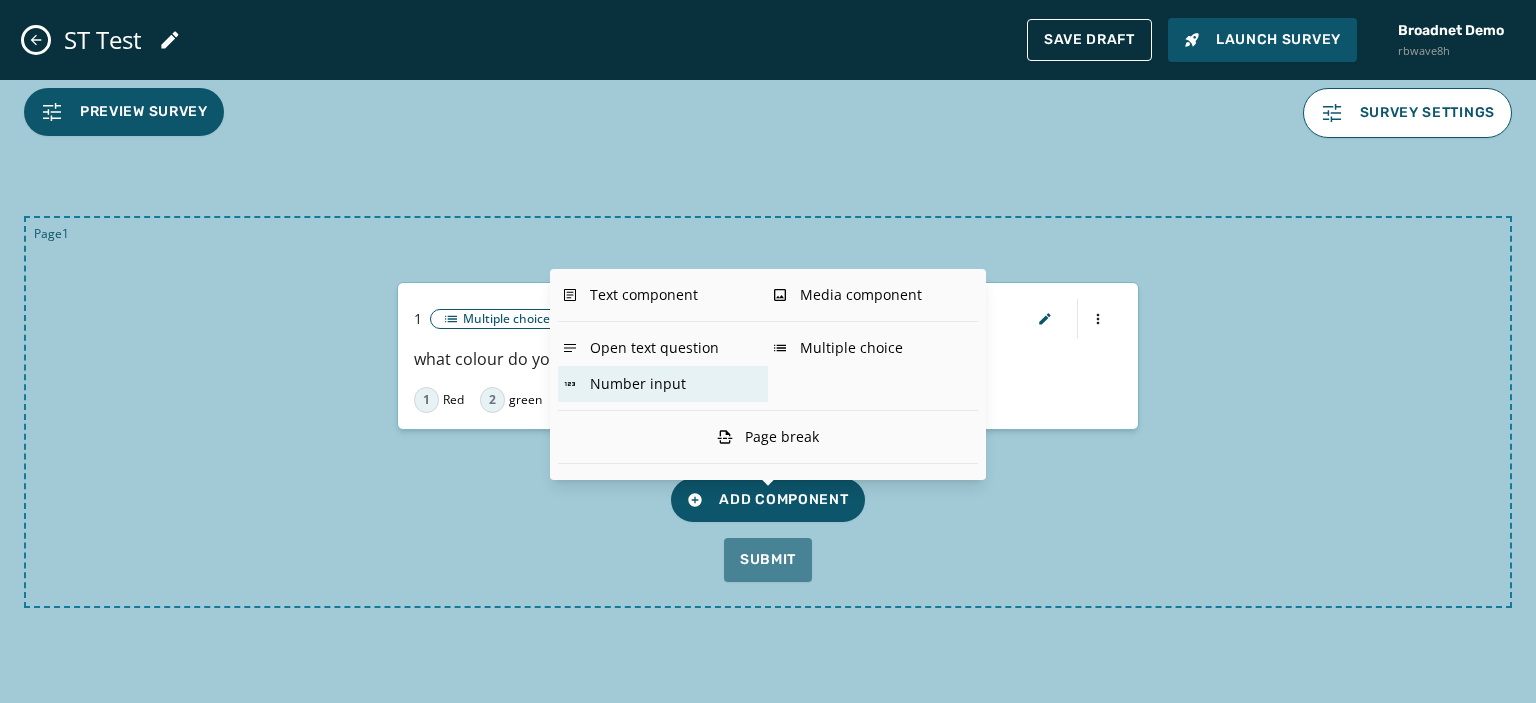click on "Number input" at bounding box center [663, 384] 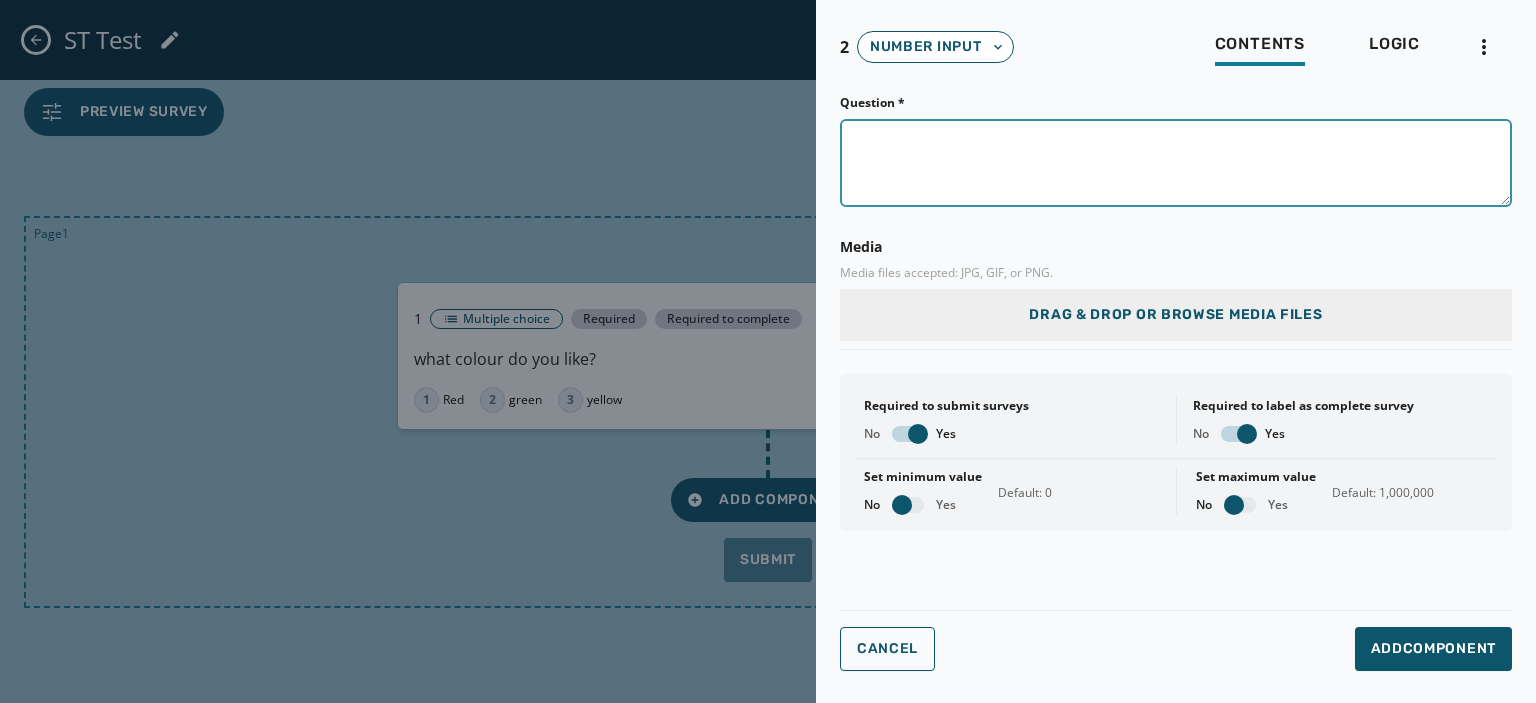 click on "Question *" at bounding box center [1176, 163] 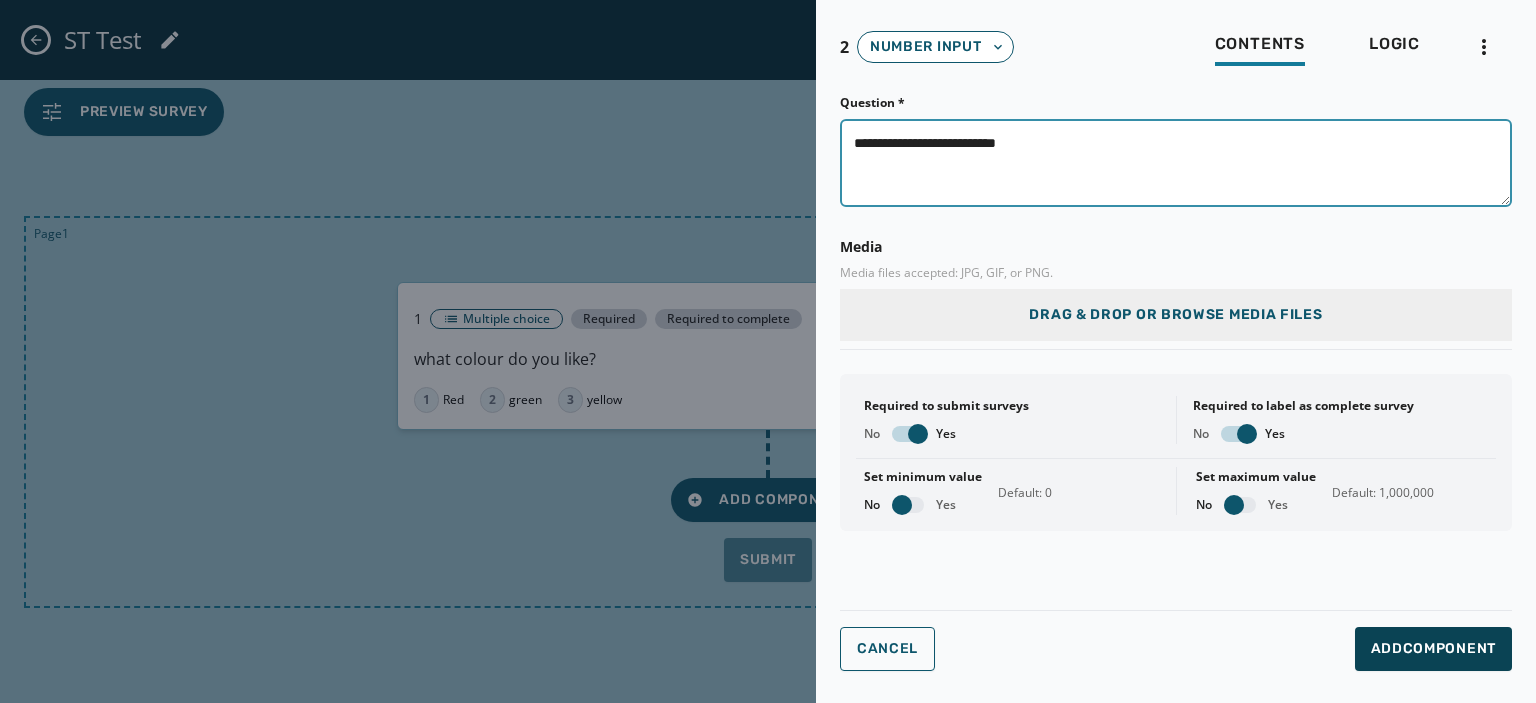 type on "**********" 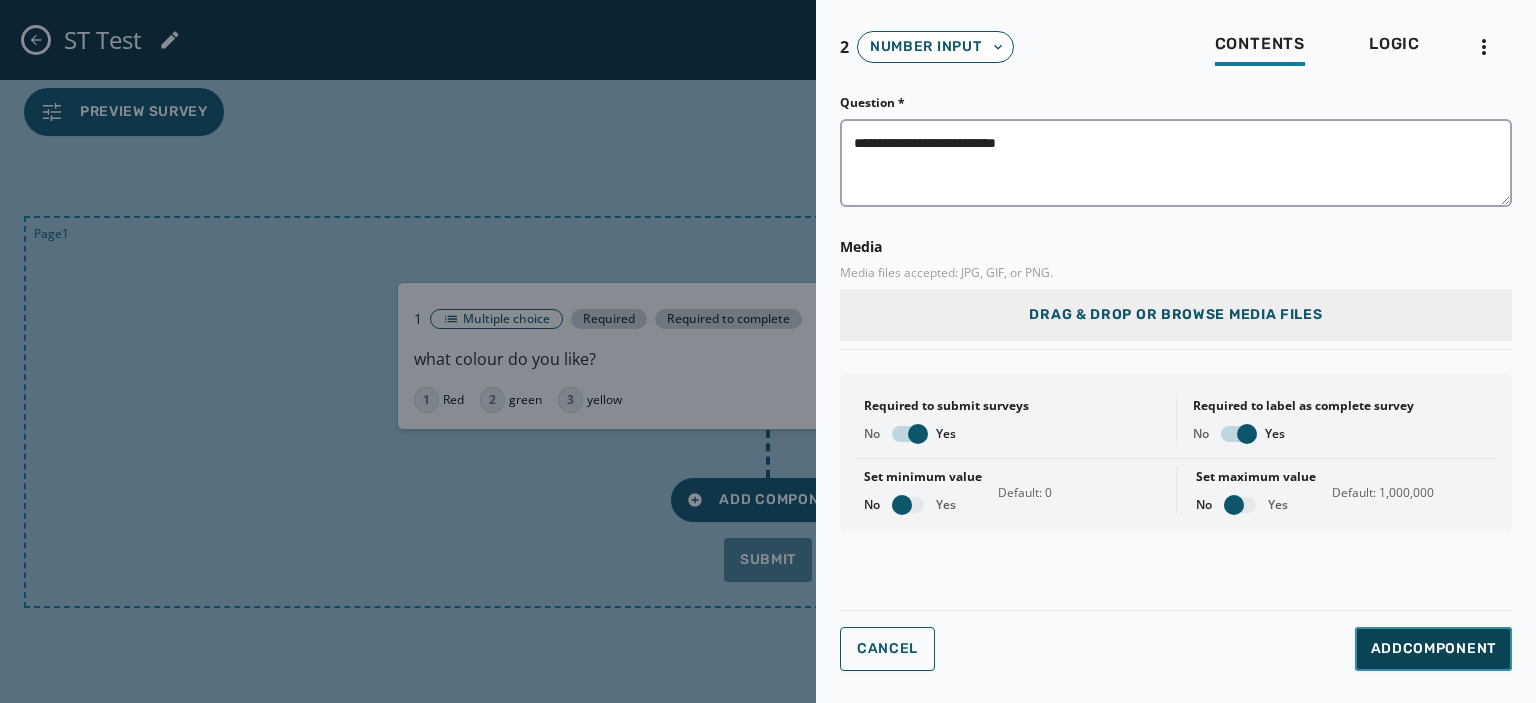 click on "Add  Component" at bounding box center [1433, 649] 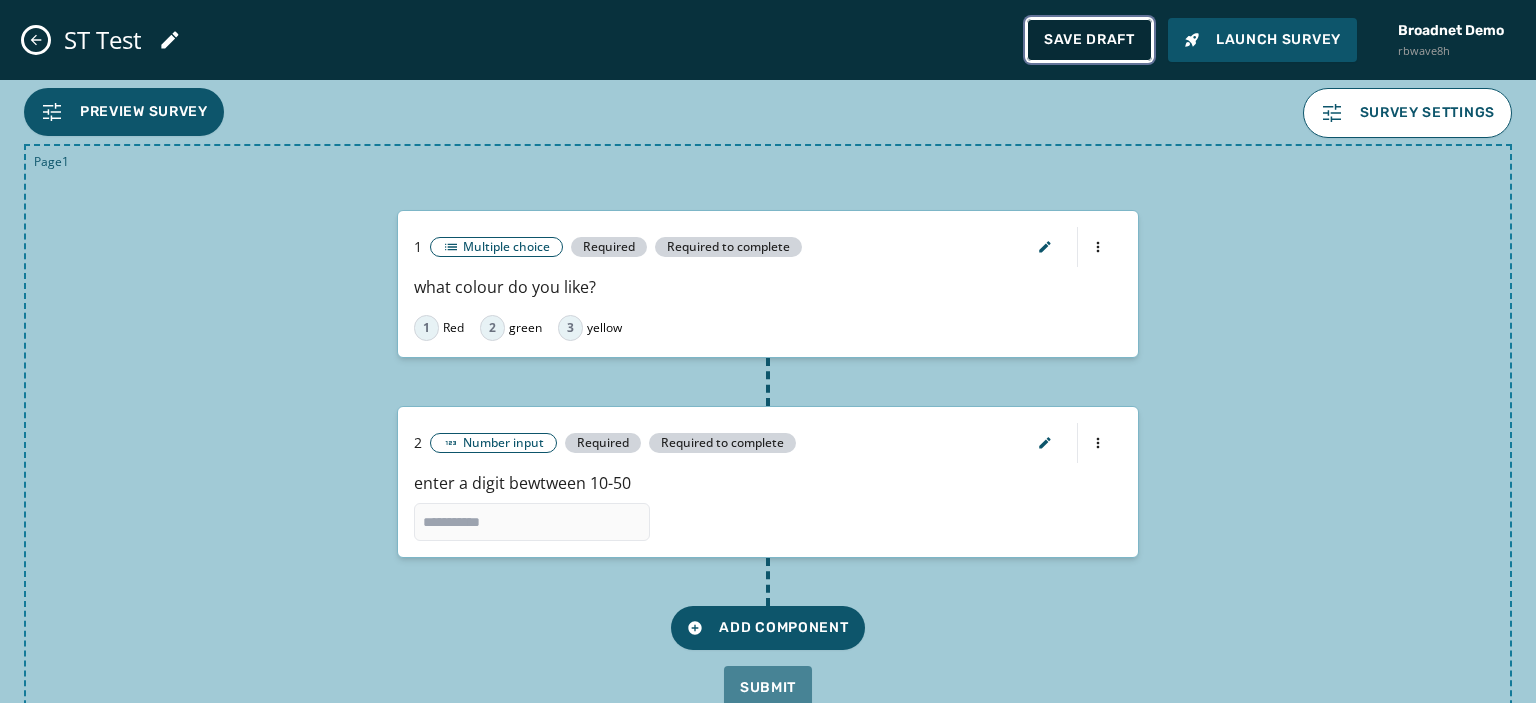 click on "Save Draft" at bounding box center [1089, 40] 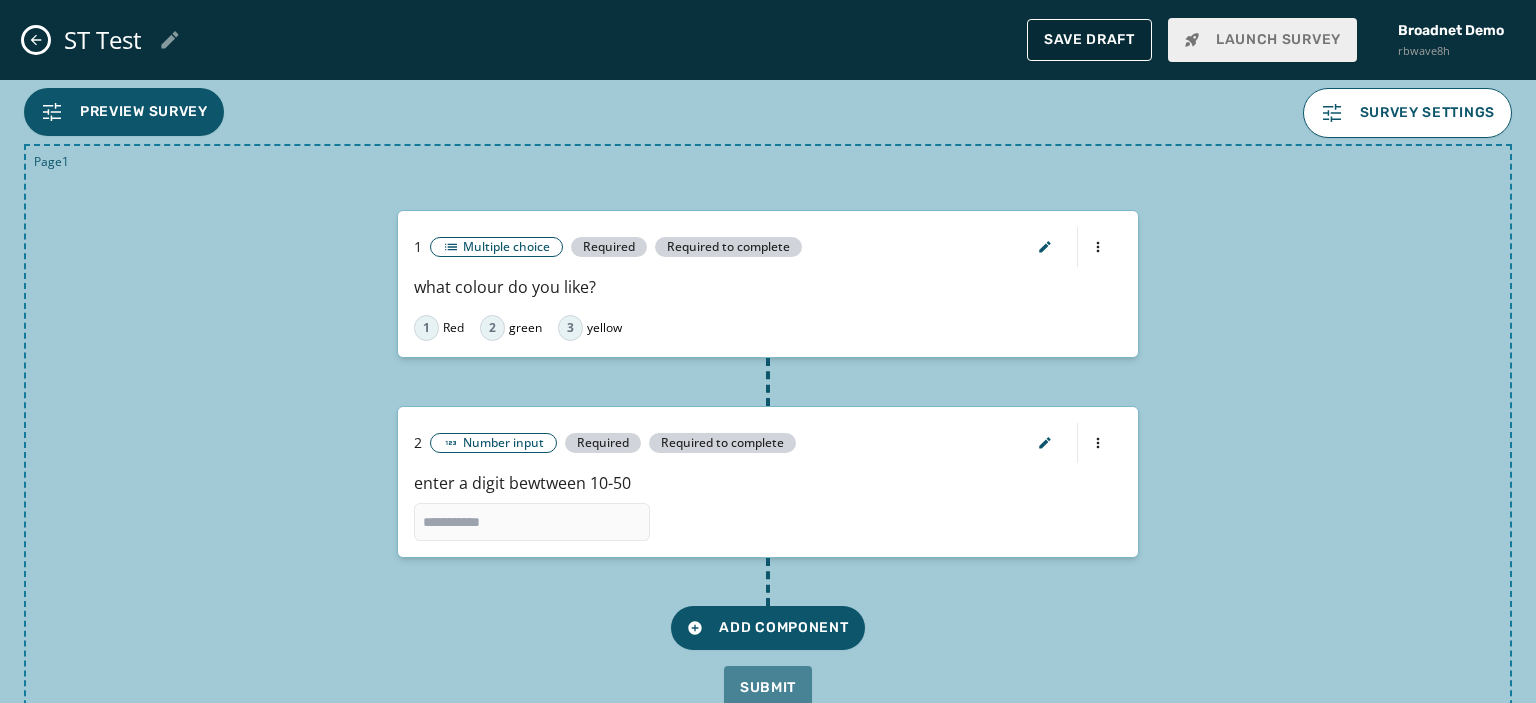 scroll, scrollTop: 0, scrollLeft: 0, axis: both 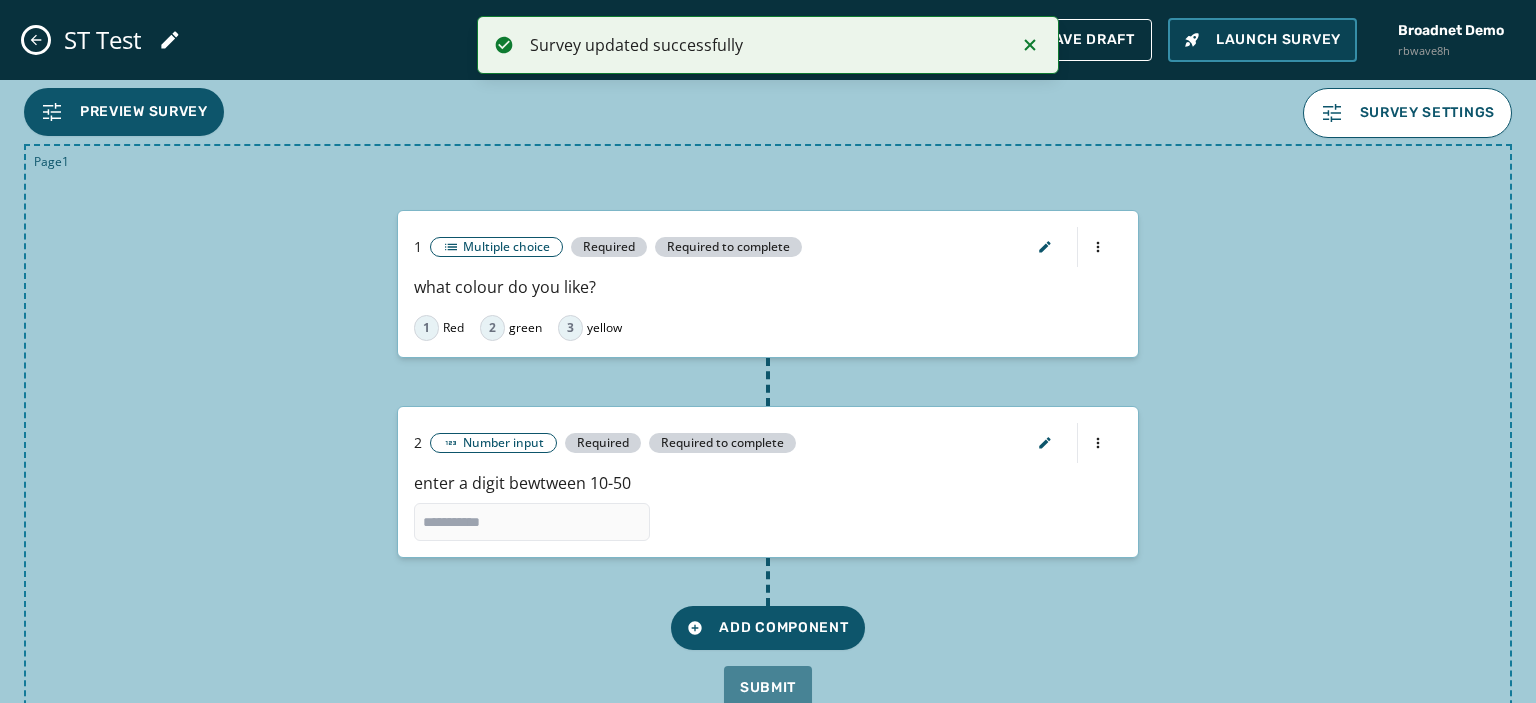 click on "Launch Survey" at bounding box center [1262, 40] 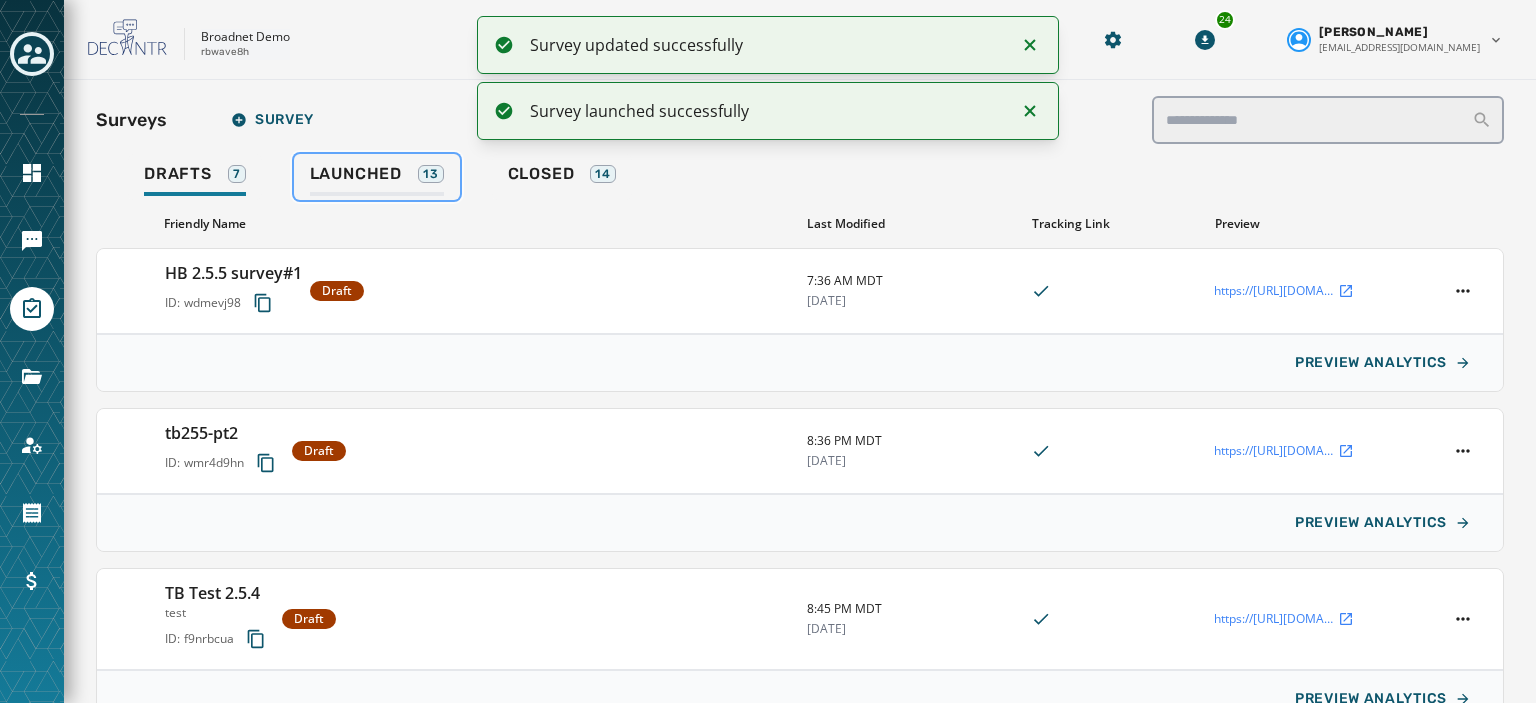 click on "Launched" at bounding box center (356, 174) 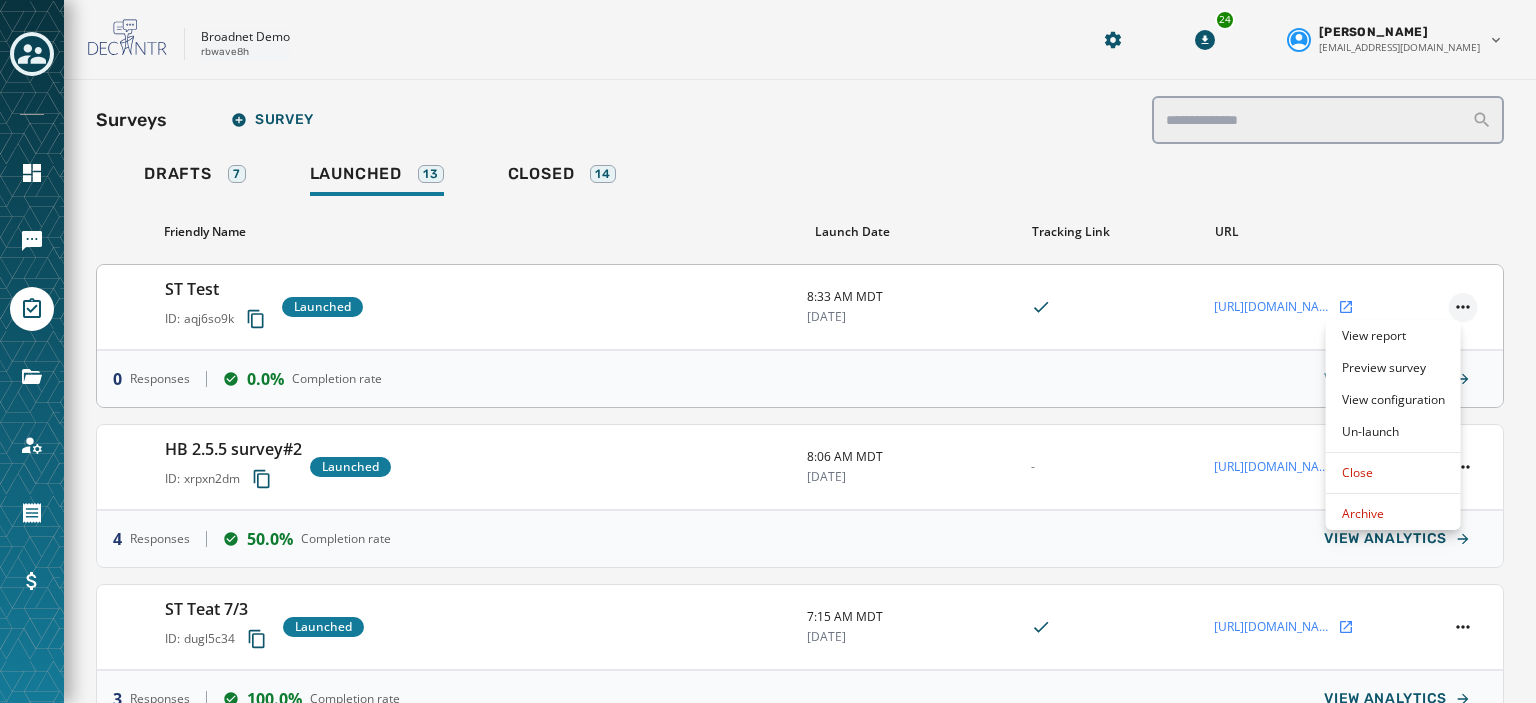 click on "Skip To Main Content Broadnet Demo rbwave8h 24 [PERSON_NAME] [EMAIL_ADDRESS][DOMAIN_NAME] Surveys Survey Drafts 7 Launched 13 Closed 14 Friendly Name Launch Date Tracking Link URL ST Test ID:  aqj6so9k Launched 8:33 AM MDT [DATE] [URL][DOMAIN_NAME] 0 Responses 0.0% Completion rate VIEW ANALYTICS HB 2.5.5 survey#2 ID:  xrpxn2dm Launched 8:06 AM MDT [DATE] - [URL][DOMAIN_NAME] 4 Responses 50.0% Completion rate VIEW ANALYTICS ST Teat 7/3 ID:  dugl5c34 Launched 7:15 AM MDT [DATE] [URL][DOMAIN_NAME] 3 Responses 100.0% Completion rate VIEW ANALYTICS v2.5.5 Test #1 ID:  gal9czru Launched 8:30 PM MDT [DATE] [URL][DOMAIN_NAME] 2 Responses 100.0% Completion rate VIEW ANALYTICS HB Survey [DATE] ID:  x8ue3mb5 Launched 12:06 PM MDT [DATE] [URL][DOMAIN_NAME][DATE] 2 Responses 100.0% Completion rate VIEW ANALYTICS Showing  1 - 5  of  13 1 2 3" at bounding box center [768, 351] 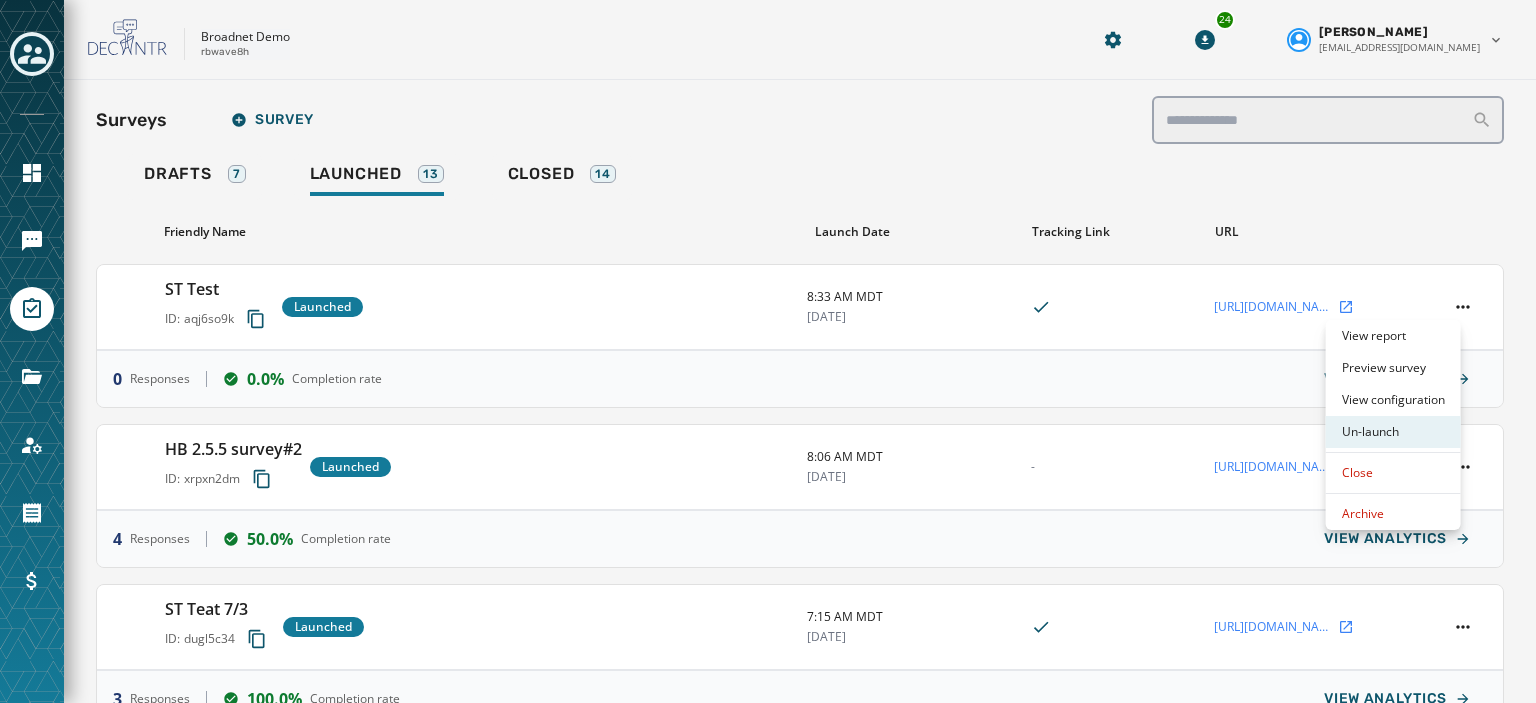click on "Un-launch" at bounding box center [1393, 432] 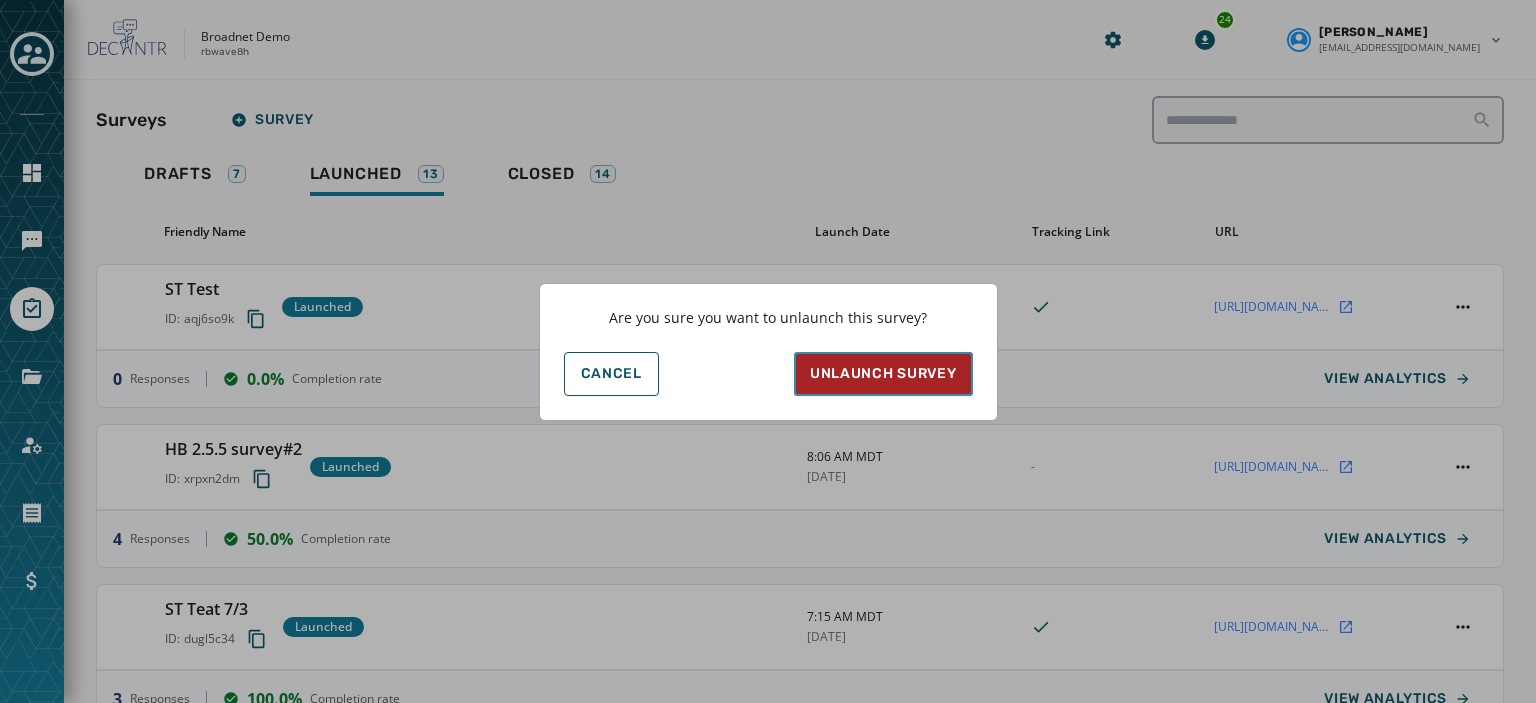 click on "Unlaunch survey" at bounding box center [883, 374] 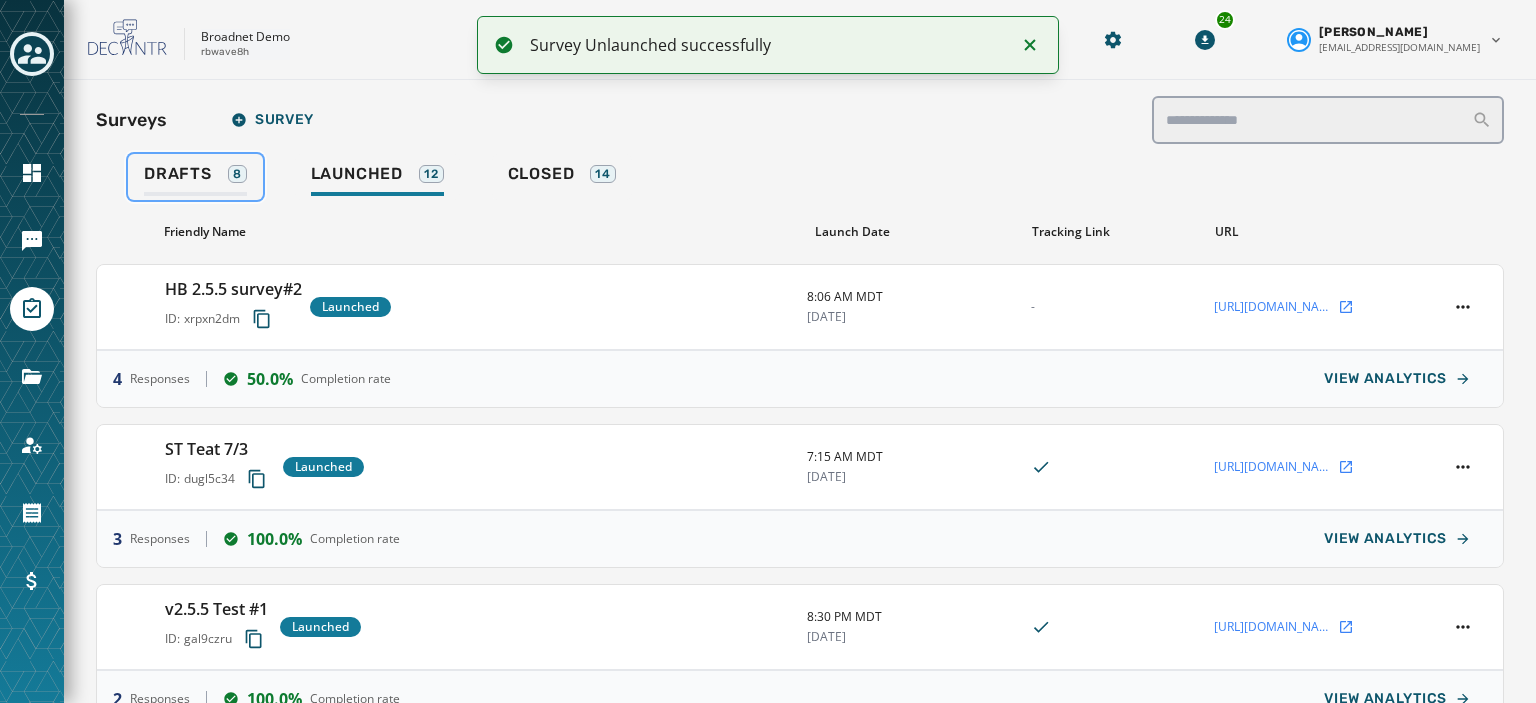 click on "8" at bounding box center [237, 174] 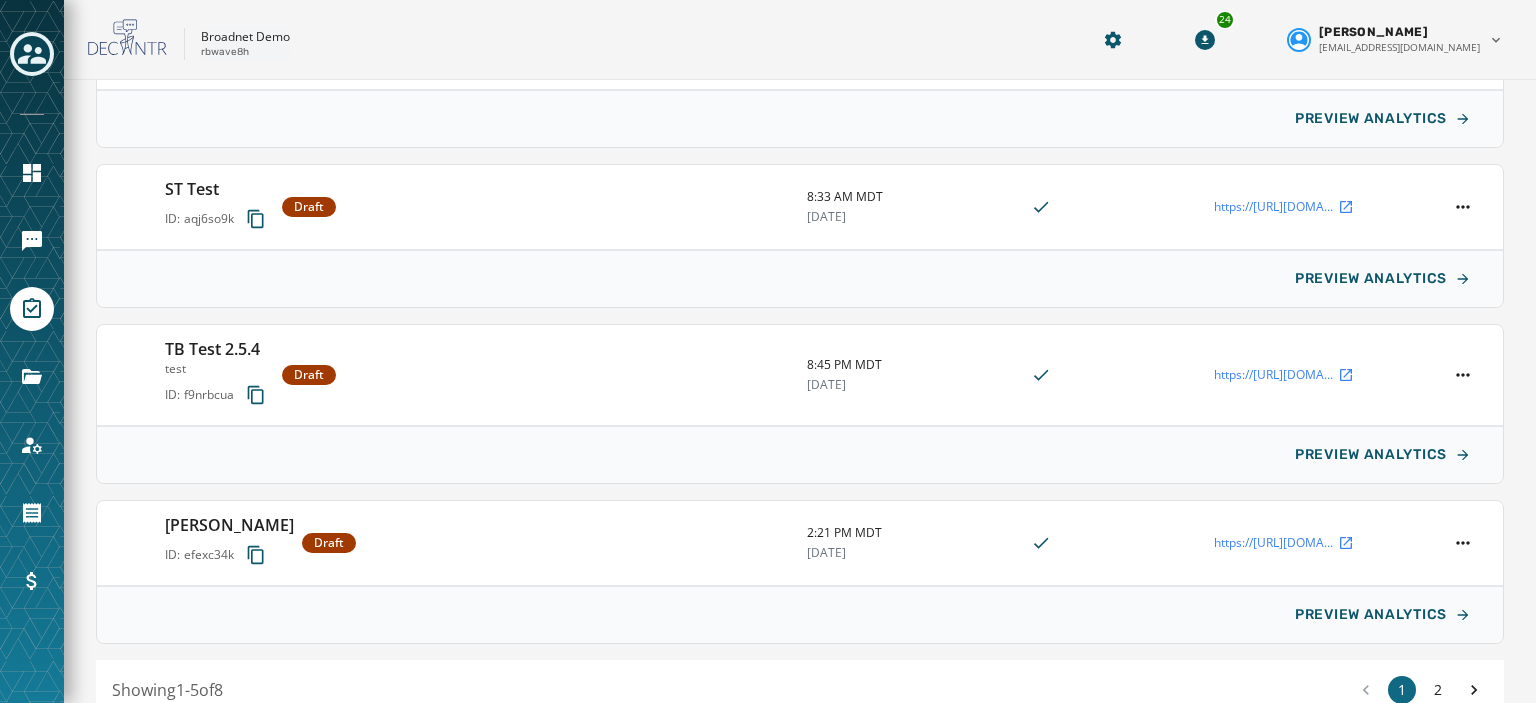scroll, scrollTop: 0, scrollLeft: 0, axis: both 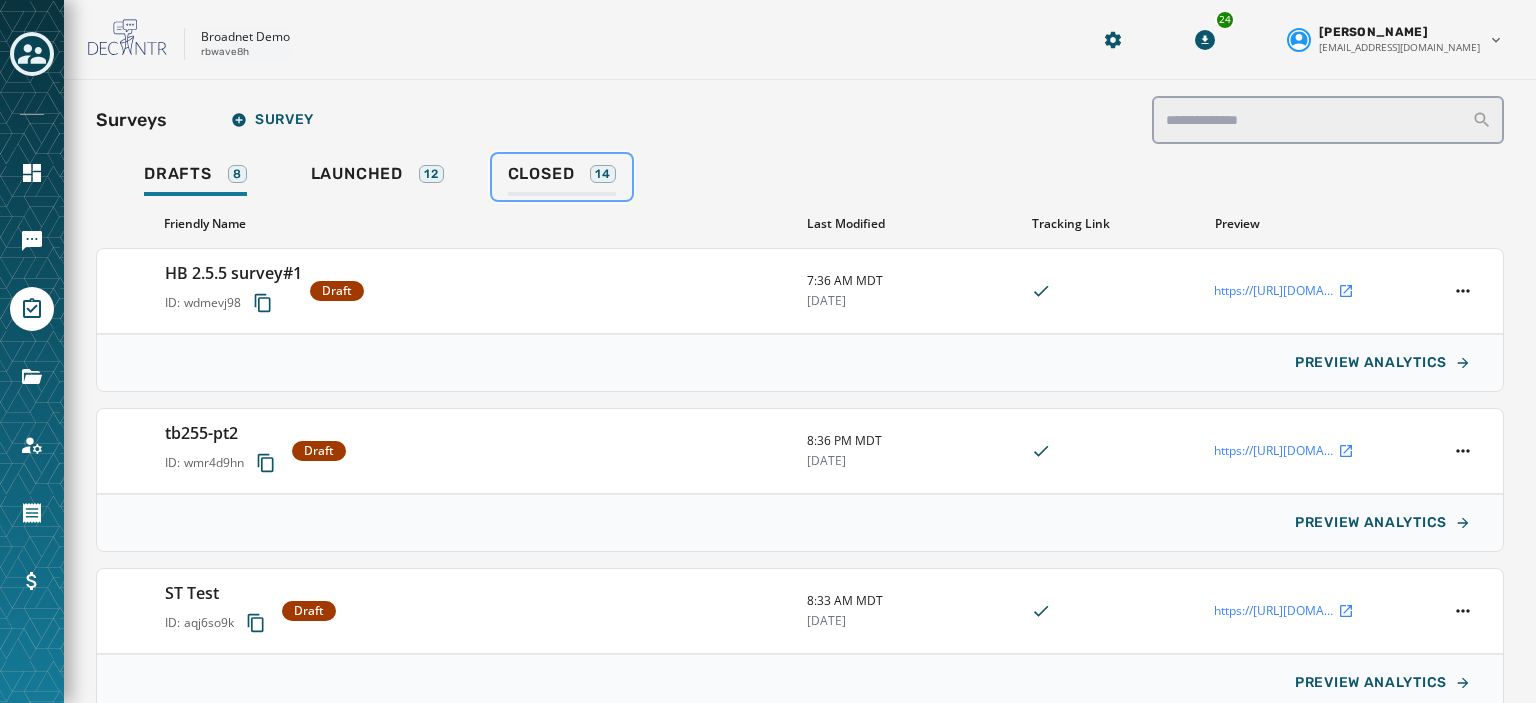 click on "Closed" at bounding box center [541, 174] 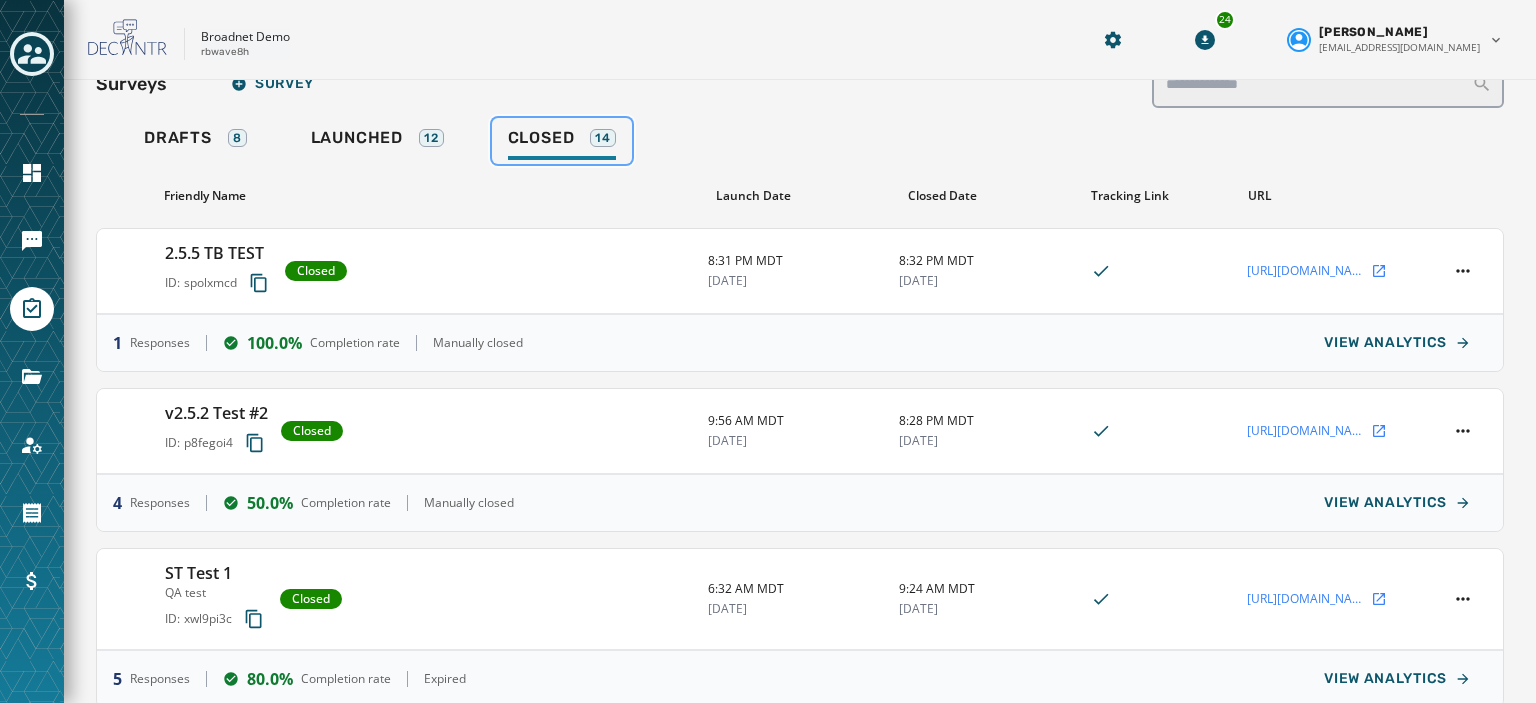 scroll, scrollTop: 0, scrollLeft: 0, axis: both 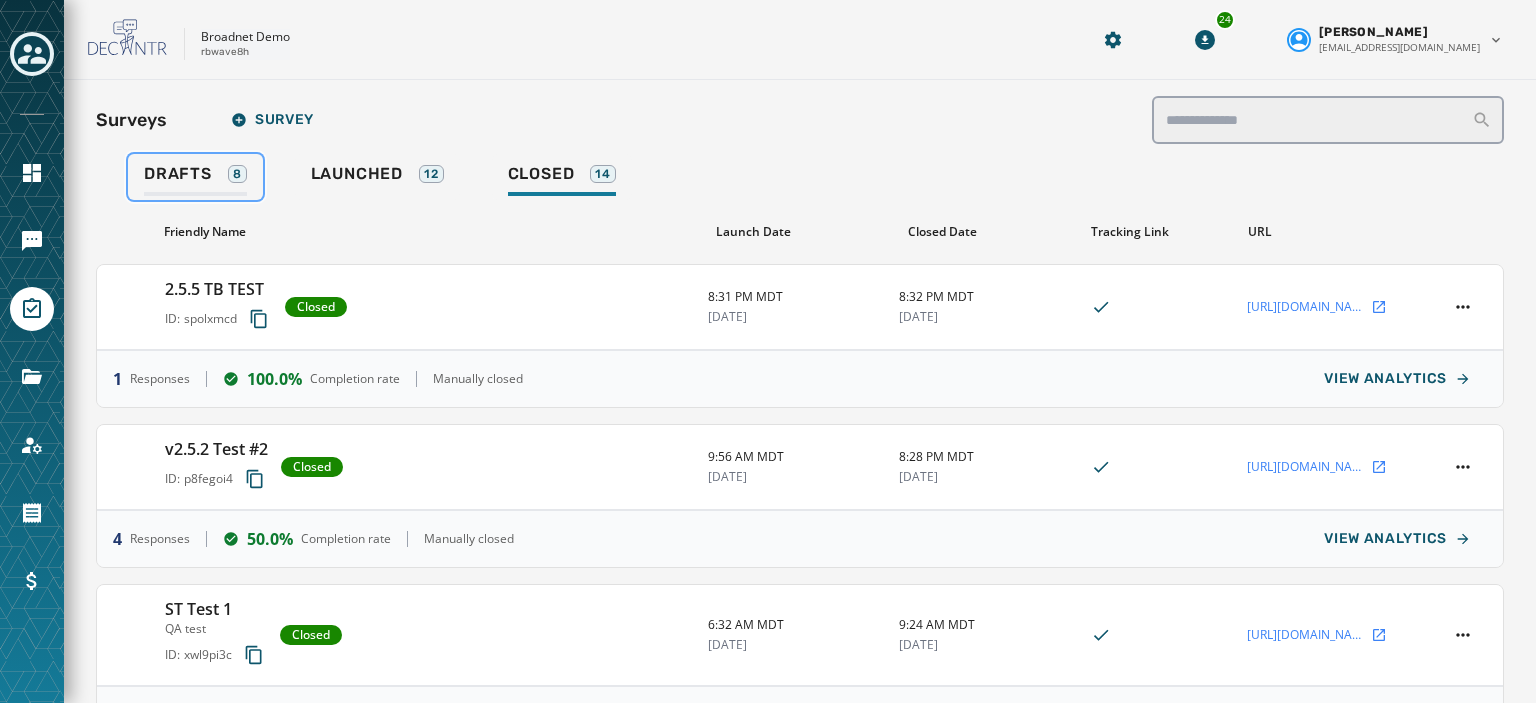 click on "Drafts" at bounding box center (178, 174) 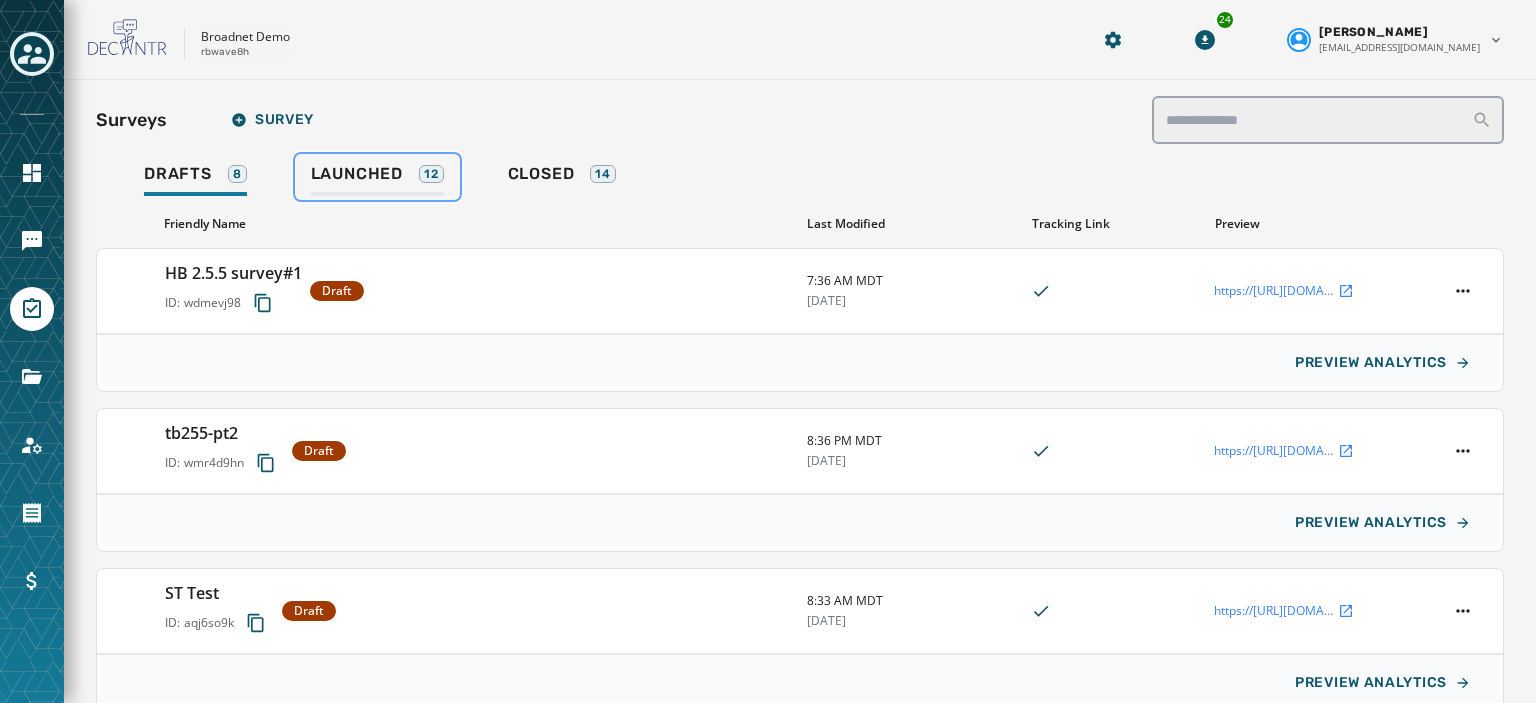 click on "Launched 12" at bounding box center [377, 180] 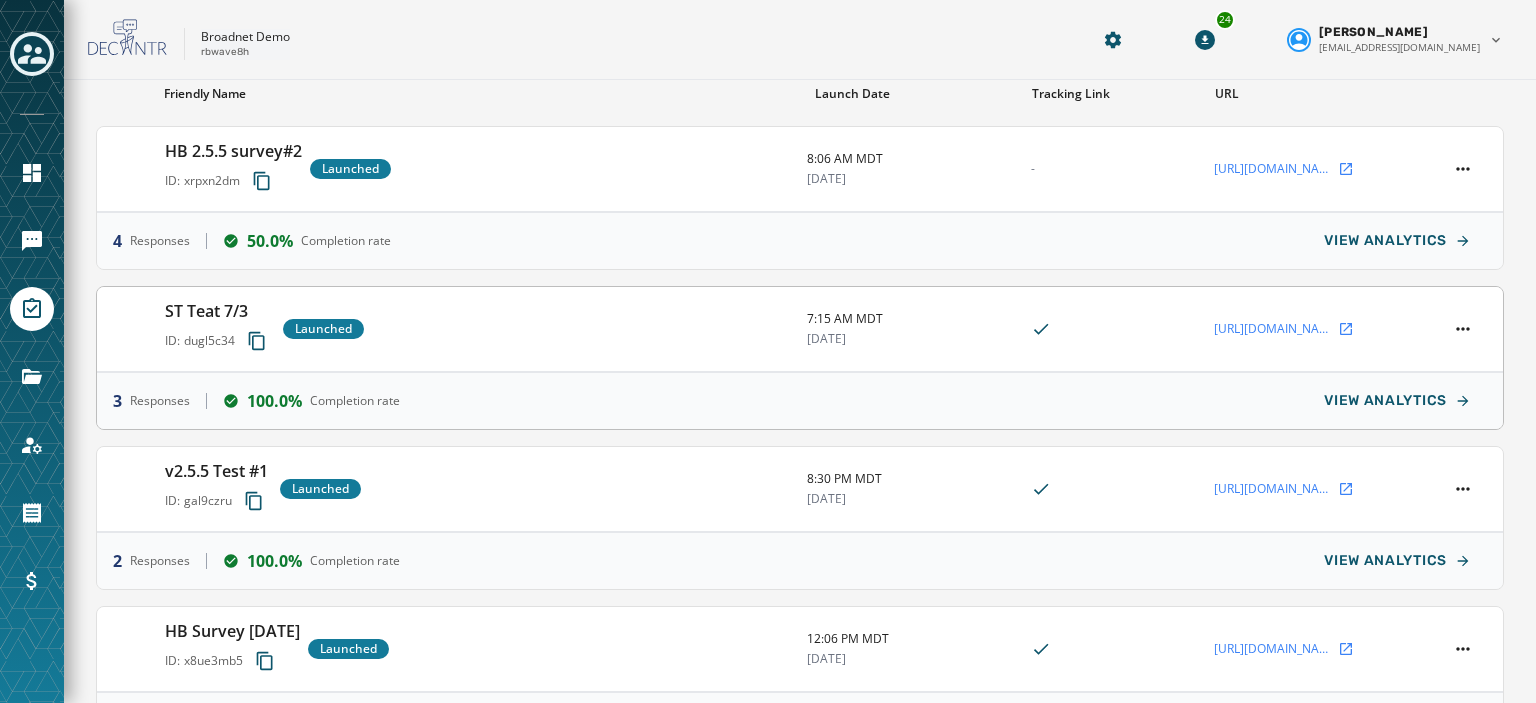 scroll, scrollTop: 139, scrollLeft: 0, axis: vertical 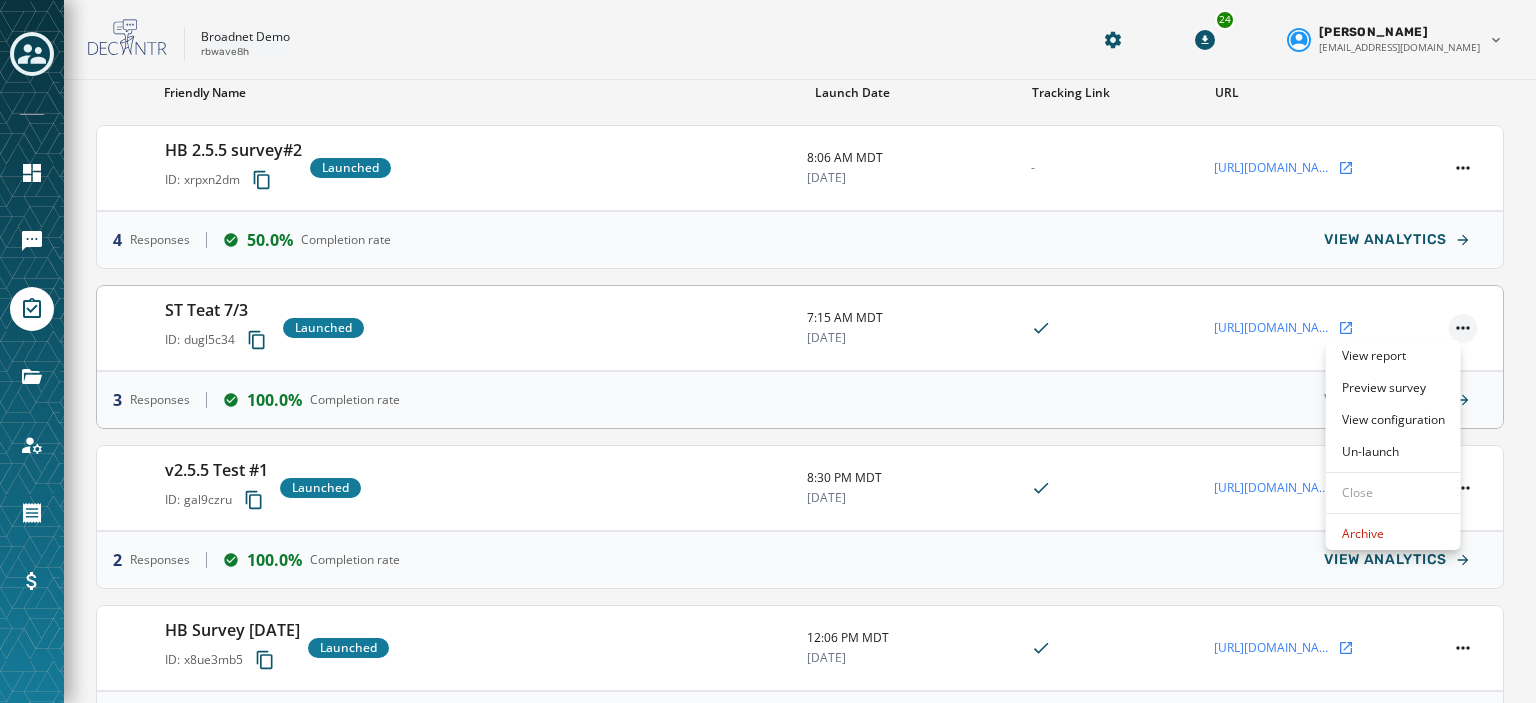 click on "Skip To Main Content Broadnet Demo rbwave8h 24 [PERSON_NAME] [EMAIL_ADDRESS][DOMAIN_NAME] Surveys Survey Drafts 8 Launched 12 Closed 14 Friendly Name Launch Date Tracking Link URL HB 2.5.5 survey#2 ID:  xrpxn2dm Launched 8:06 AM MDT [DATE] - [URL][DOMAIN_NAME] 4 Responses 50.0% Completion rate VIEW ANALYTICS ST Teat 7/3 ID:  dugl5c34 Launched 7:15 AM MDT [DATE] [URL][DOMAIN_NAME] 3 Responses 100.0% Completion rate VIEW ANALYTICS v2.5.5 Test #1 ID:  gal9czru Launched 8:30 PM MDT [DATE] [URL][DOMAIN_NAME] 2 Responses 100.0% Completion rate VIEW ANALYTICS HB Survey [DATE] ID:  x8ue3mb5 Launched 12:06 PM MDT [DATE] [URL][DOMAIN_NAME][DATE] 2 Responses 100.0% Completion rate VIEW ANALYTICS HB Reg Survey1 ID:  z9gsti6d Launched 8:16 AM MDT [DATE] [URL][DOMAIN_NAME] 4 Responses 25.0% Completion rate VIEW ANALYTICS Showing  1 - 5 12" at bounding box center (768, 351) 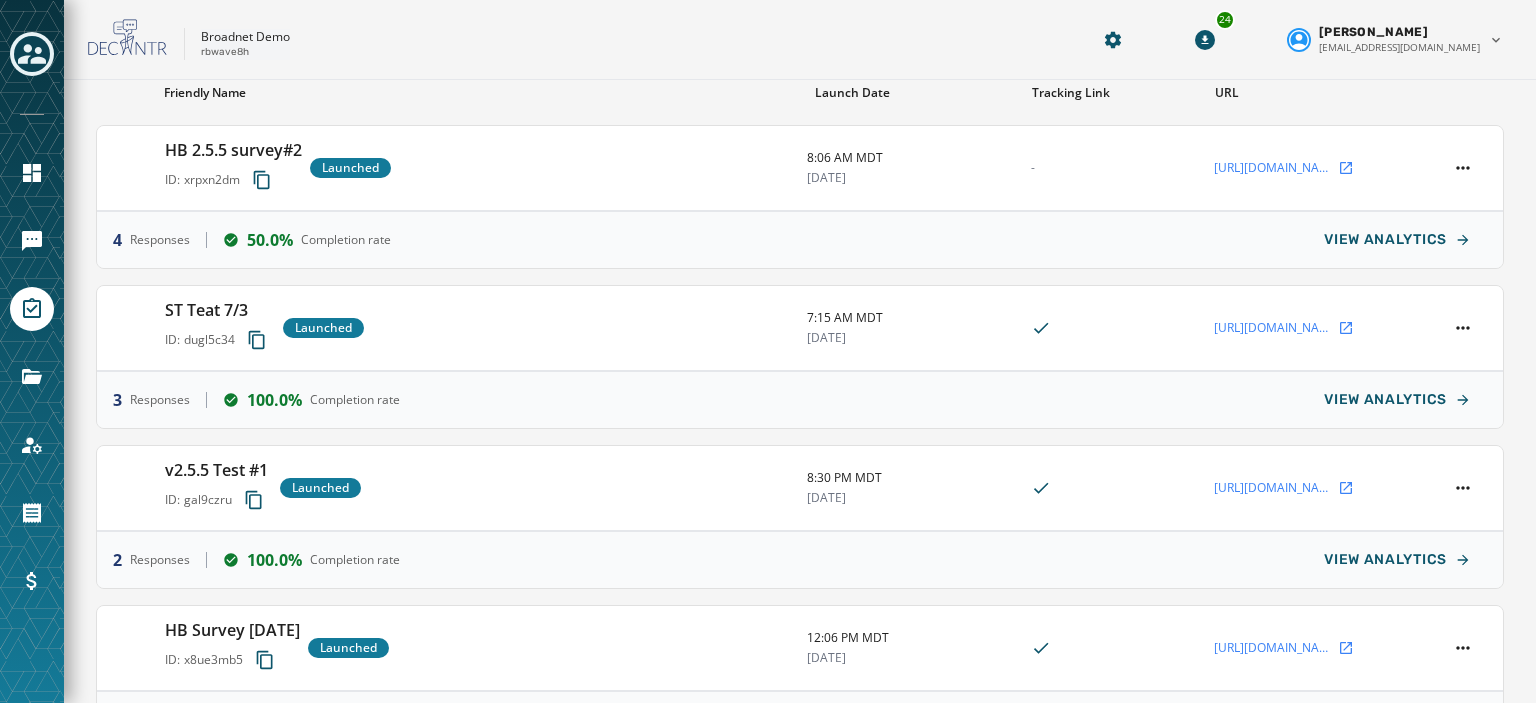 click on "Skip To Main Content Broadnet Demo rbwave8h 24 [PERSON_NAME] [EMAIL_ADDRESS][DOMAIN_NAME] Surveys Survey Drafts 8 Launched 12 Closed 14 Friendly Name Launch Date Tracking Link URL HB 2.5.5 survey#2 ID:  xrpxn2dm Launched 8:06 AM MDT [DATE] - [URL][DOMAIN_NAME] 4 Responses 50.0% Completion rate VIEW ANALYTICS ST Teat 7/3 ID:  dugl5c34 Launched 7:15 AM MDT [DATE] [URL][DOMAIN_NAME] 3 Responses 100.0% Completion rate VIEW ANALYTICS v2.5.5 Test #1 ID:  gal9czru Launched 8:30 PM MDT [DATE] [URL][DOMAIN_NAME] 2 Responses 100.0% Completion rate VIEW ANALYTICS HB Survey [DATE] ID:  x8ue3mb5 Launched 12:06 PM MDT [DATE] [URL][DOMAIN_NAME][DATE] 2 Responses 100.0% Completion rate VIEW ANALYTICS HB Reg Survey1 ID:  z9gsti6d Launched 8:16 AM MDT [DATE] [URL][DOMAIN_NAME] 4 Responses 25.0% Completion rate VIEW ANALYTICS Showing  1 - 5 12" at bounding box center (768, 351) 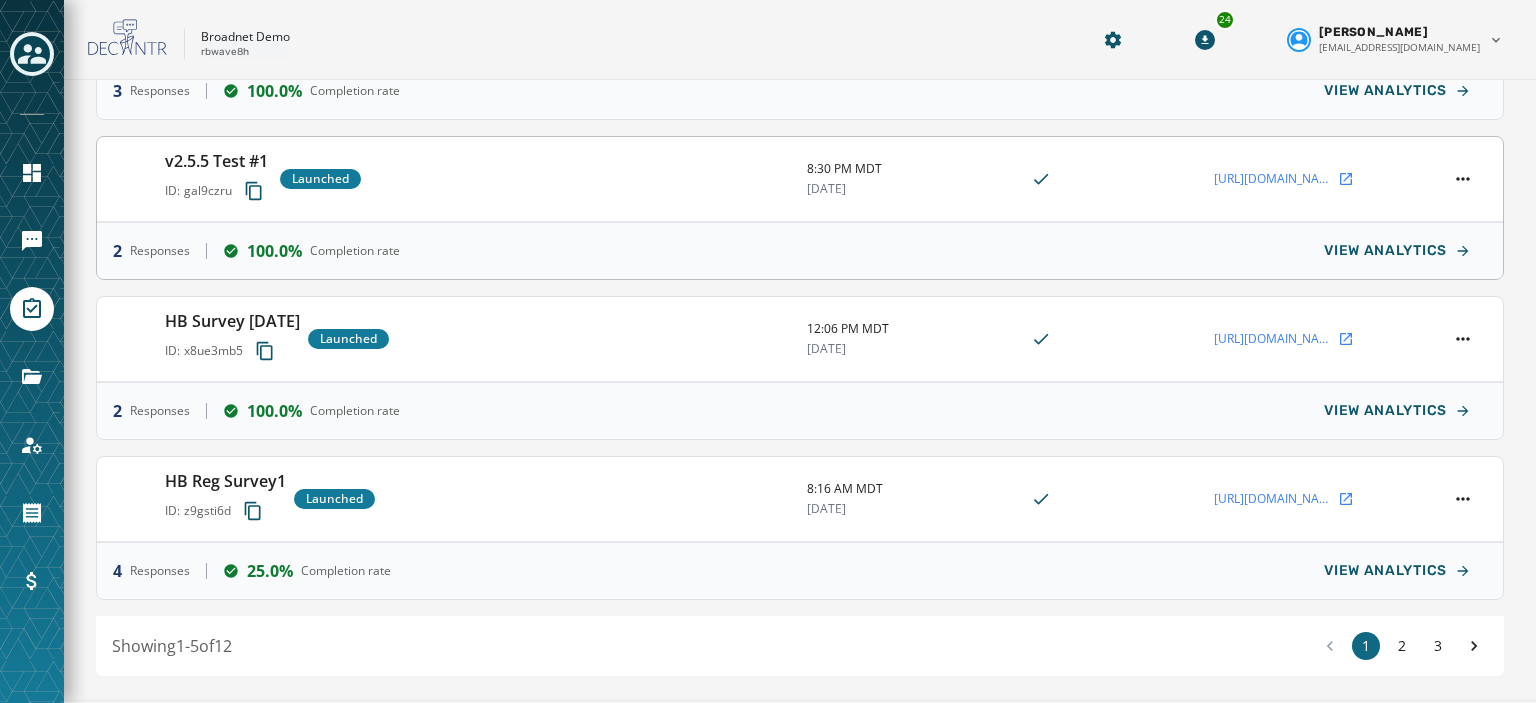 scroll, scrollTop: 0, scrollLeft: 0, axis: both 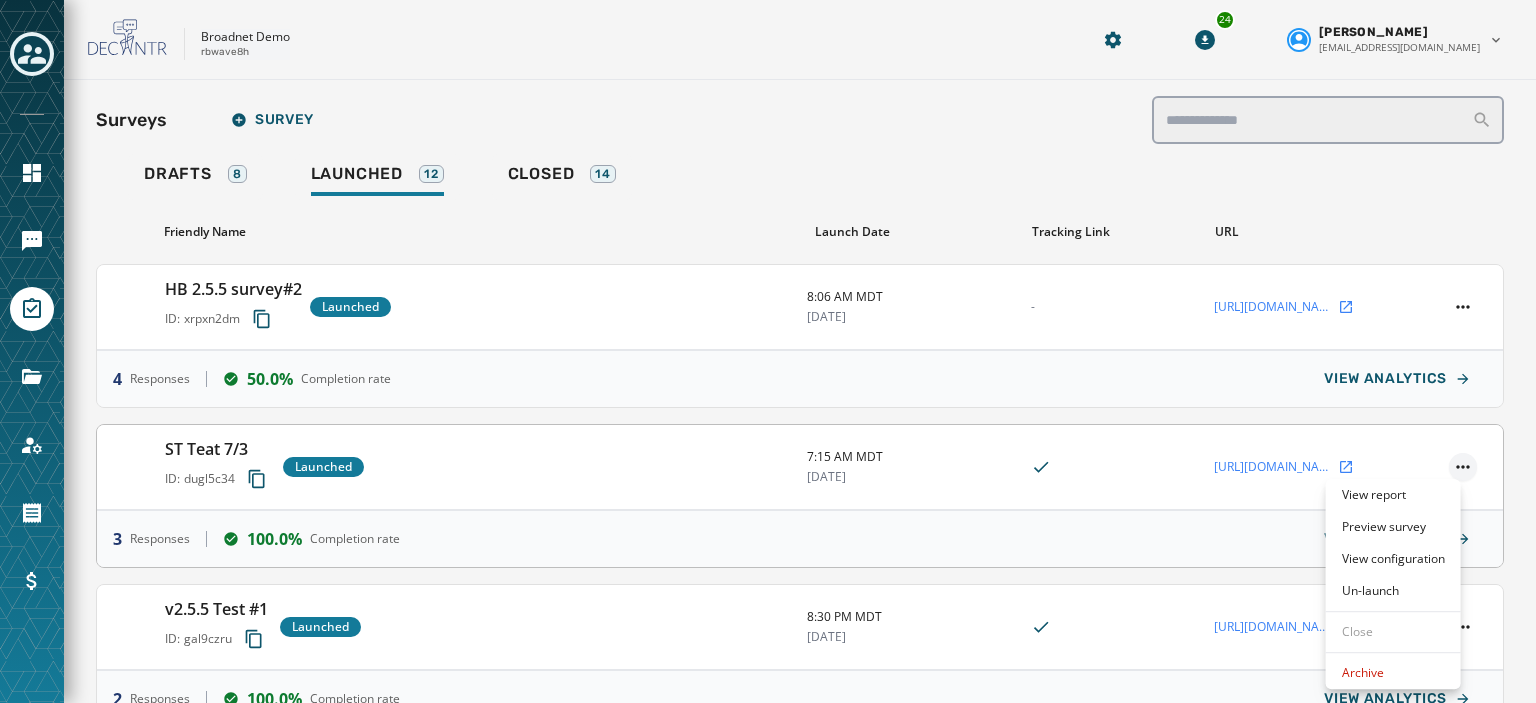 click on "Skip To Main Content Broadnet Demo rbwave8h 24 [PERSON_NAME] [EMAIL_ADDRESS][DOMAIN_NAME] Surveys Survey Drafts 8 Launched 12 Closed 14 Friendly Name Launch Date Tracking Link URL HB 2.5.5 survey#2 ID:  xrpxn2dm Launched 8:06 AM MDT [DATE] - [URL][DOMAIN_NAME] 4 Responses 50.0% Completion rate VIEW ANALYTICS ST Teat 7/3 ID:  dugl5c34 Launched 7:15 AM MDT [DATE] [URL][DOMAIN_NAME] 3 Responses 100.0% Completion rate VIEW ANALYTICS v2.5.5 Test #1 ID:  gal9czru Launched 8:30 PM MDT [DATE] [URL][DOMAIN_NAME] 2 Responses 100.0% Completion rate VIEW ANALYTICS HB Survey [DATE] ID:  x8ue3mb5 Launched 12:06 PM MDT [DATE] [URL][DOMAIN_NAME][DATE] 2 Responses 100.0% Completion rate VIEW ANALYTICS HB Reg Survey1 ID:  z9gsti6d Launched 8:16 AM MDT [DATE] [URL][DOMAIN_NAME] 4 Responses 25.0% Completion rate VIEW ANALYTICS Showing  1 - 5 12" at bounding box center (768, 351) 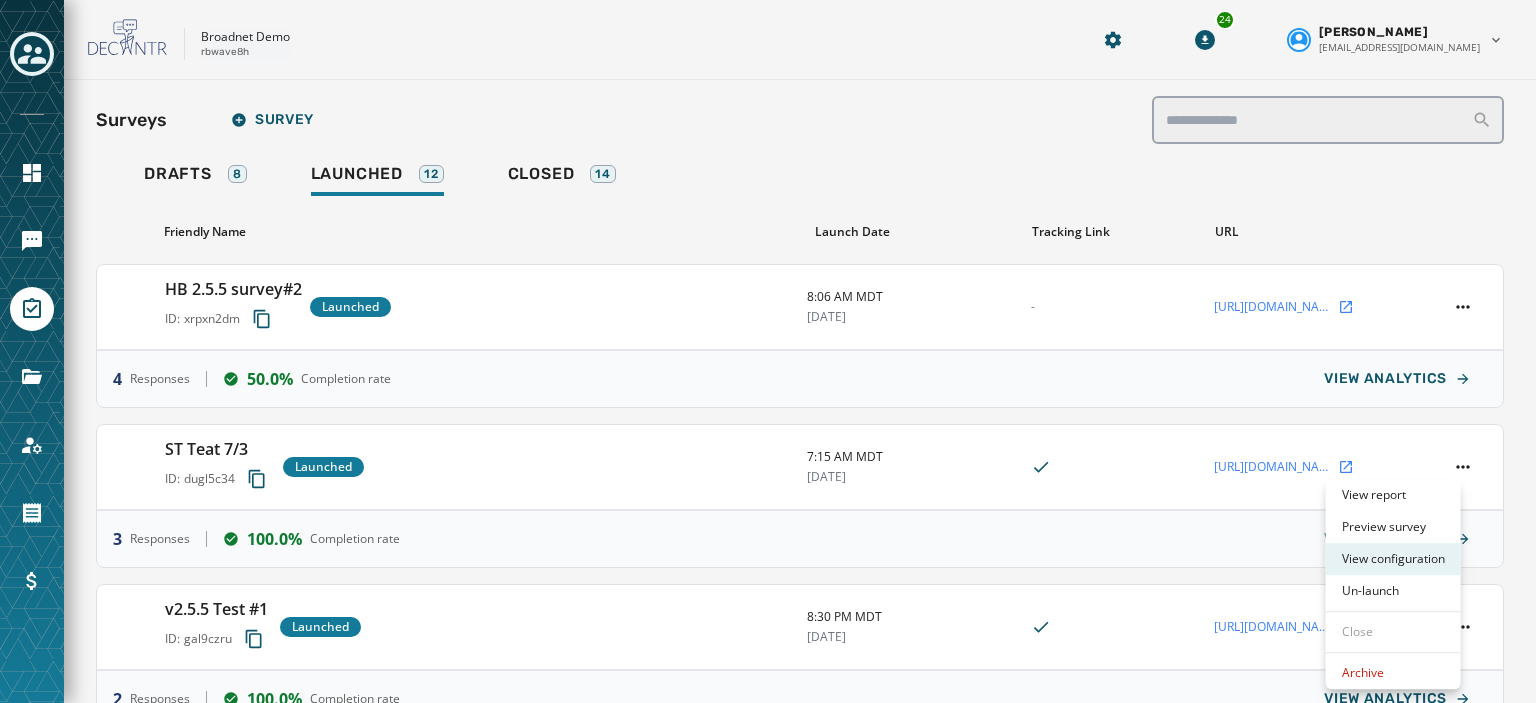 click on "View configuration" at bounding box center (1393, 559) 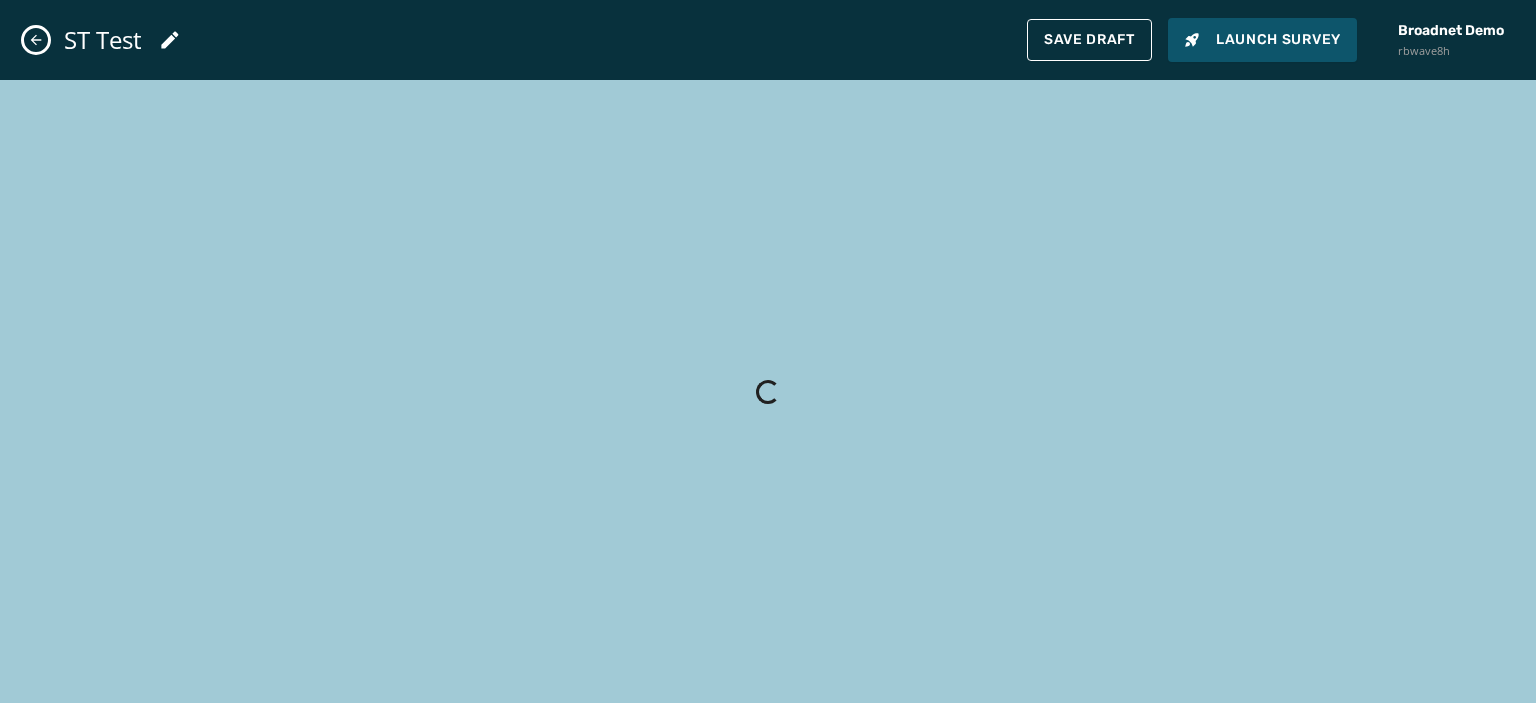 type on "**********" 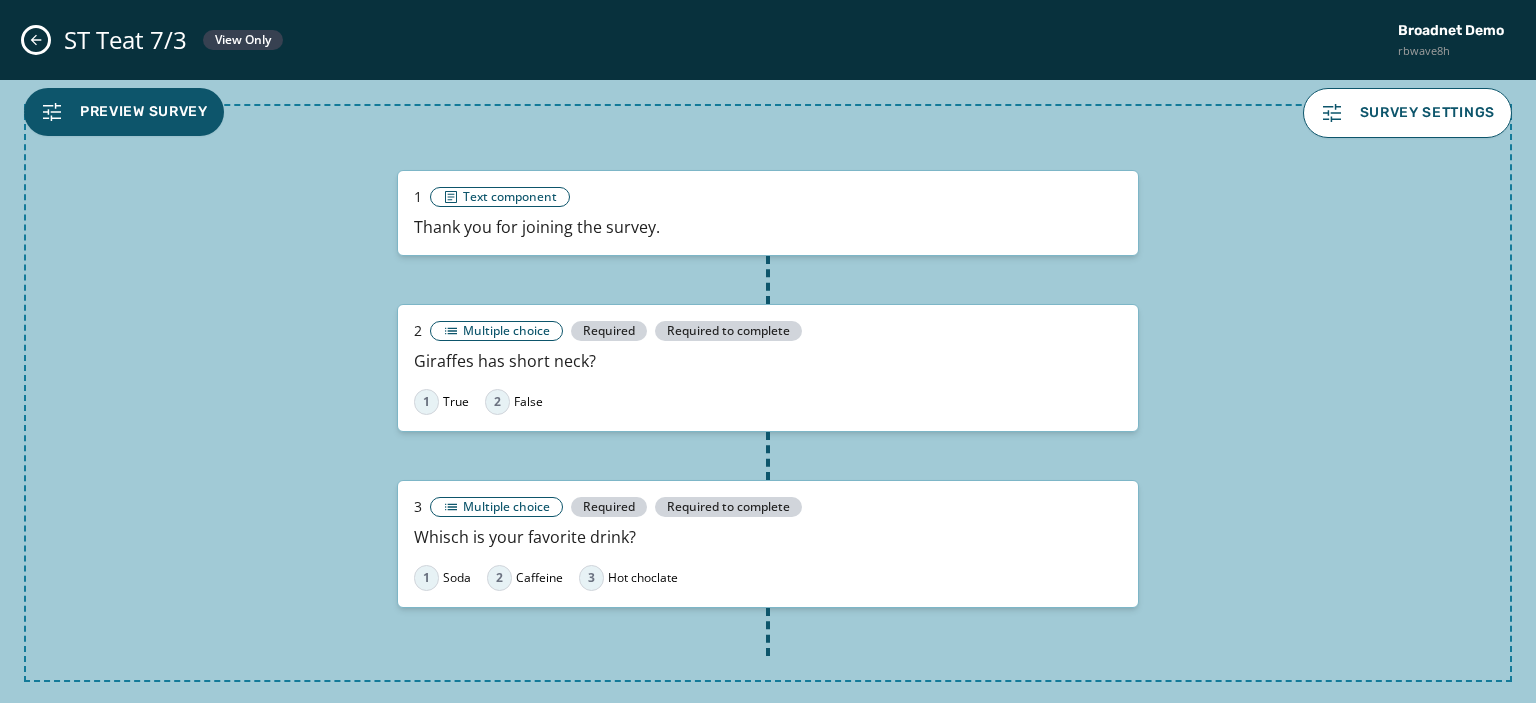 scroll, scrollTop: 4, scrollLeft: 0, axis: vertical 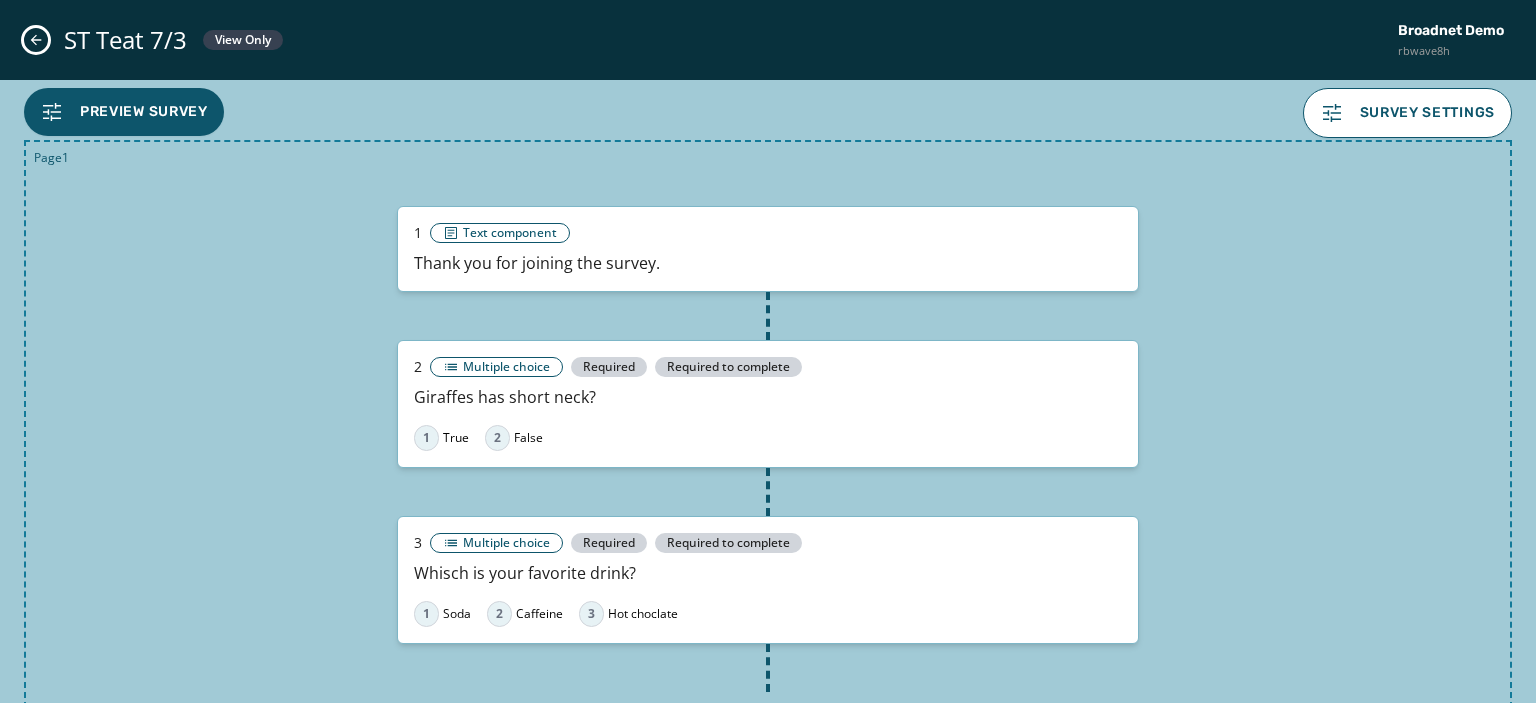 click 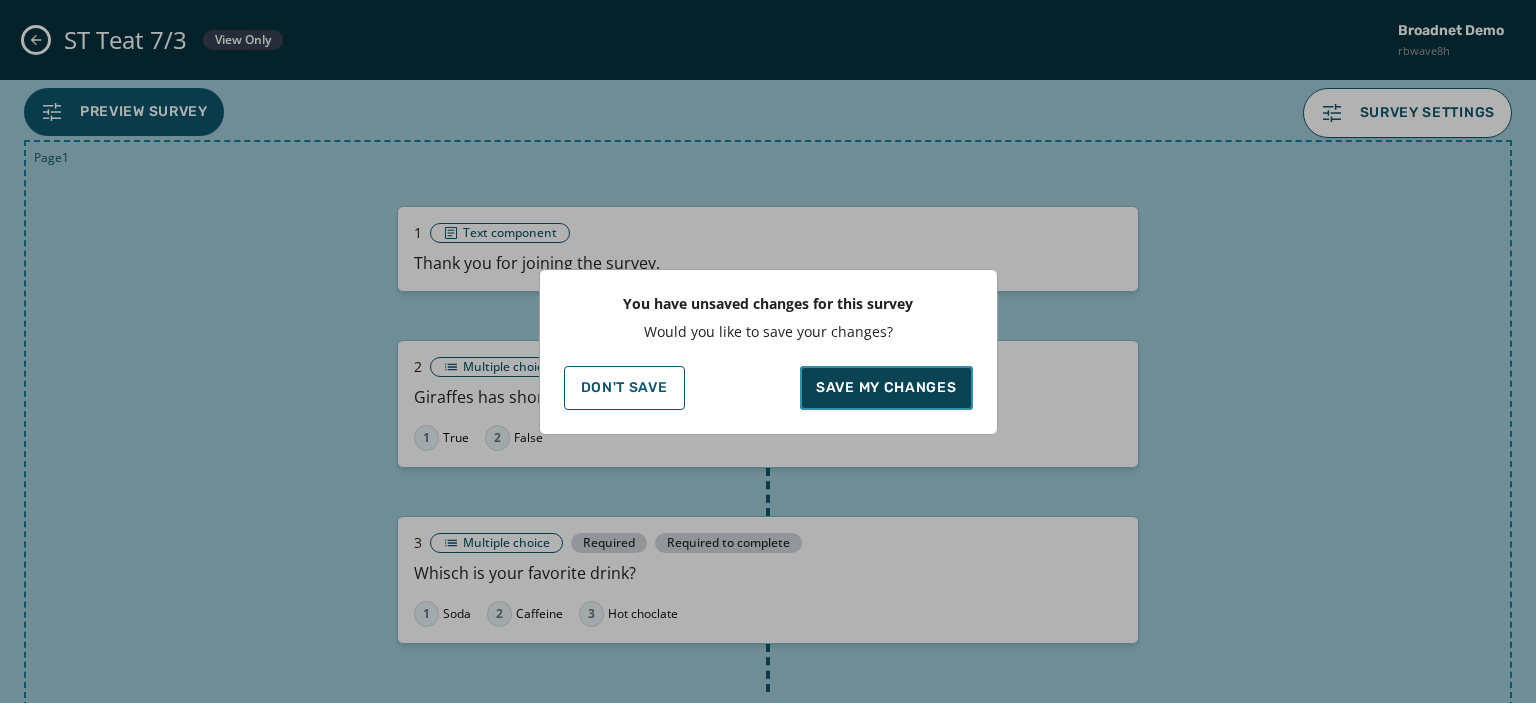 click on "Save my changes" at bounding box center [886, 388] 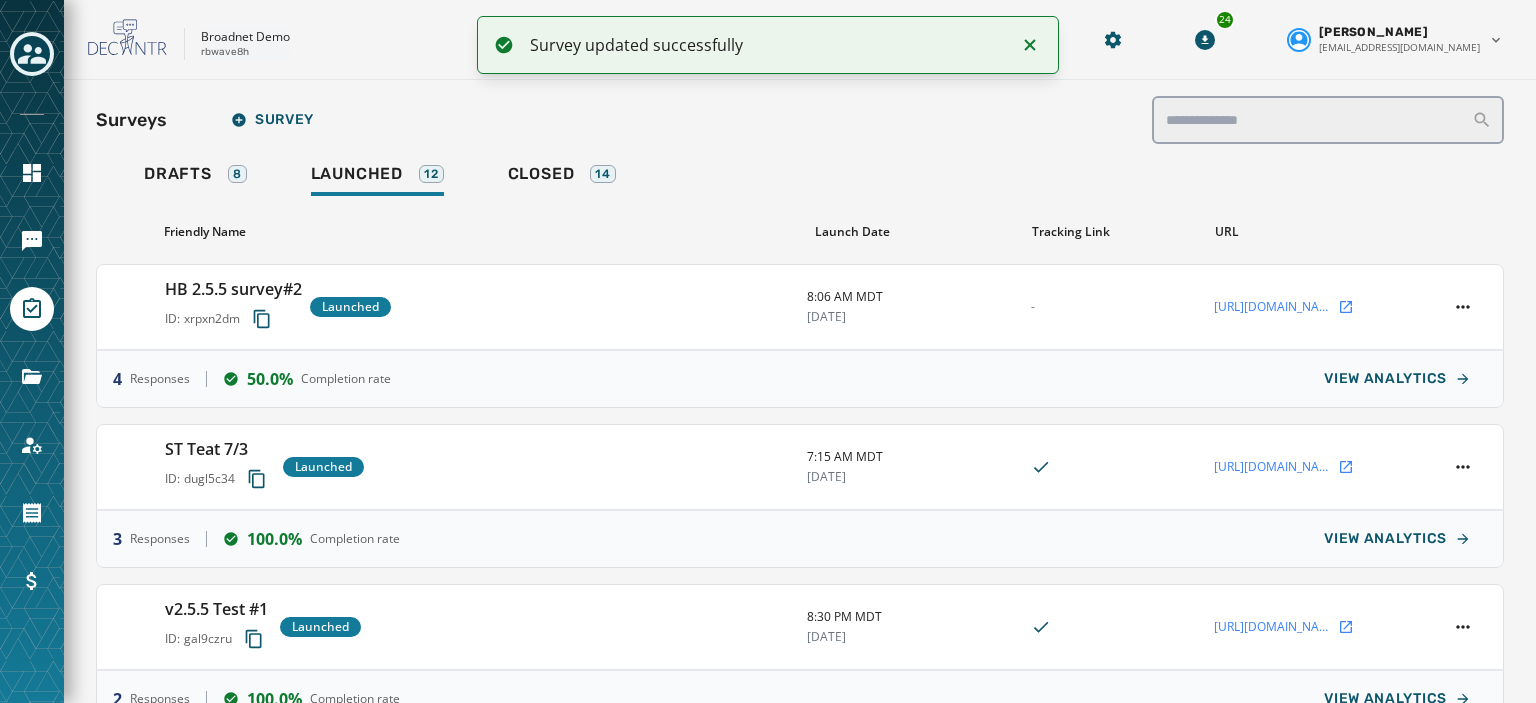type 